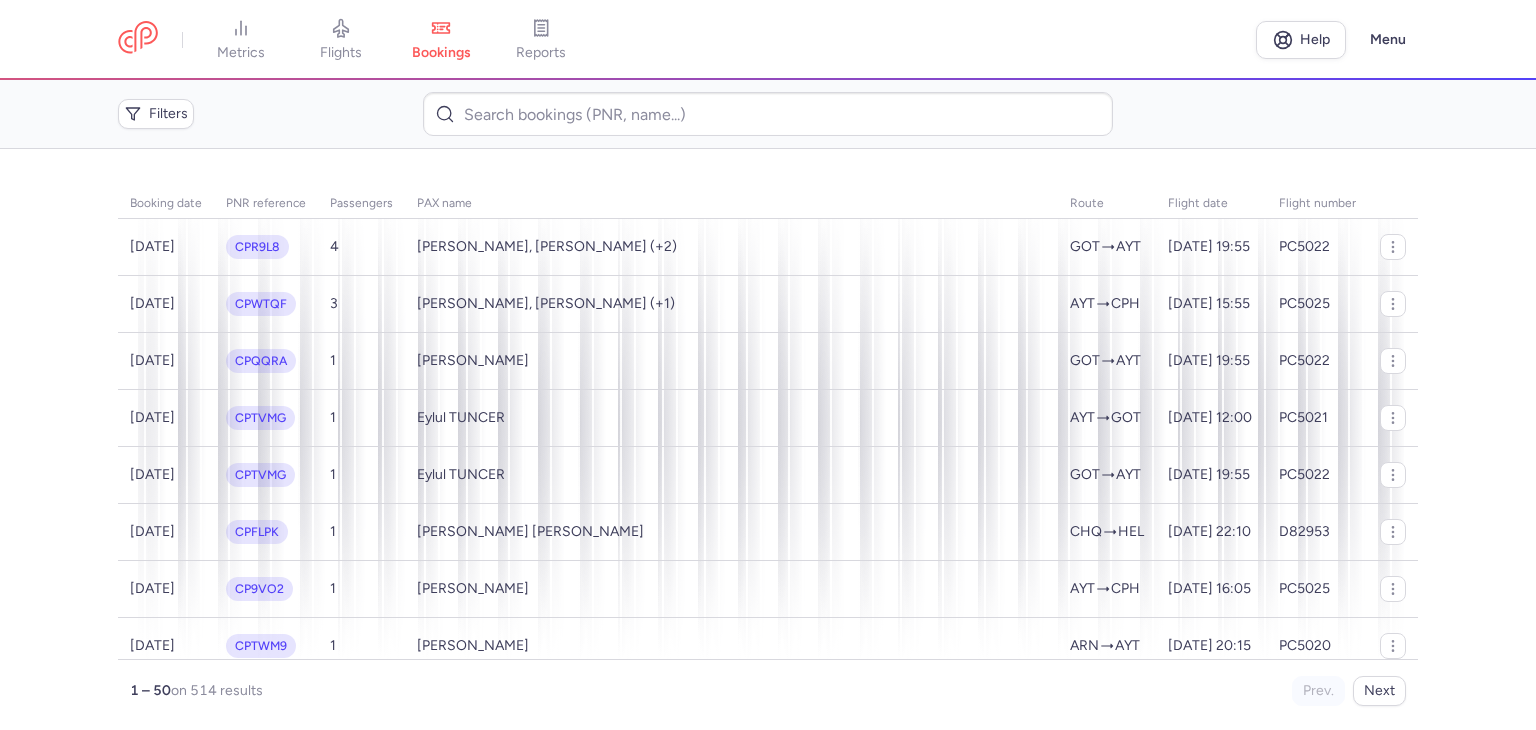 click 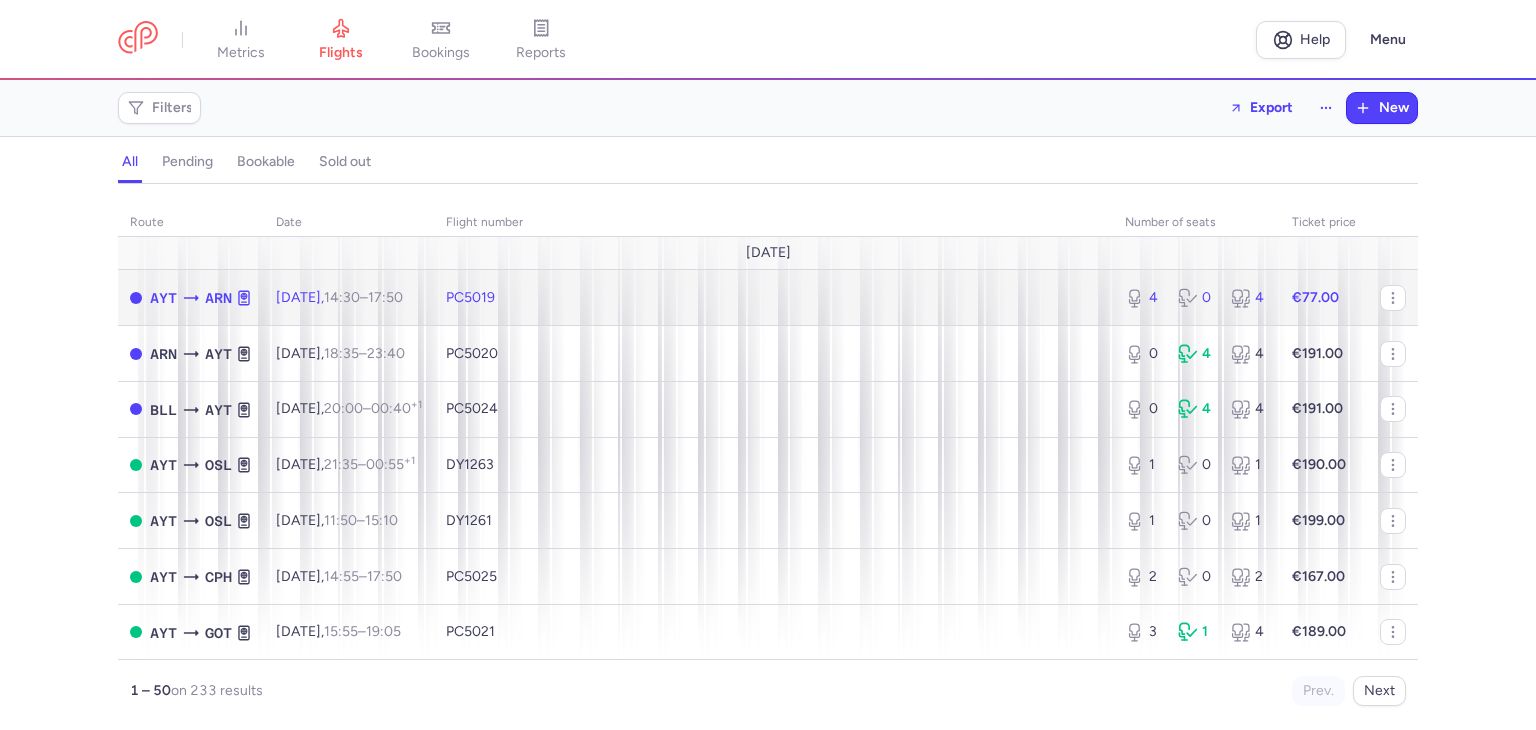 click on "PC5019" 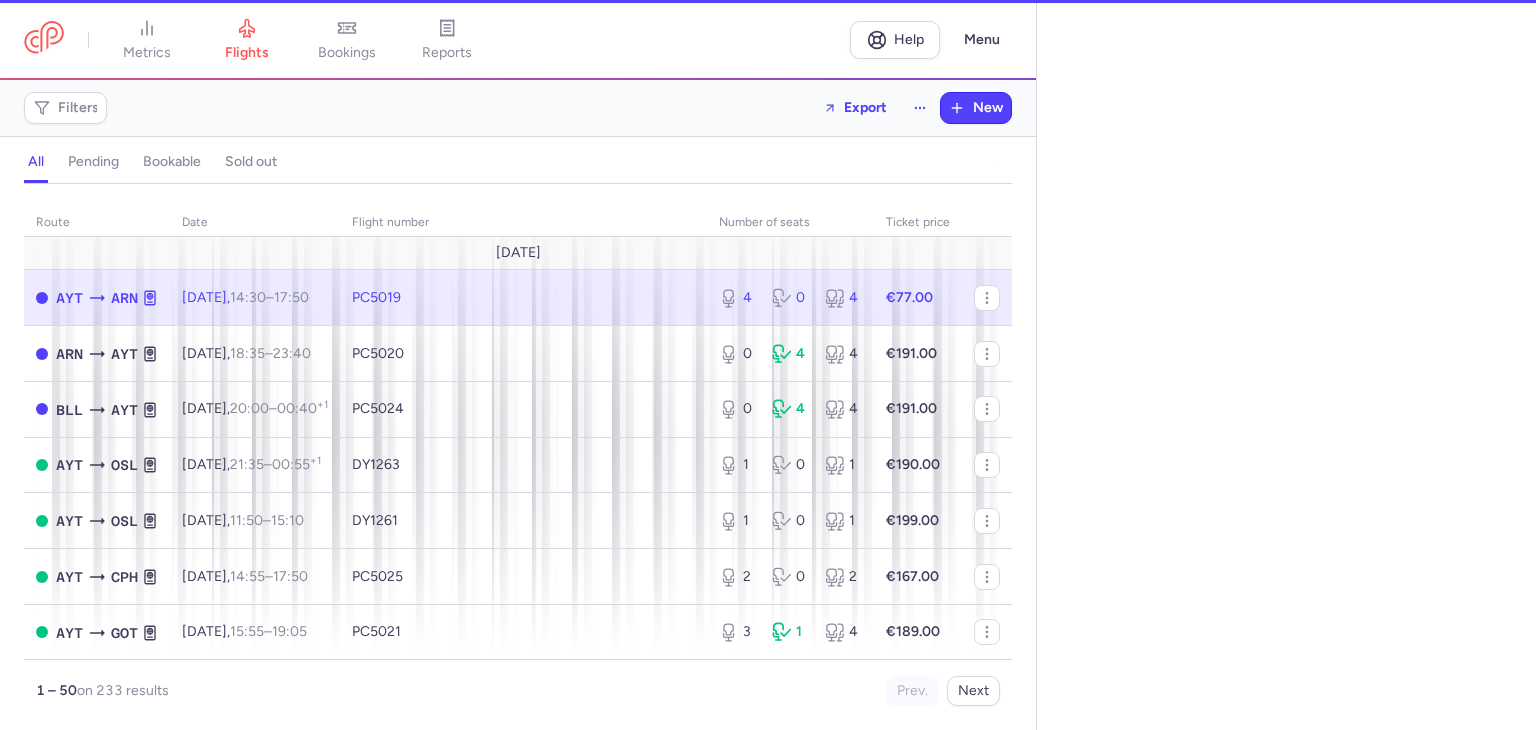 select on "days" 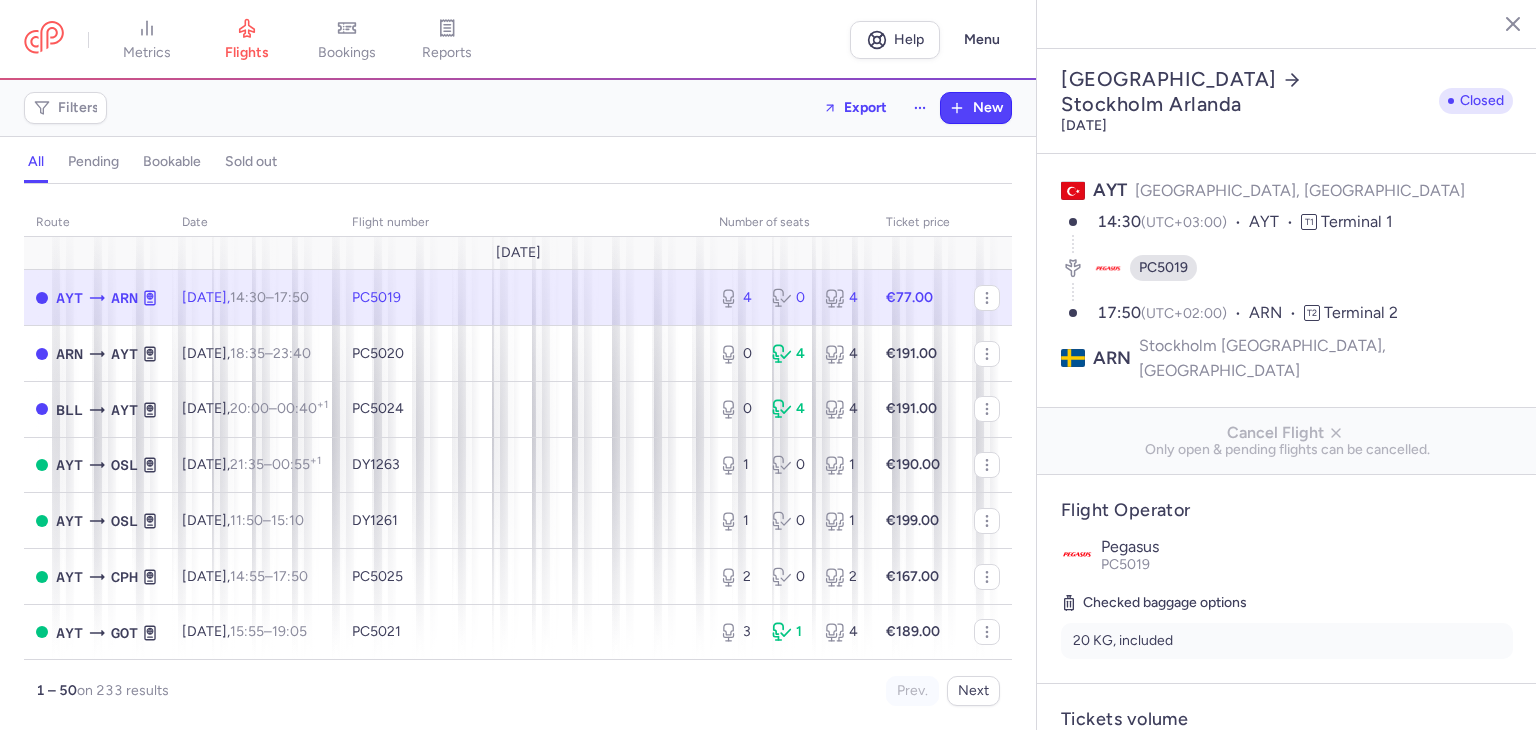 click 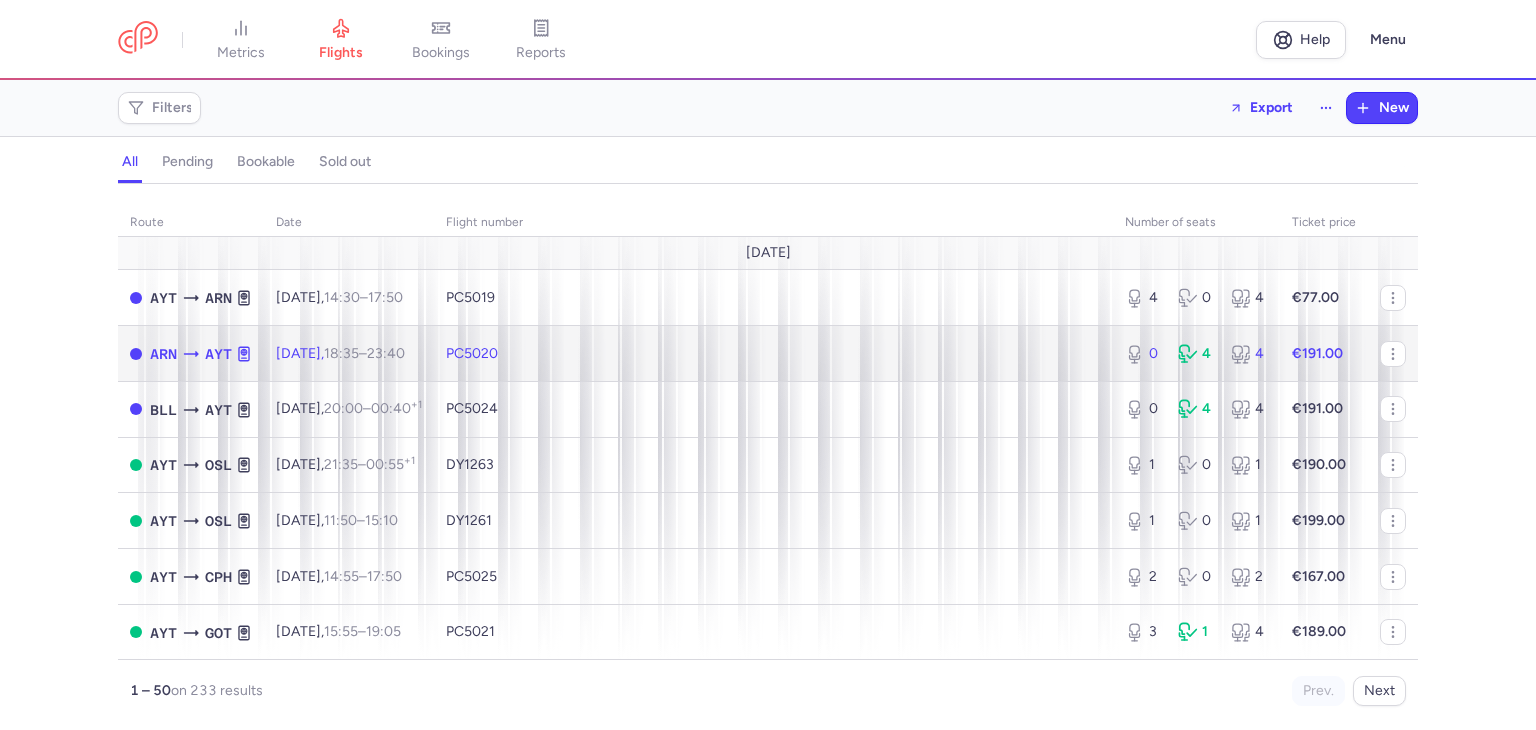 click on "PC5020" 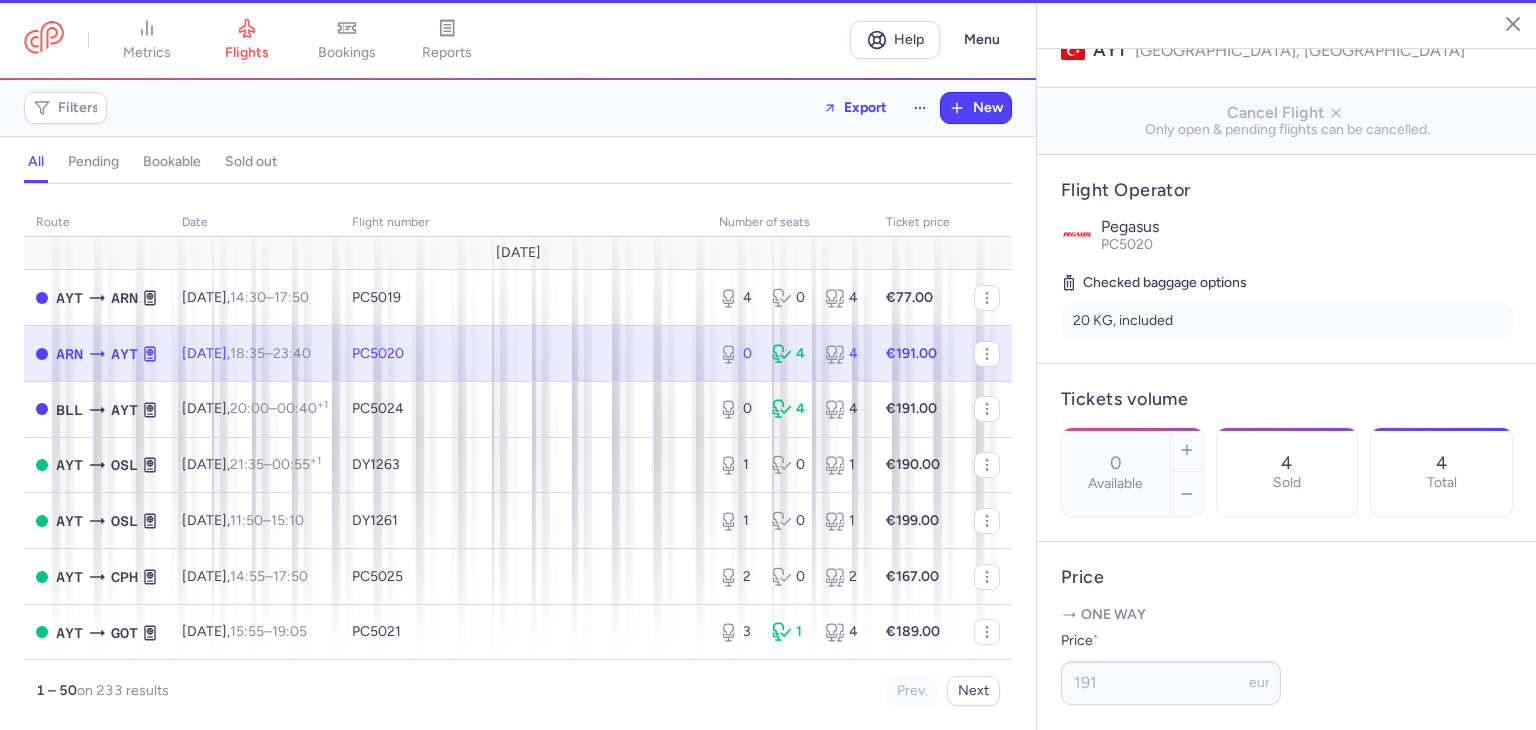 scroll, scrollTop: 700, scrollLeft: 0, axis: vertical 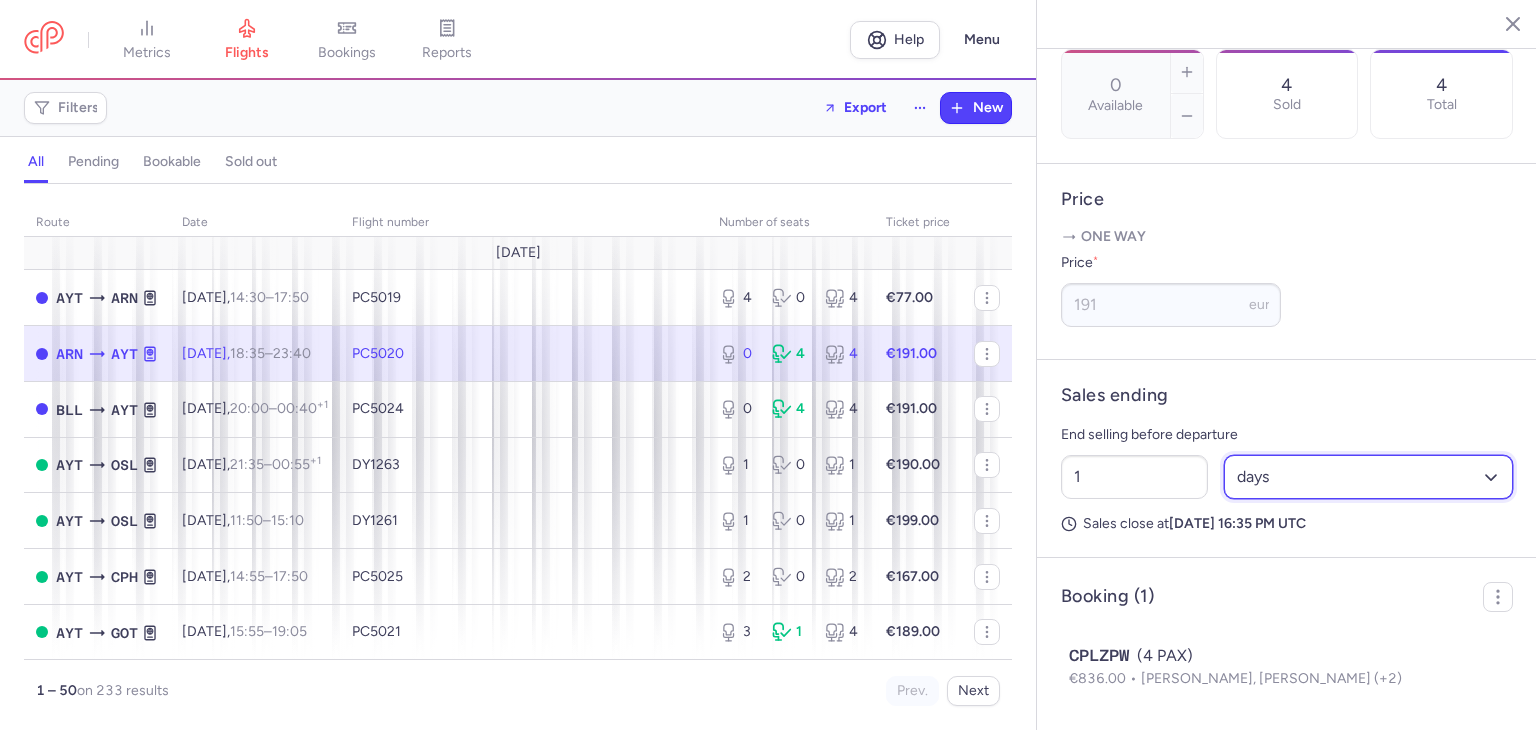 click on "Select an option hours days" at bounding box center [1369, 477] 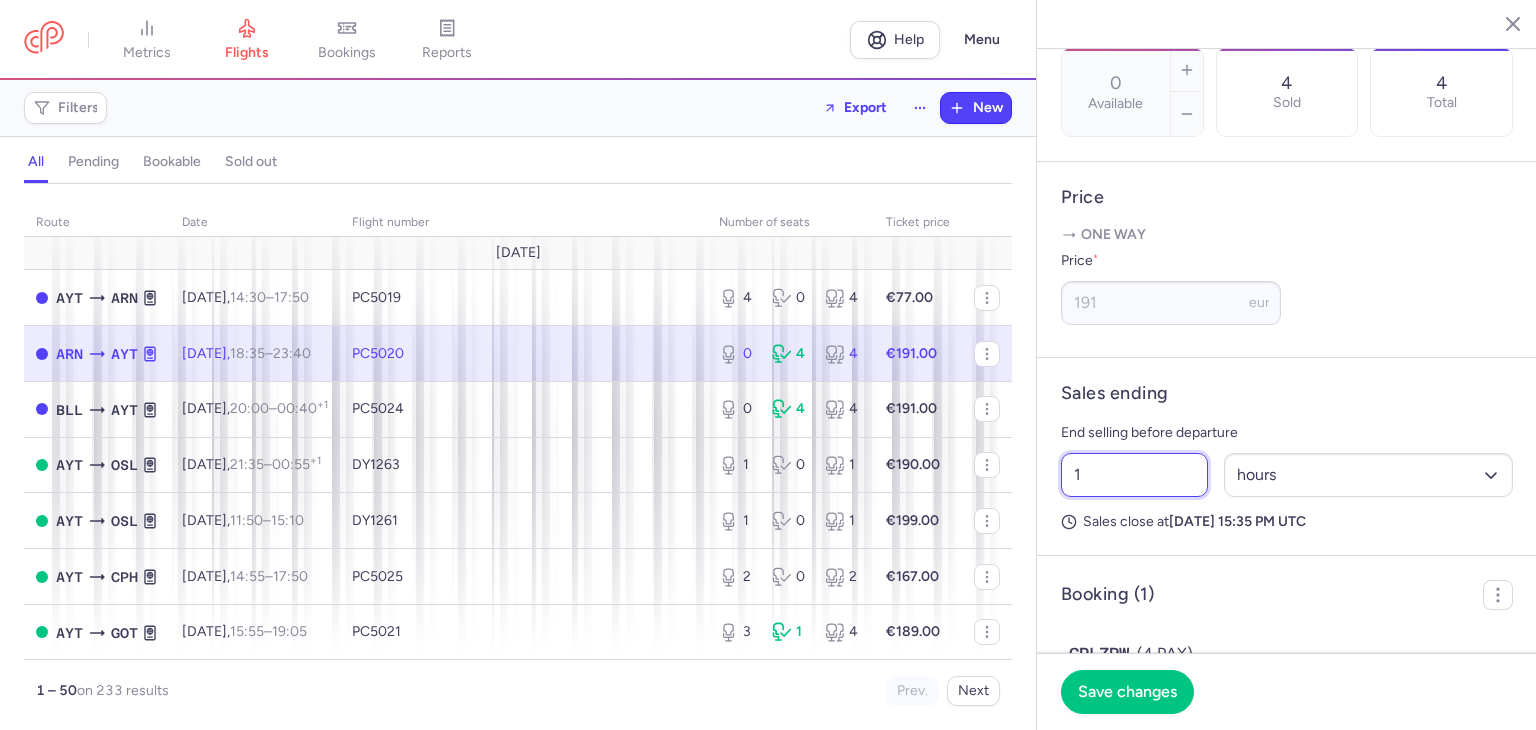 click on "1" at bounding box center (1134, 475) 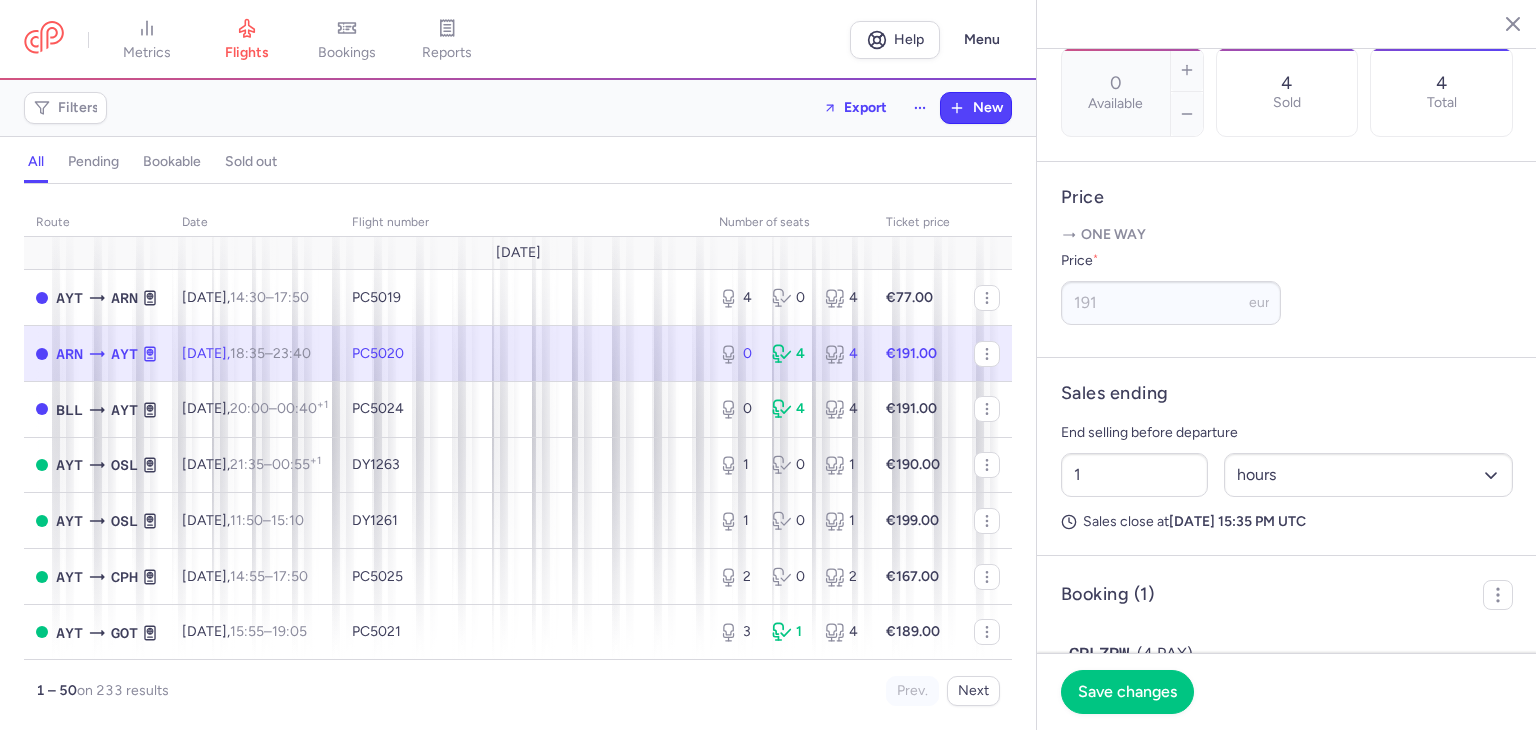 click on "End selling before departure" at bounding box center (1287, 433) 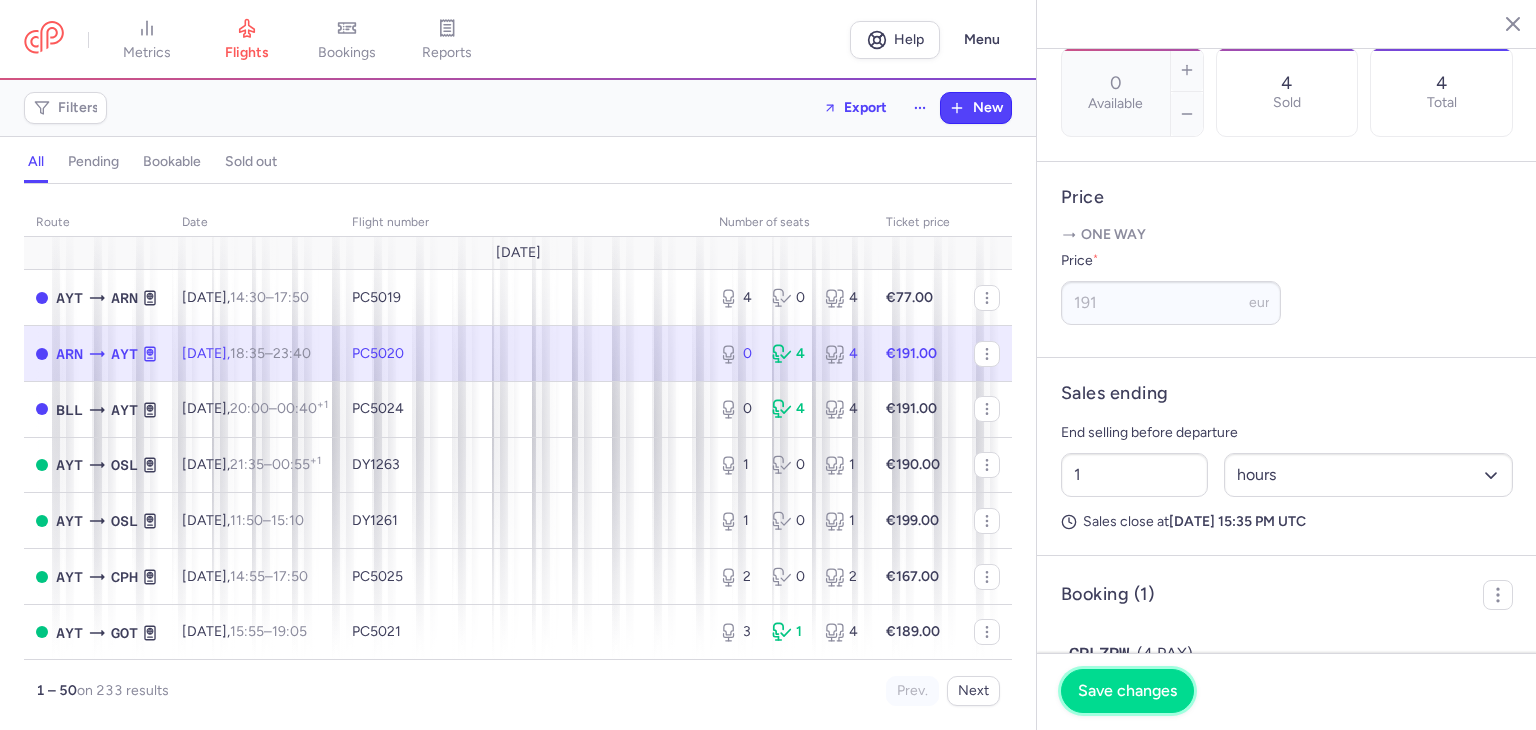 click on "Save changes" at bounding box center (1127, 691) 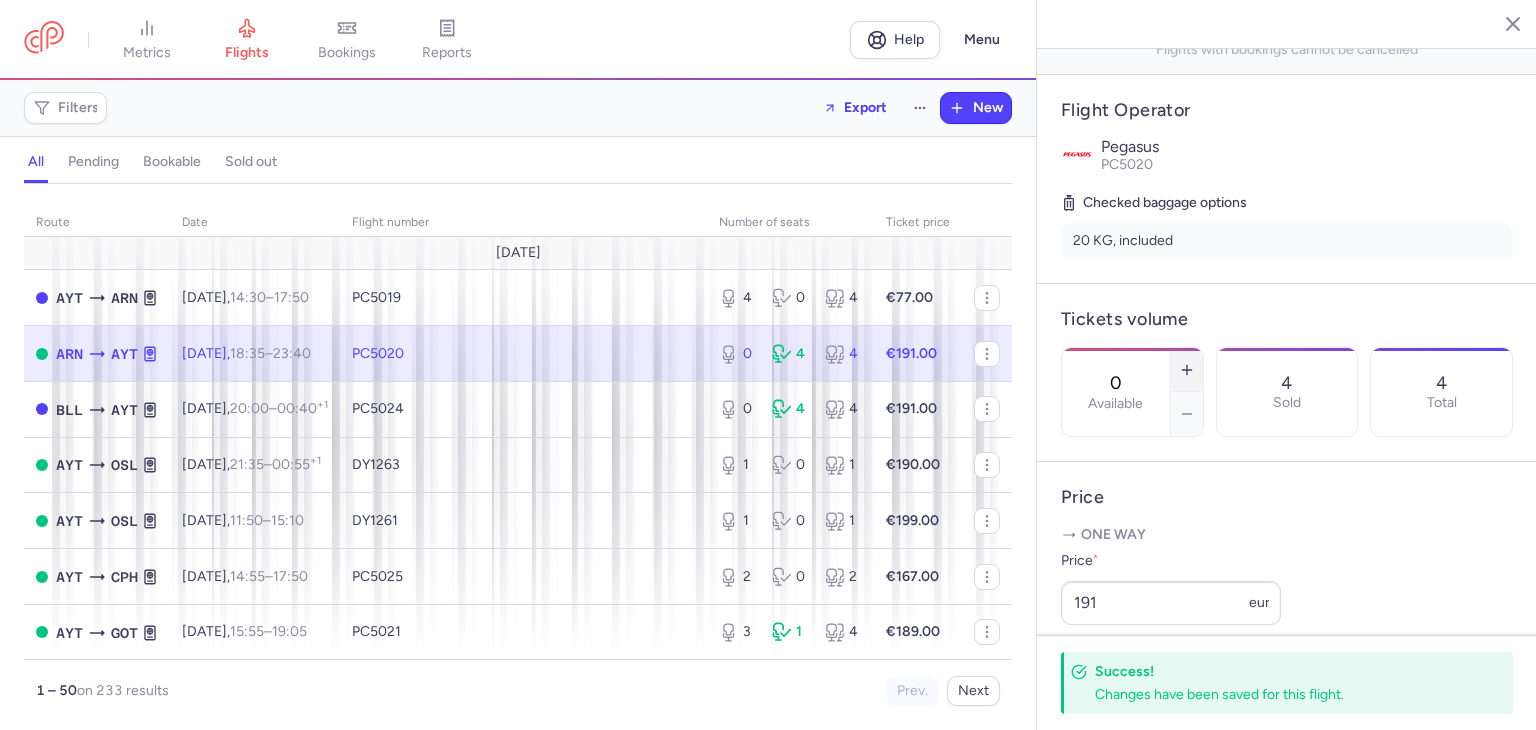 click at bounding box center [1187, 370] 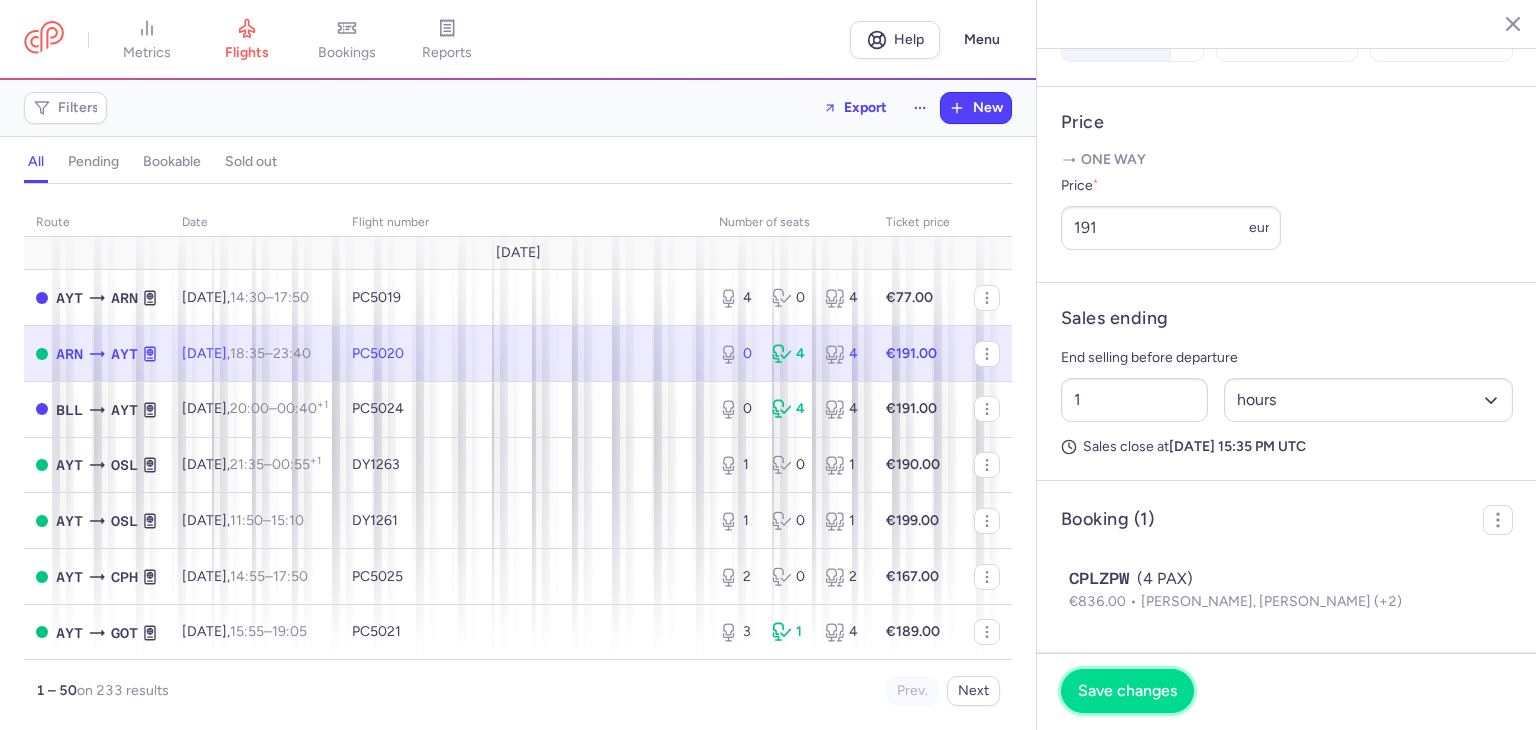 click on "Save changes" at bounding box center (1127, 691) 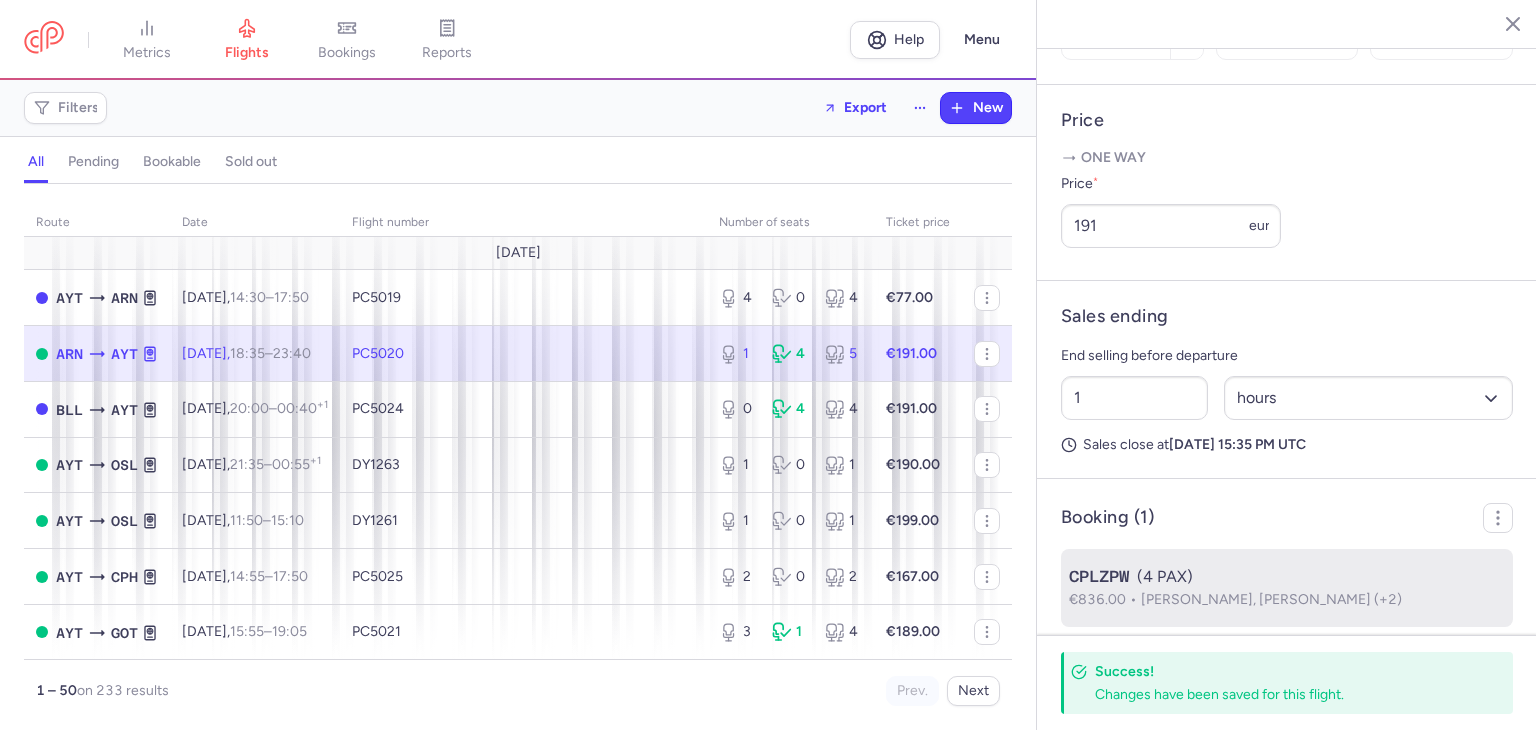 scroll, scrollTop: 753, scrollLeft: 0, axis: vertical 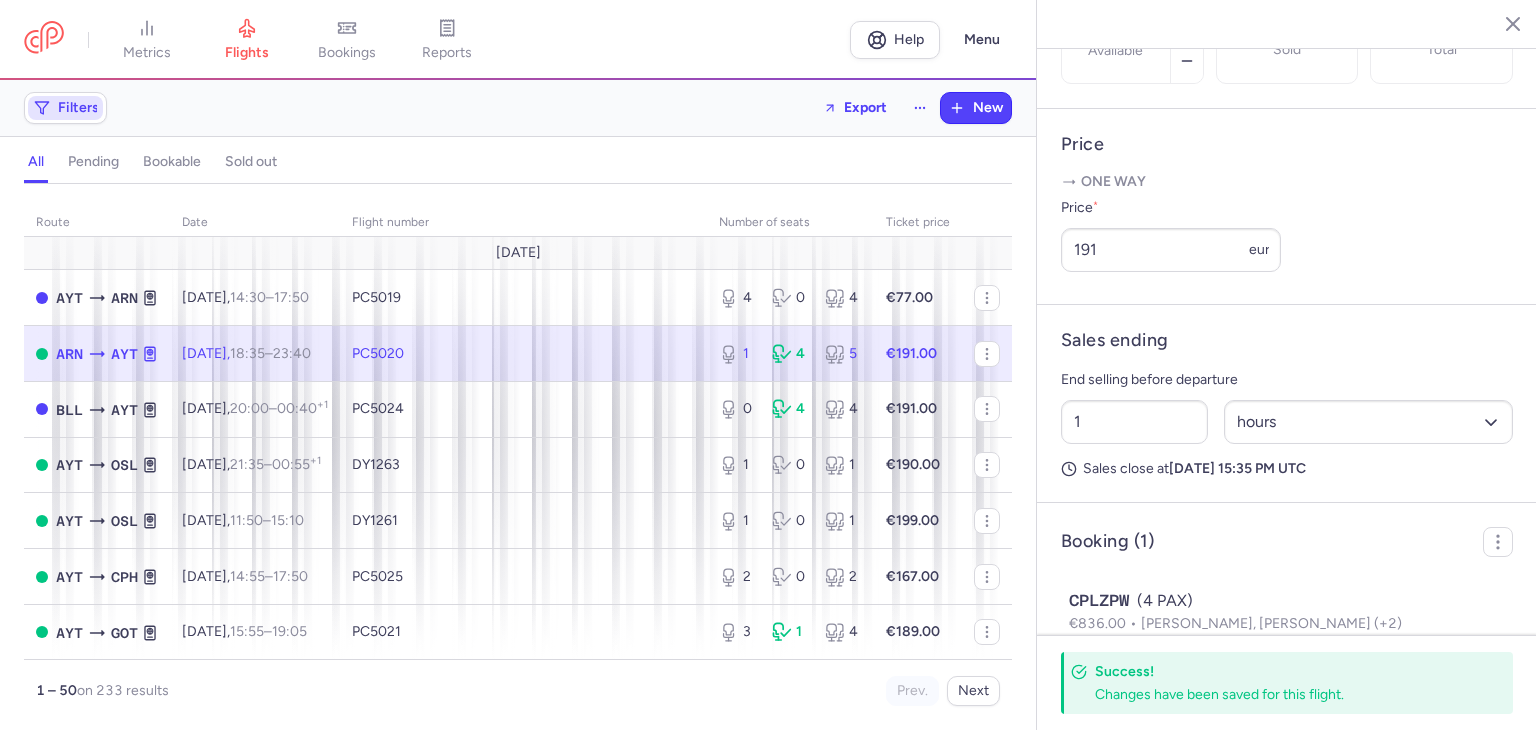 click on "Filters" at bounding box center (65, 108) 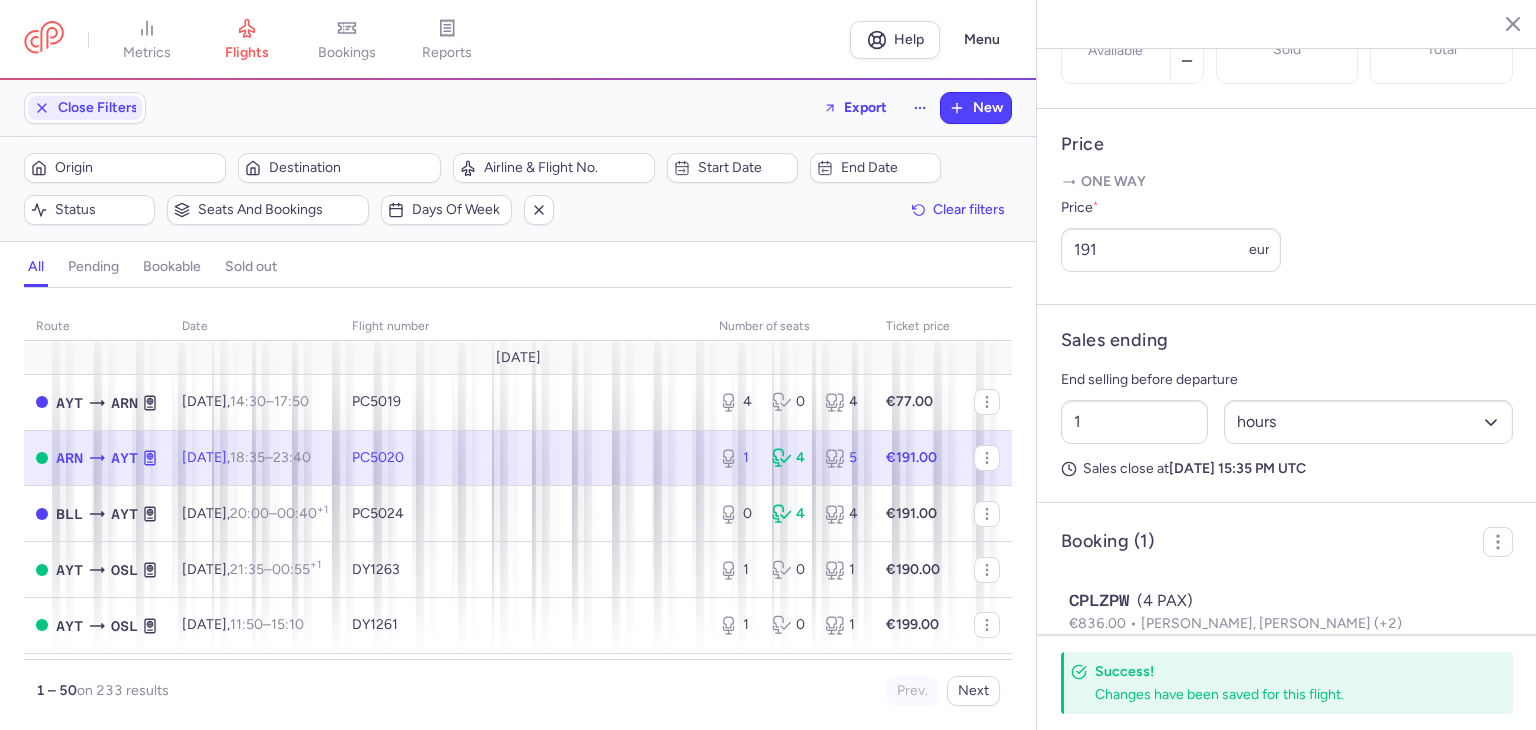 scroll, scrollTop: 0, scrollLeft: 0, axis: both 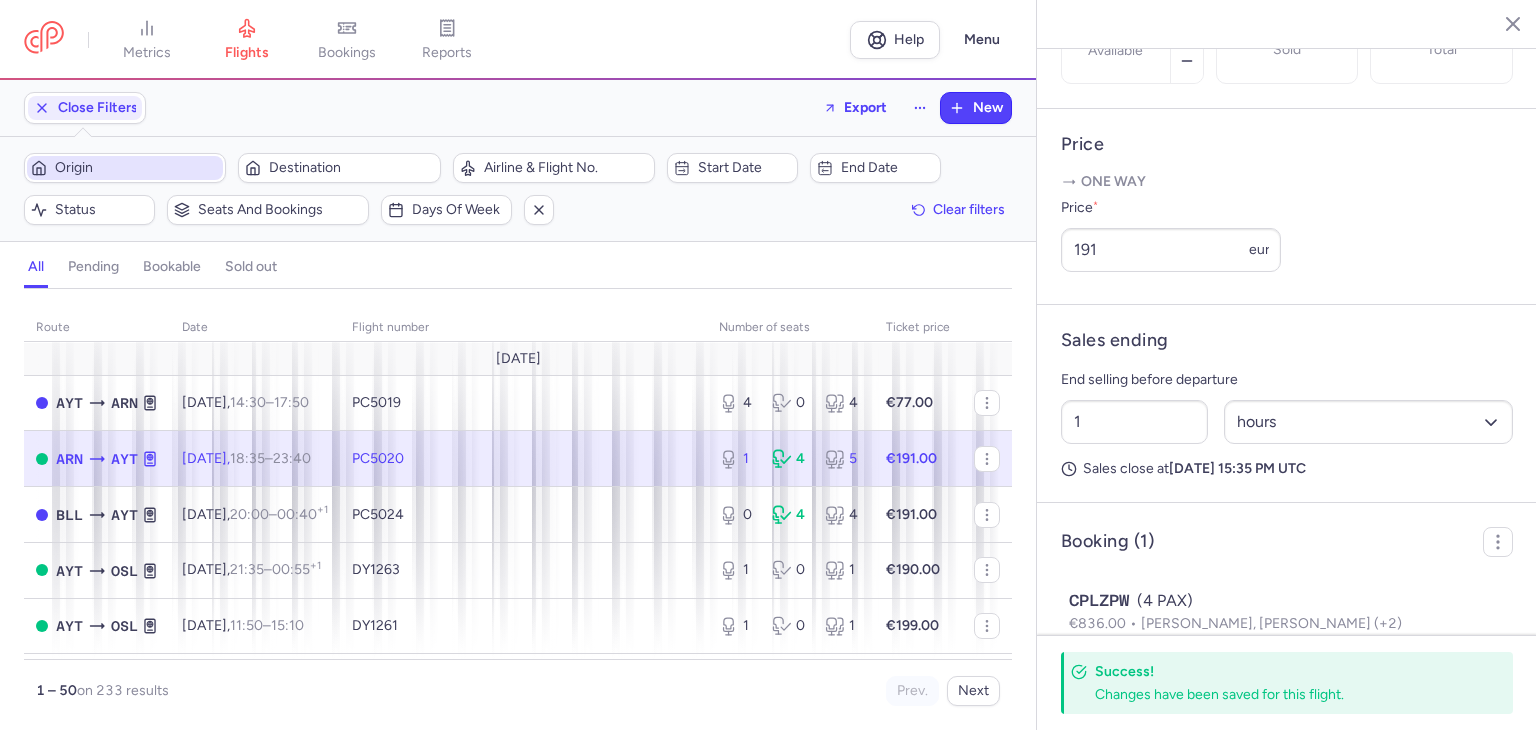 click on "Origin" at bounding box center [137, 168] 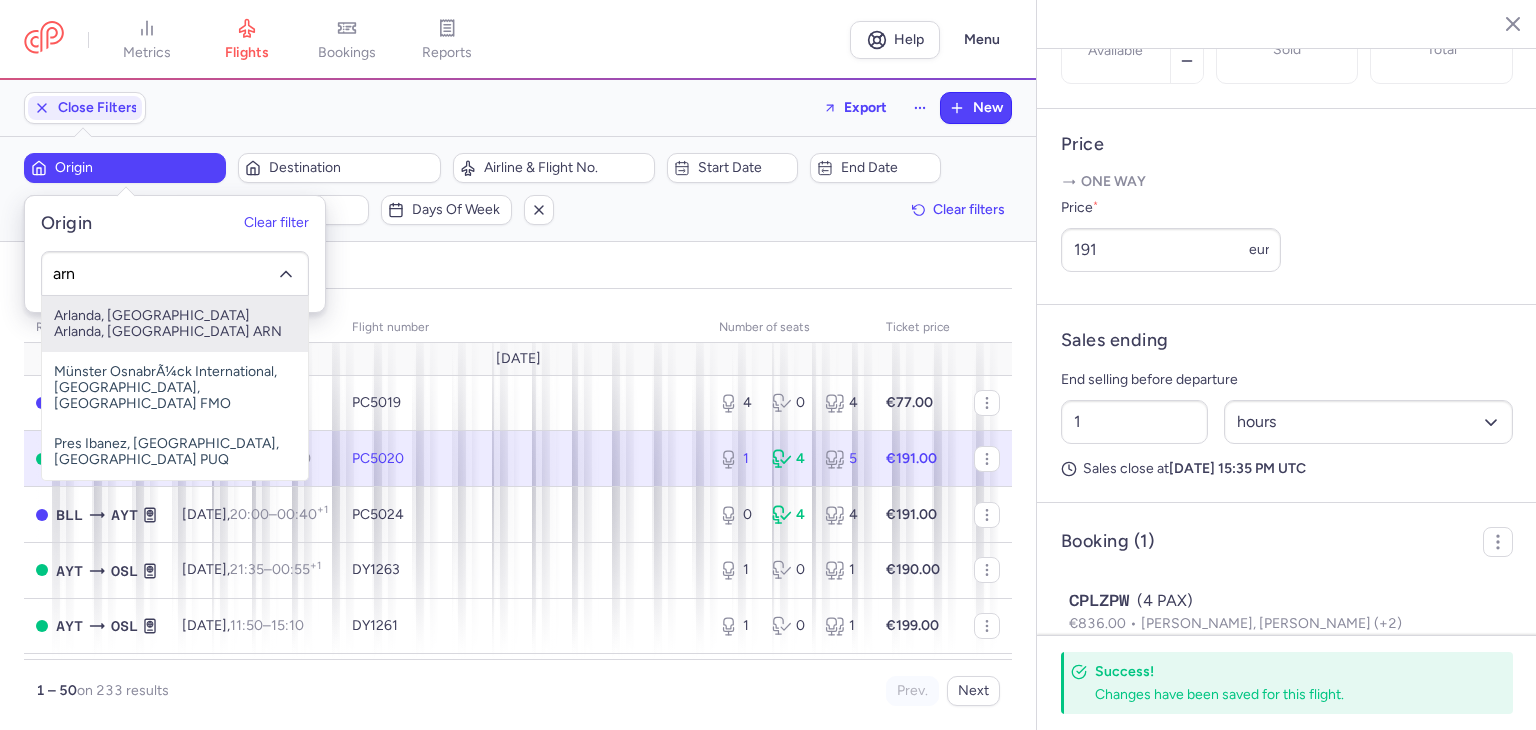 type on "arn" 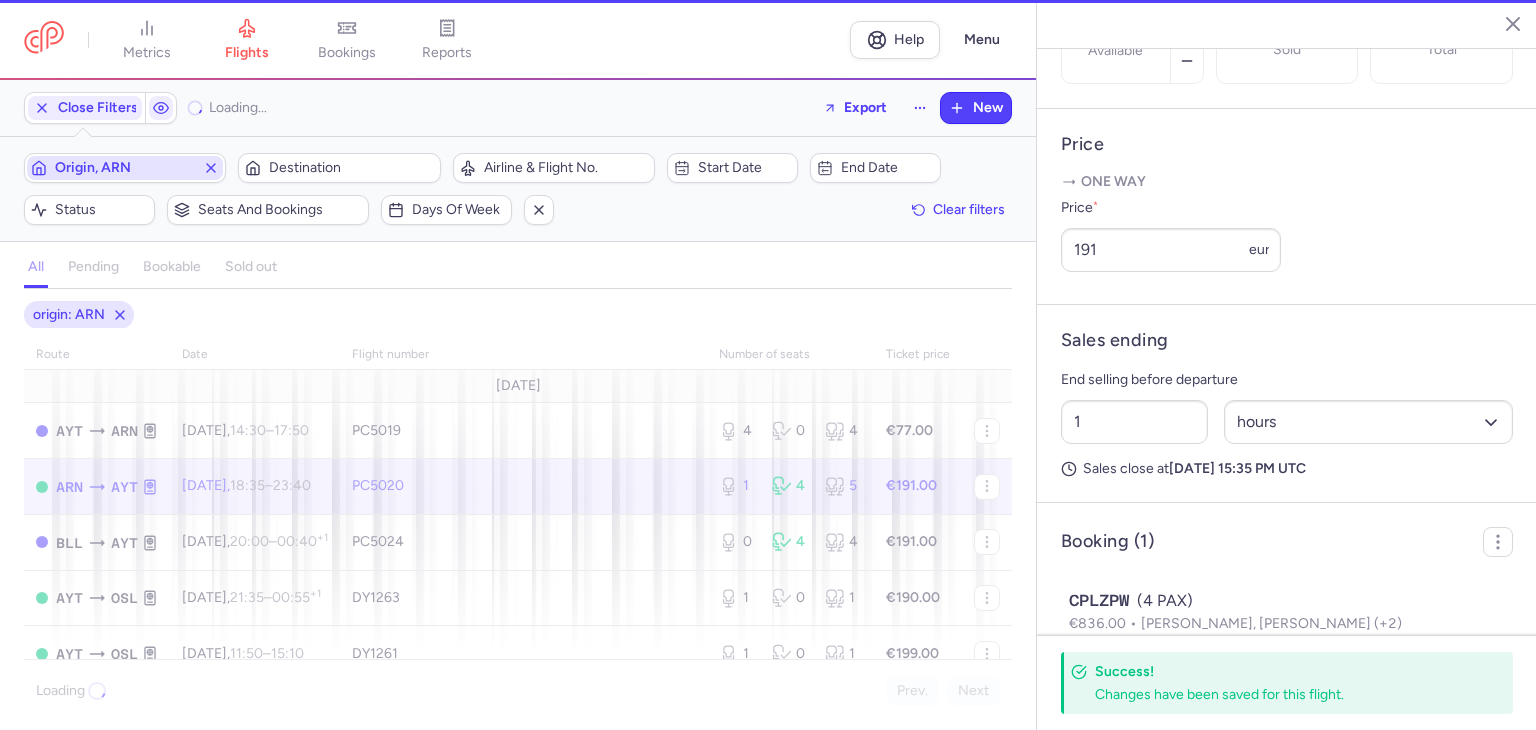 type 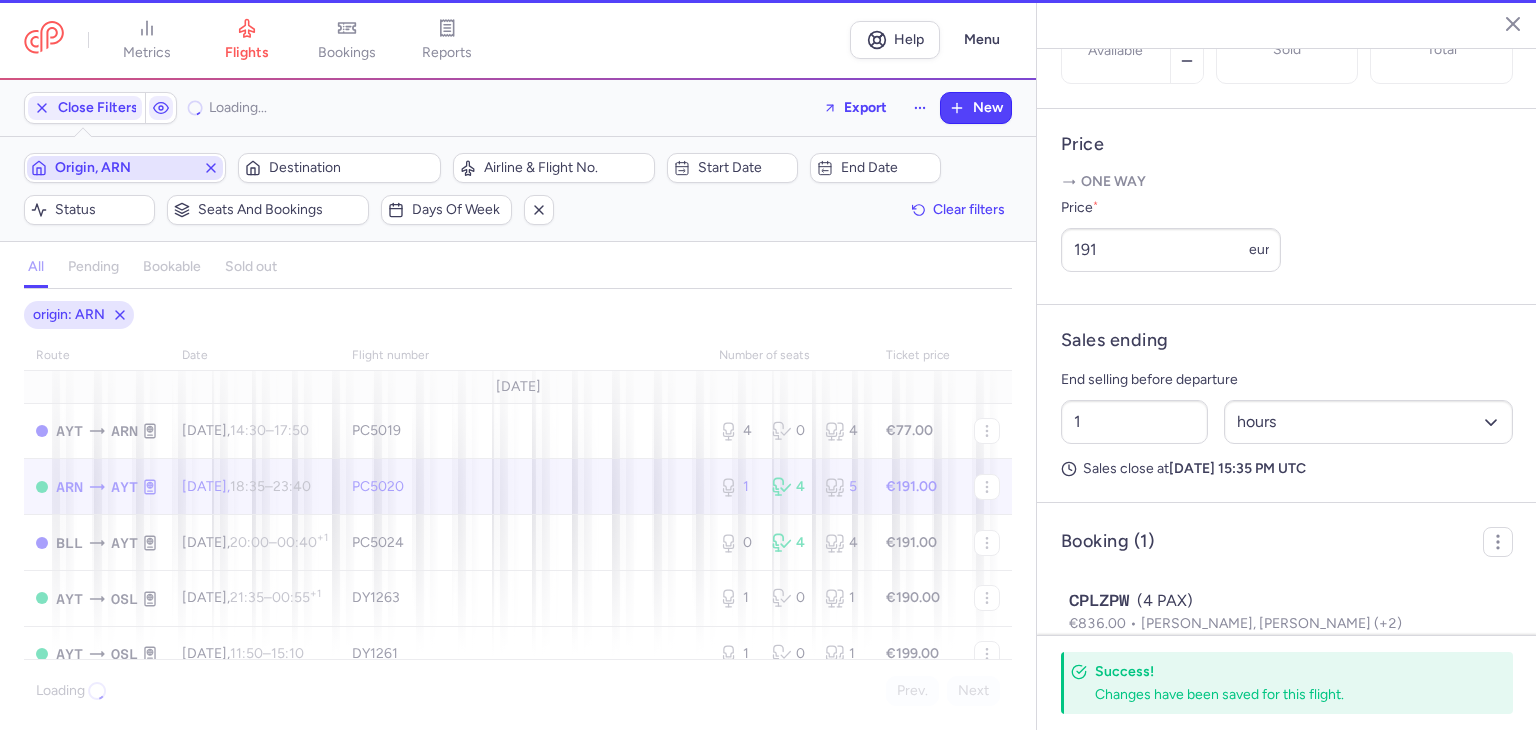type 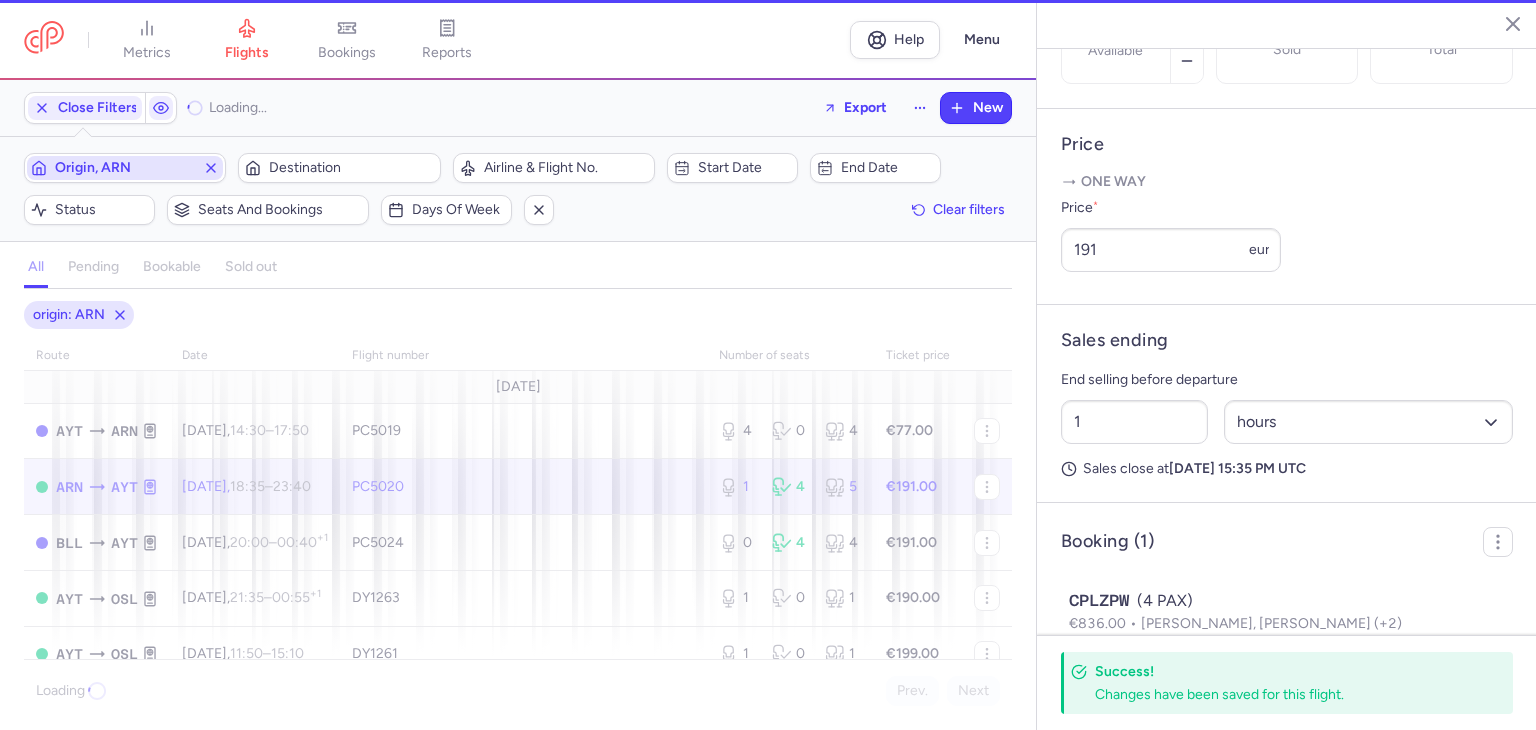 type 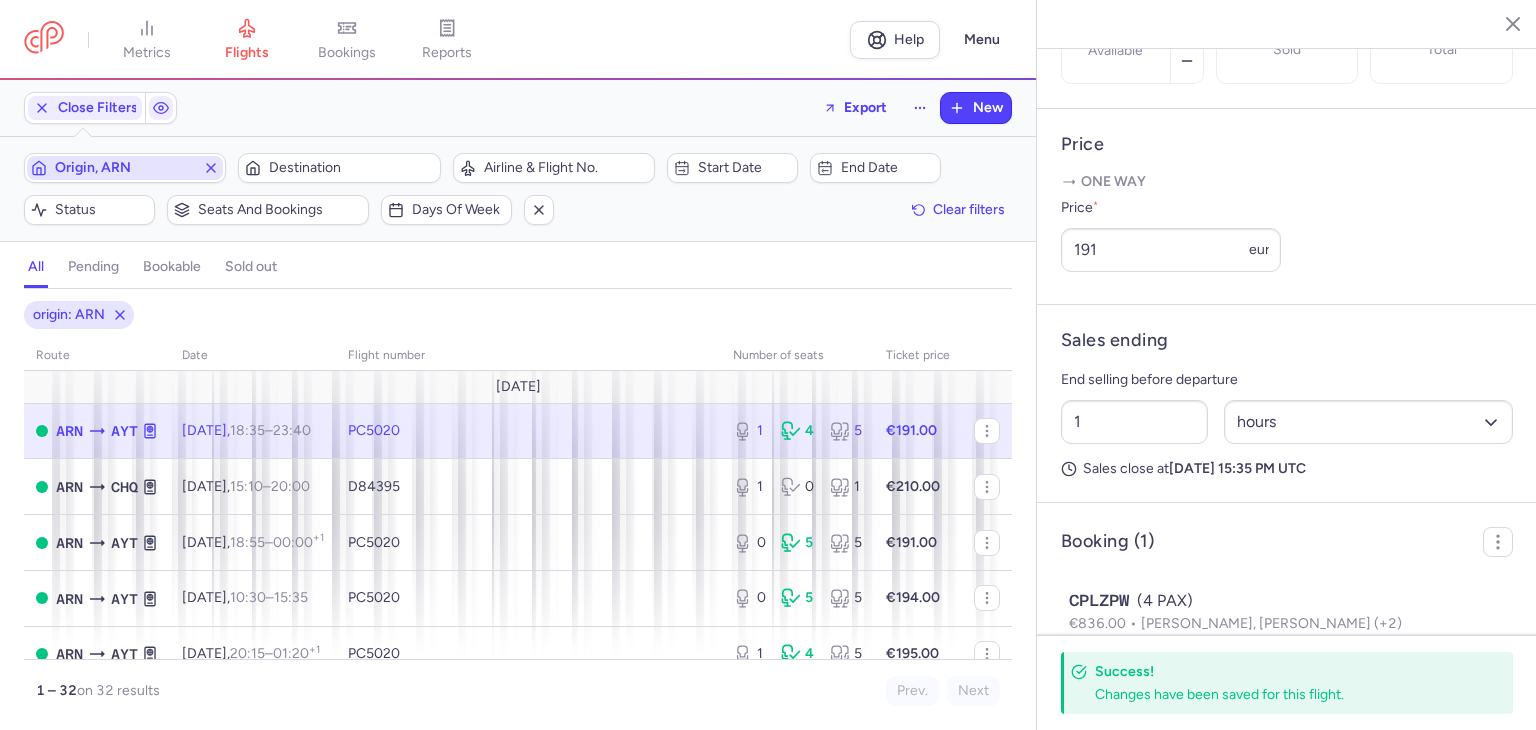 click on "Destination" 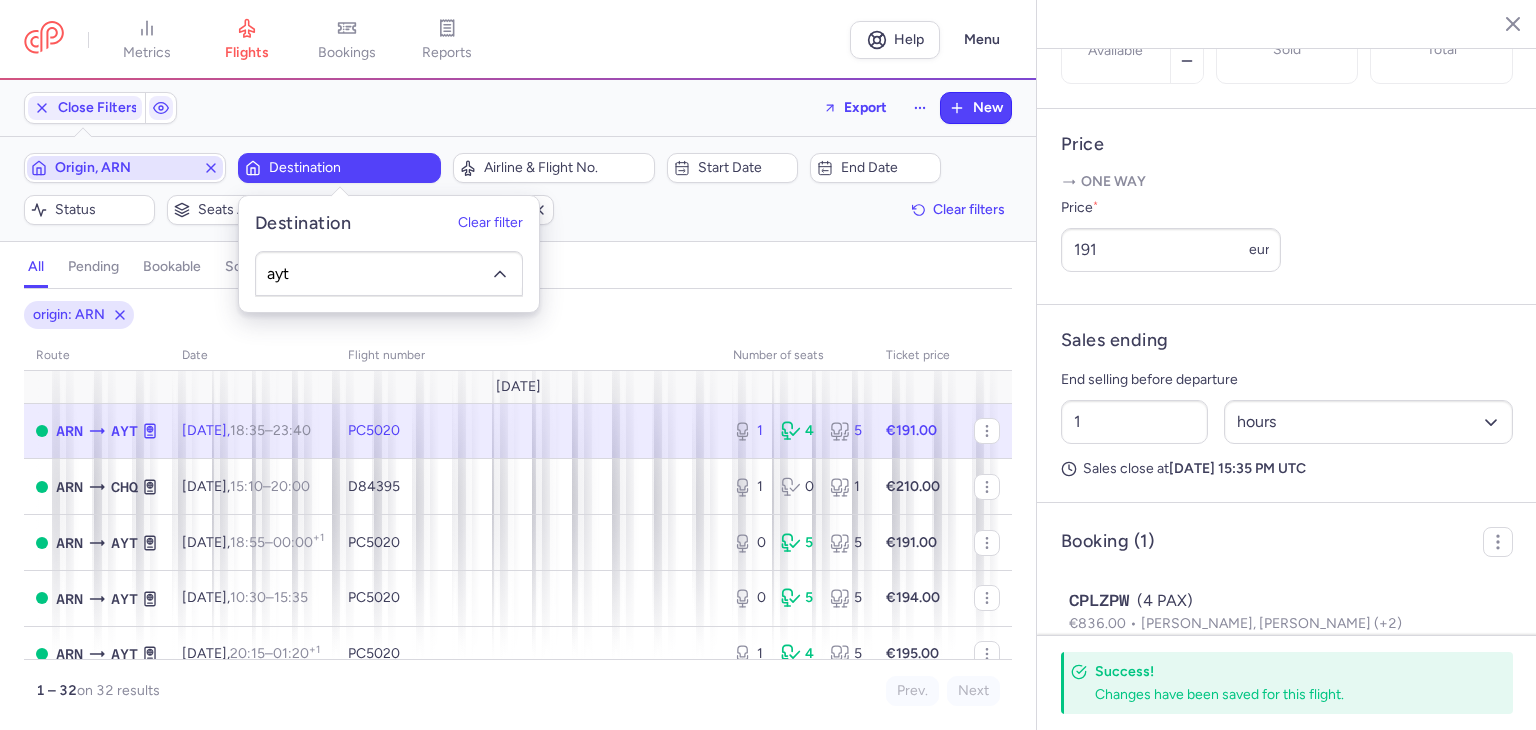 type on "ayt" 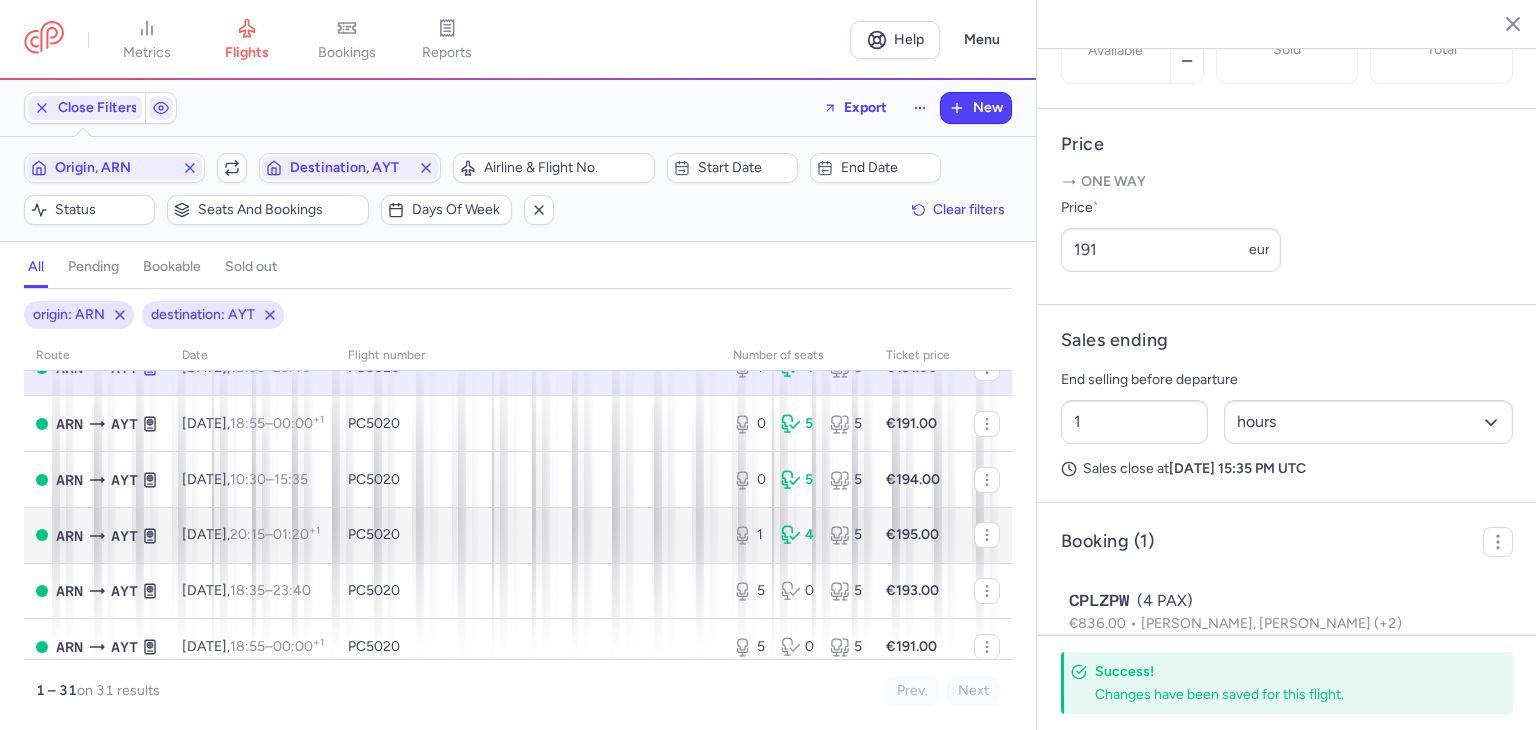 scroll, scrollTop: 0, scrollLeft: 0, axis: both 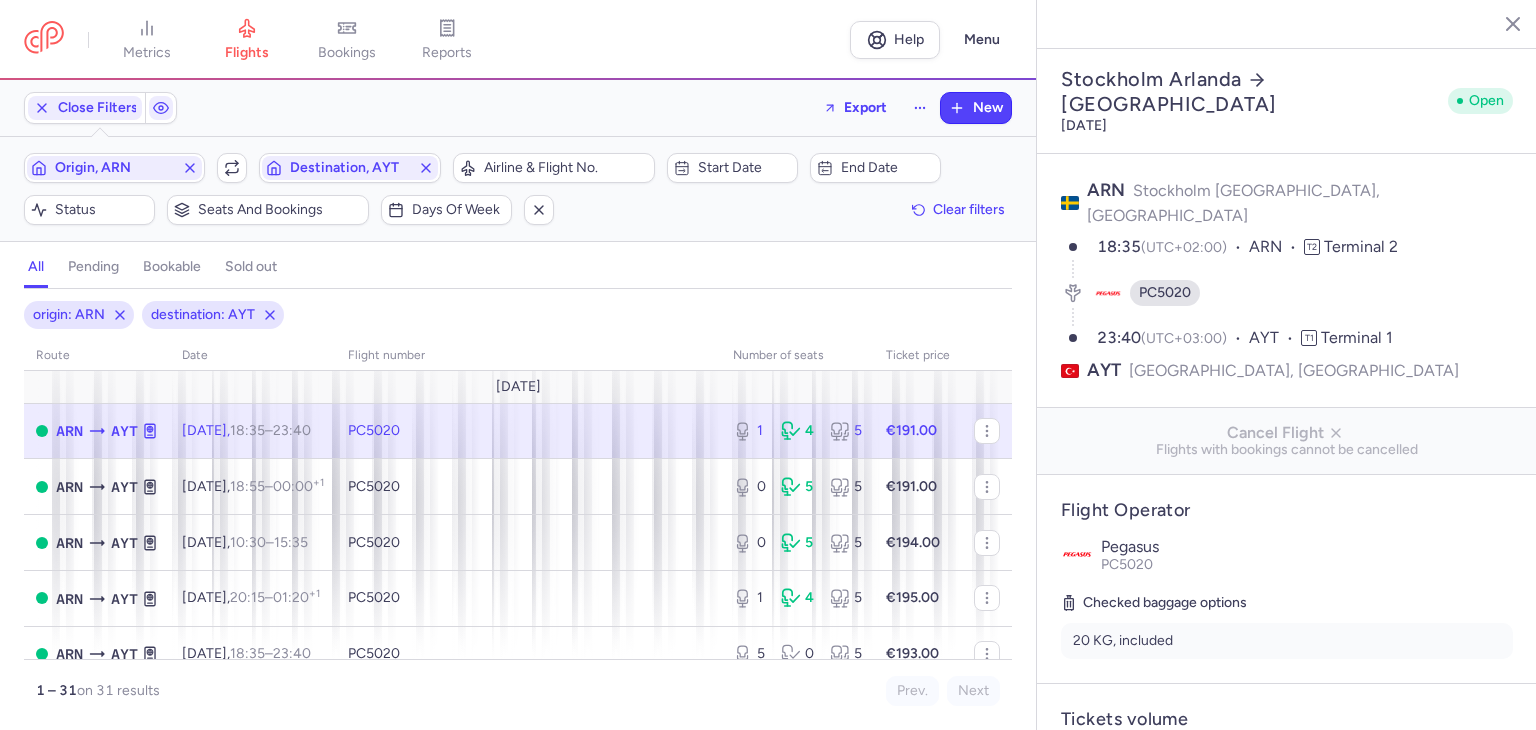 select on "hours" 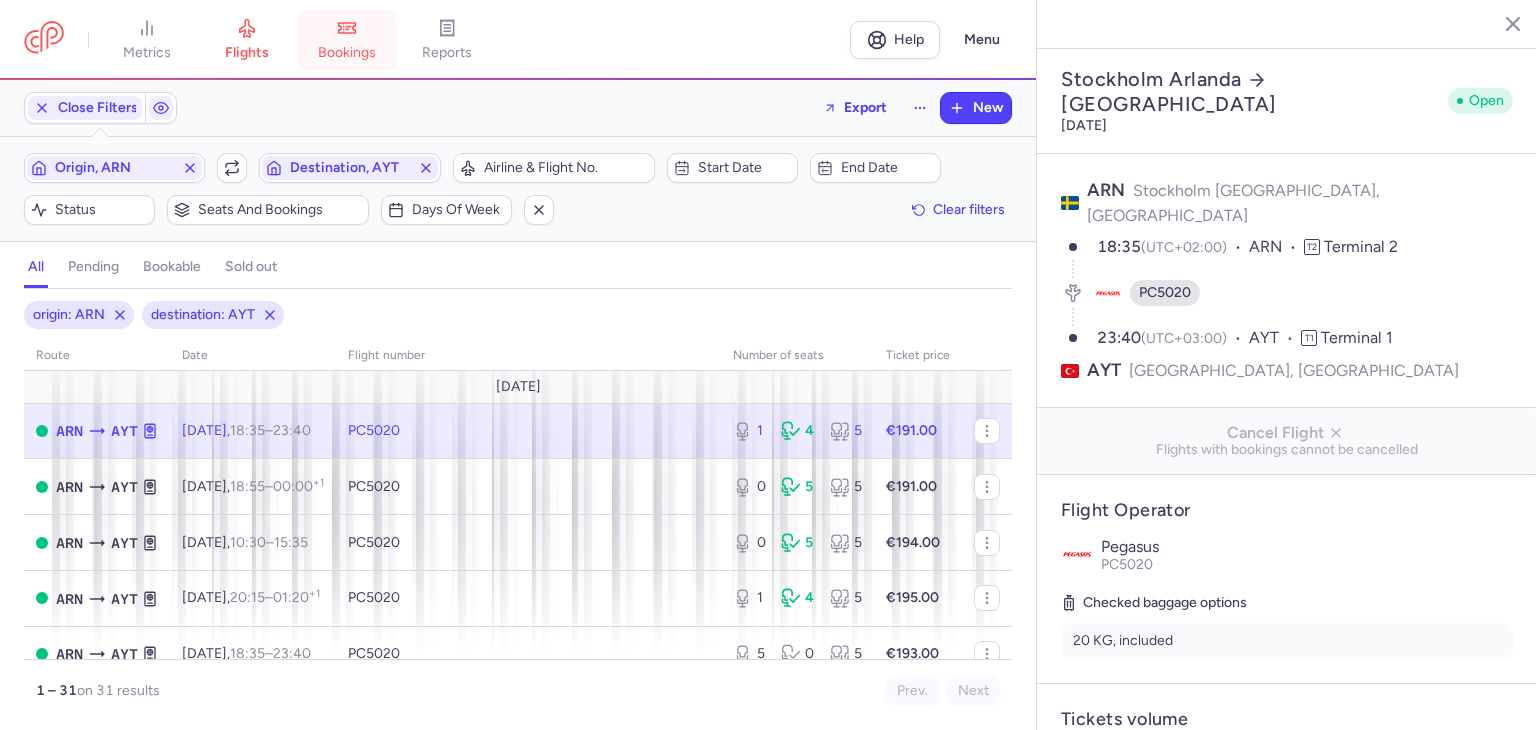 click on "bookings" at bounding box center (347, 40) 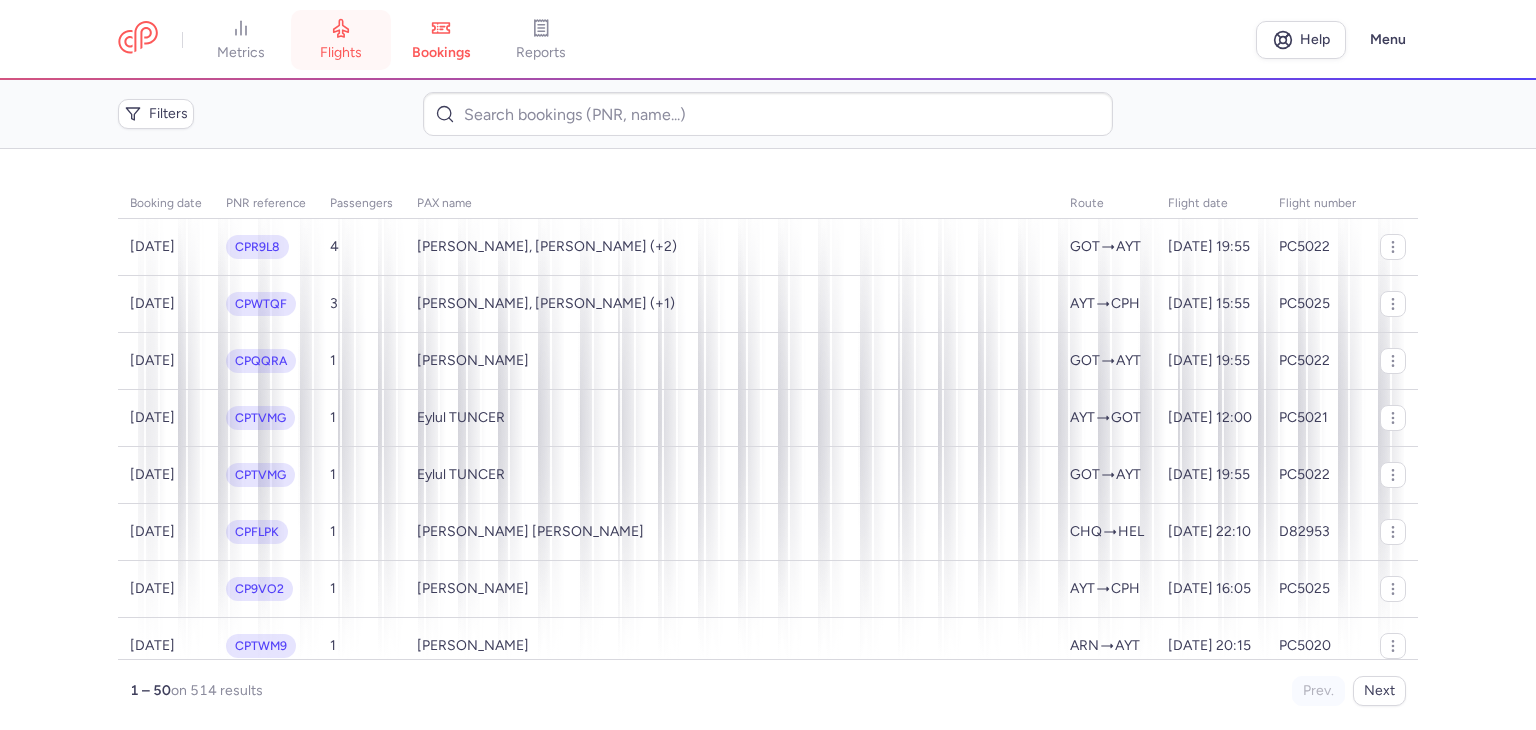 click 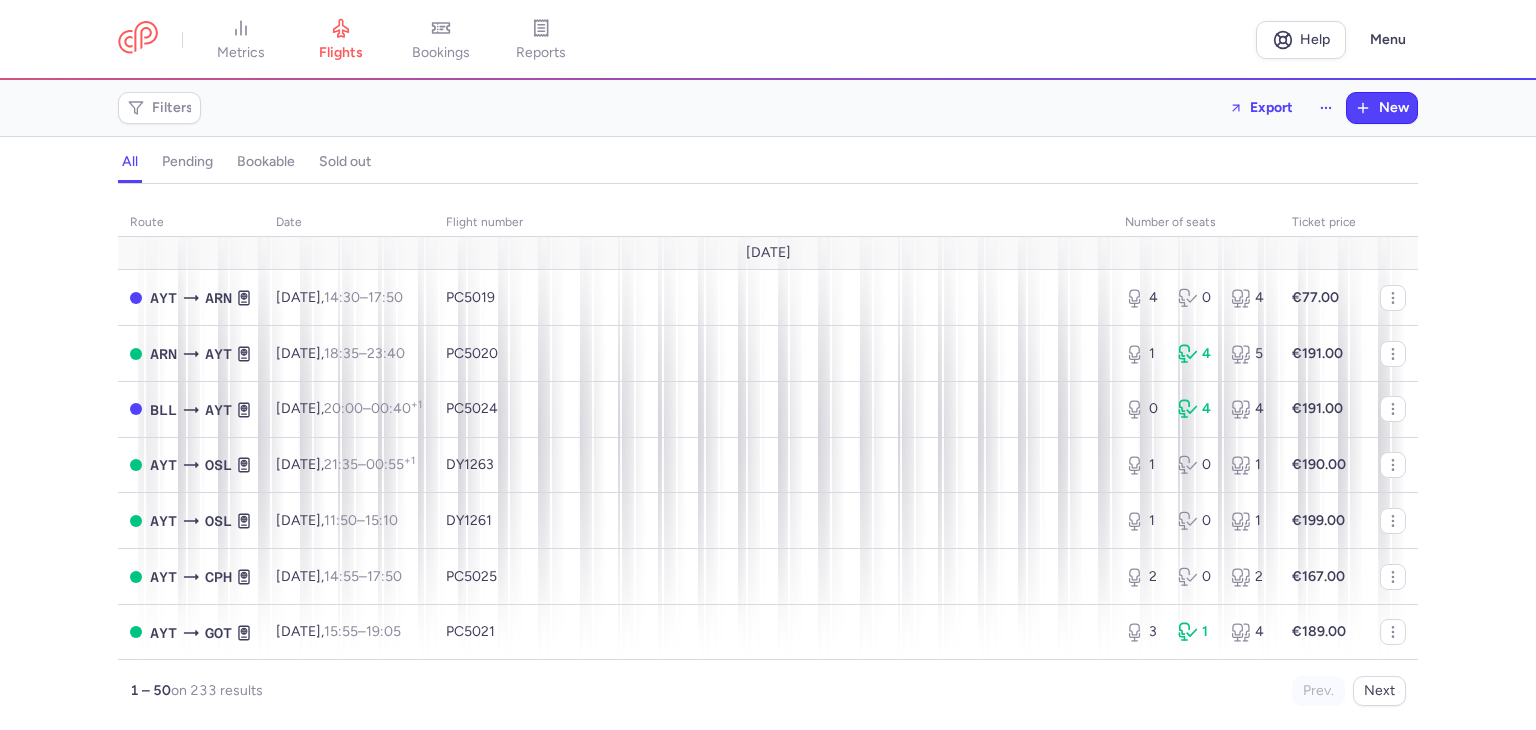 click on "Filters  Export  New" at bounding box center [768, 108] 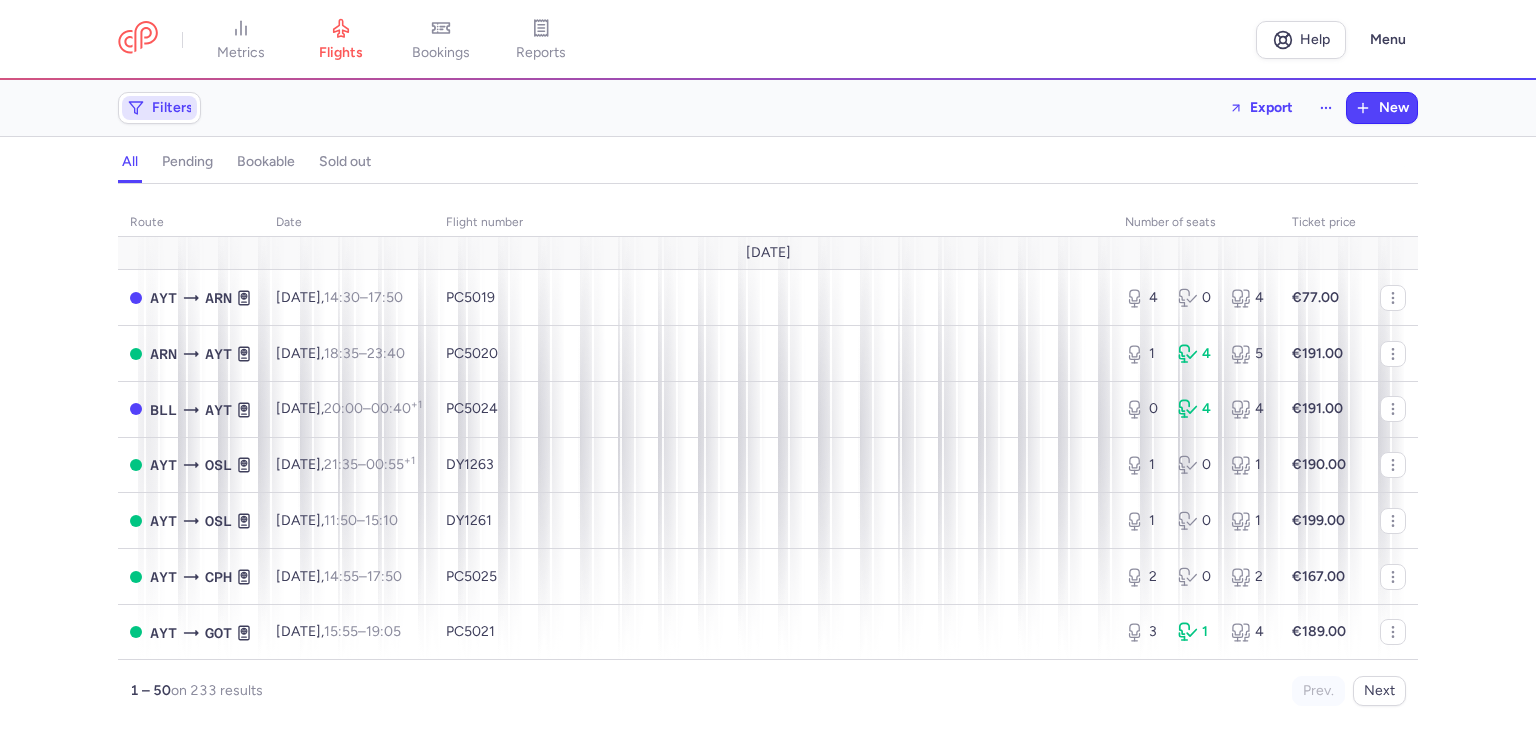 click on "Filters" at bounding box center [159, 108] 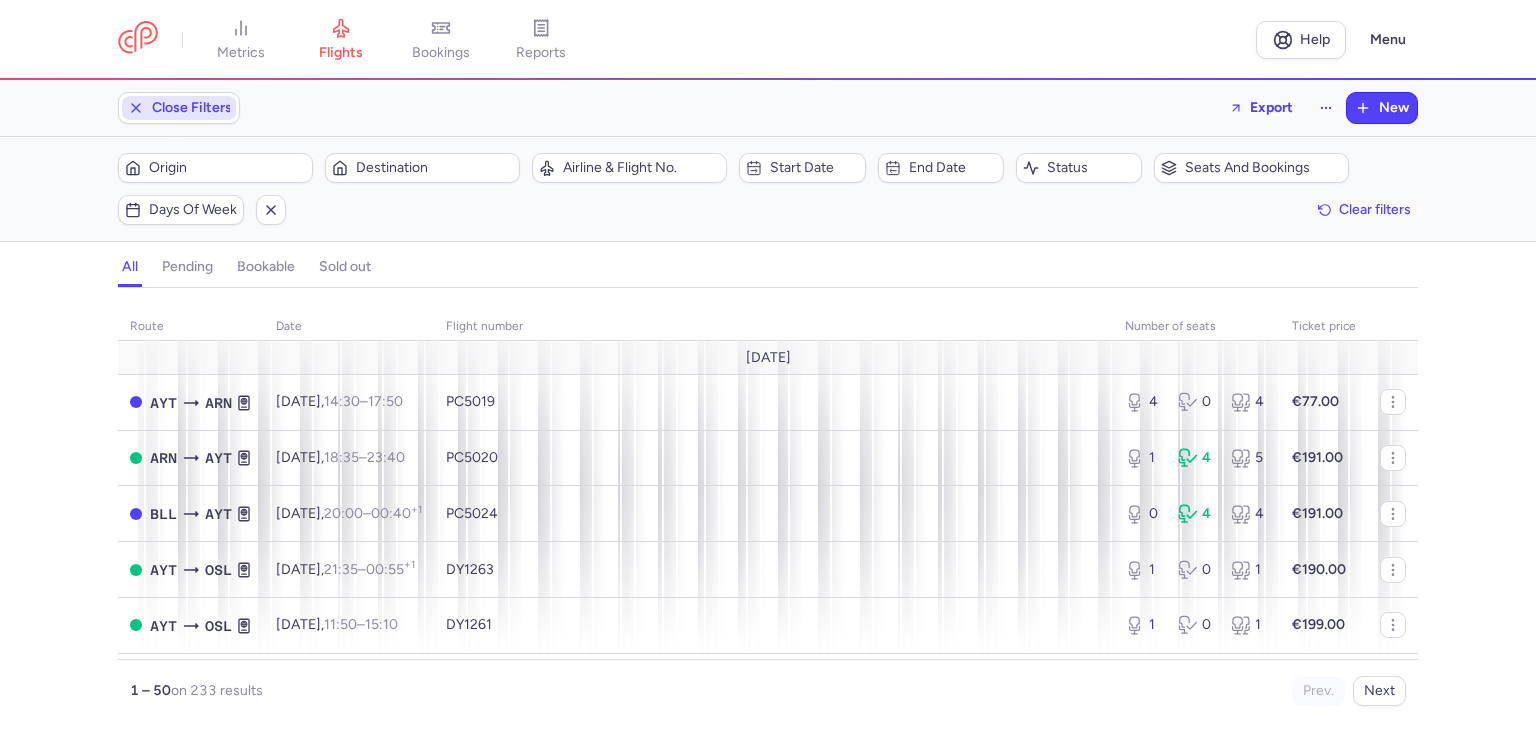 scroll, scrollTop: 0, scrollLeft: 0, axis: both 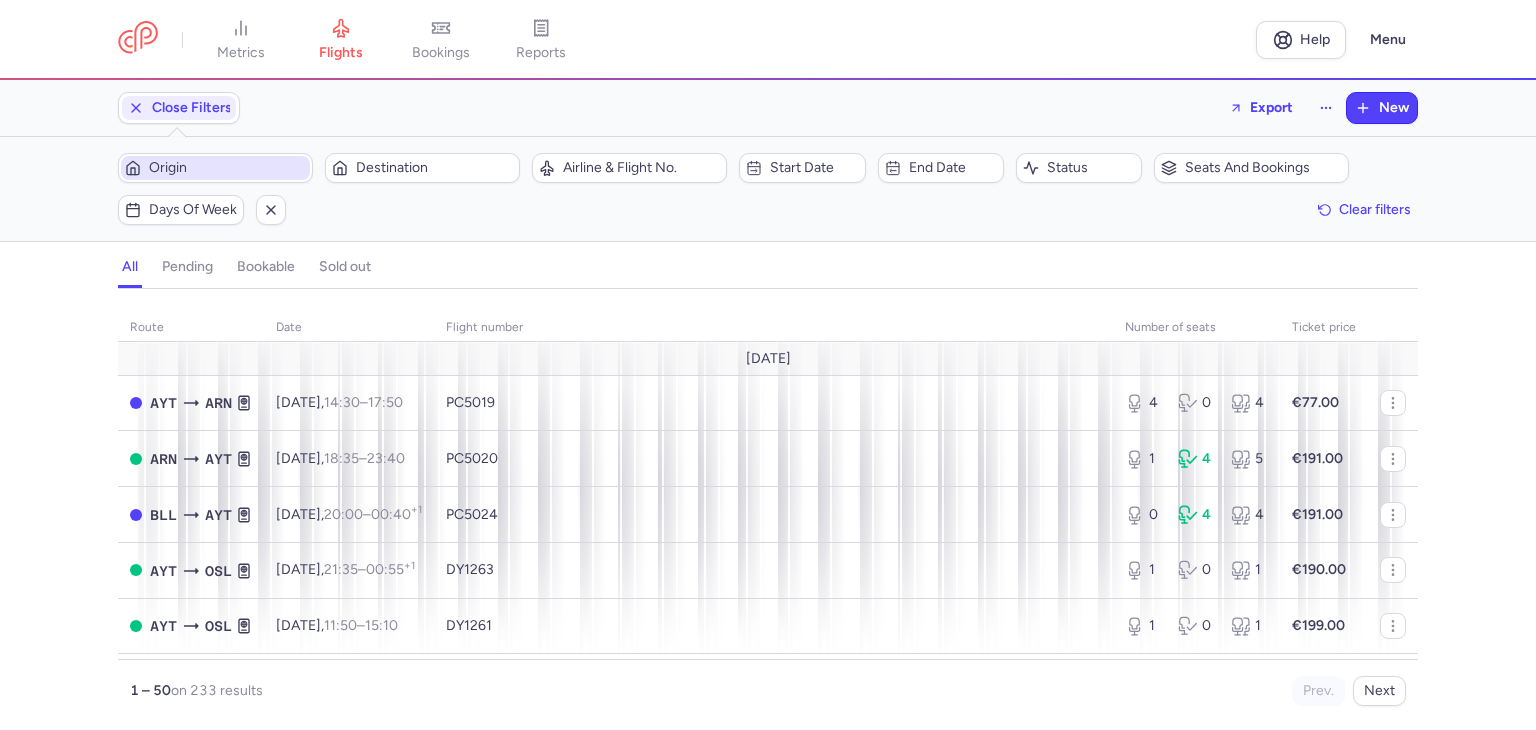 click on "Origin" at bounding box center (215, 168) 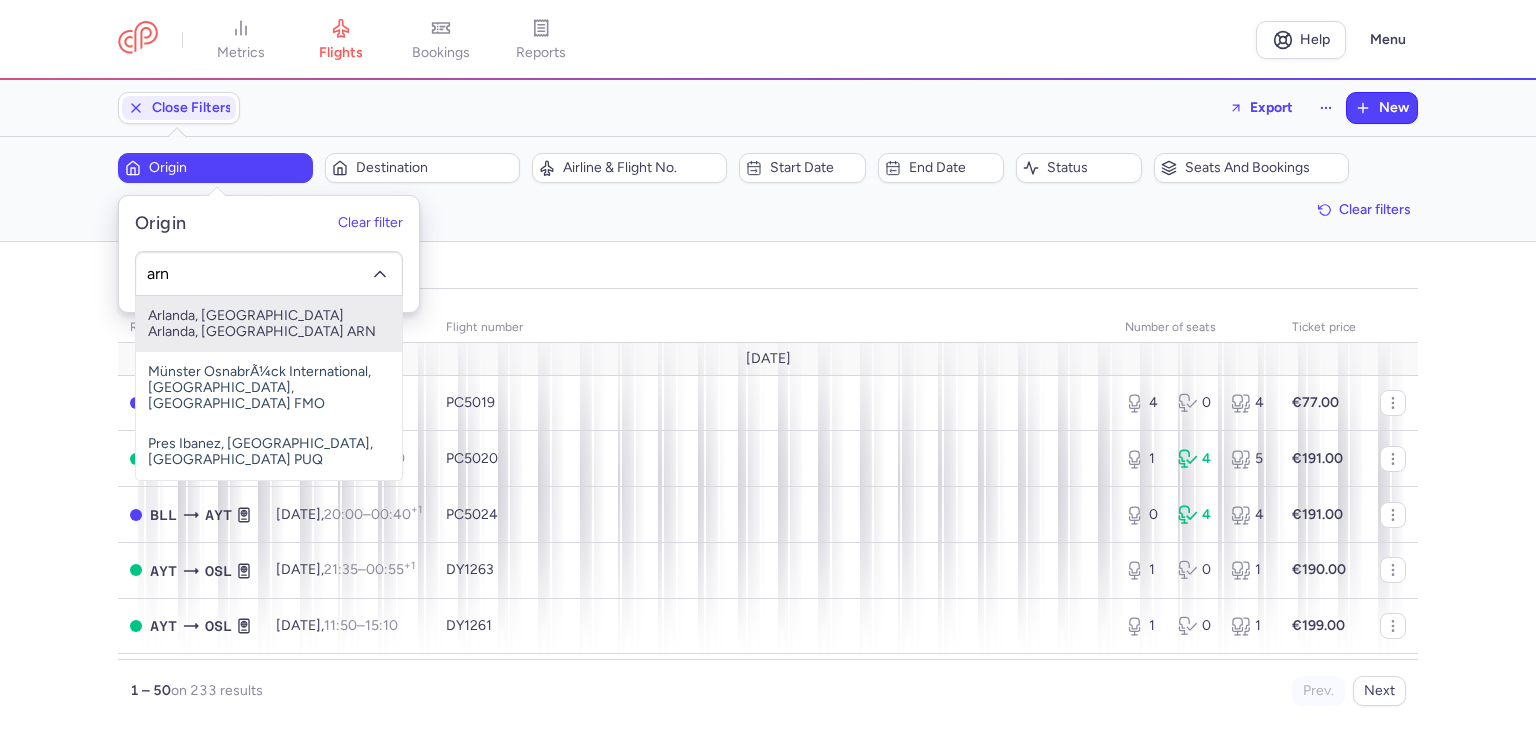 type on "arn" 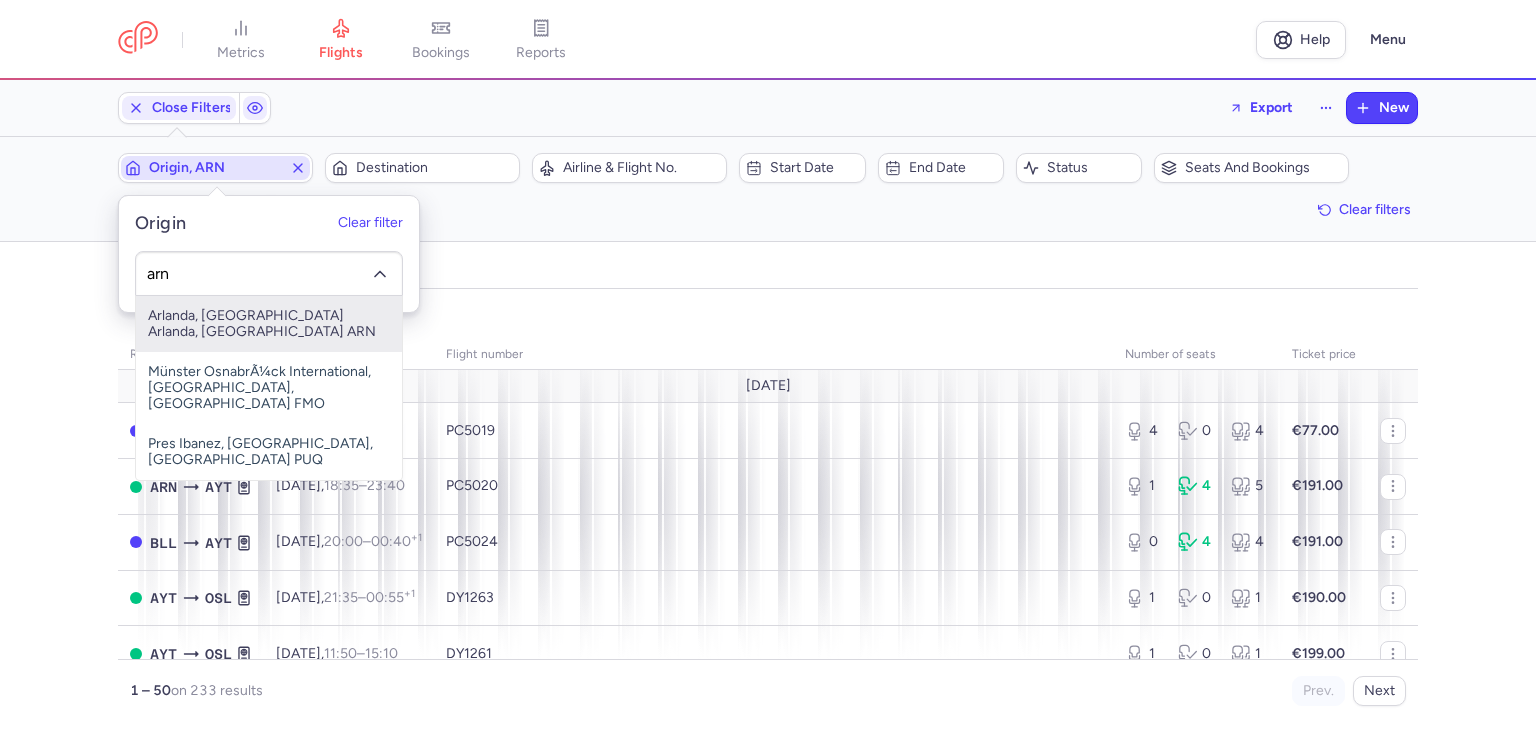 type 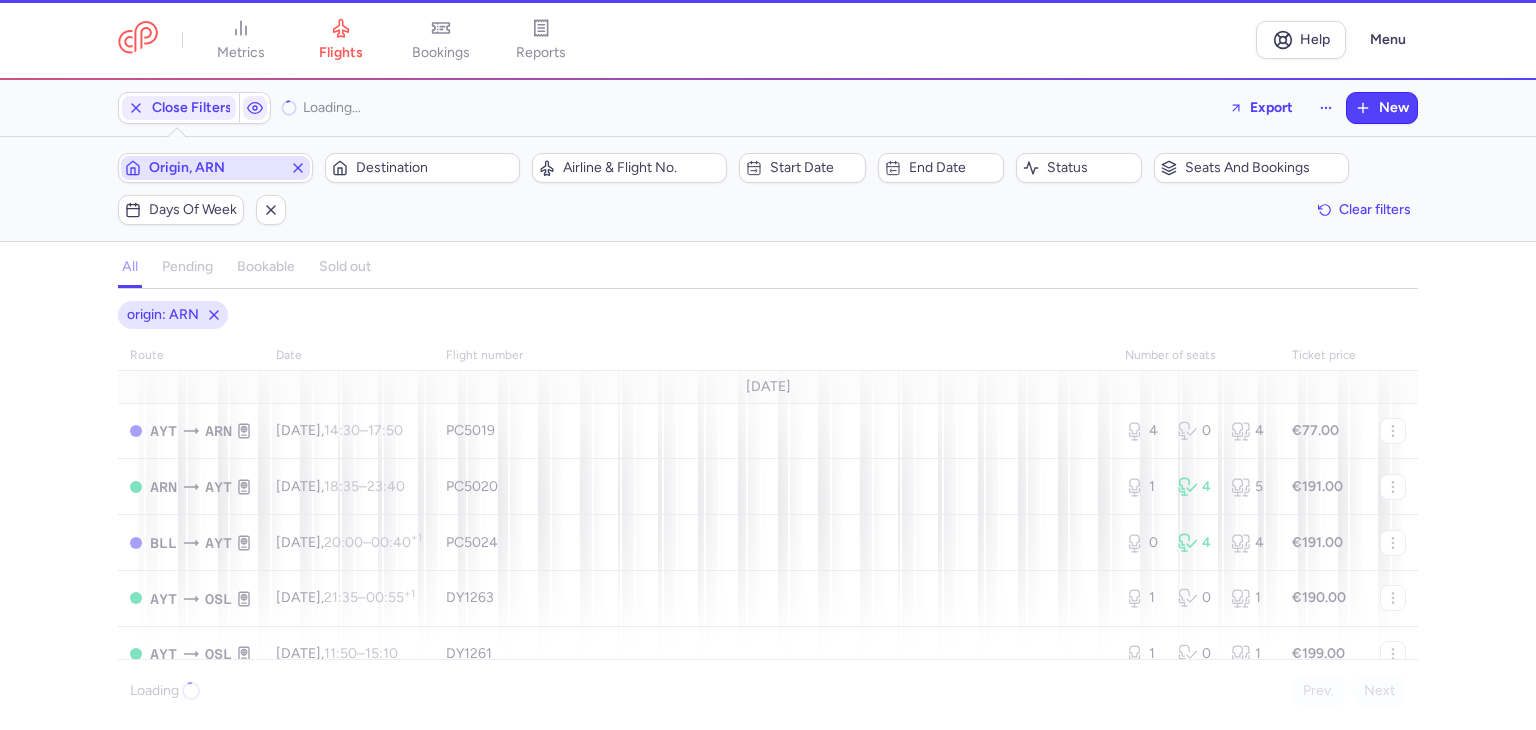 type 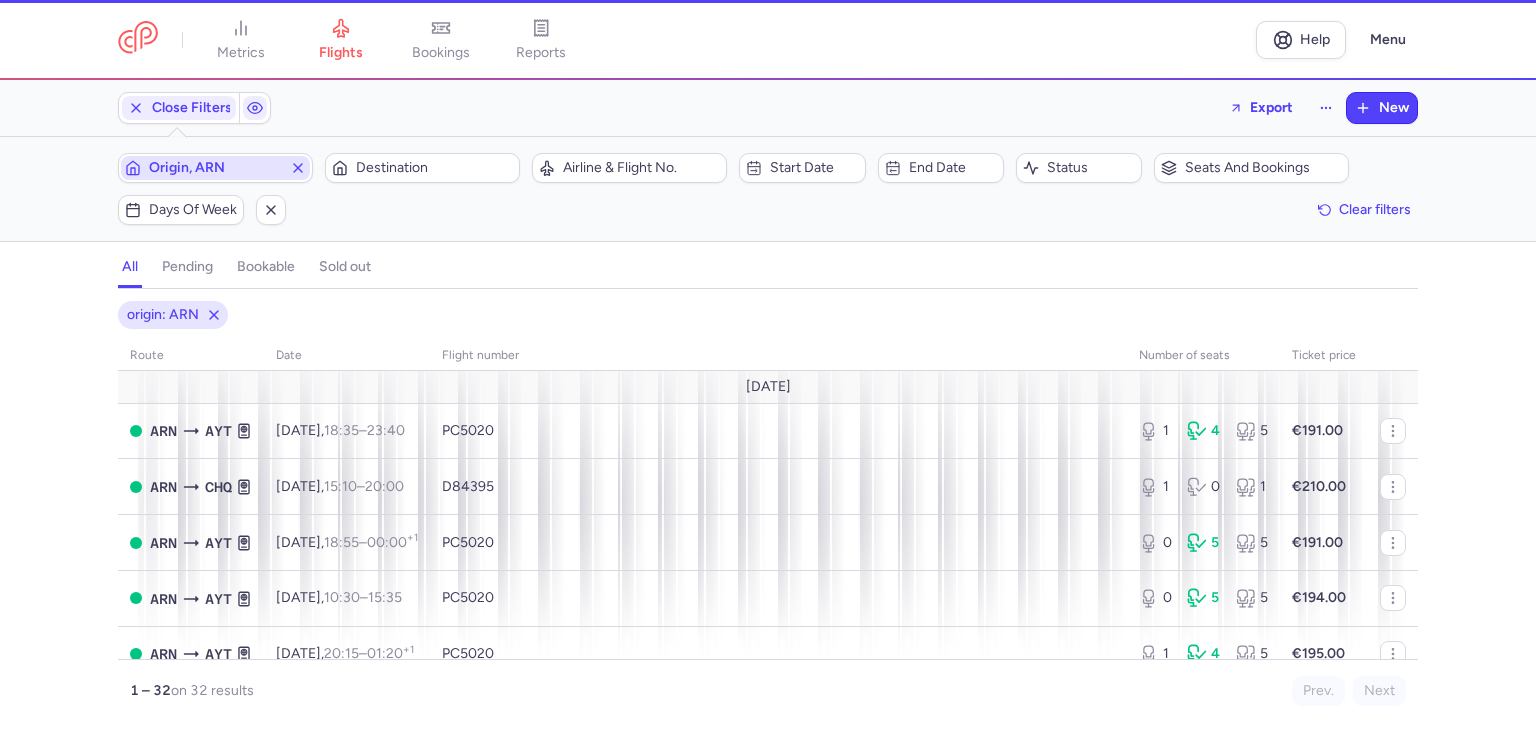 type 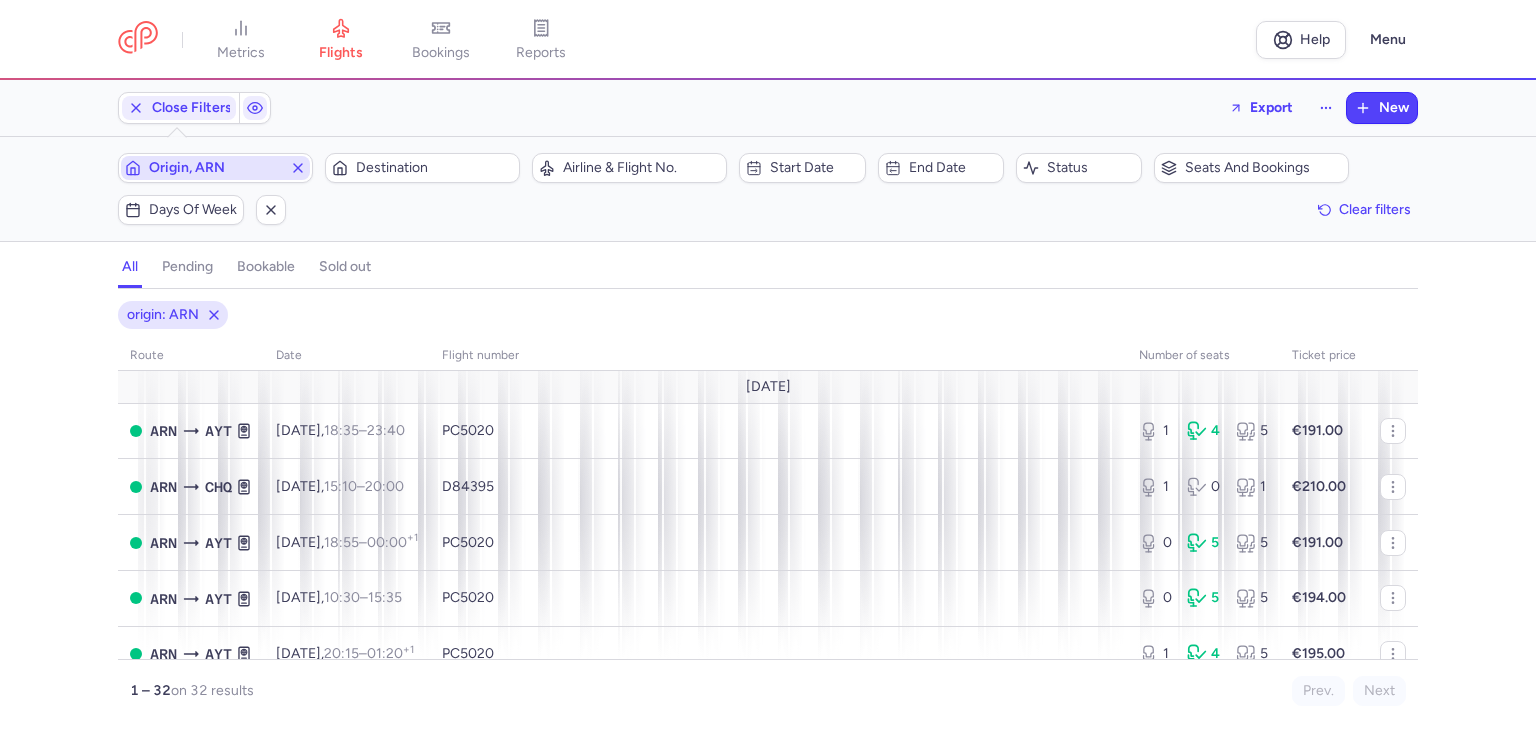 click on "Destination" 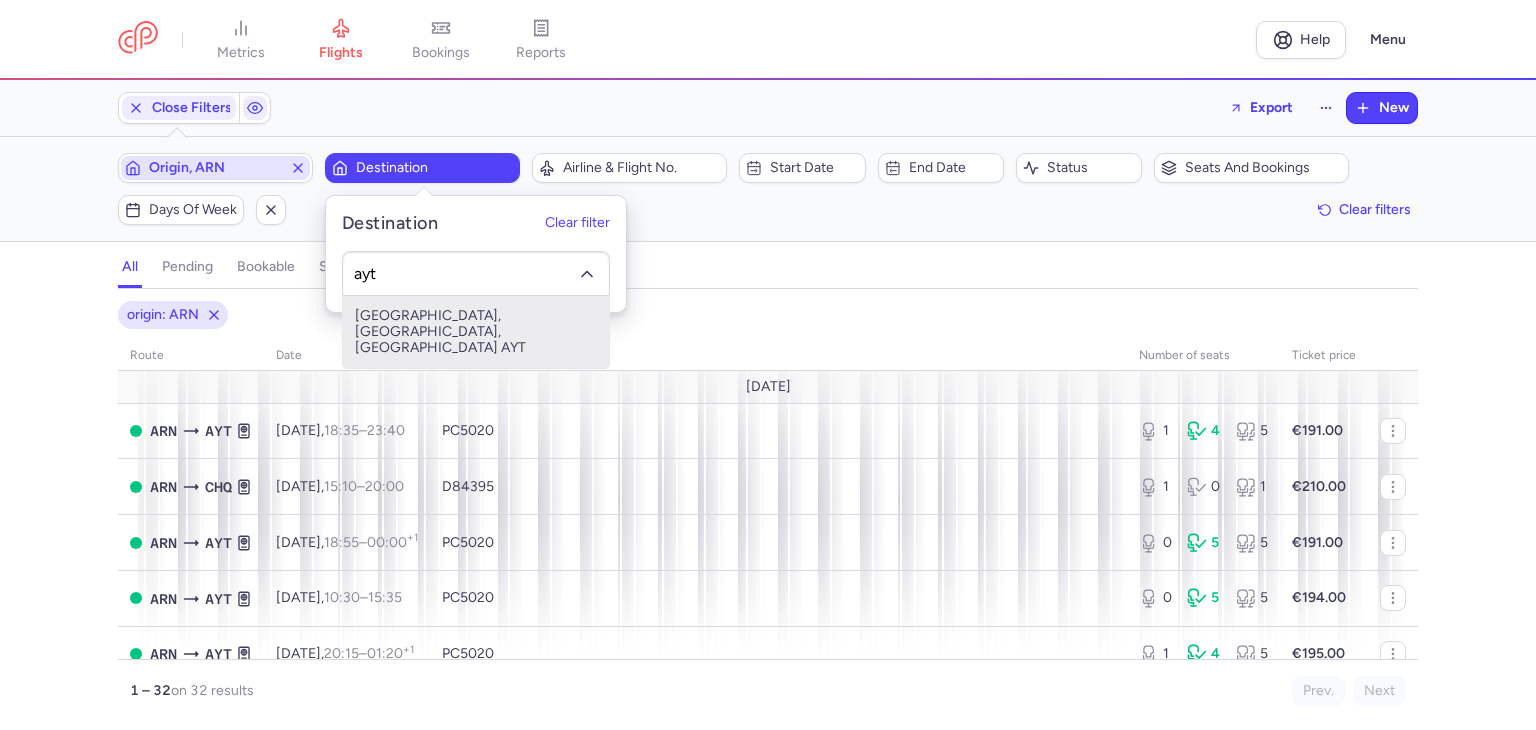 type on "ayt" 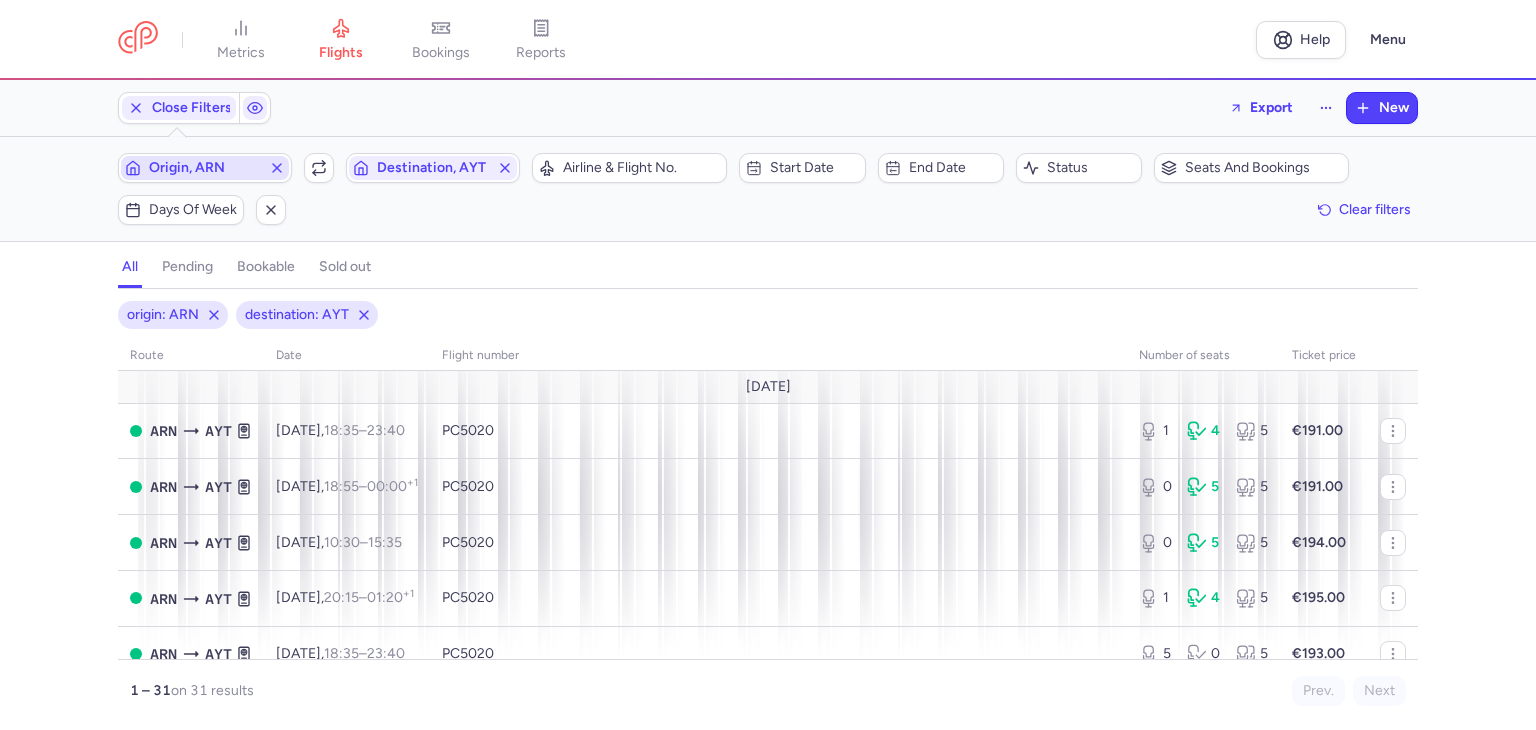 click on "Origin, ARN" at bounding box center (205, 168) 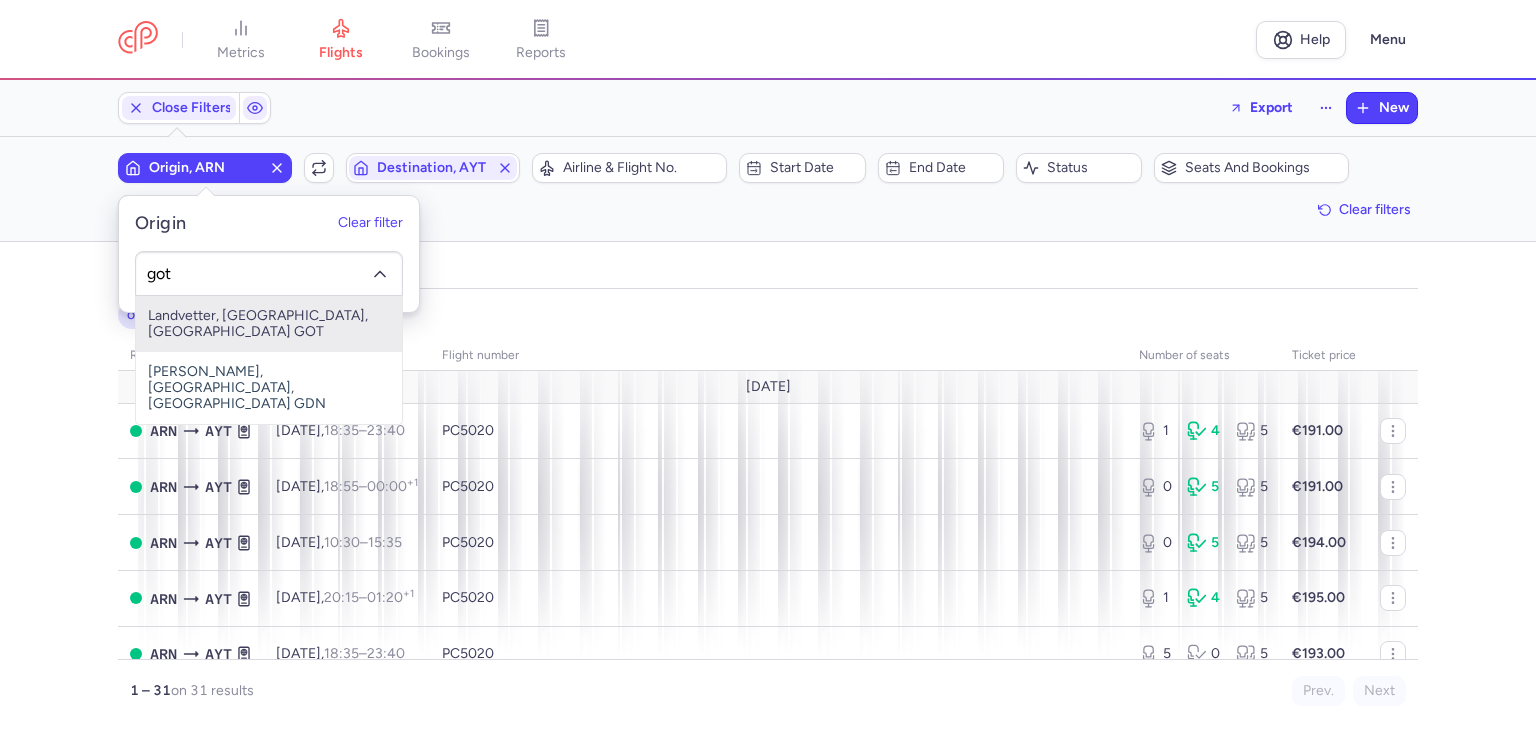 type on "got" 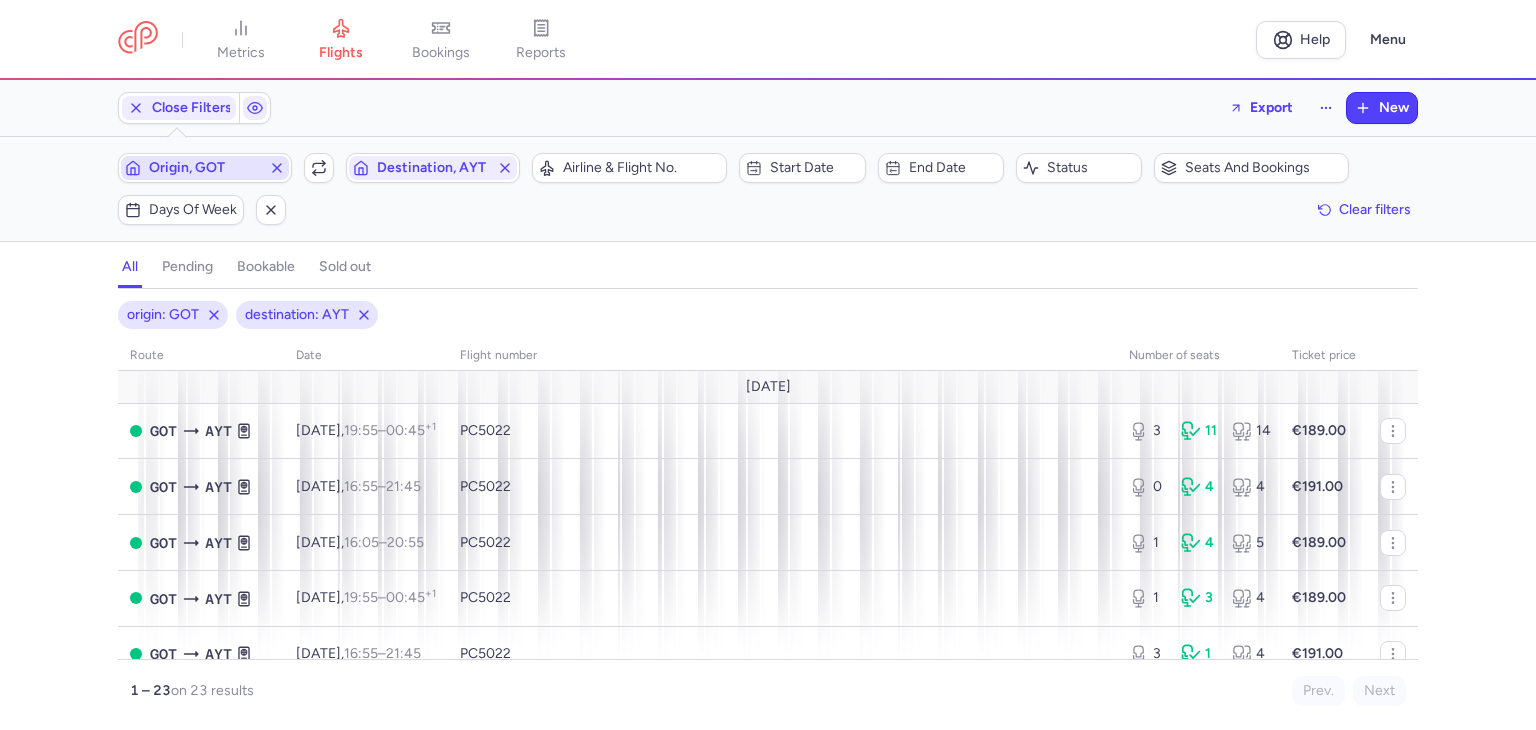 click on "Origin, GOT" at bounding box center [205, 168] 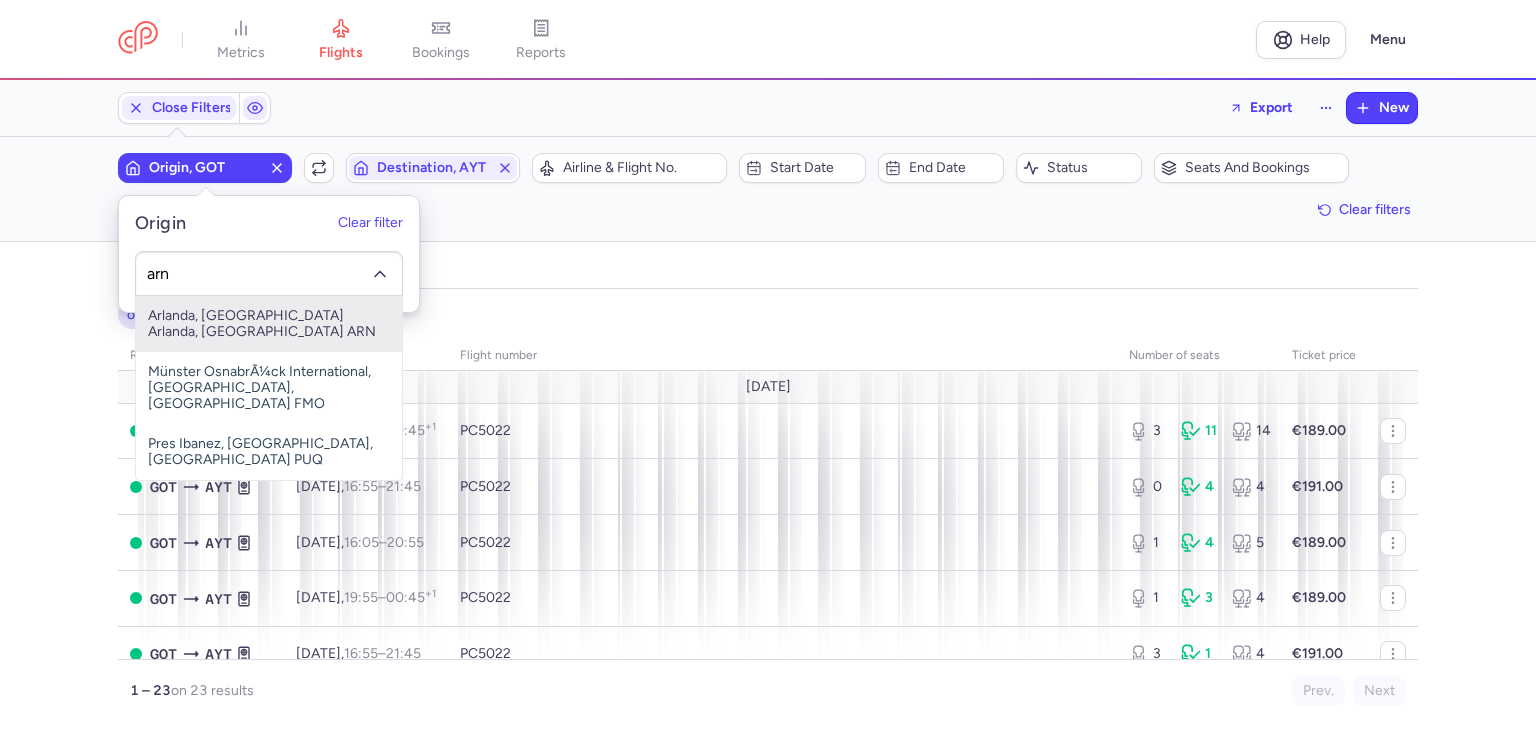 type on "arn" 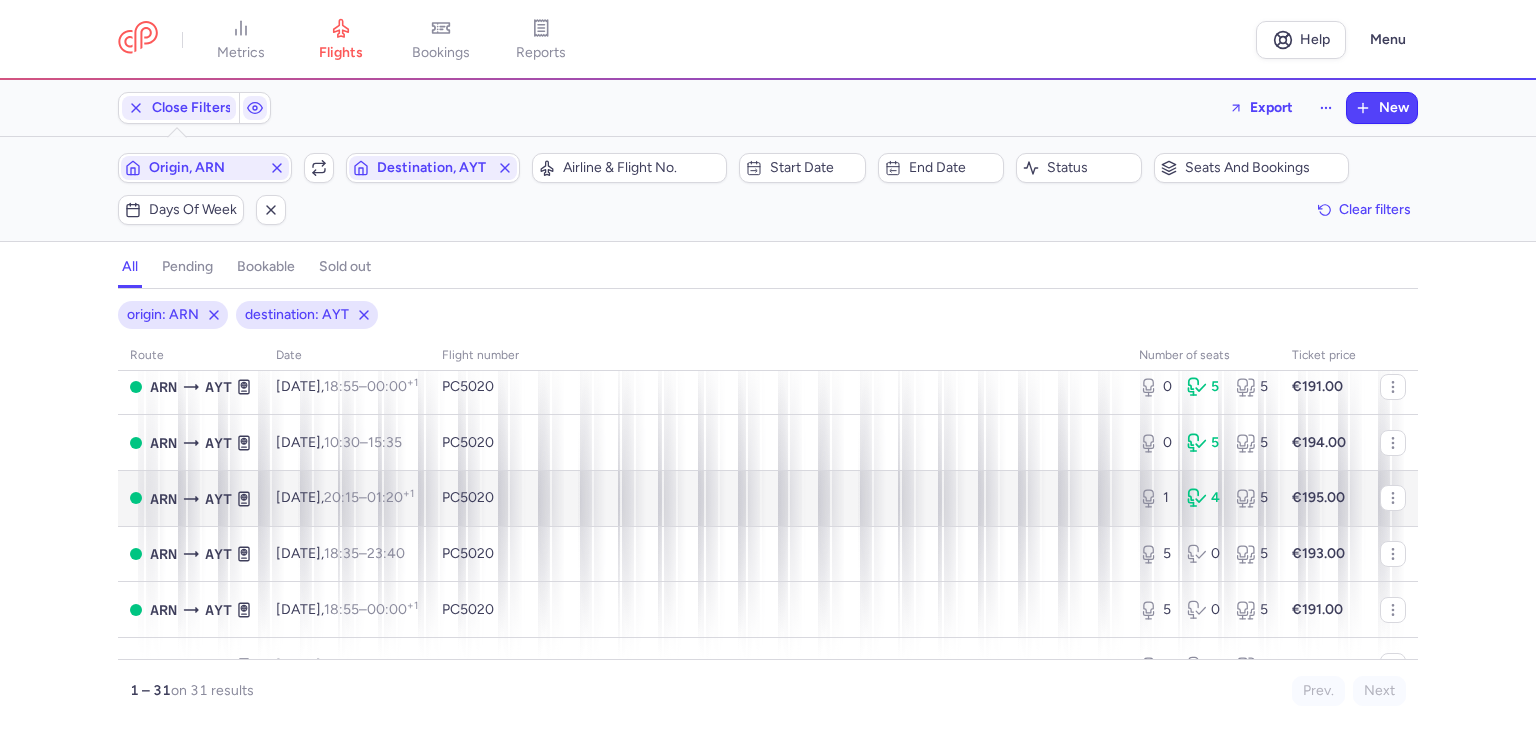 scroll, scrollTop: 0, scrollLeft: 0, axis: both 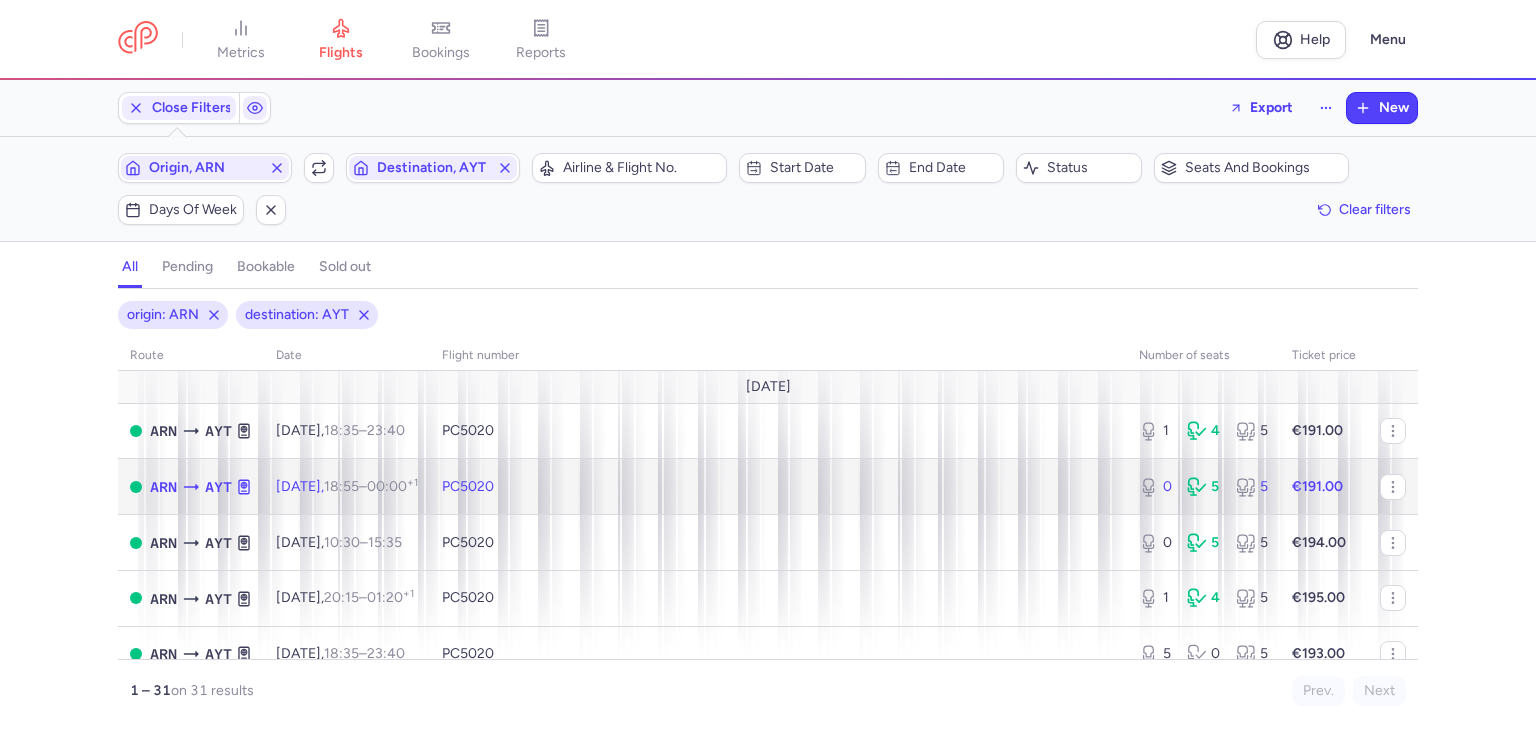 click on "PC5020" 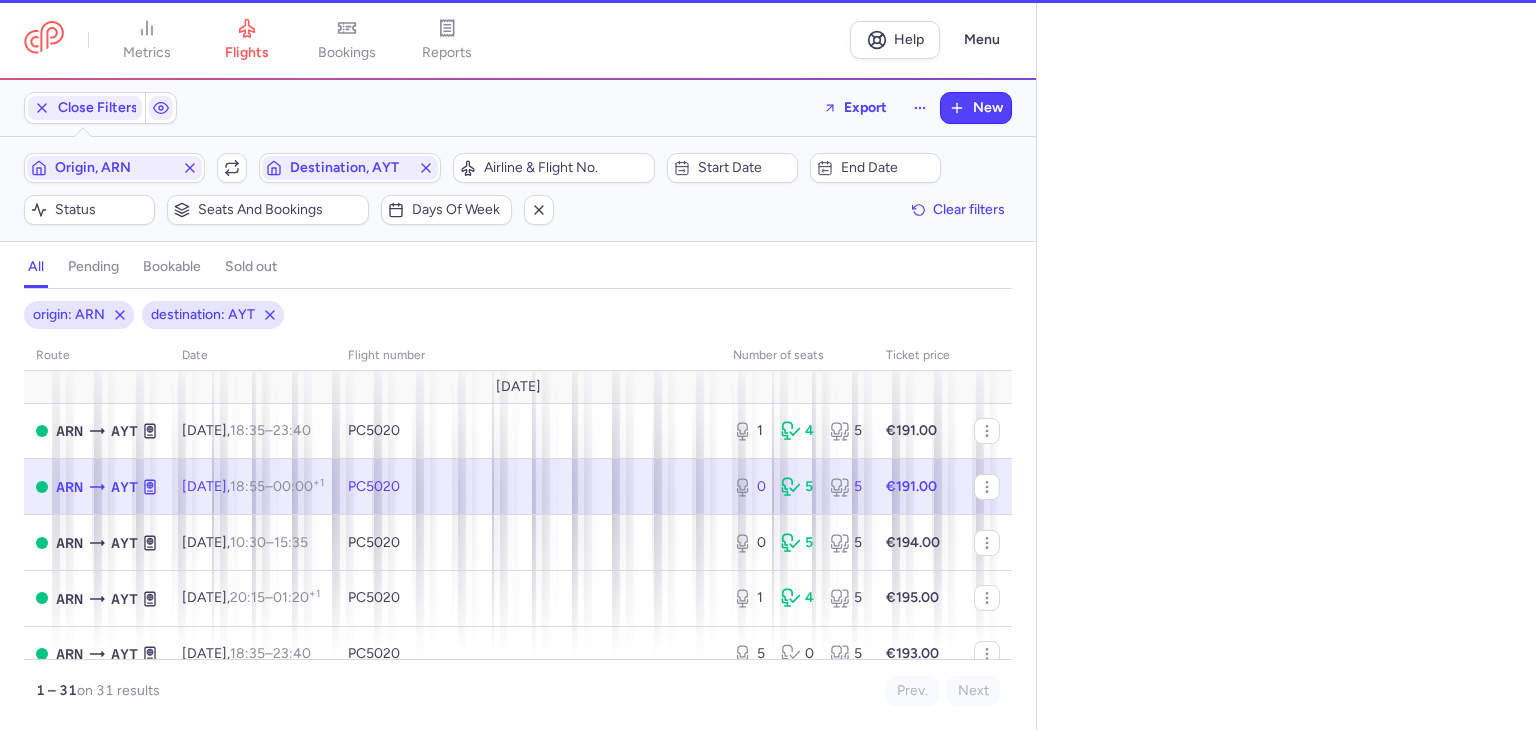 select on "days" 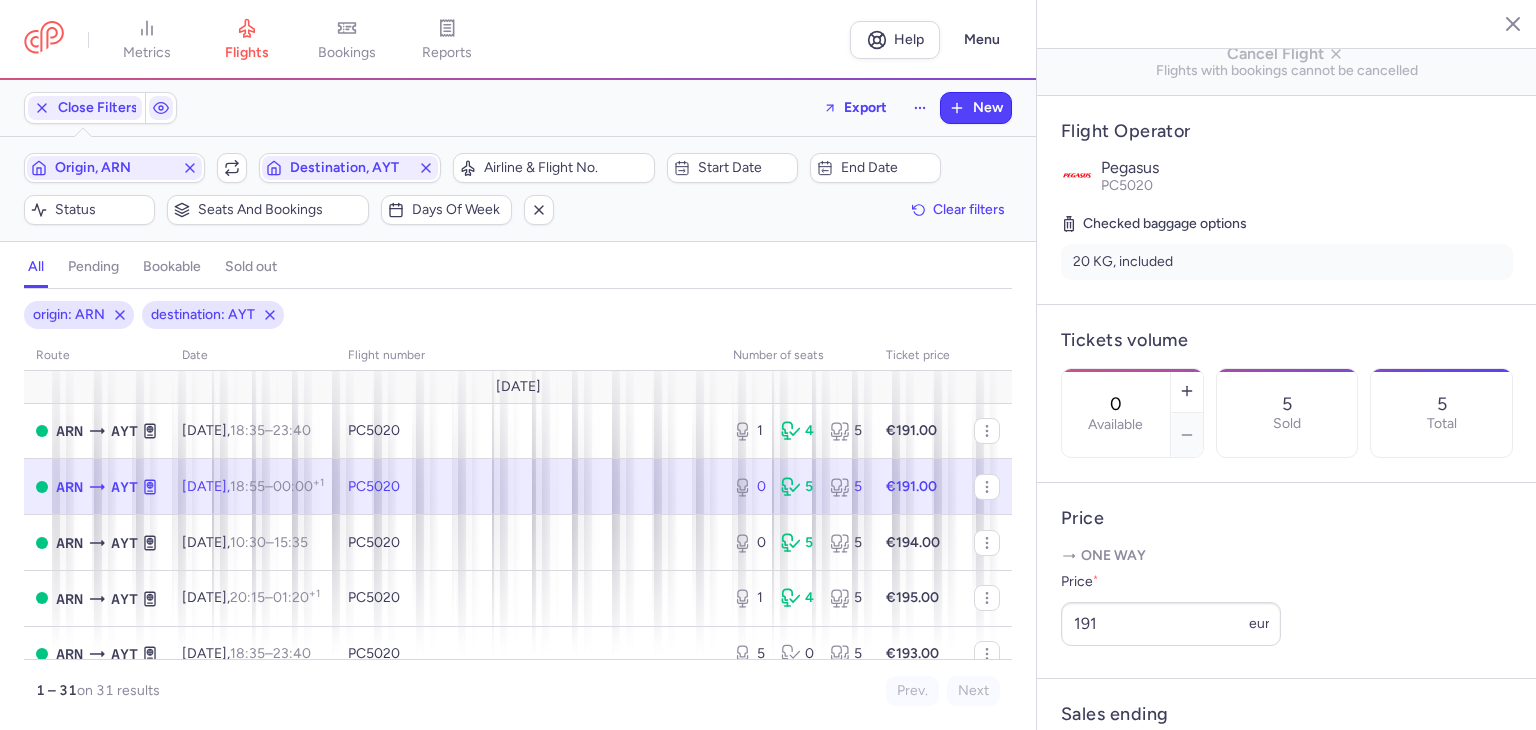 scroll, scrollTop: 400, scrollLeft: 0, axis: vertical 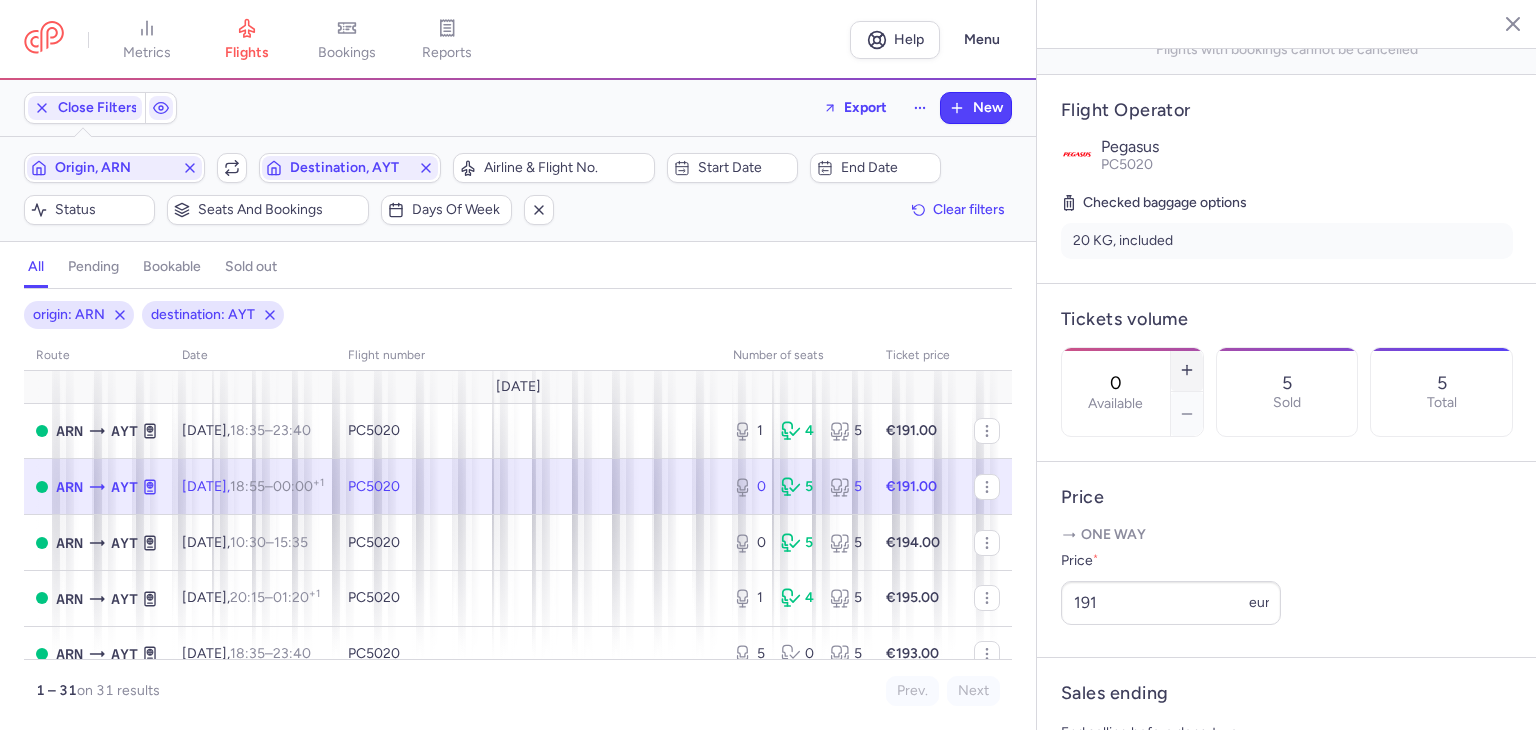 click 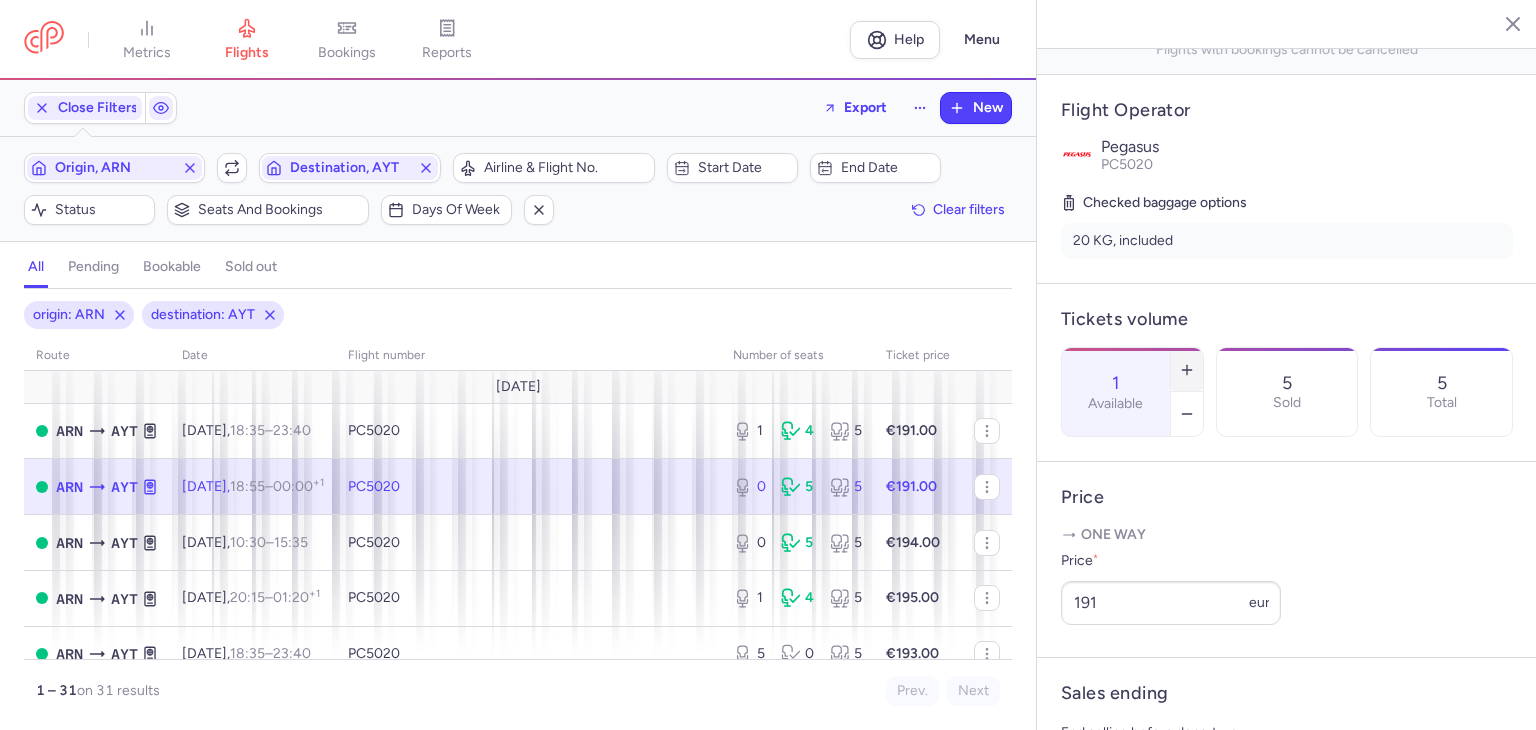 click 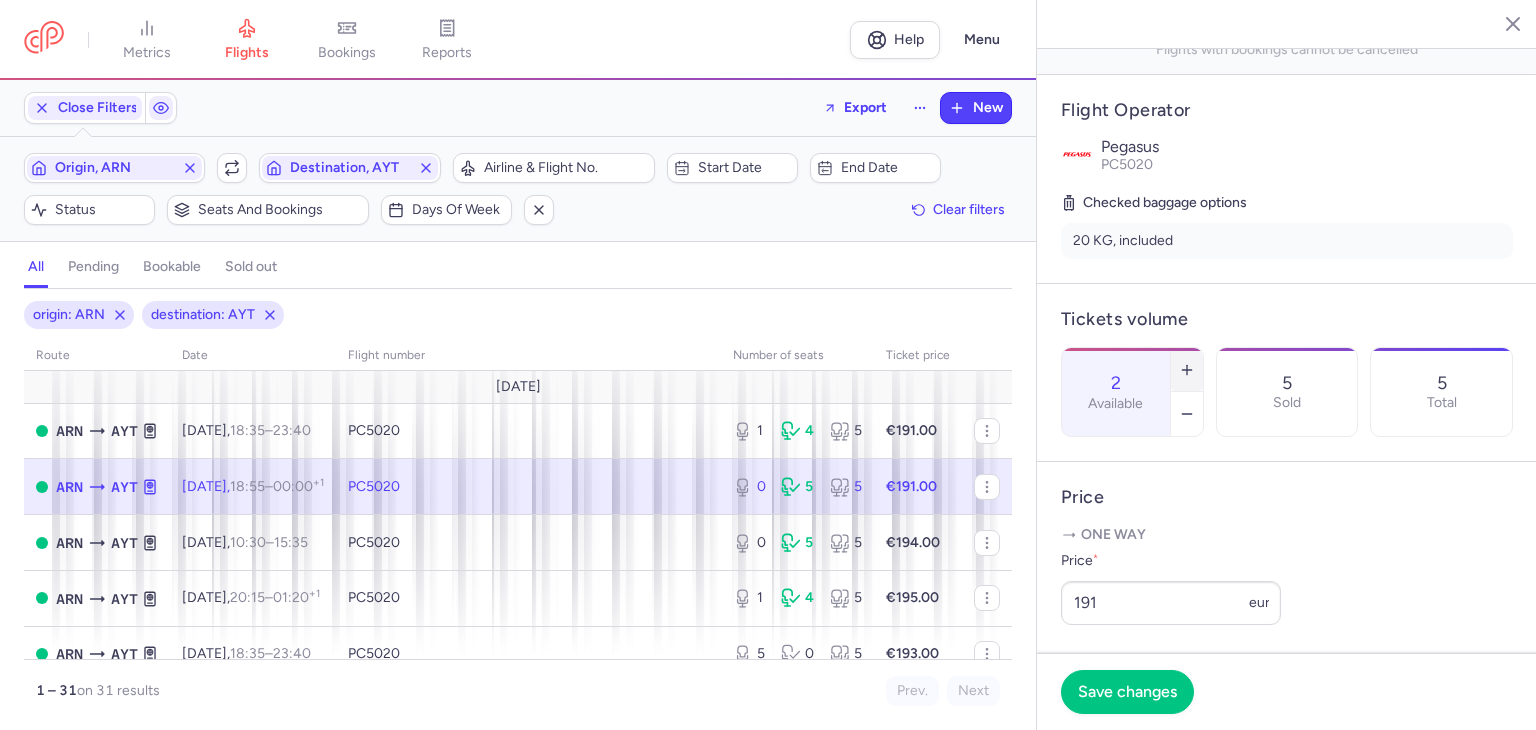 click 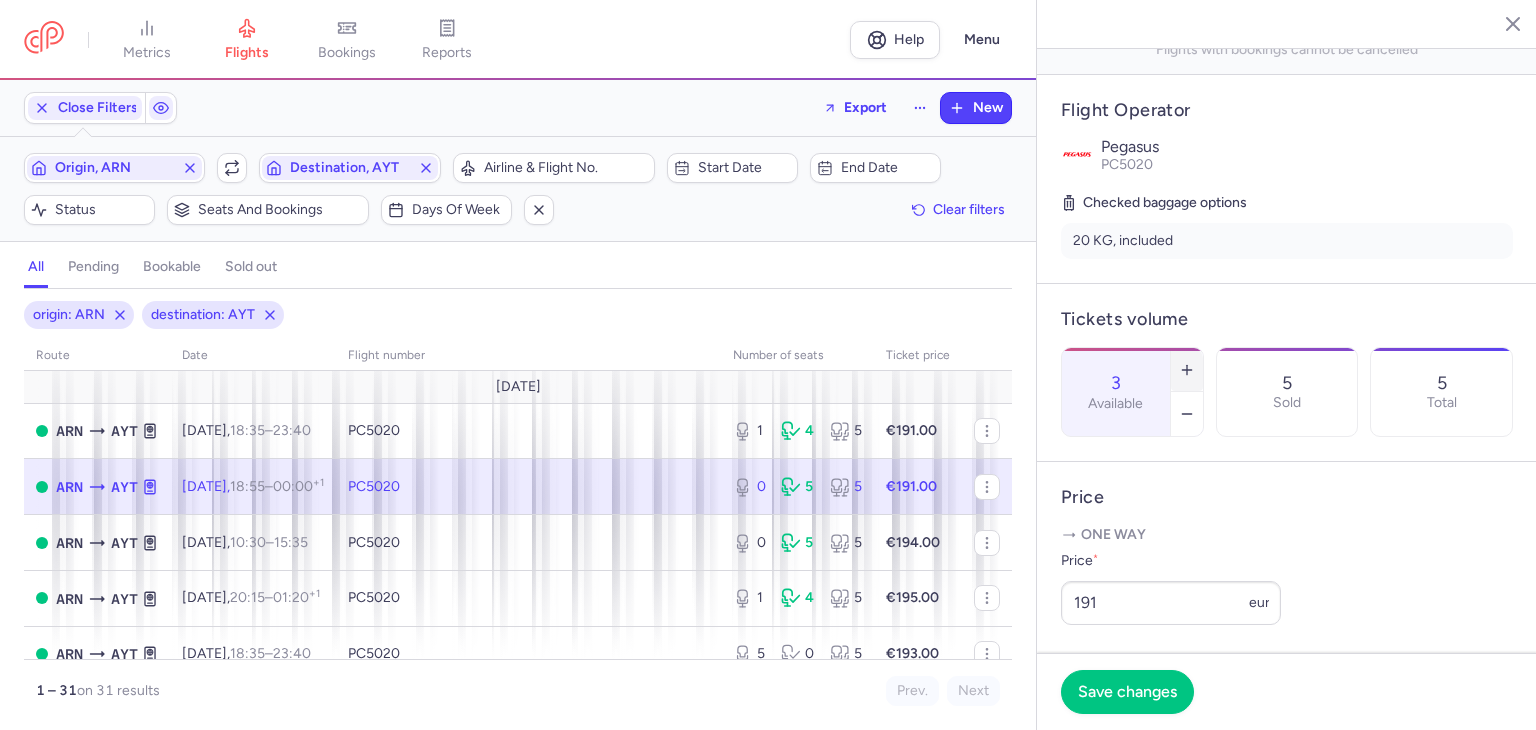 click 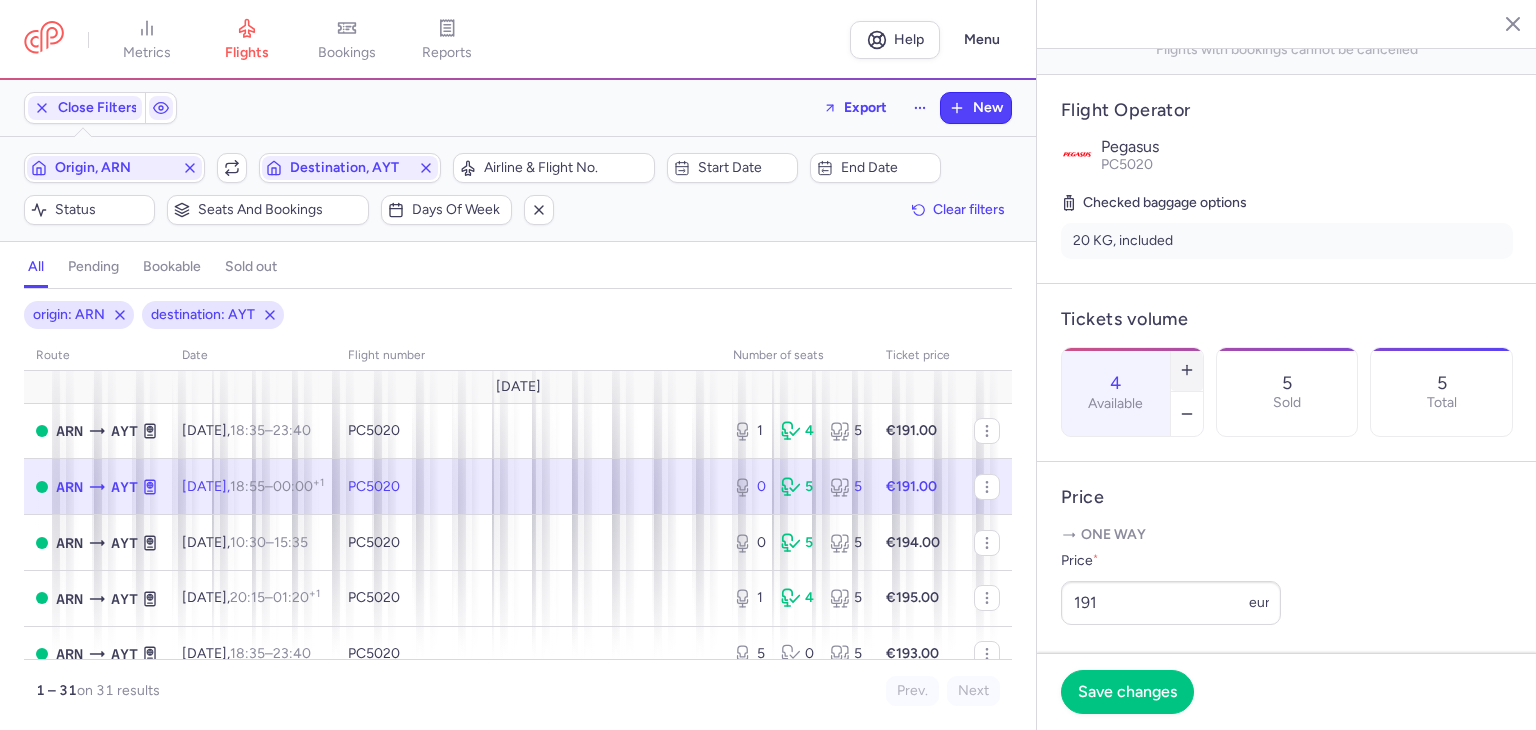 click 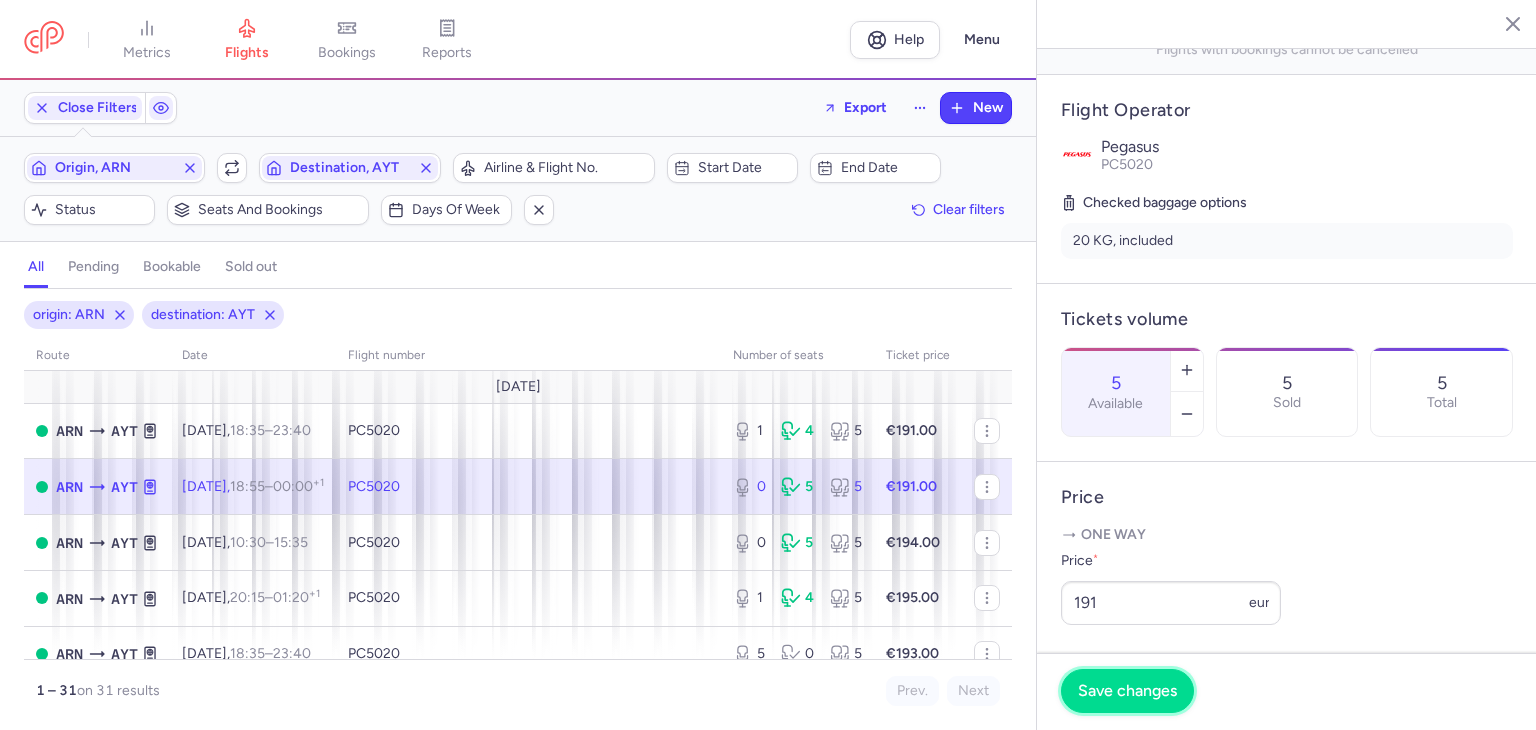 click on "Save changes" at bounding box center (1127, 691) 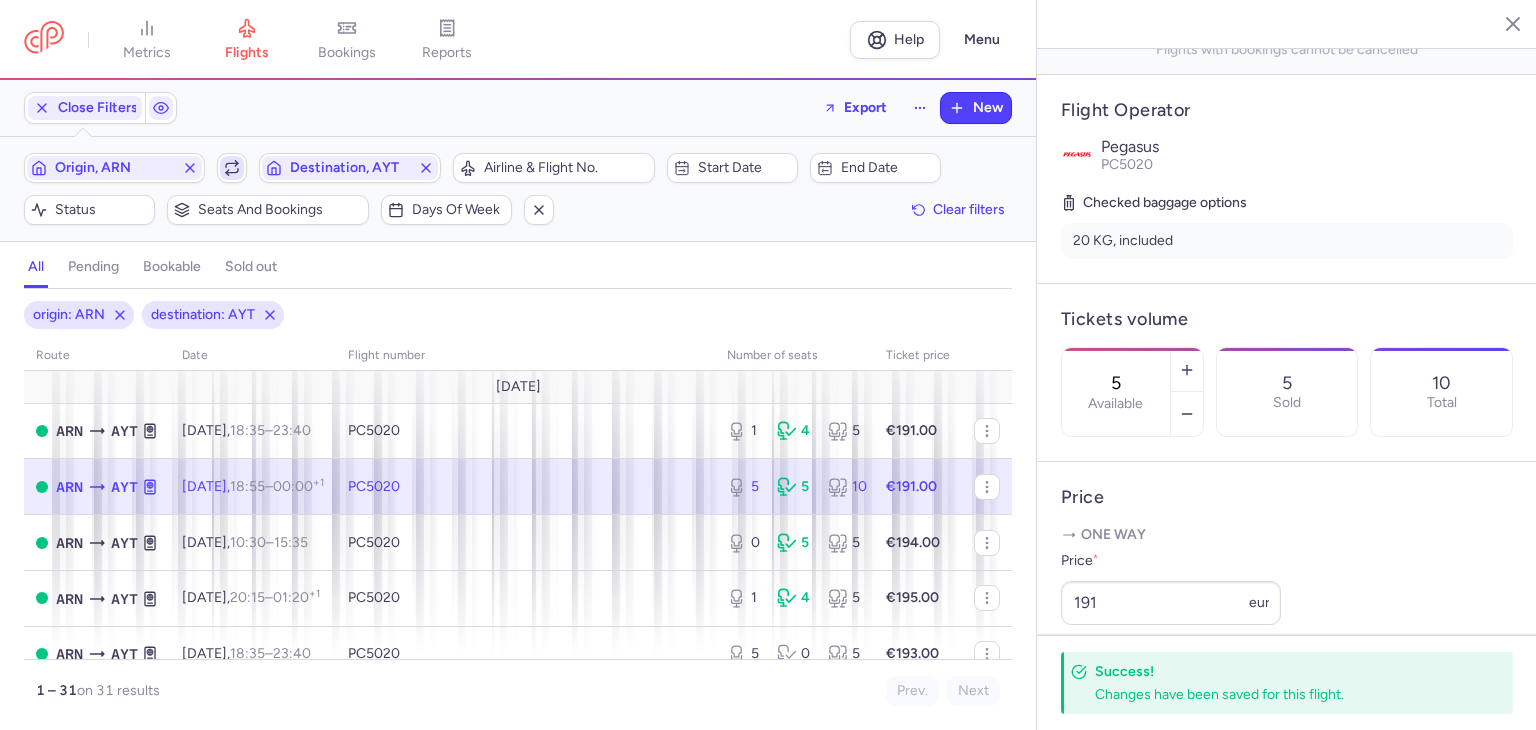 click 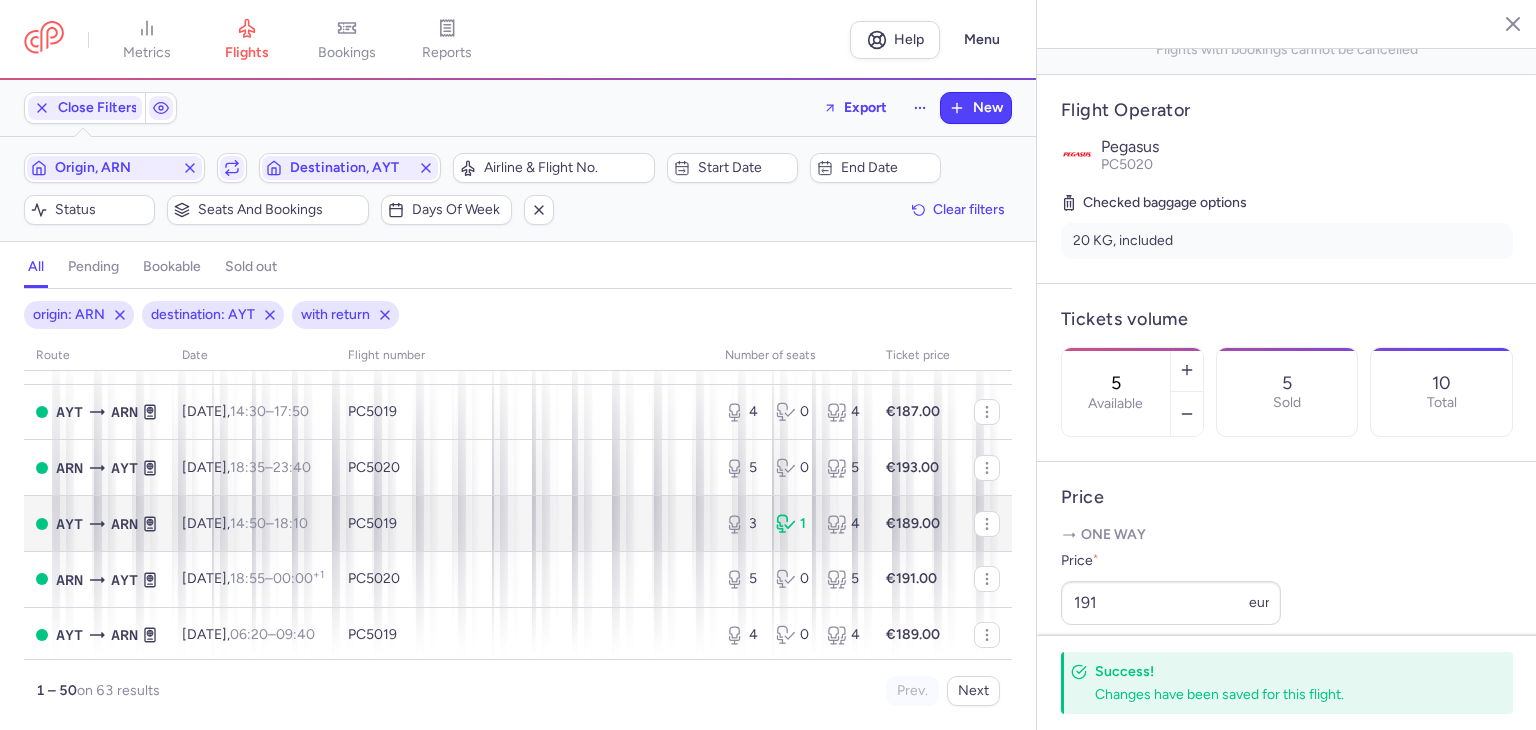 scroll, scrollTop: 500, scrollLeft: 0, axis: vertical 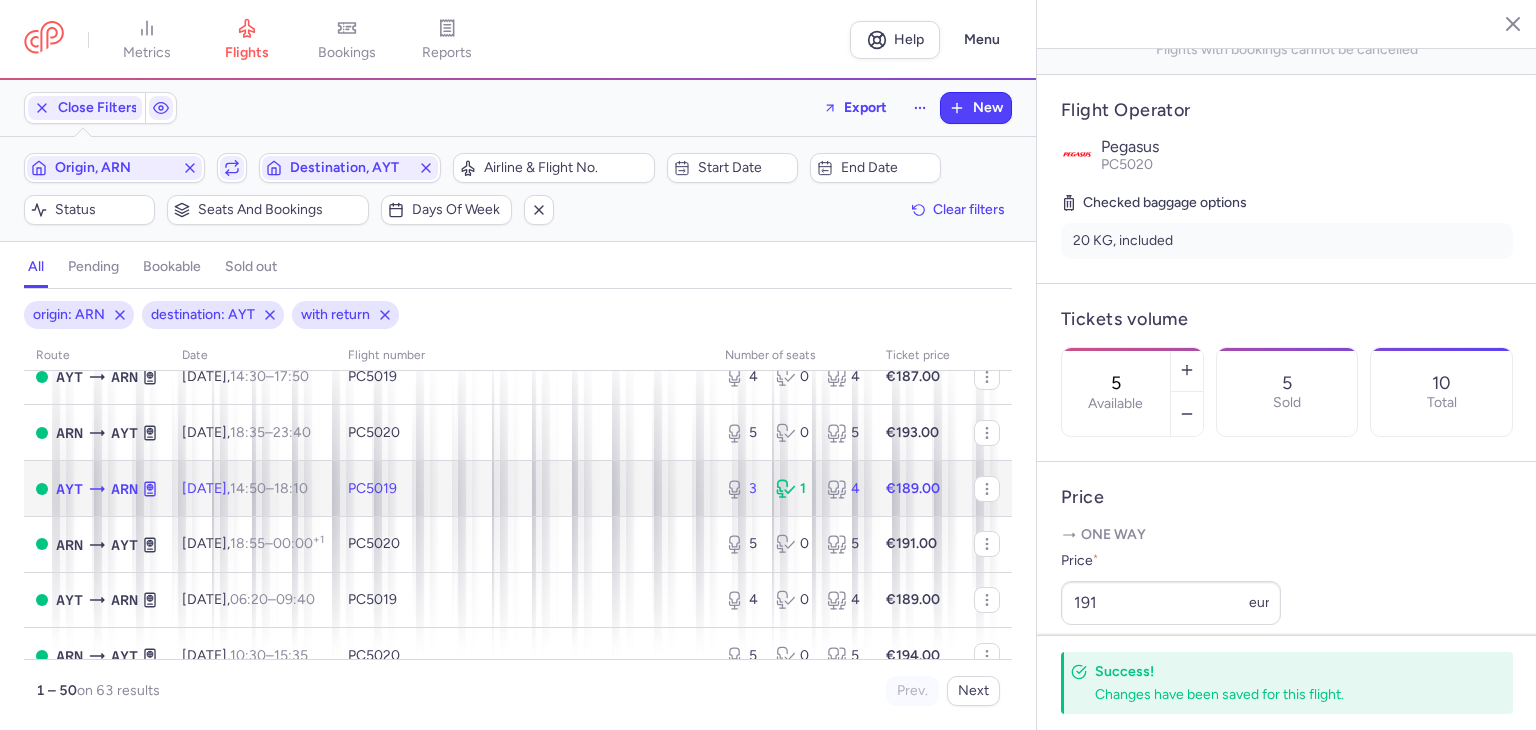 click on "PC5019" 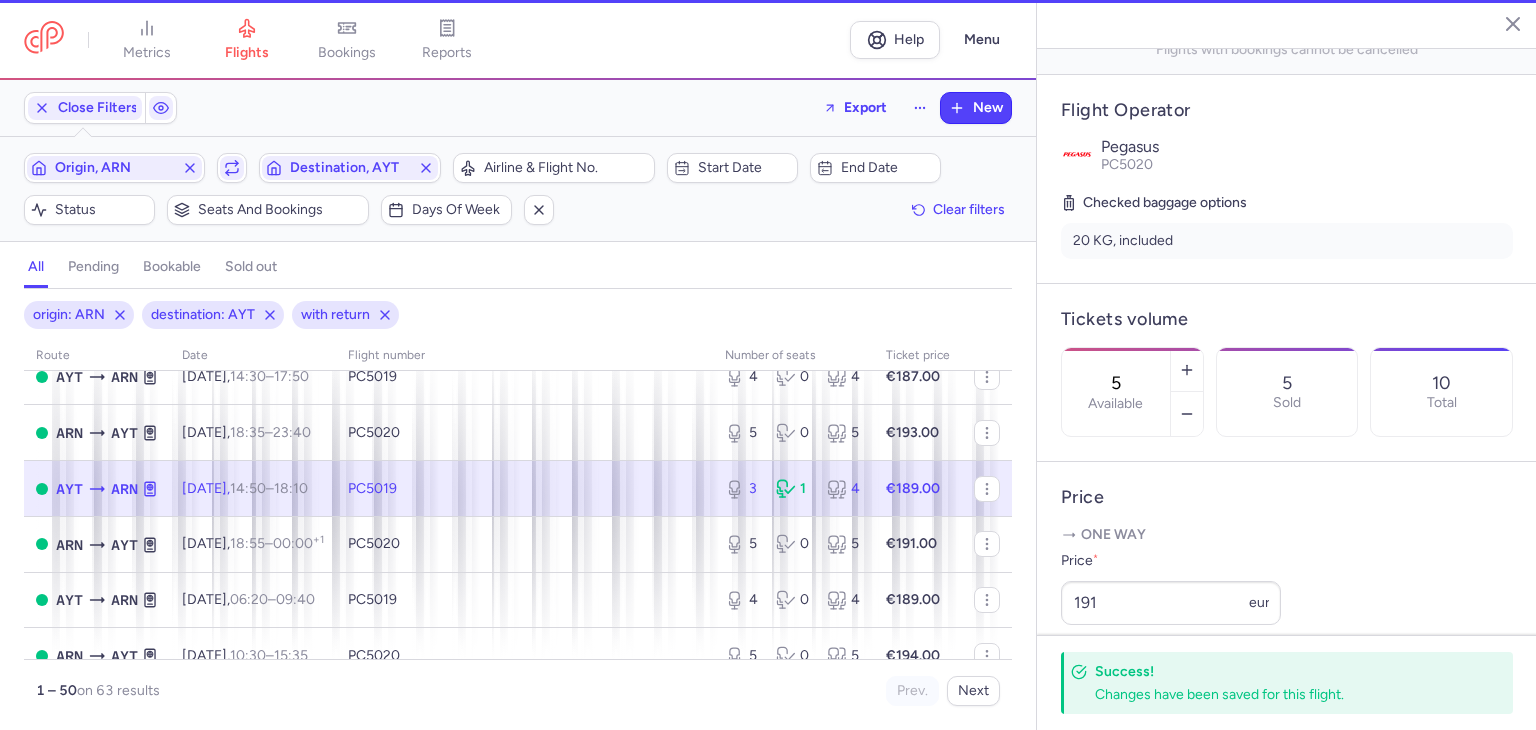 type on "3" 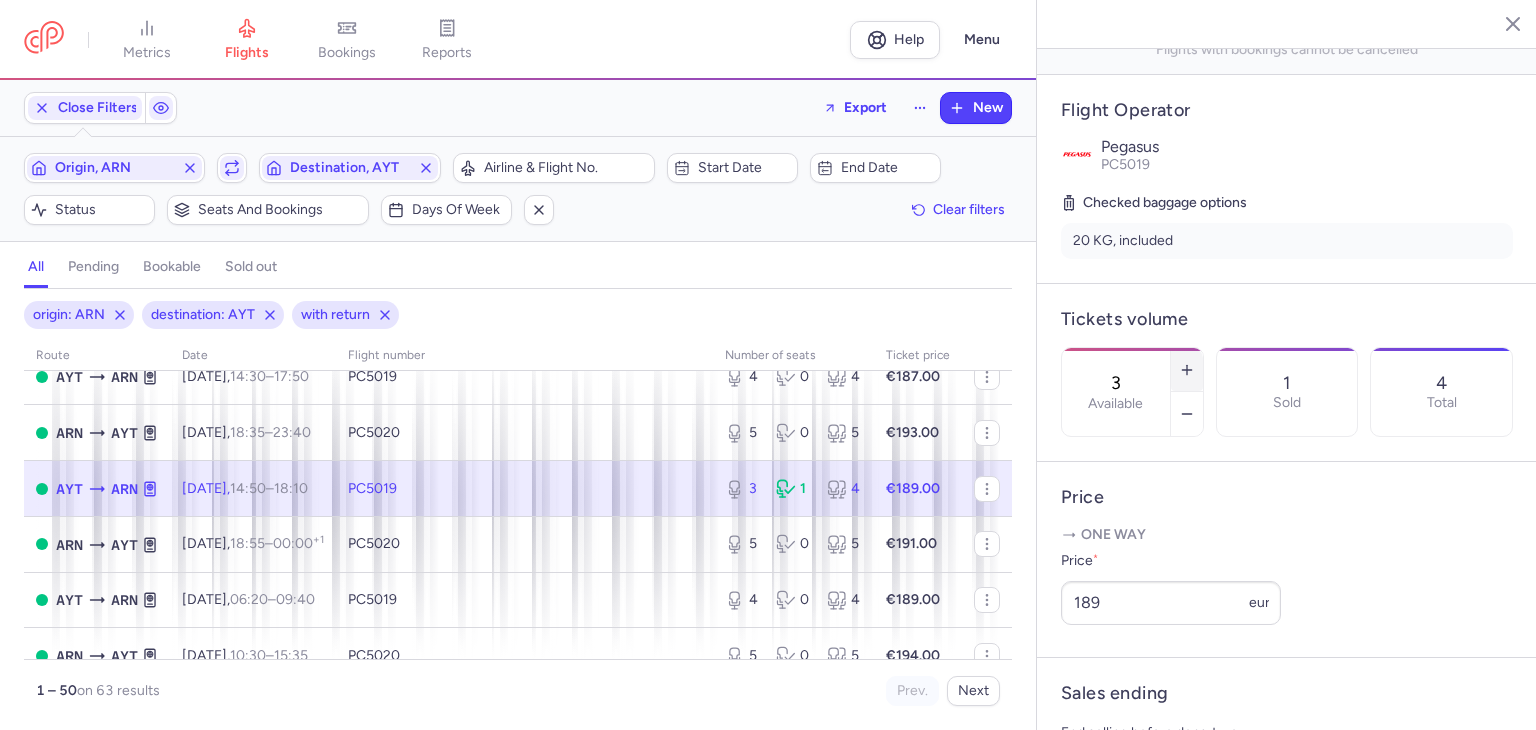 click 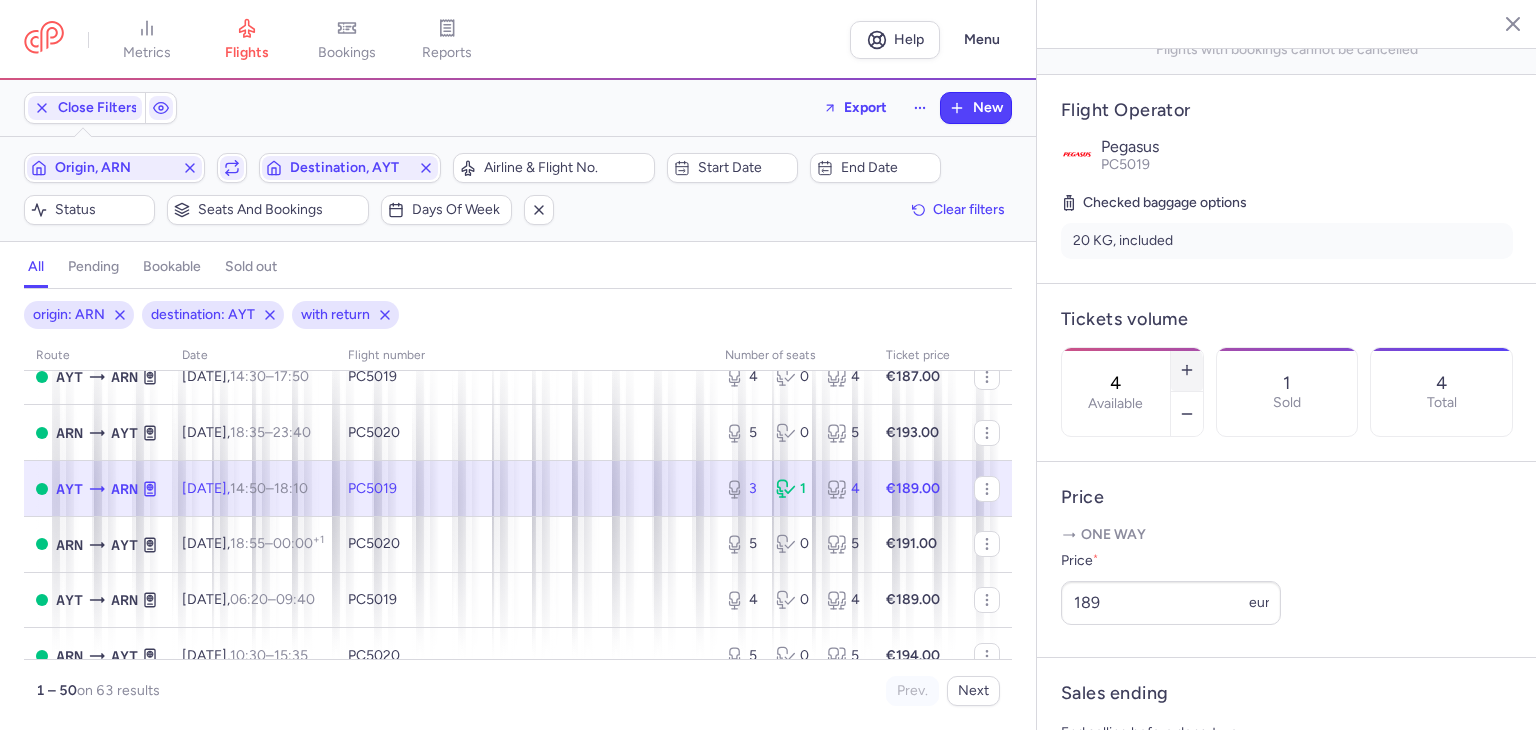 click 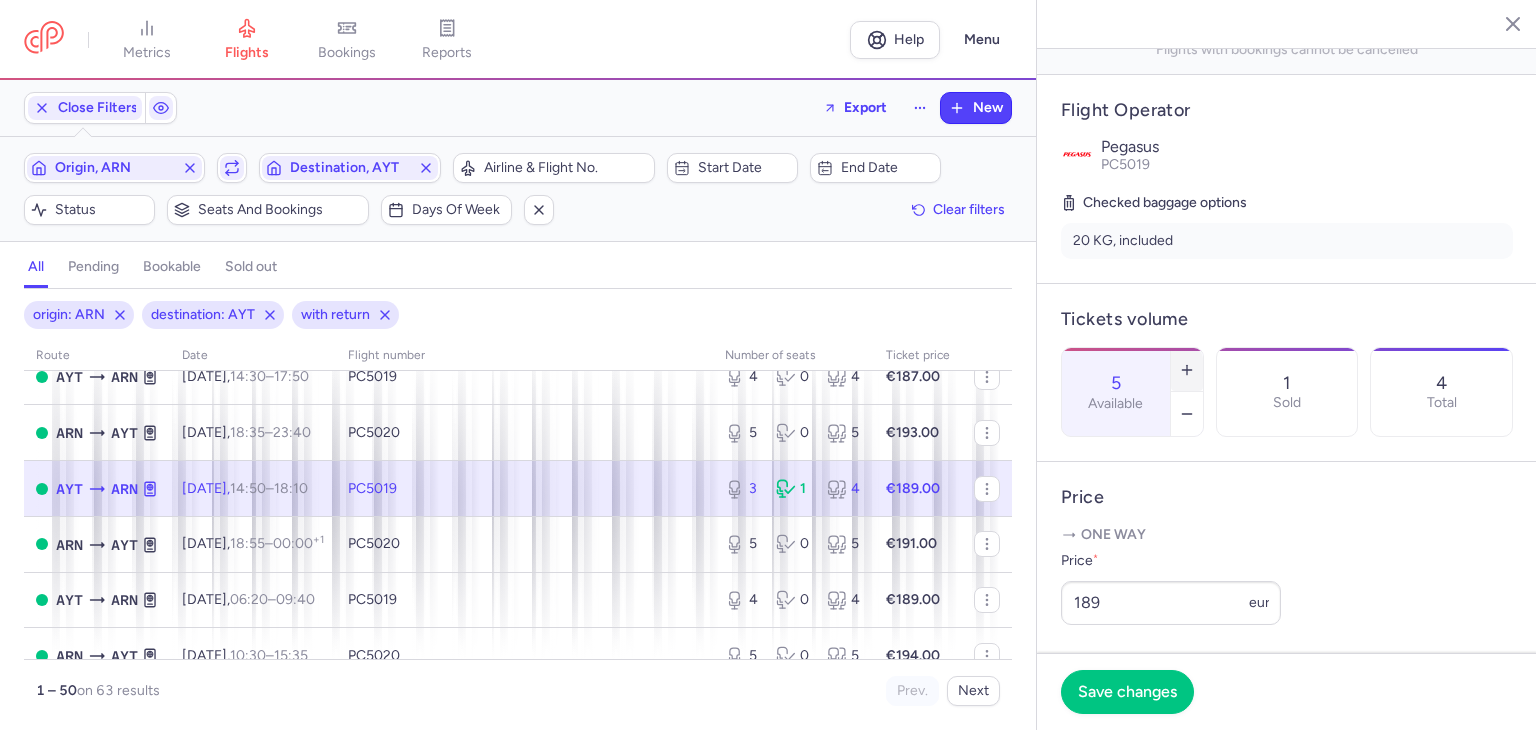 click 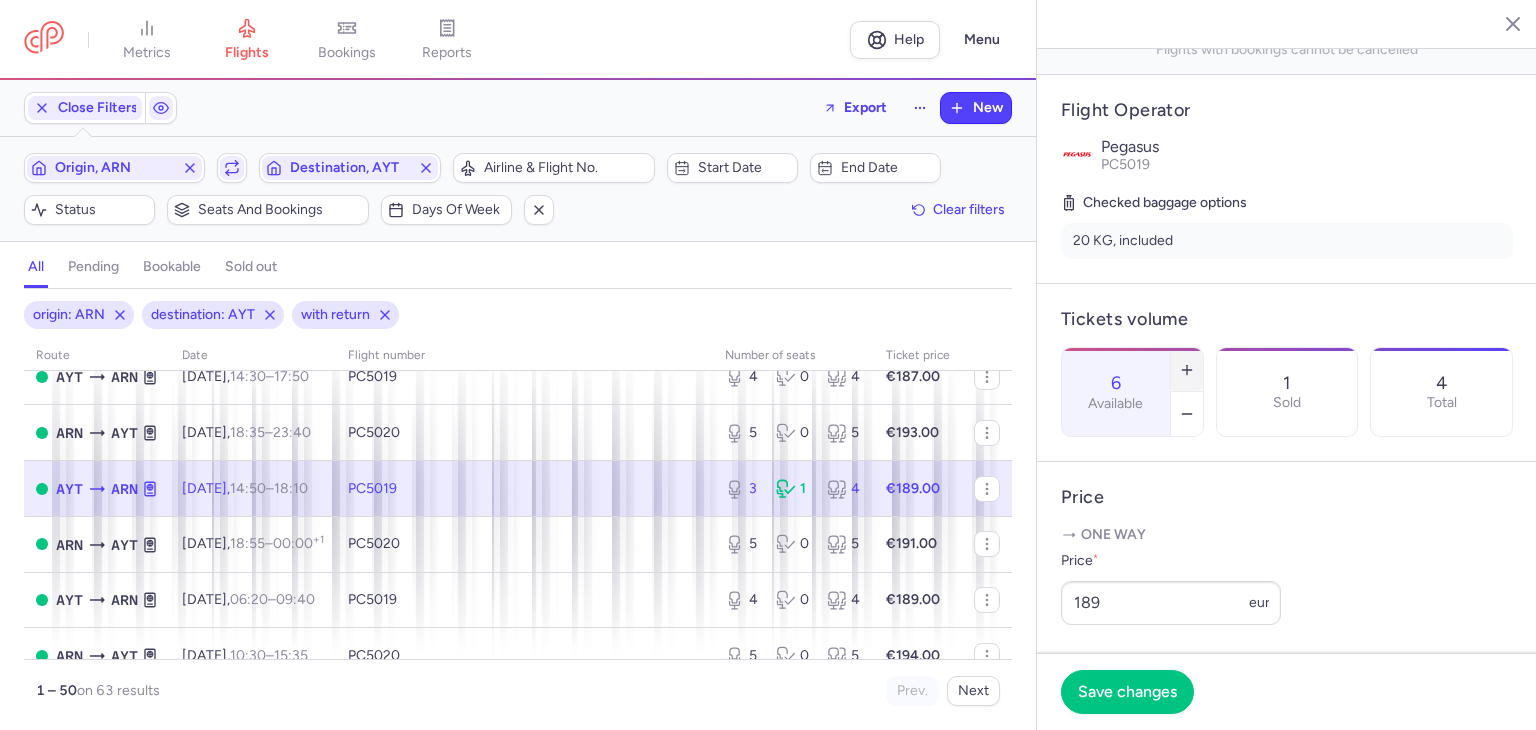 click 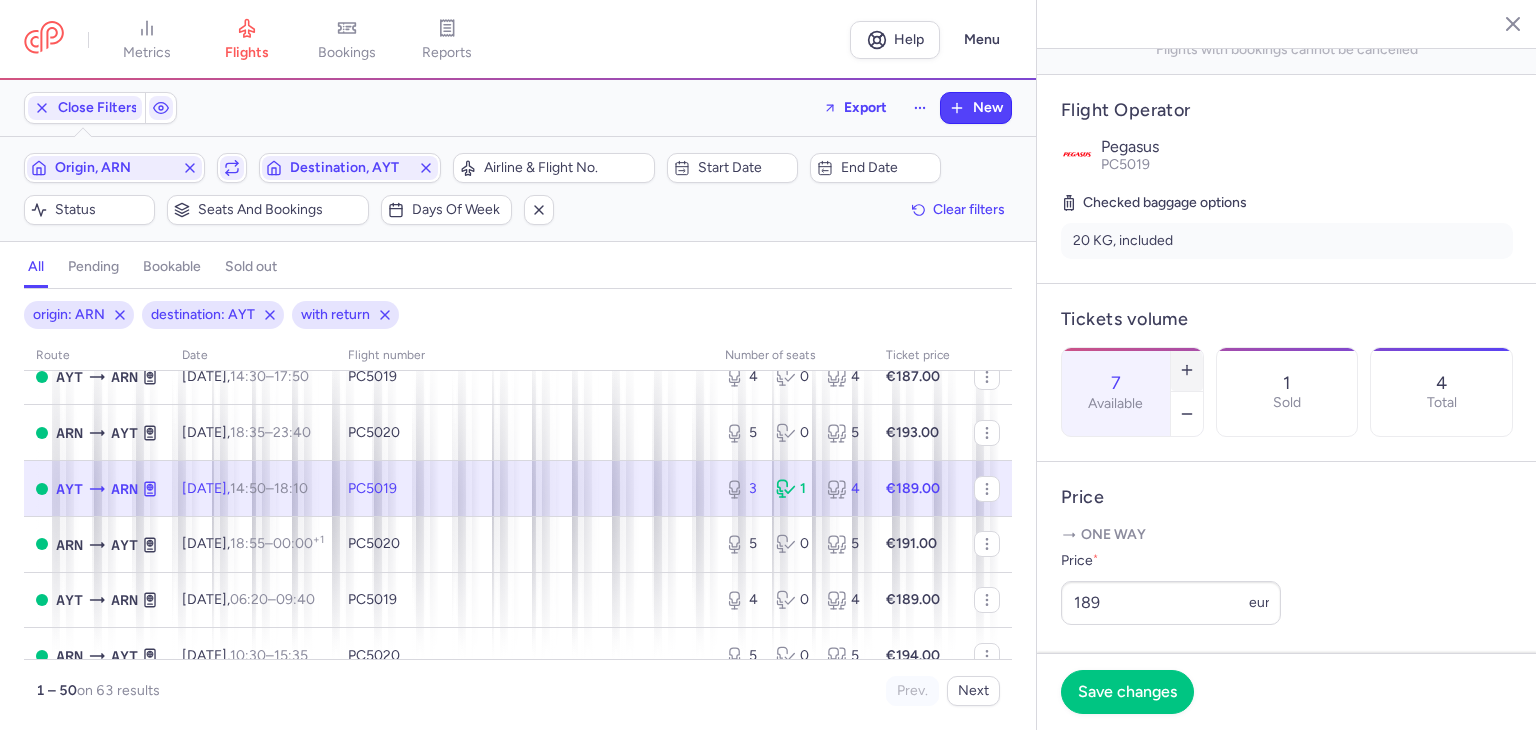 click 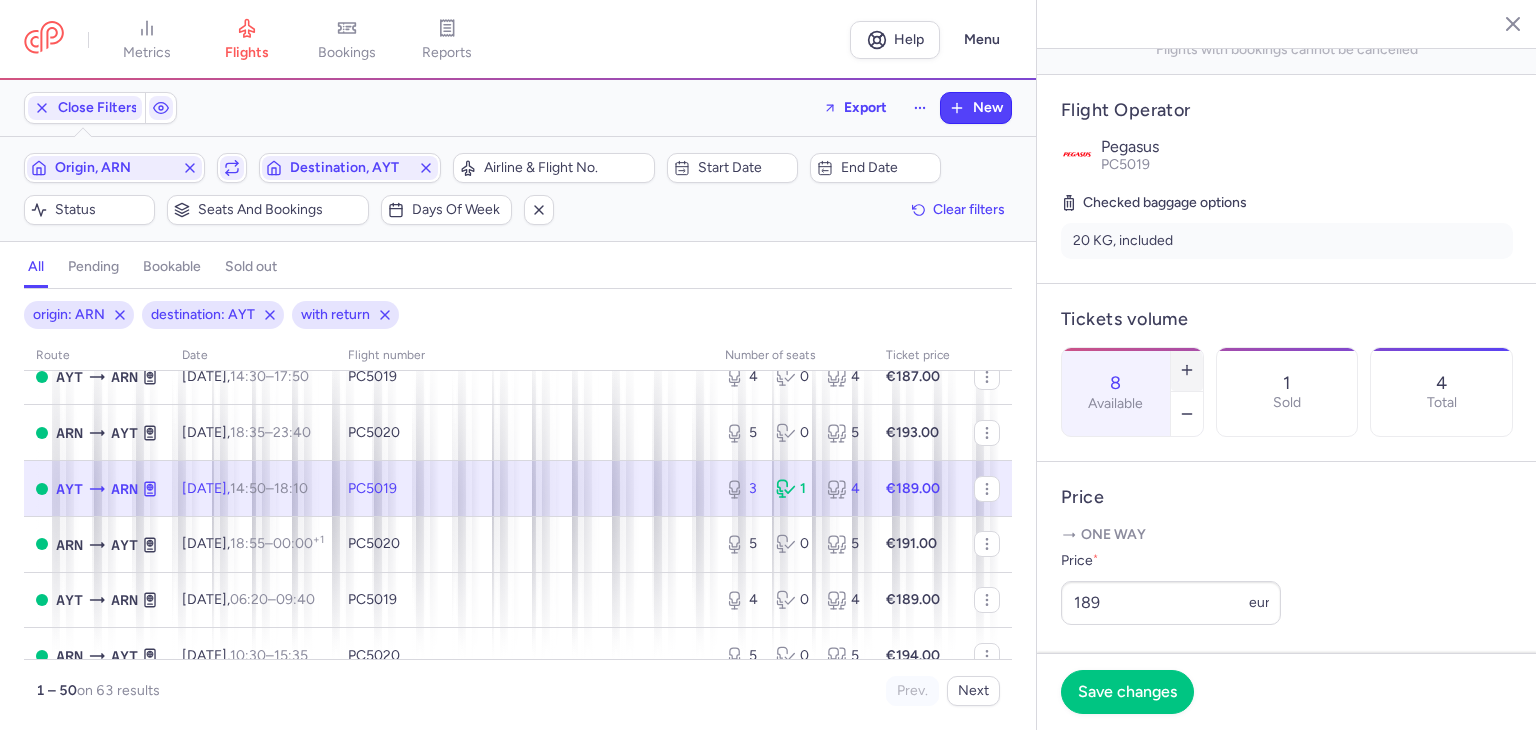 click 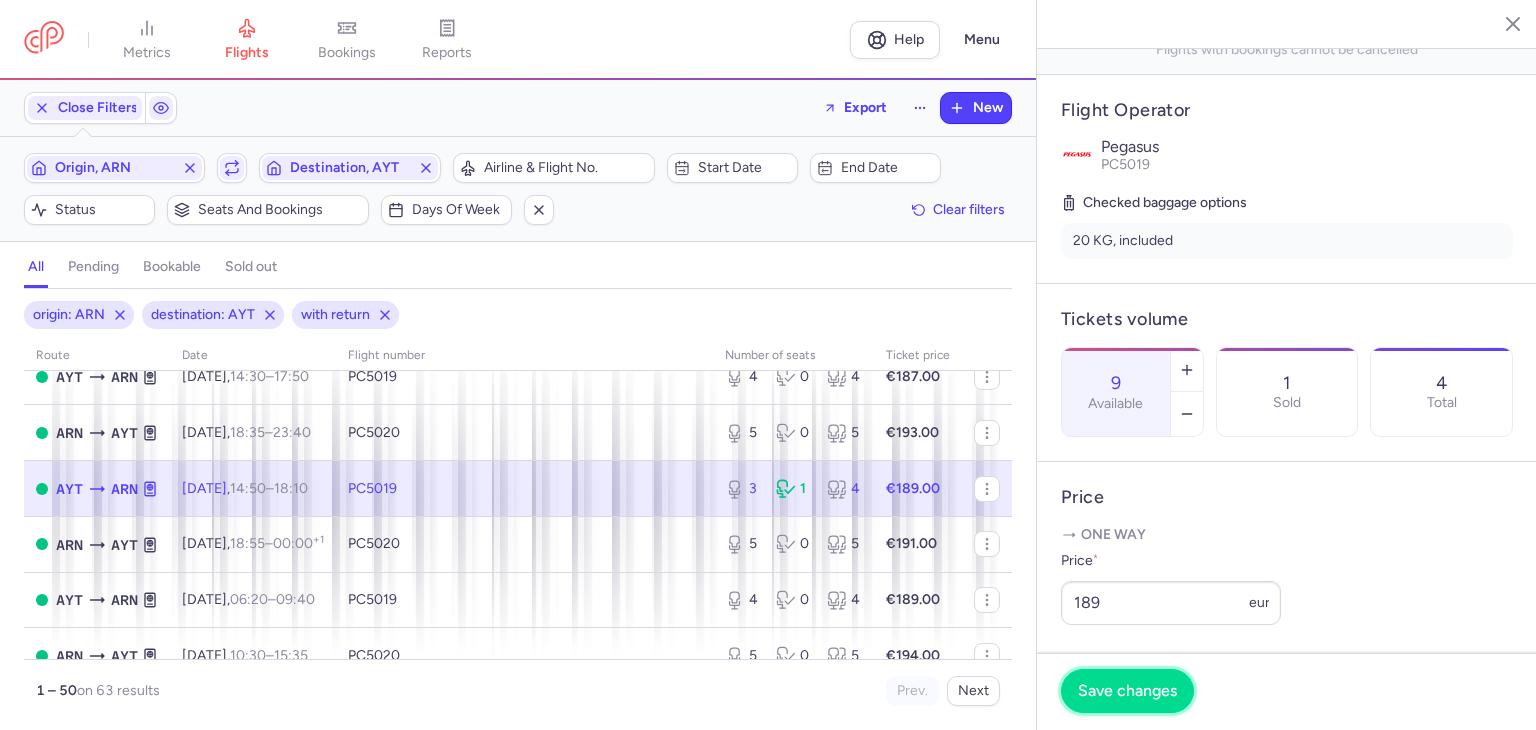 click on "Save changes" at bounding box center [1127, 691] 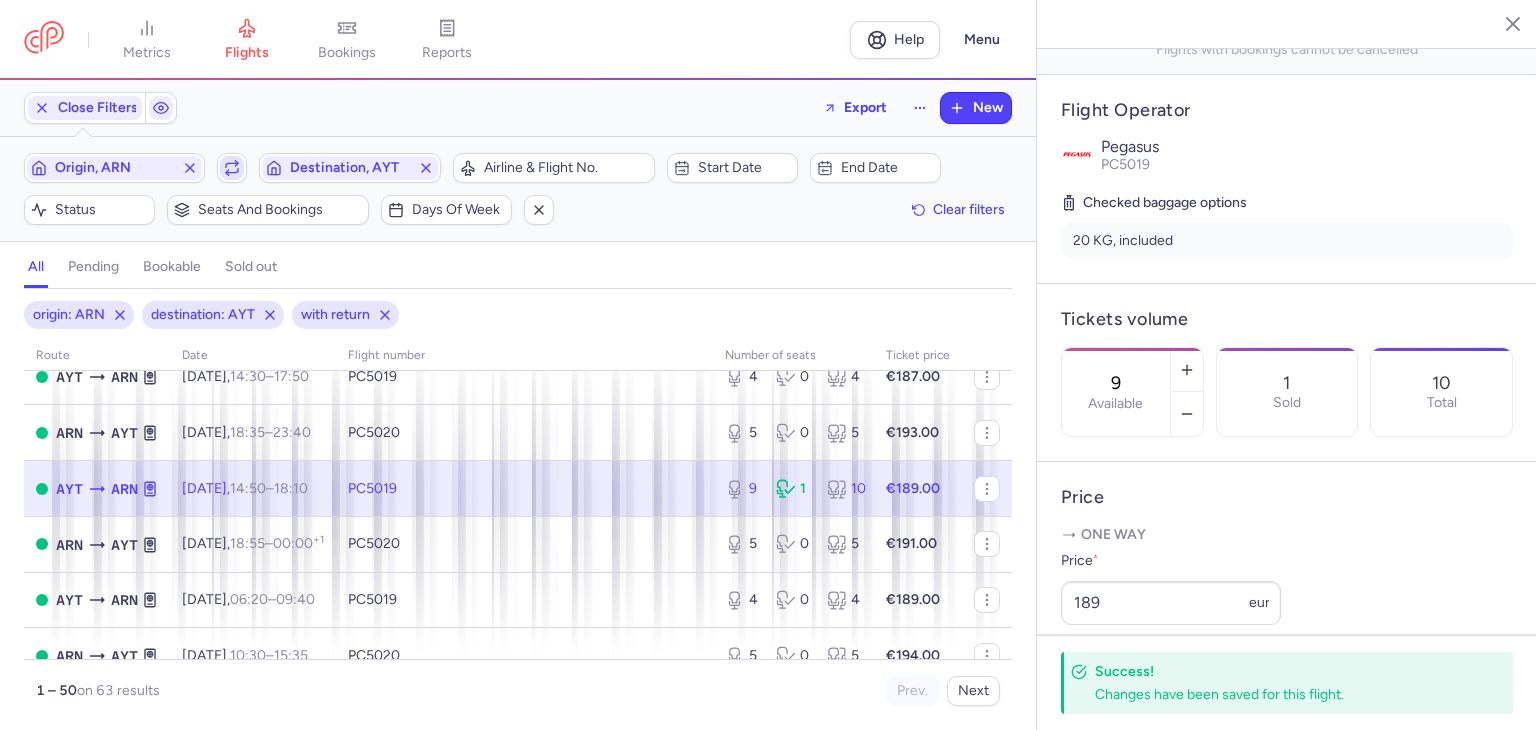 click 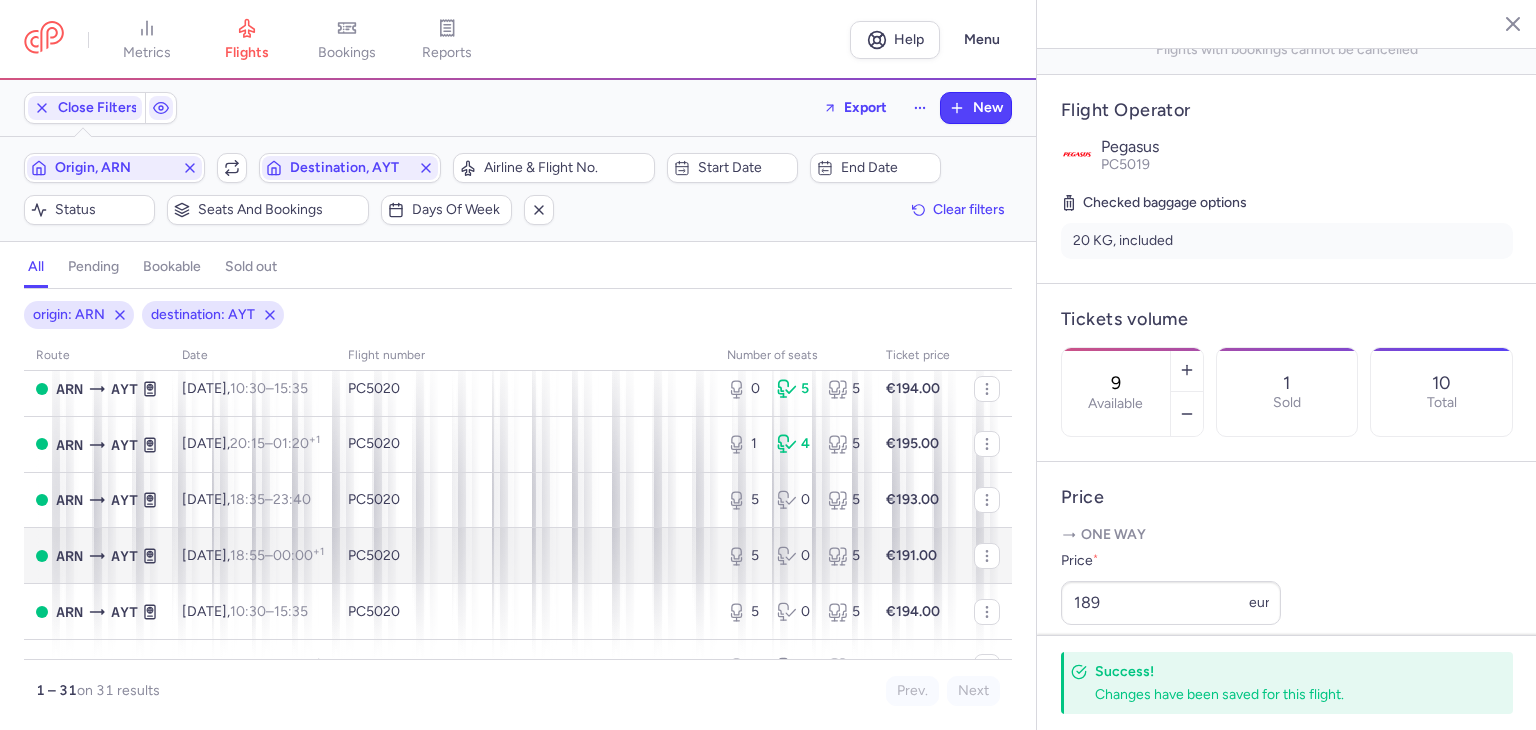 scroll, scrollTop: 0, scrollLeft: 0, axis: both 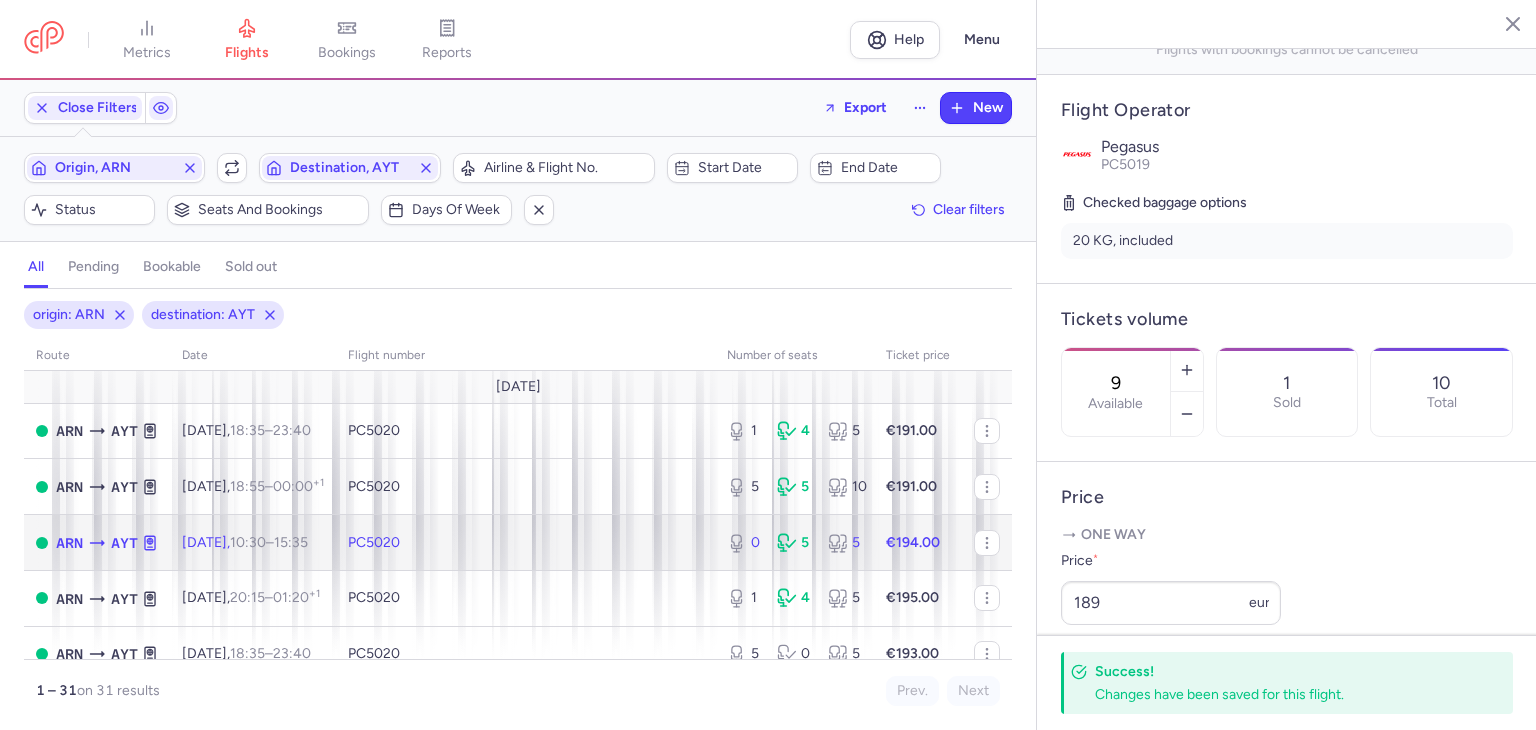 click on "PC5020" 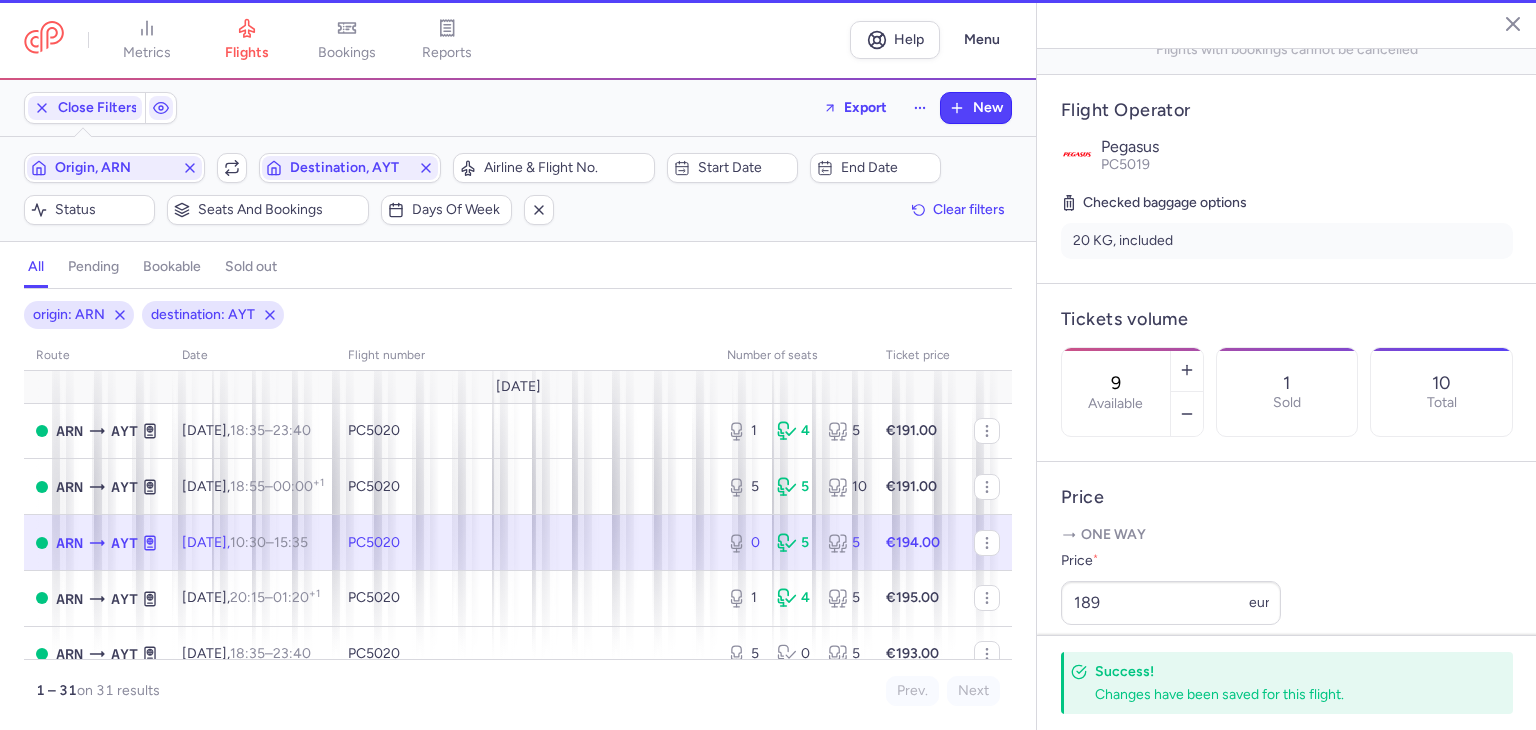 type on "0" 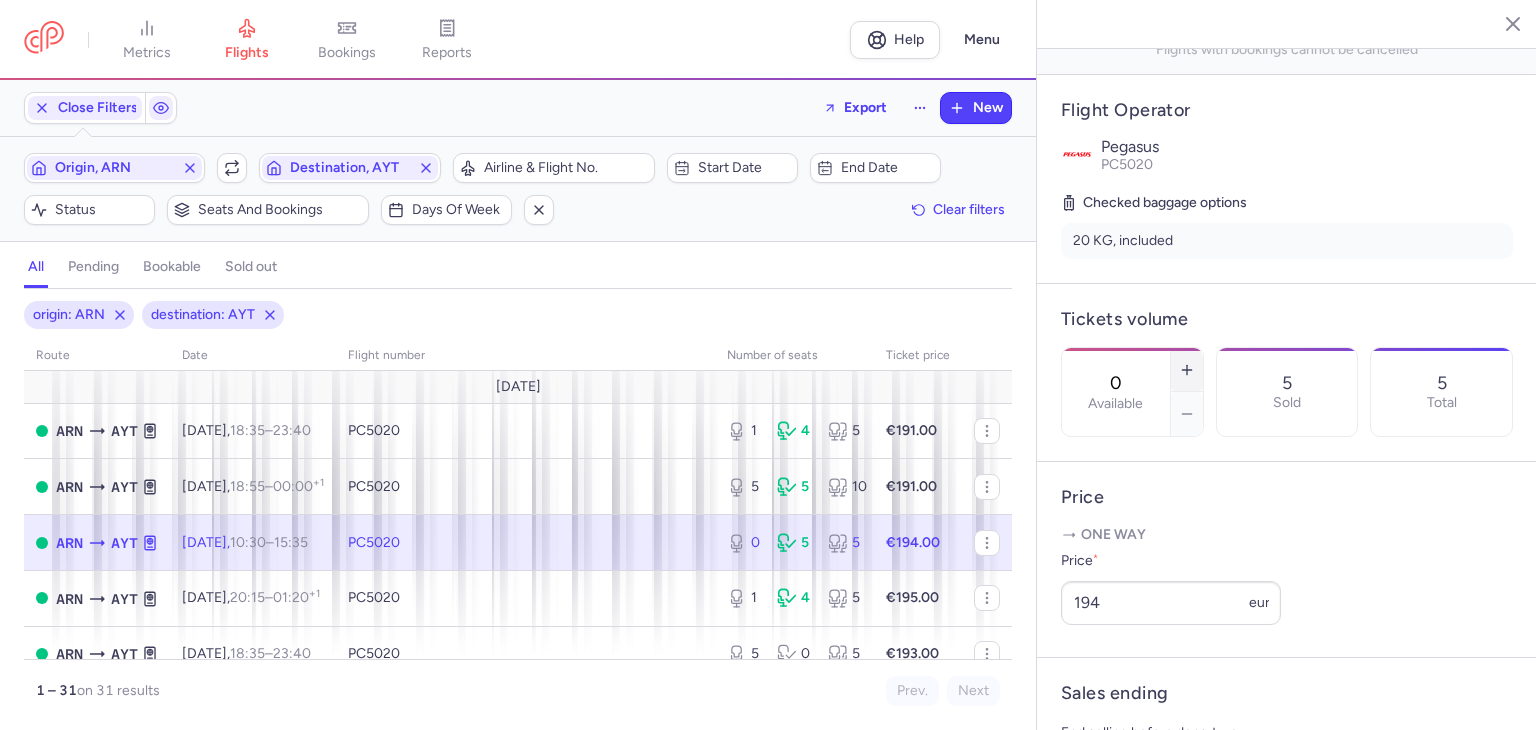 click at bounding box center (1187, 370) 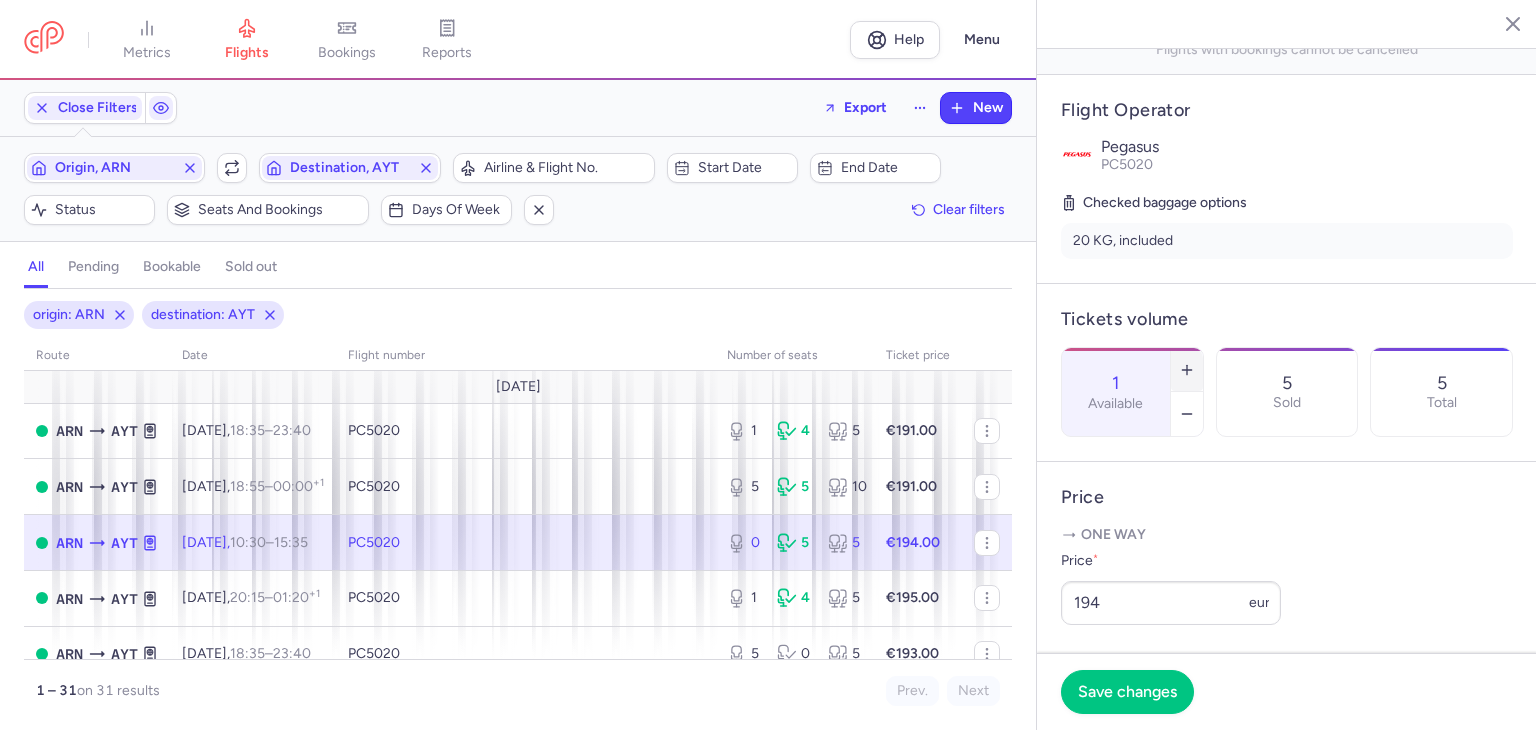 click at bounding box center (1187, 370) 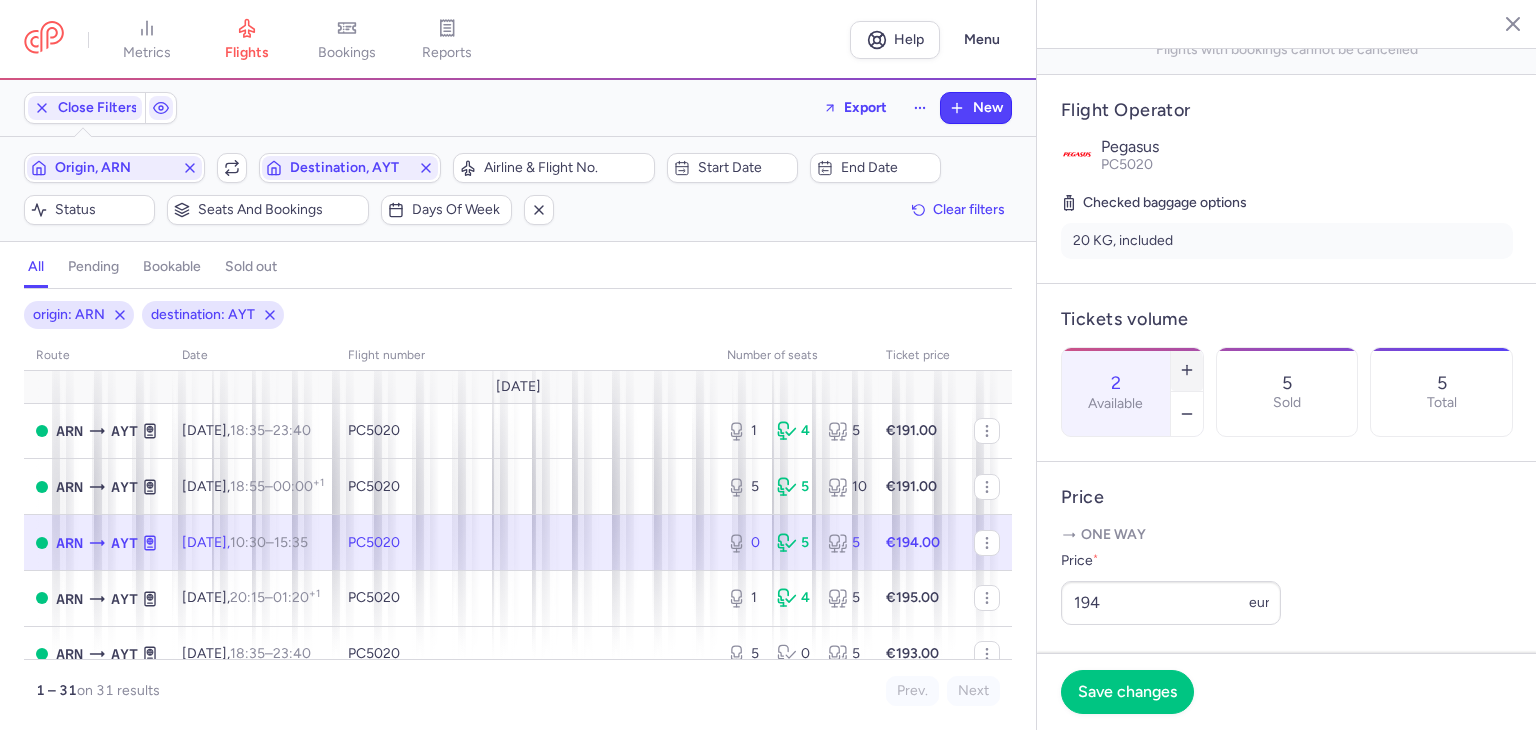 click at bounding box center (1187, 370) 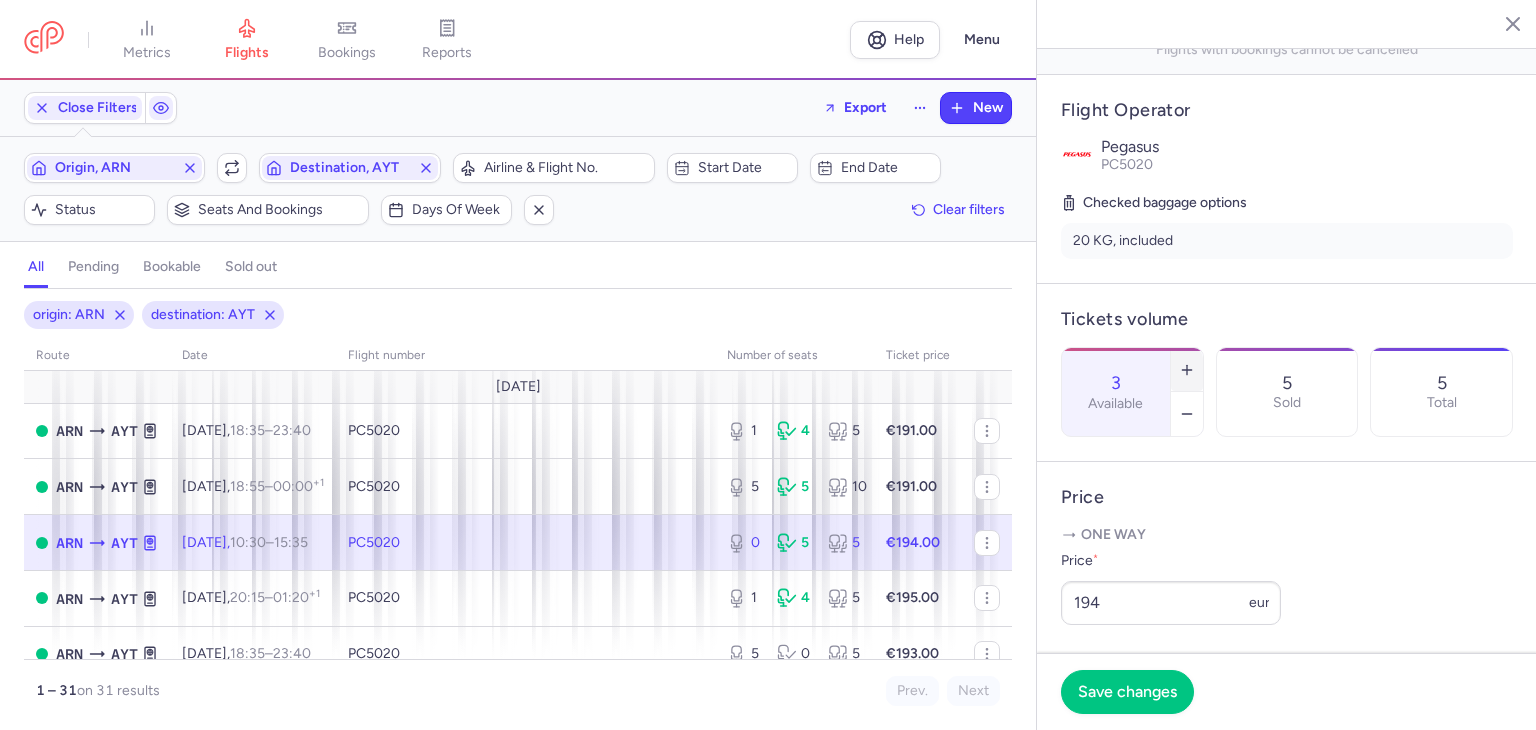 click at bounding box center (1187, 370) 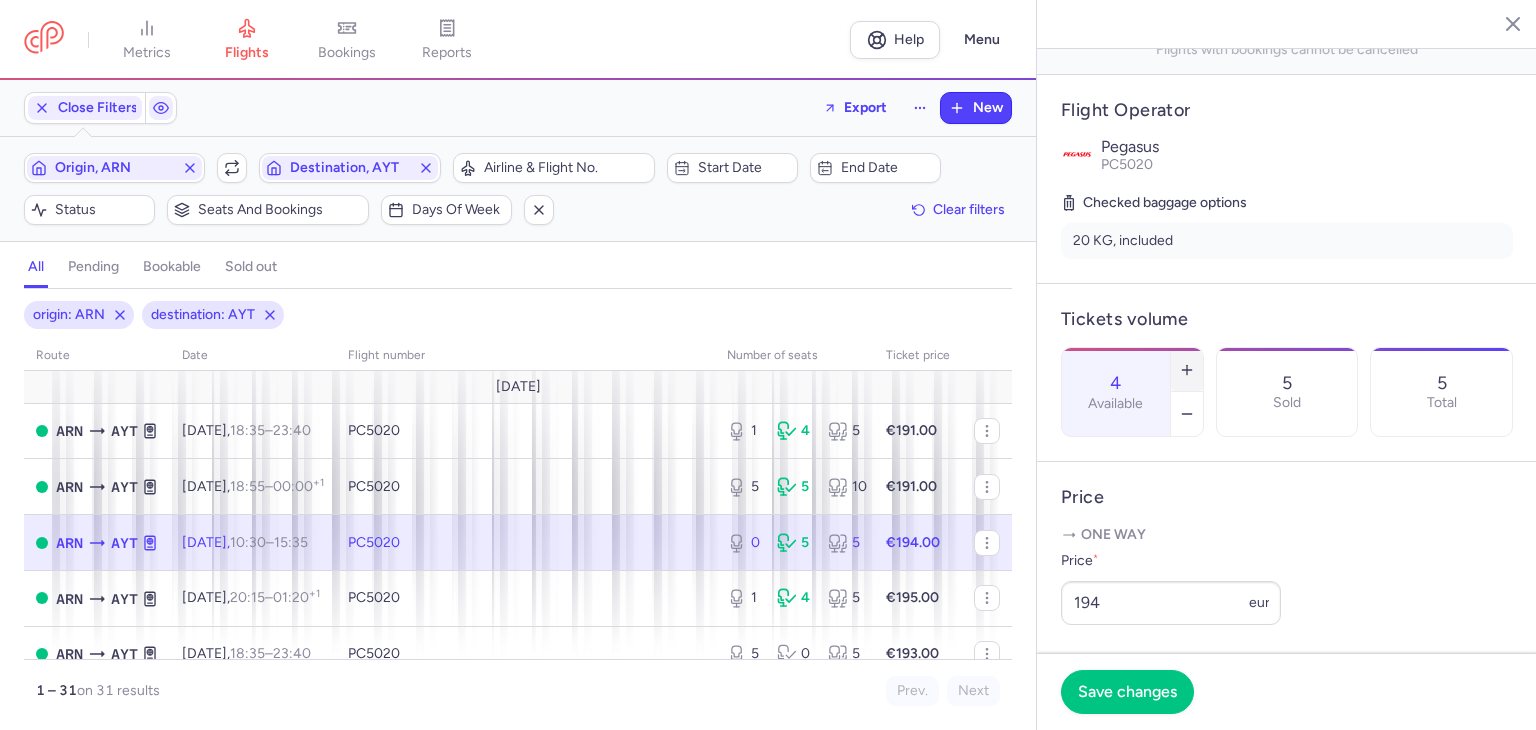click at bounding box center [1187, 370] 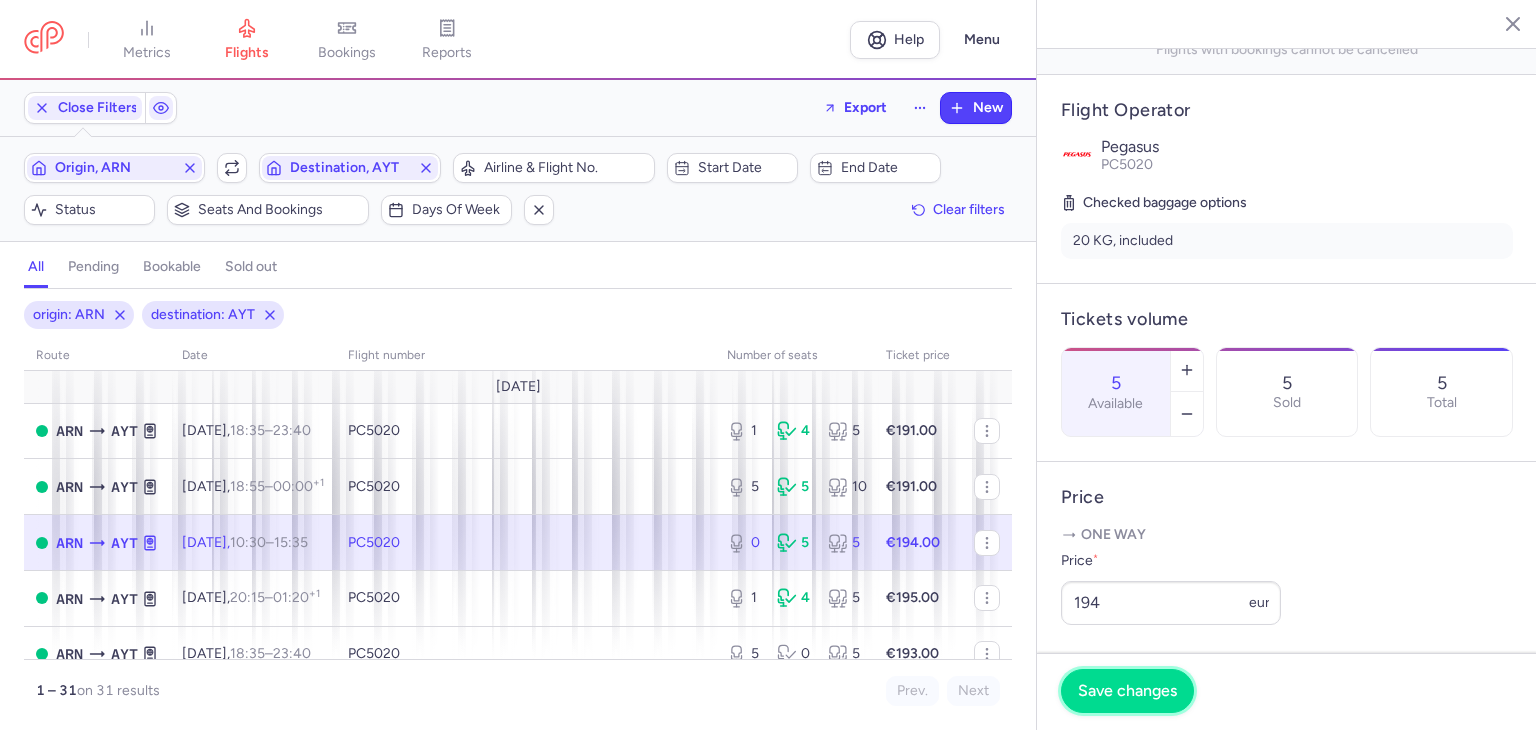 click on "Save changes" at bounding box center (1127, 691) 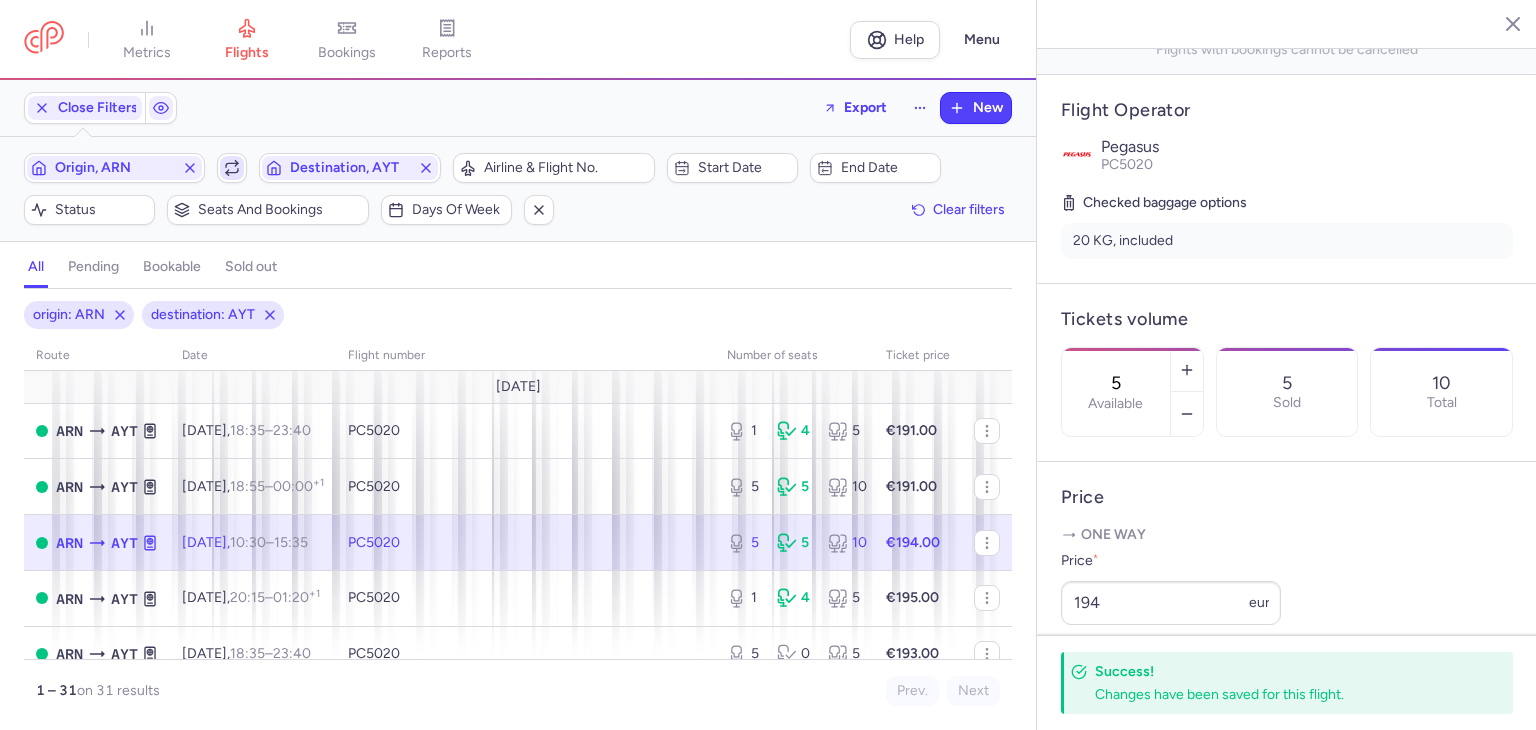 click 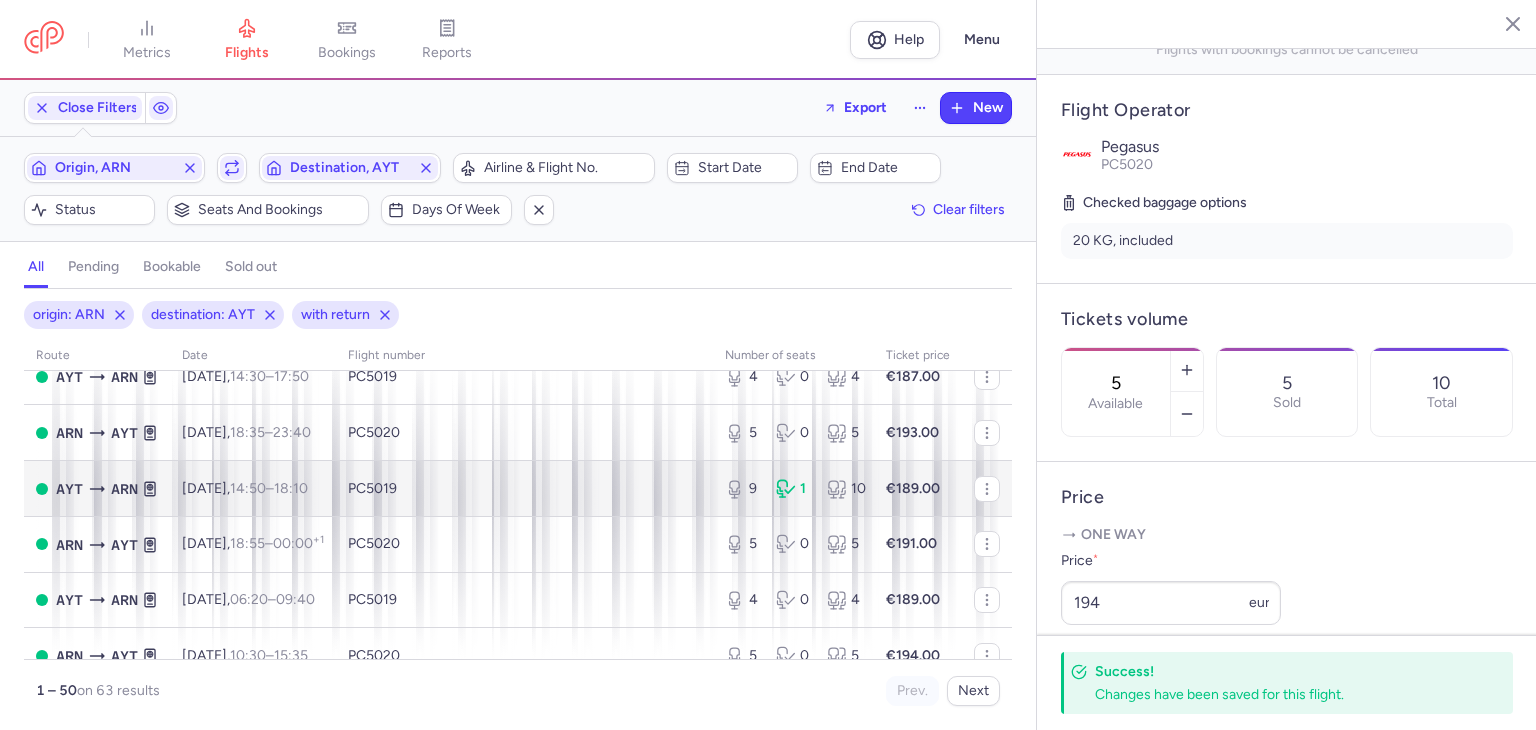 scroll, scrollTop: 600, scrollLeft: 0, axis: vertical 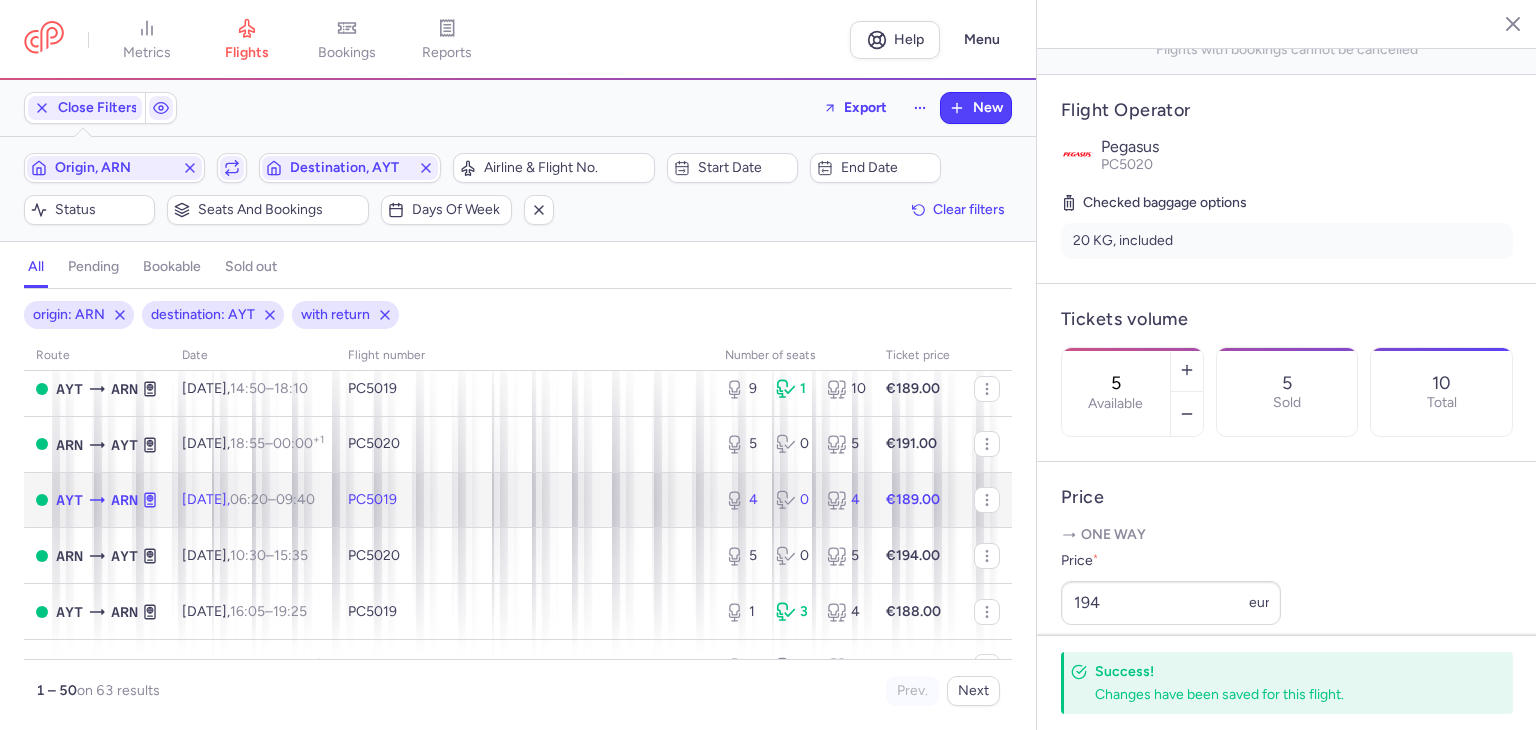 click on "PC5019" 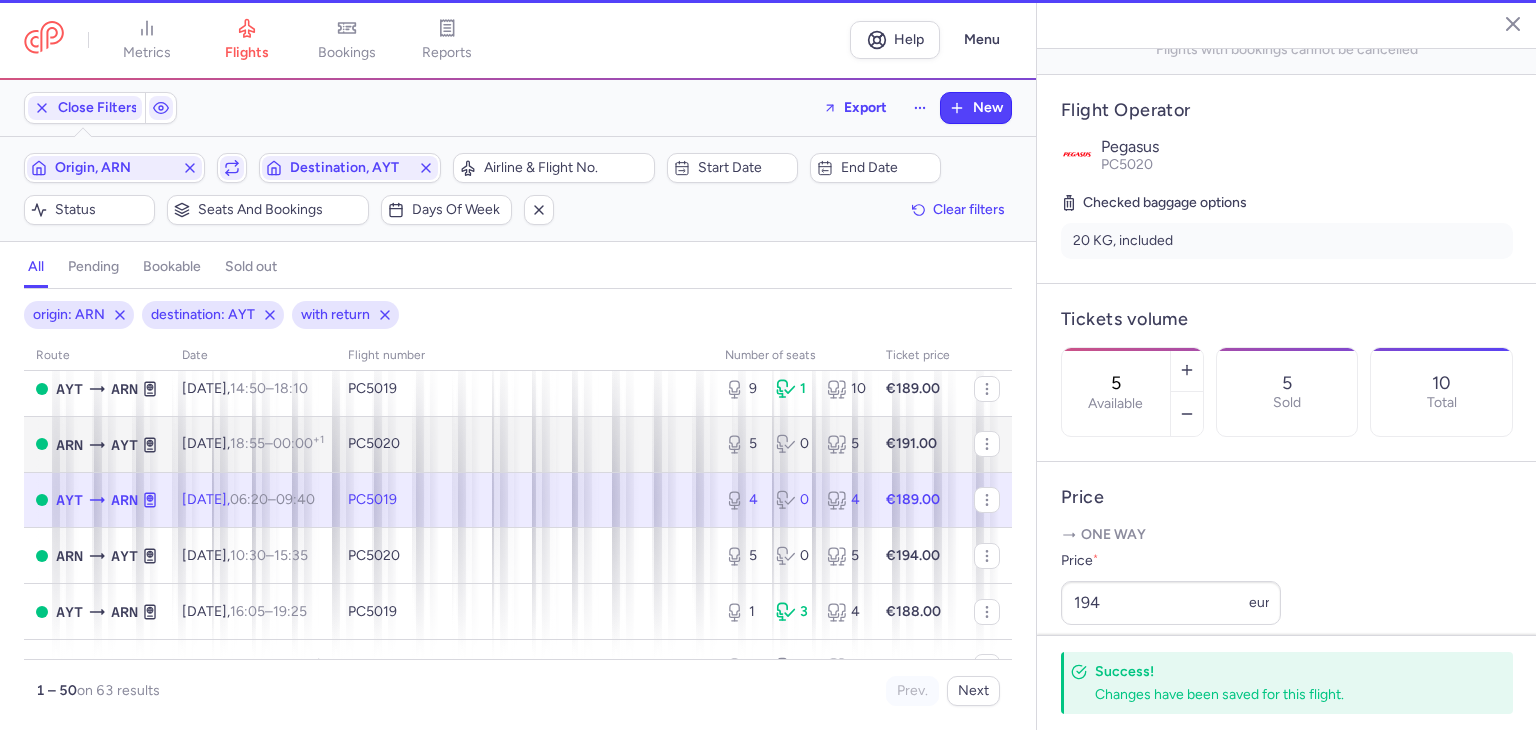 type on "4" 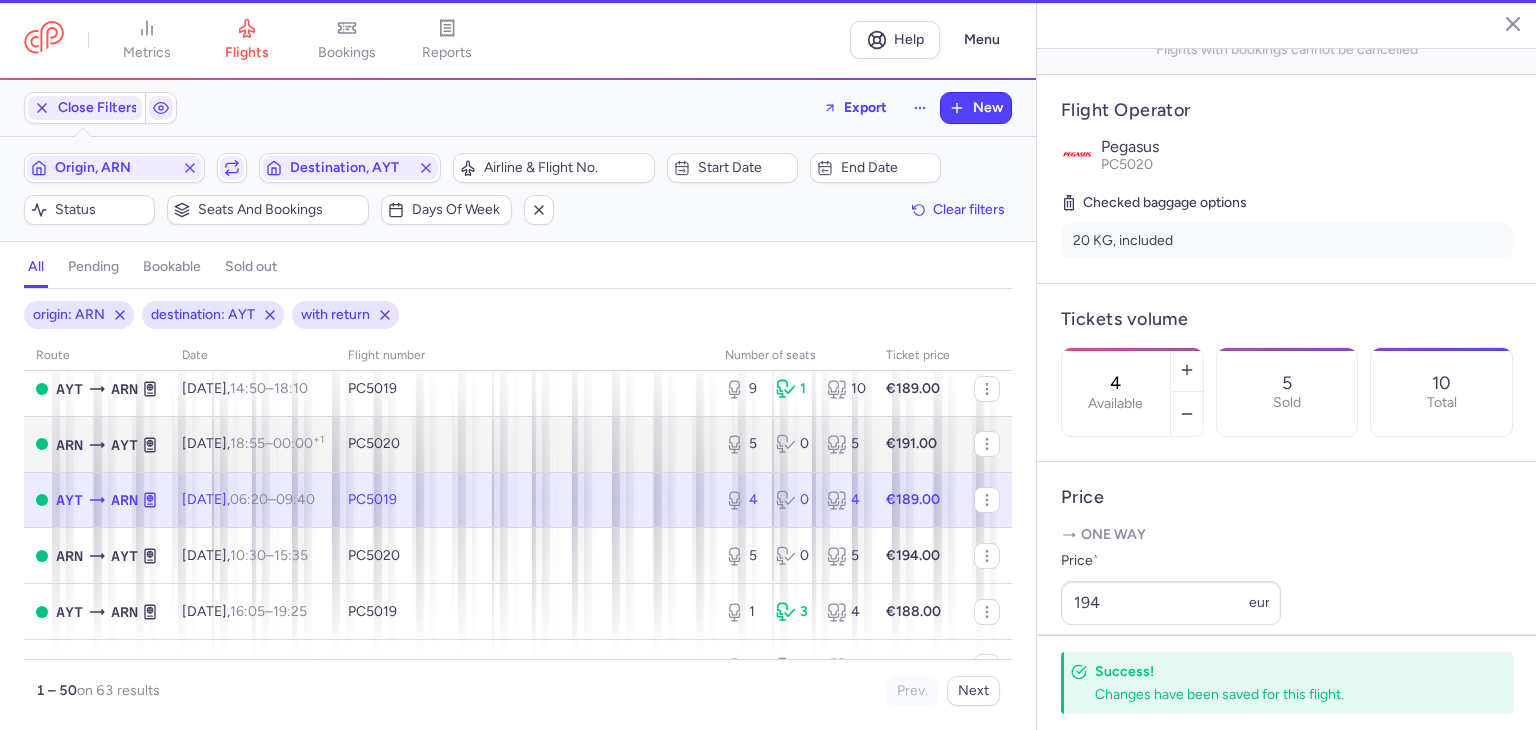 scroll, scrollTop: 384, scrollLeft: 0, axis: vertical 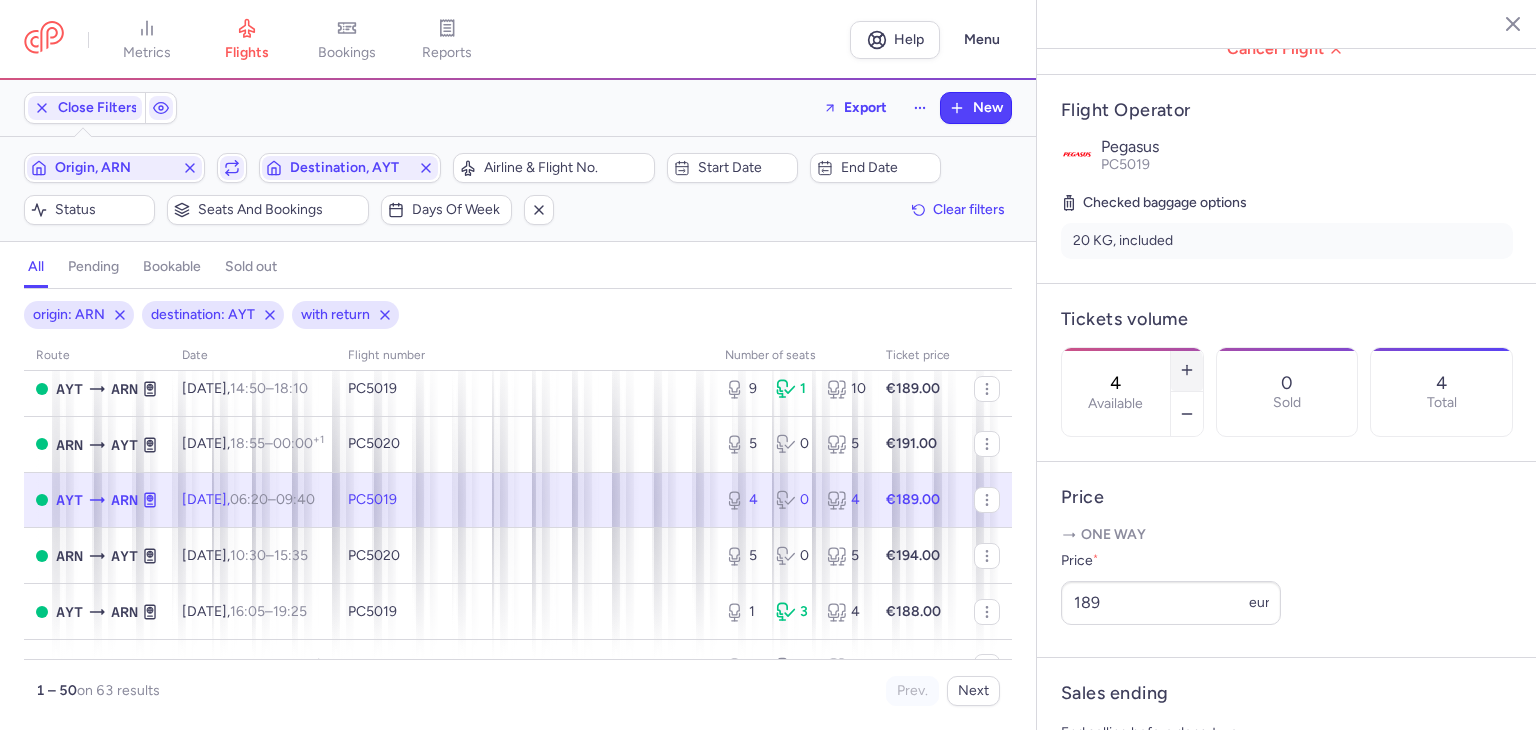click at bounding box center (1187, 370) 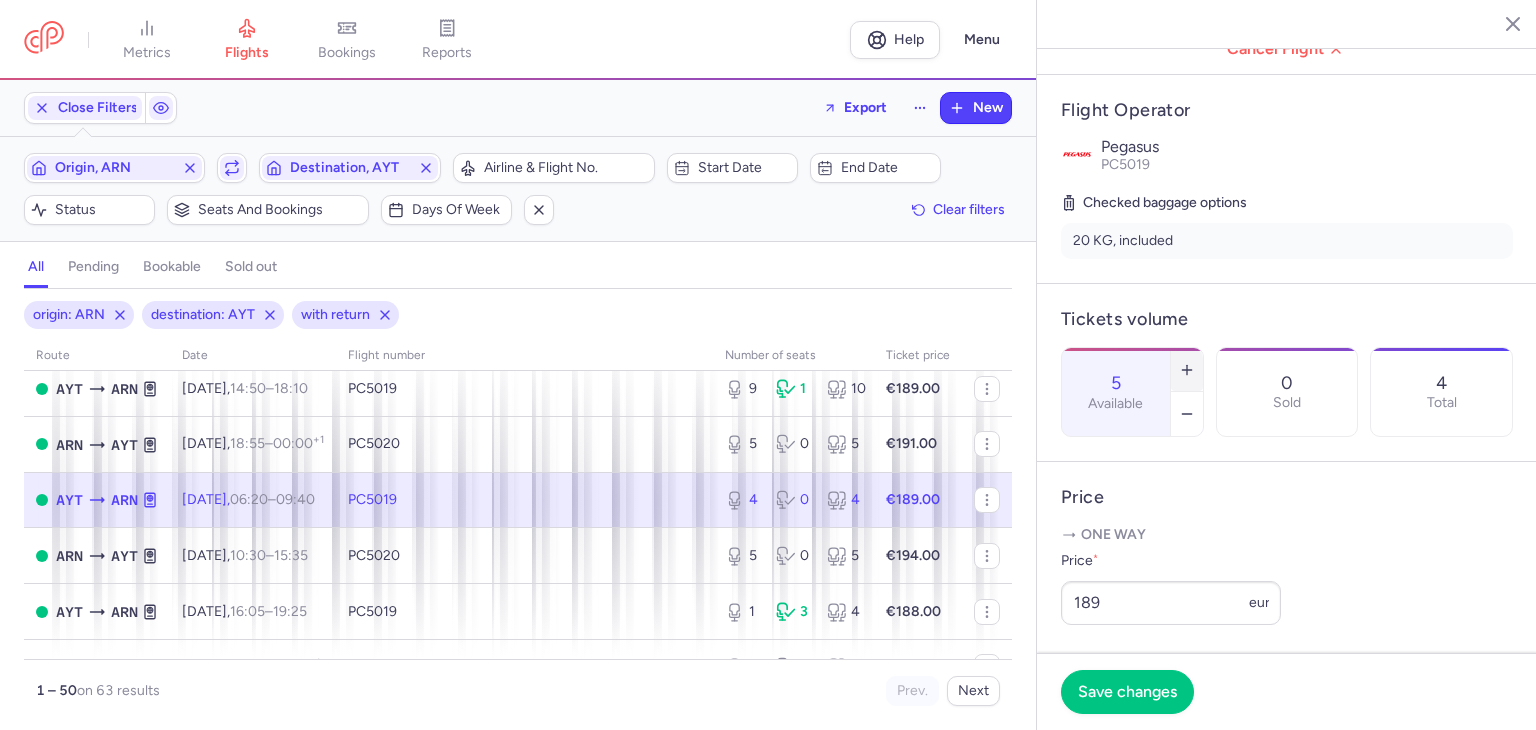 click at bounding box center [1187, 370] 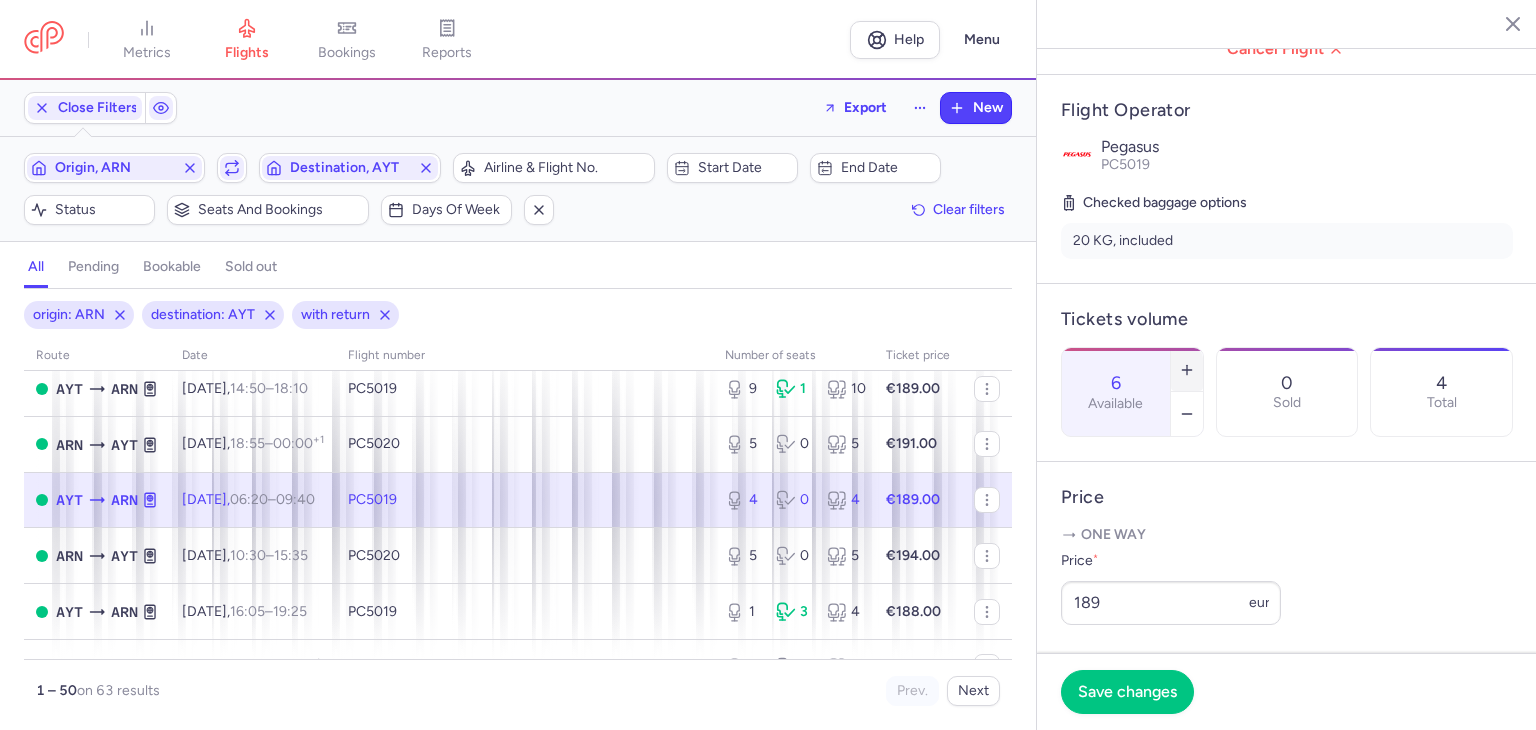 click at bounding box center [1187, 370] 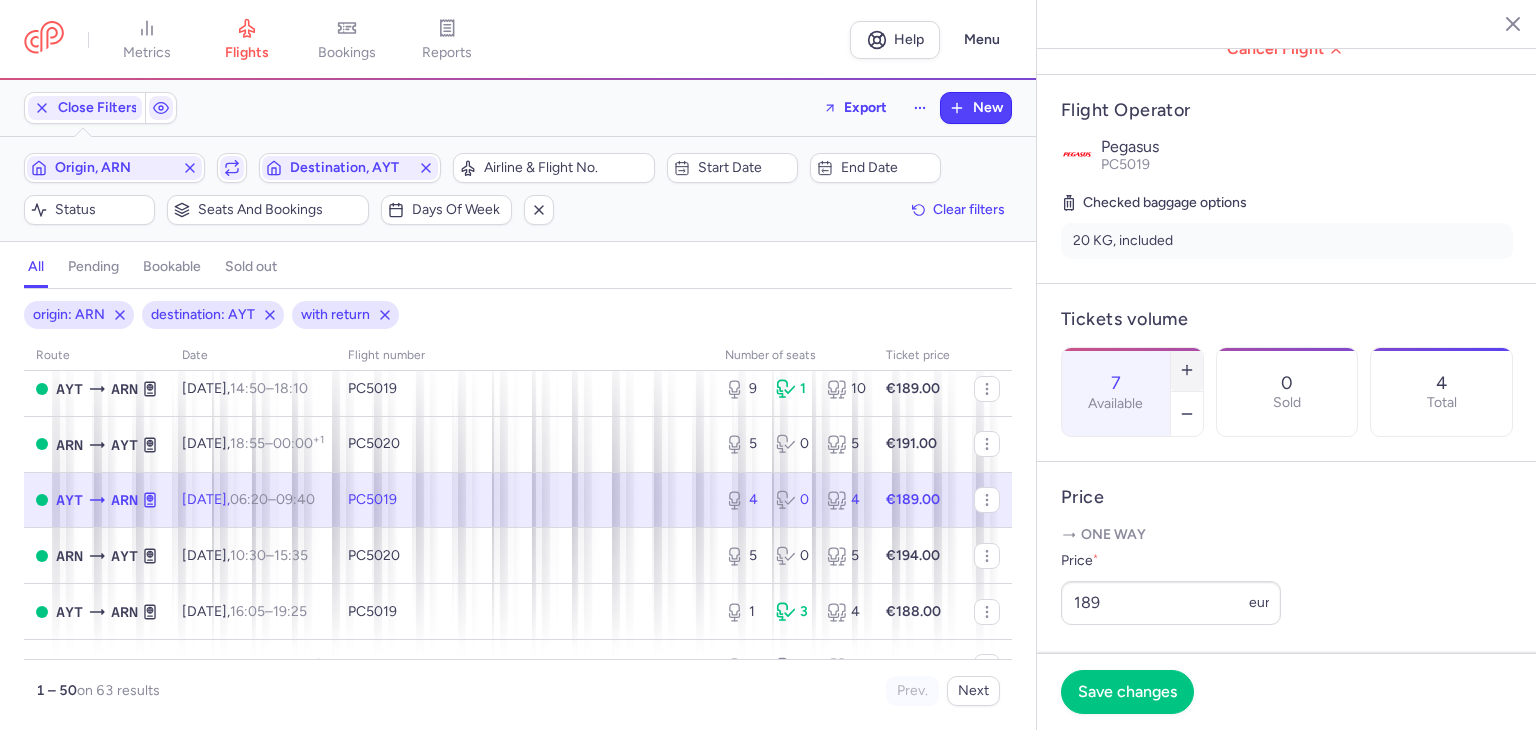click at bounding box center [1187, 370] 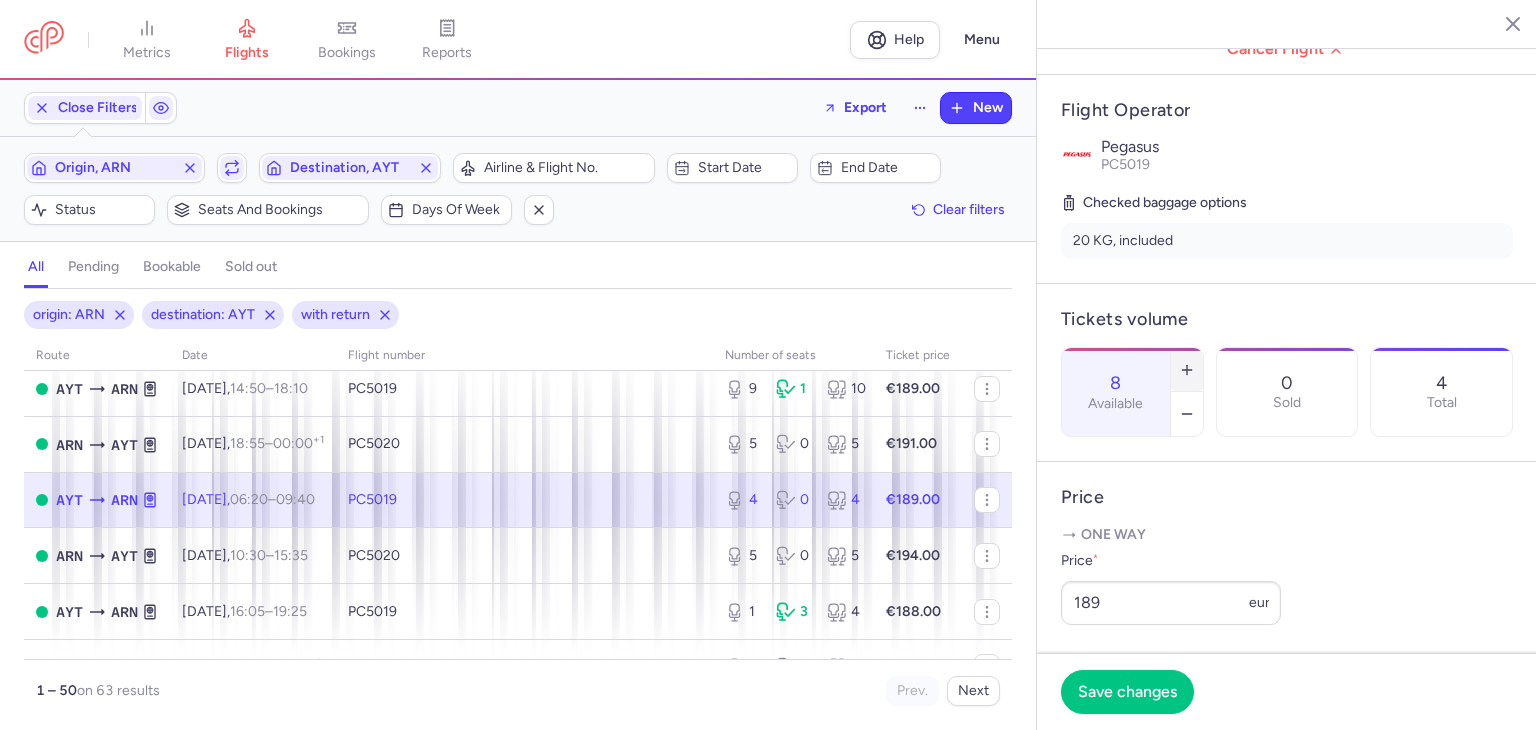 click at bounding box center [1187, 370] 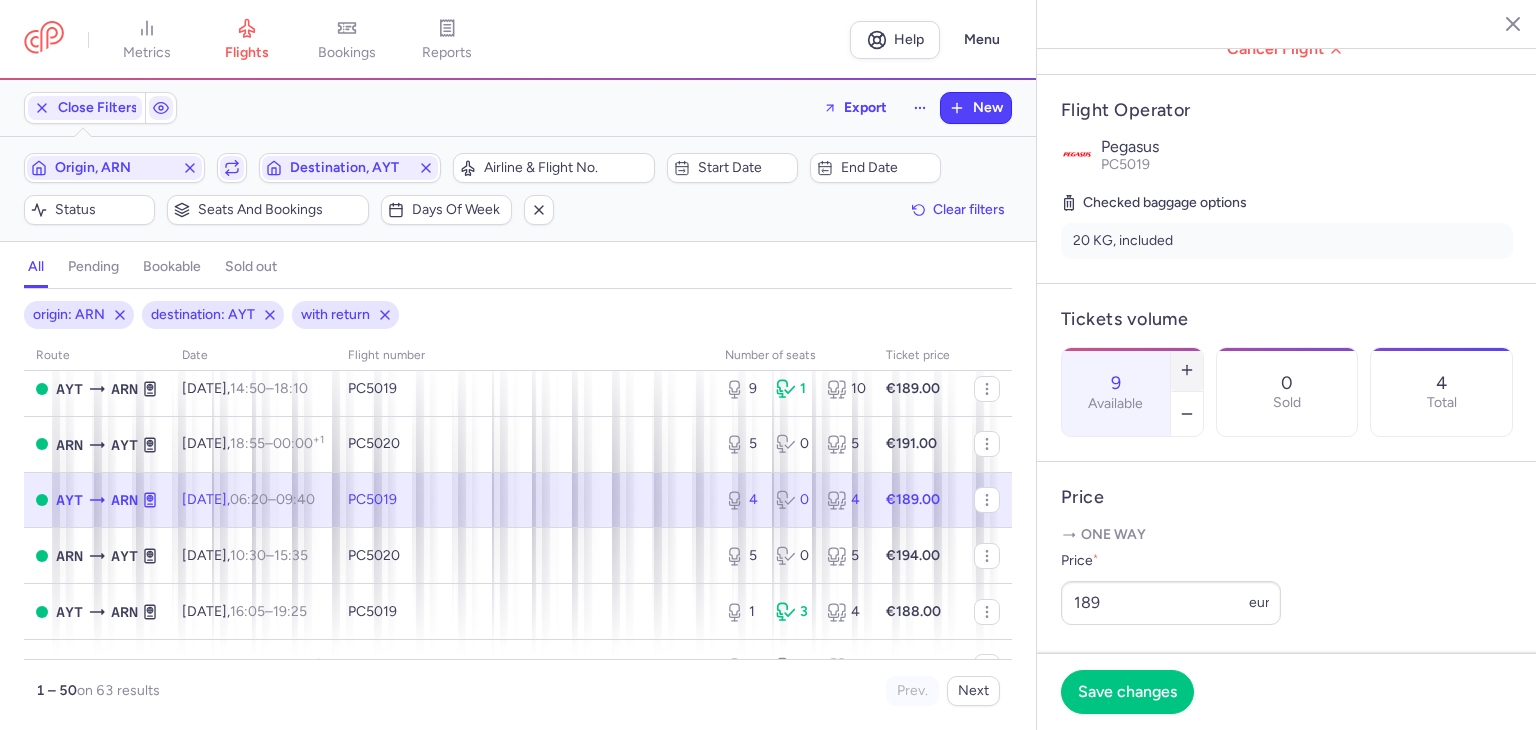 click at bounding box center (1187, 370) 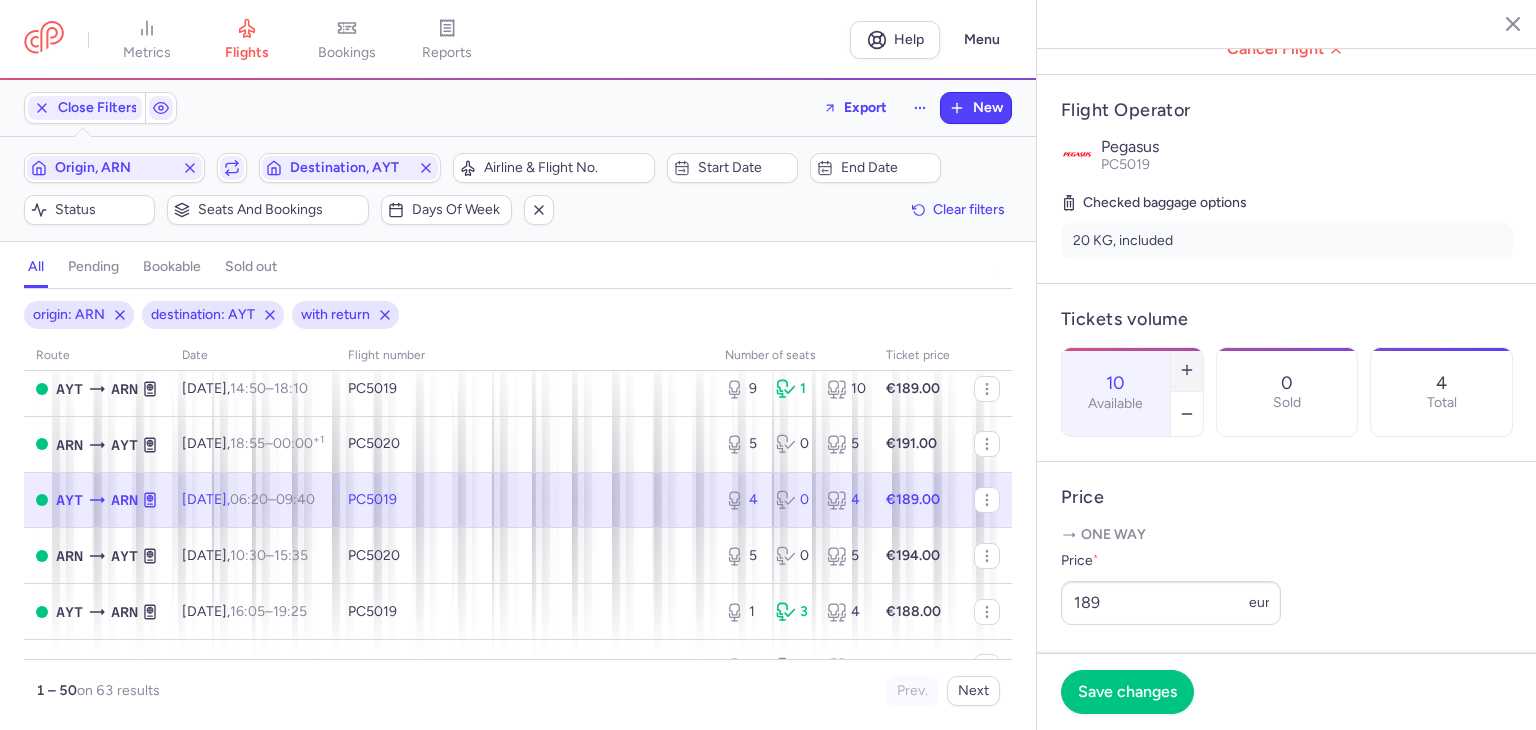 click at bounding box center (1187, 370) 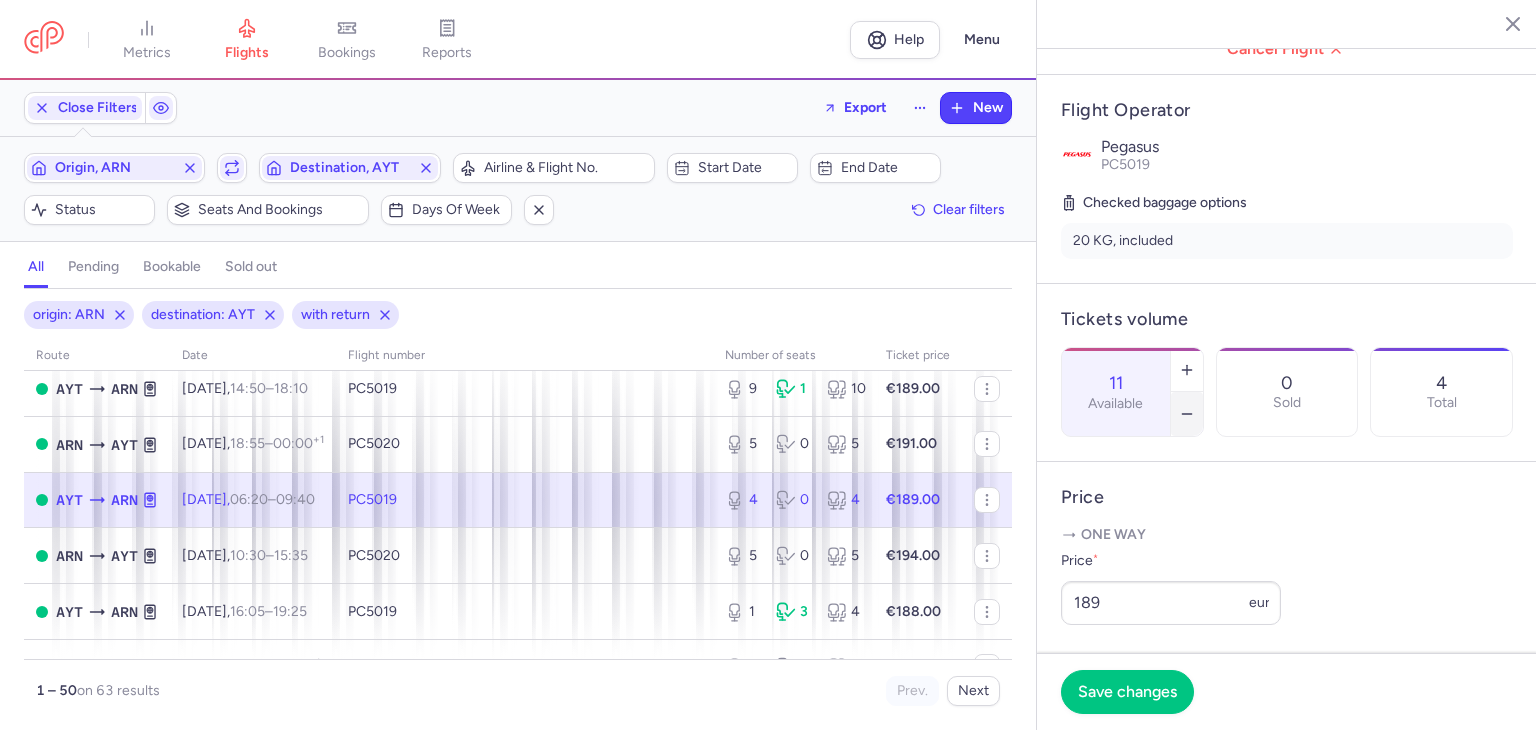 drag, startPoint x: 1242, startPoint y: 322, endPoint x: 1224, endPoint y: 409, distance: 88.84256 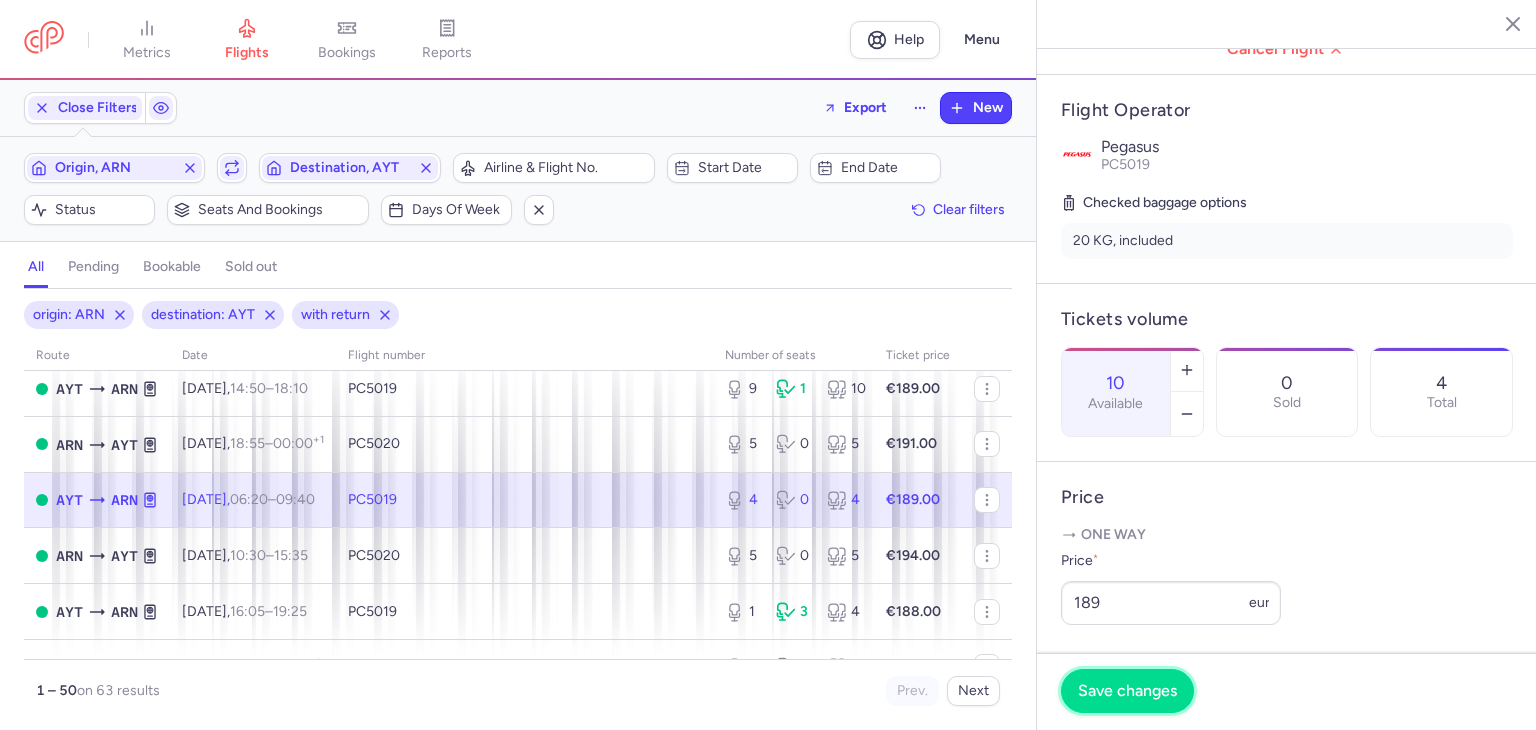 click on "Save changes" at bounding box center [1127, 691] 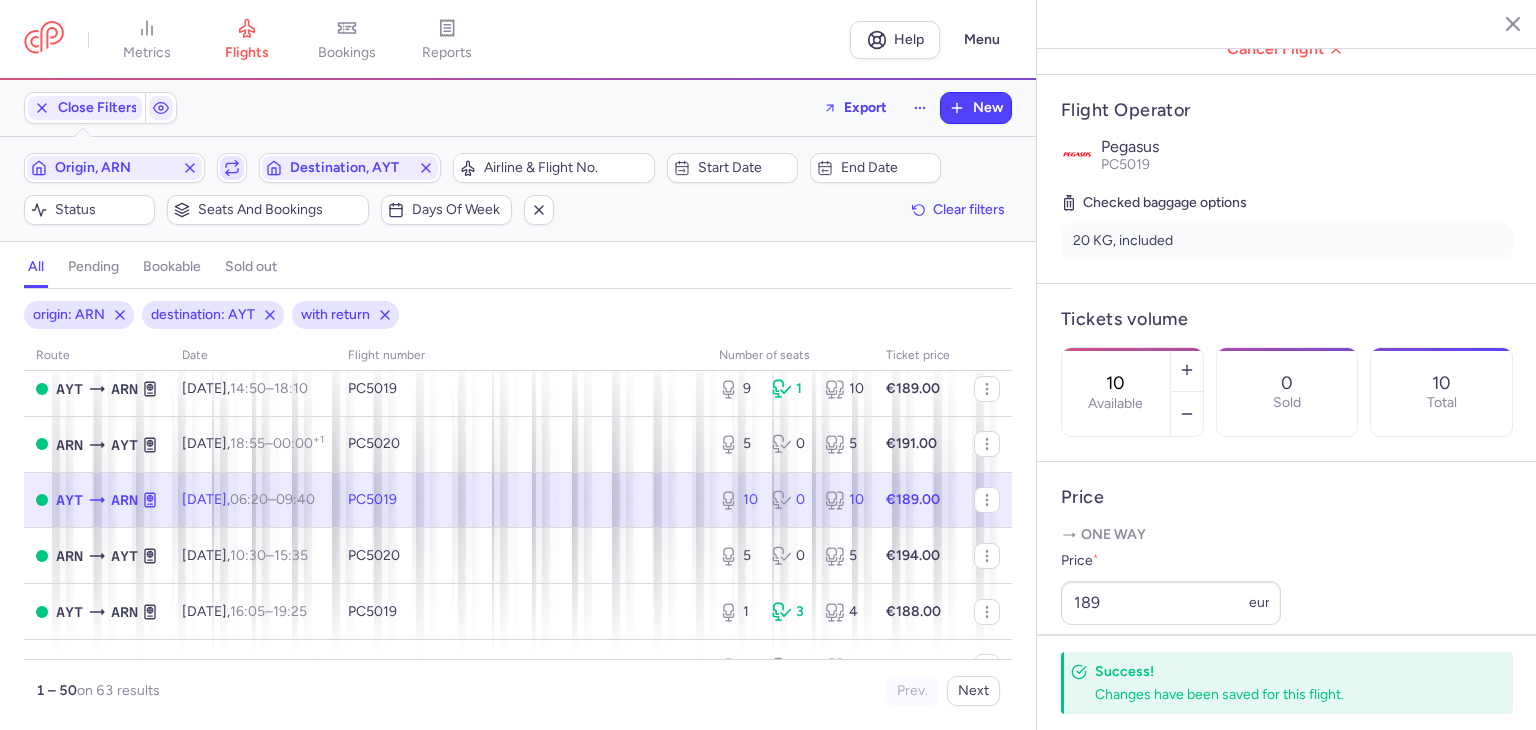 click 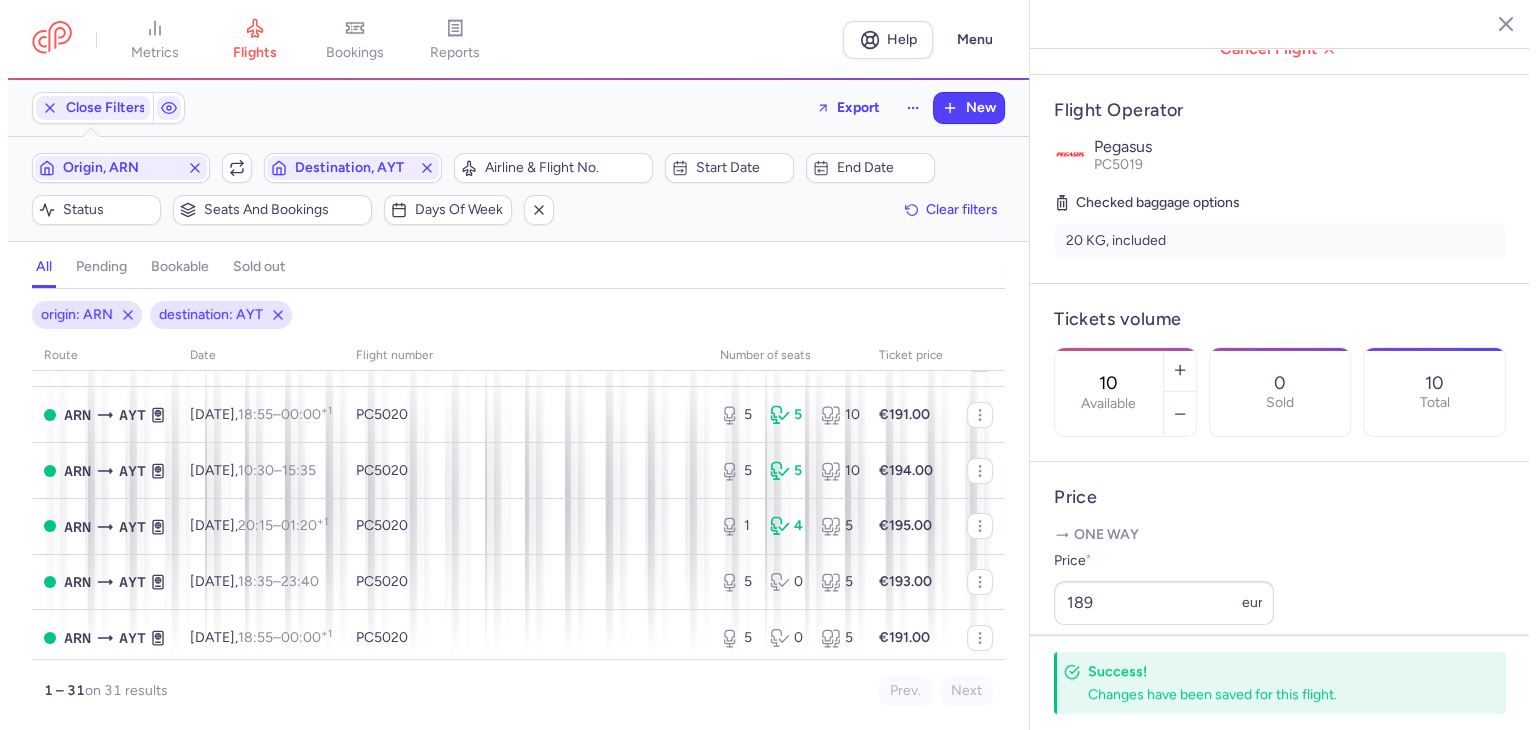 scroll, scrollTop: 0, scrollLeft: 0, axis: both 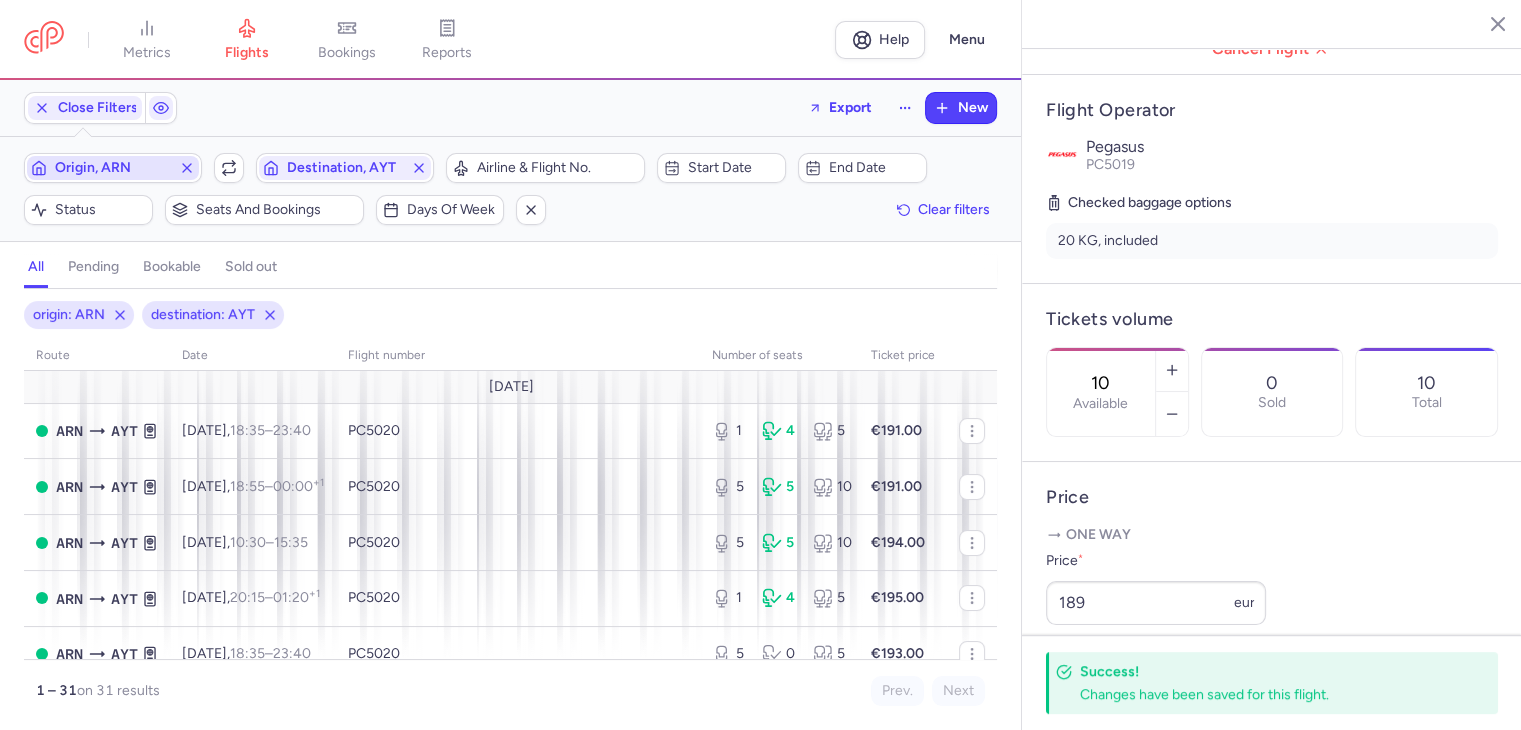 click on "Origin, ARN" at bounding box center [113, 168] 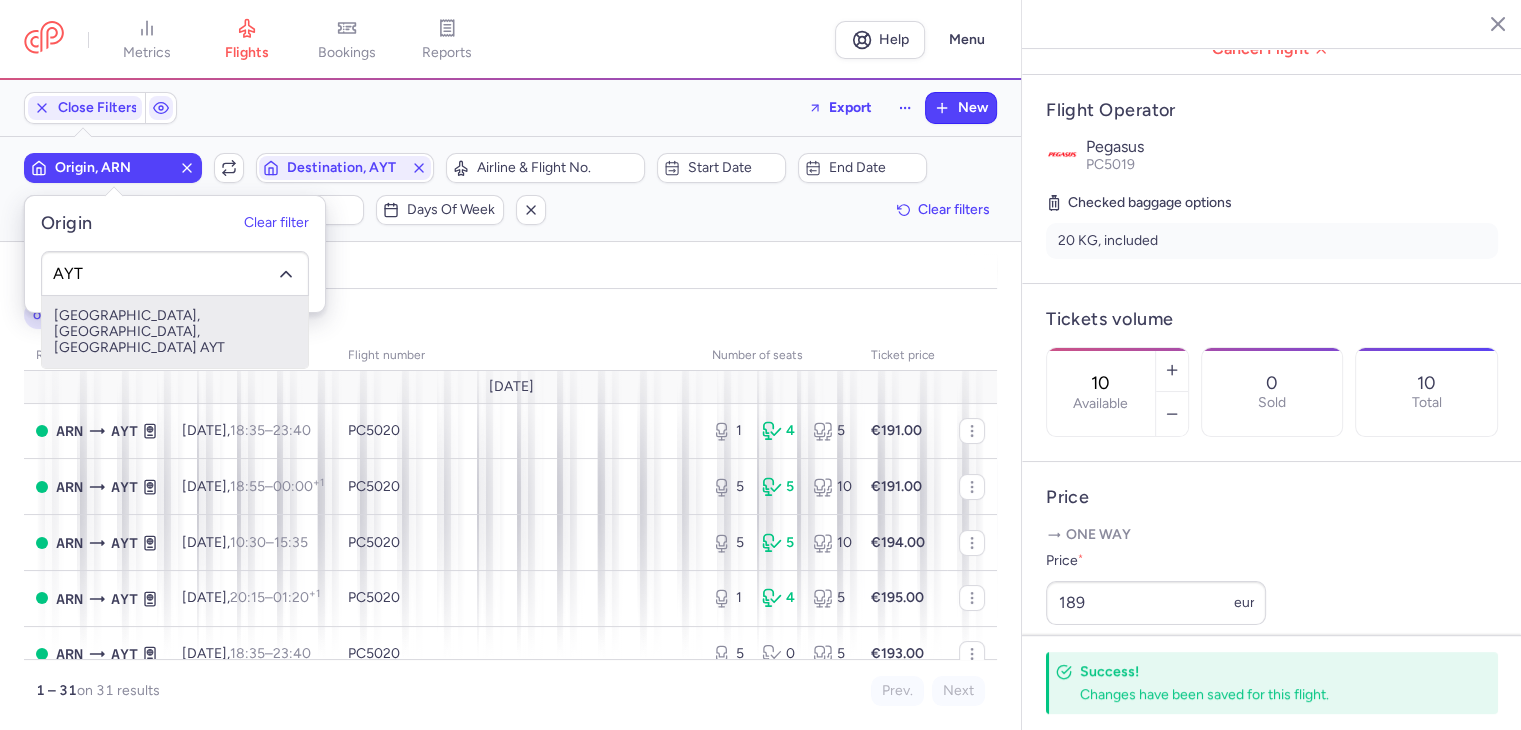 type on "AYT" 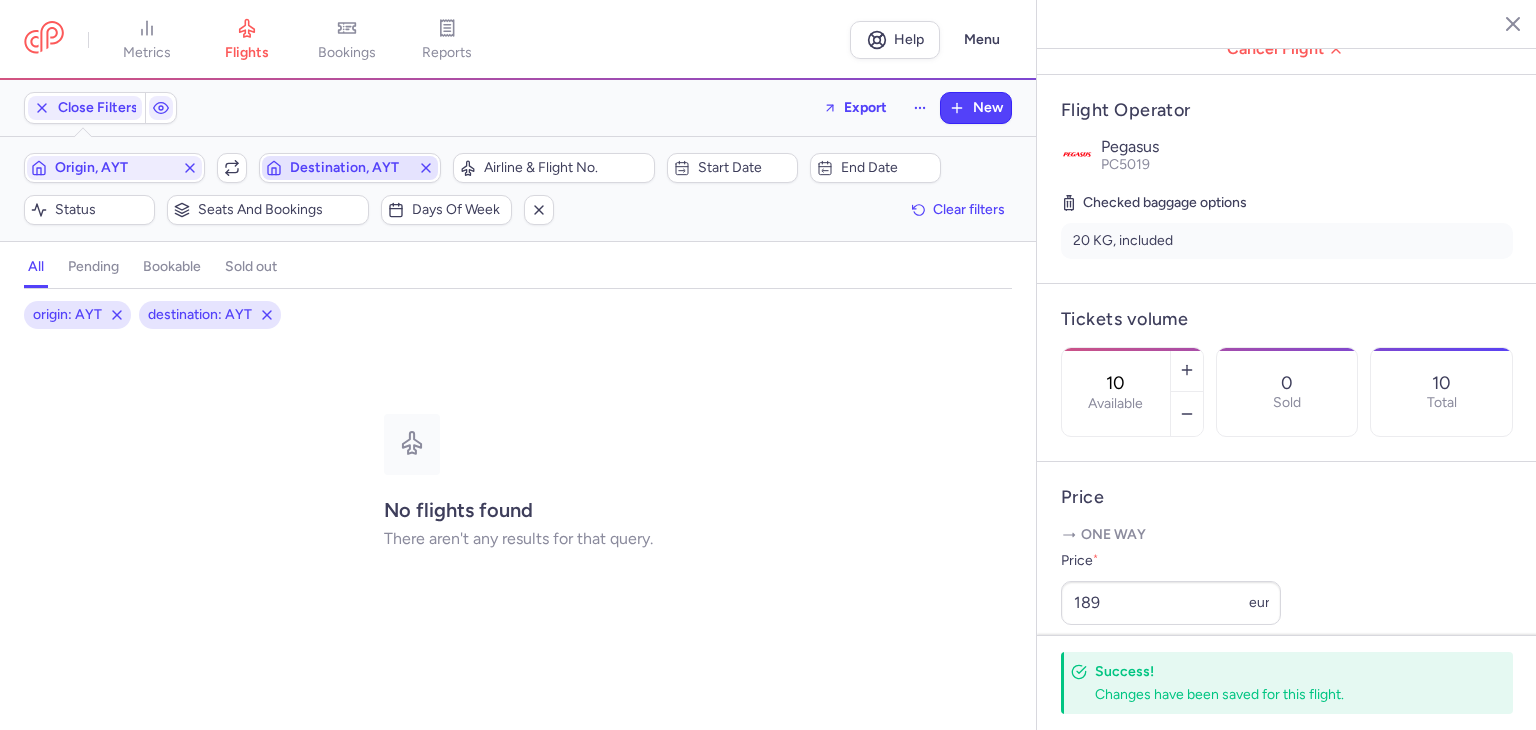 click on "Destination, AYT" at bounding box center (349, 168) 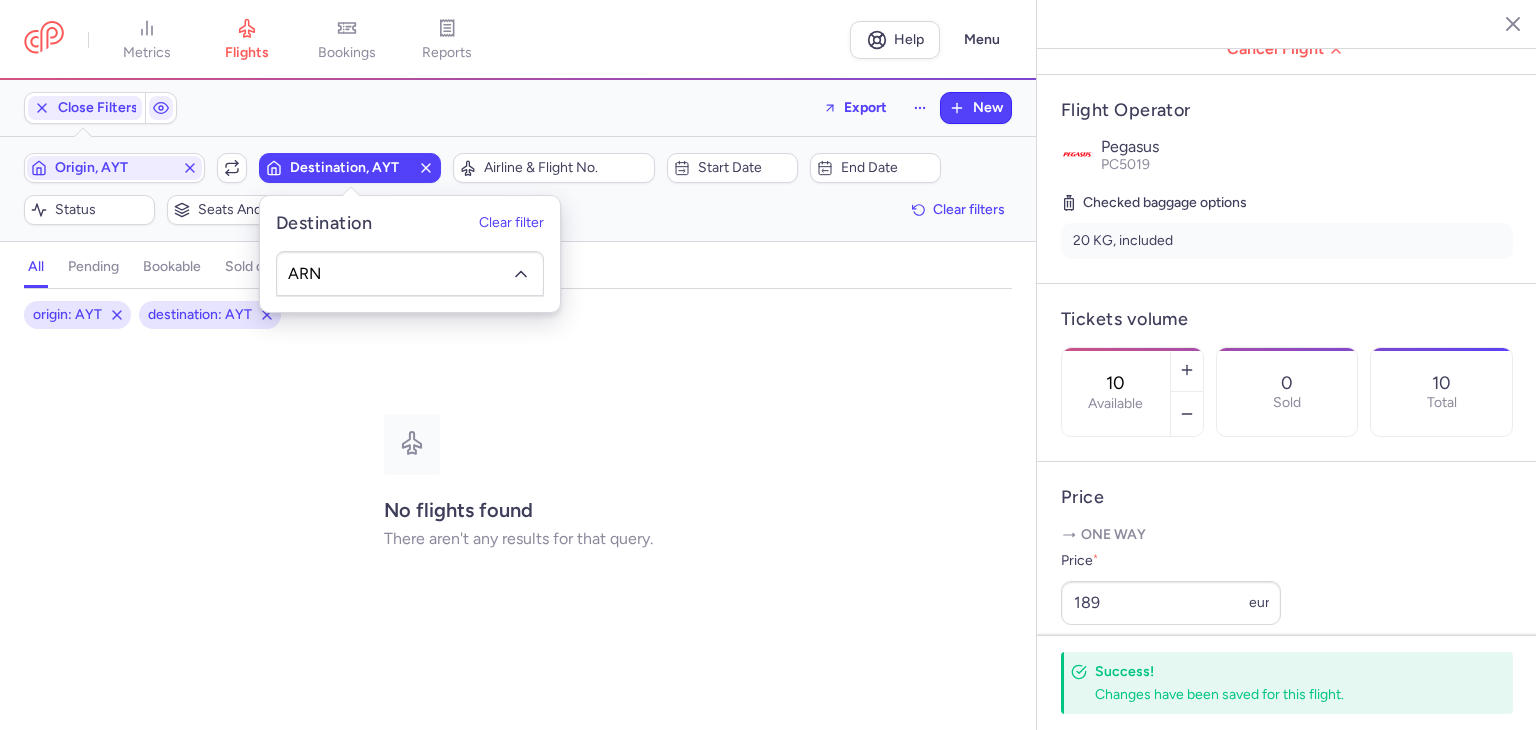 type on "ARN" 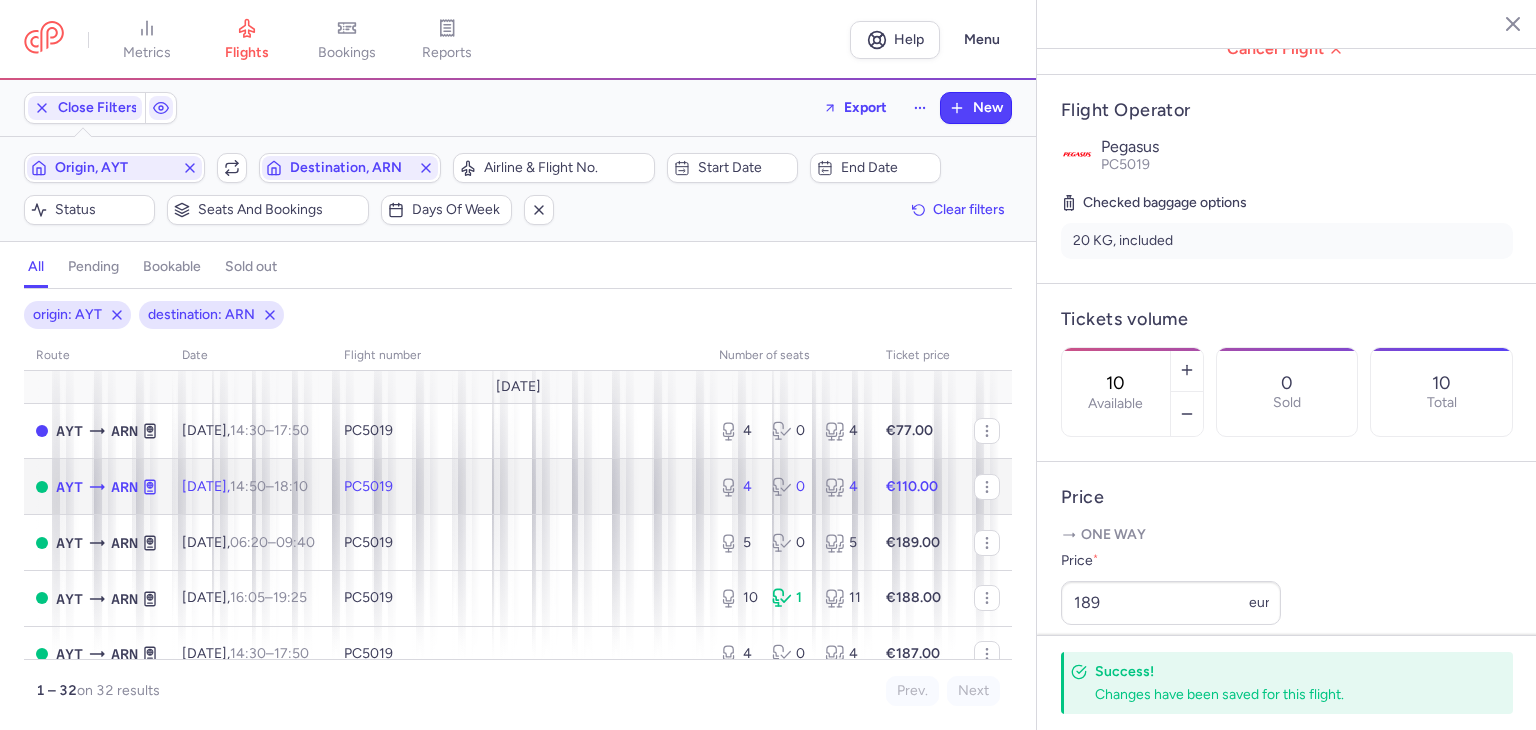 click on "€110.00" 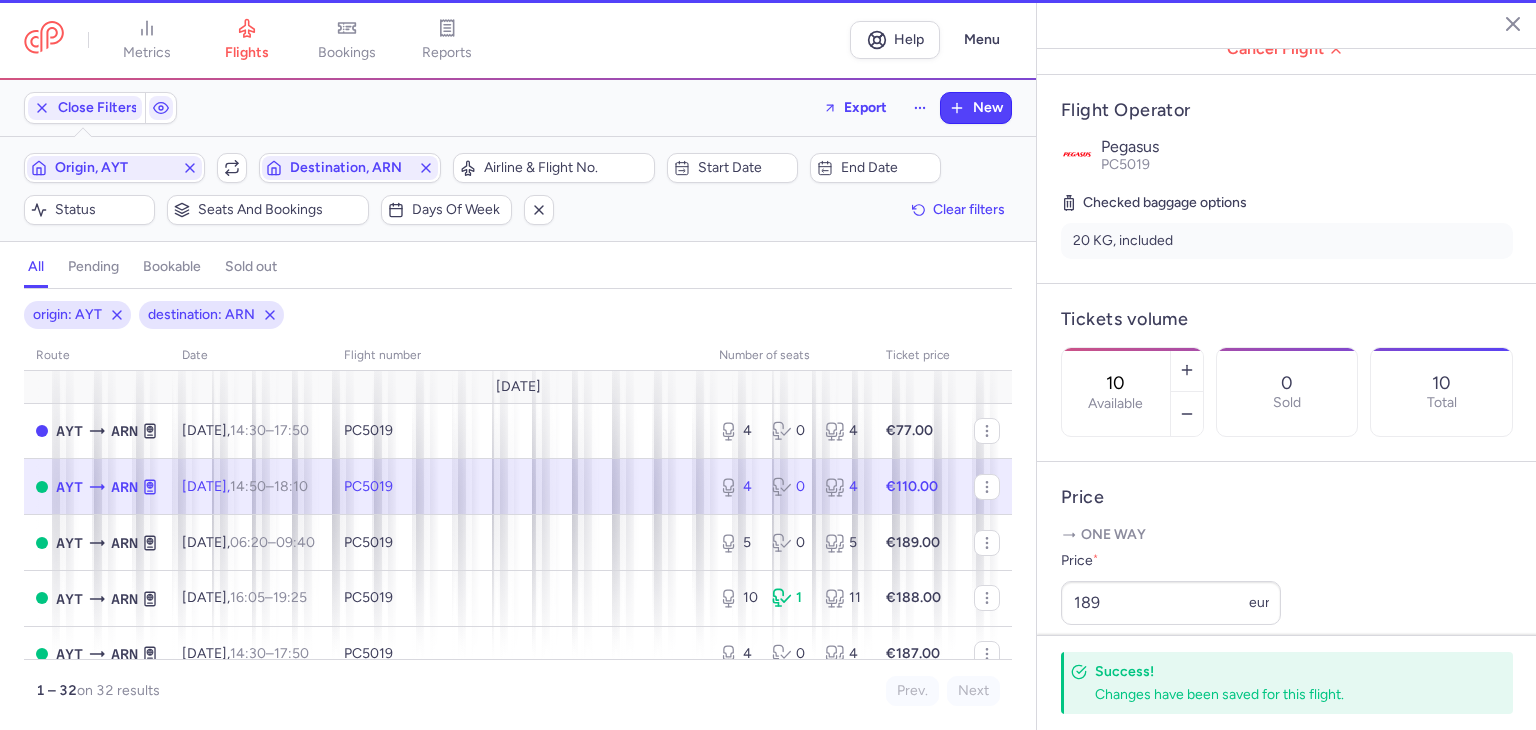 type on "4" 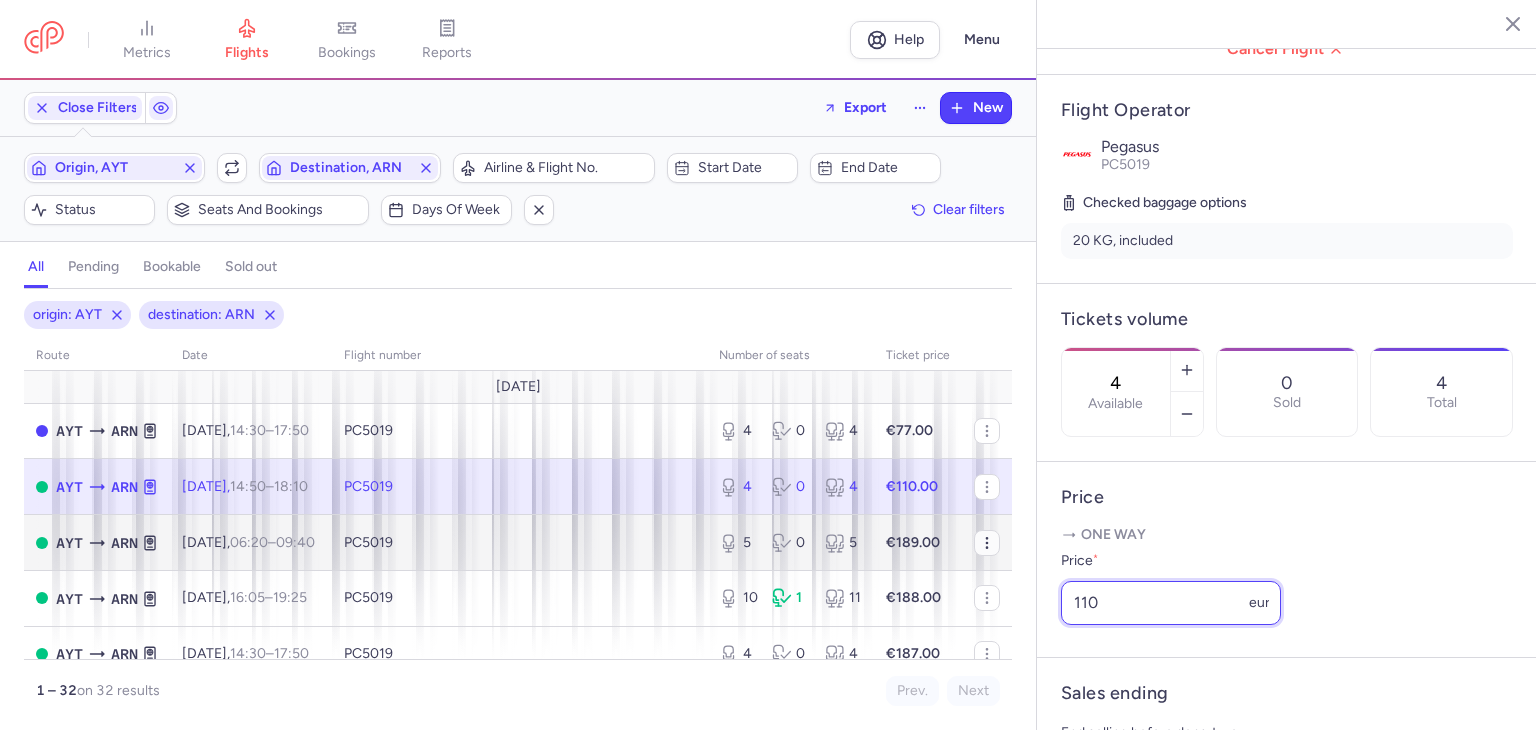 drag, startPoint x: 1128, startPoint y: 601, endPoint x: 981, endPoint y: 545, distance: 157.30544 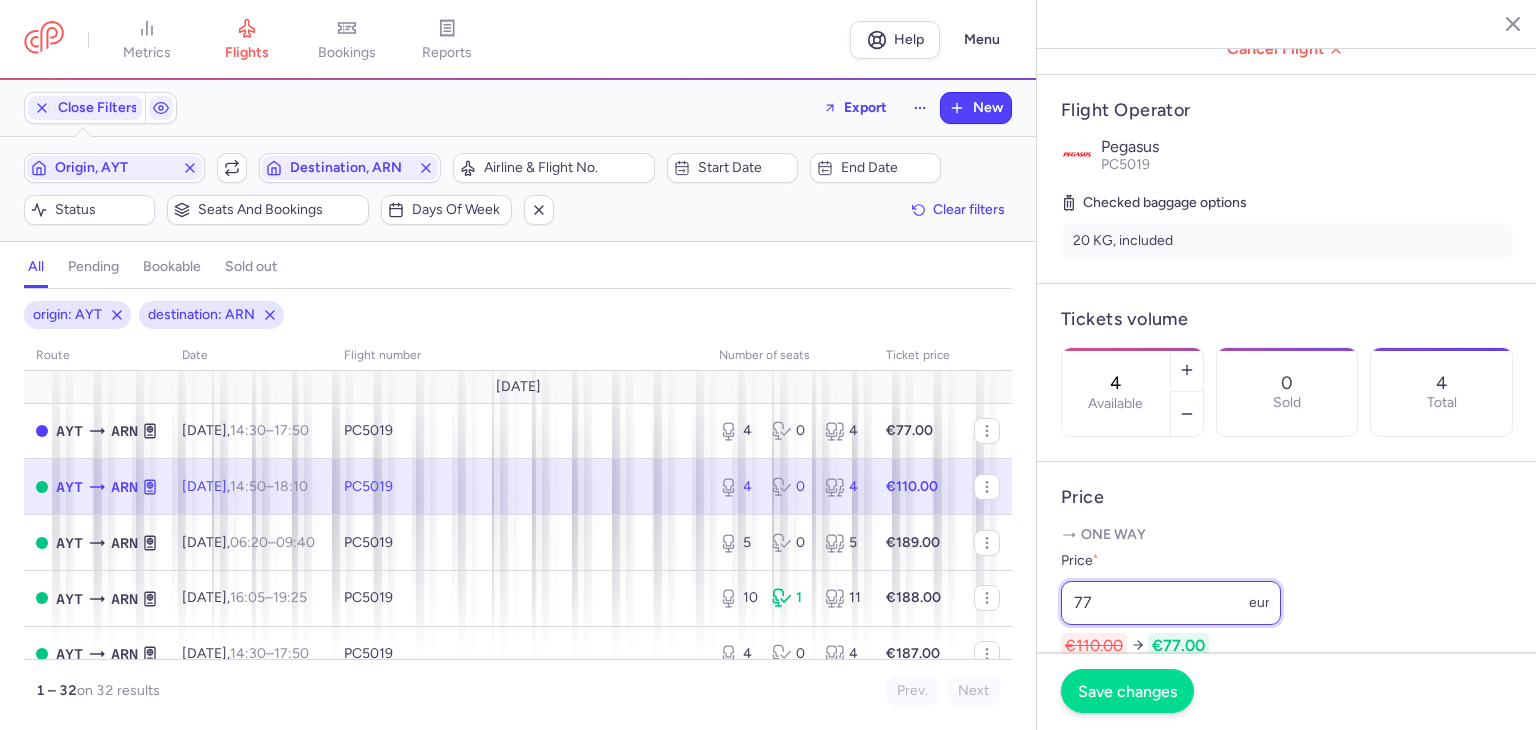 type on "77" 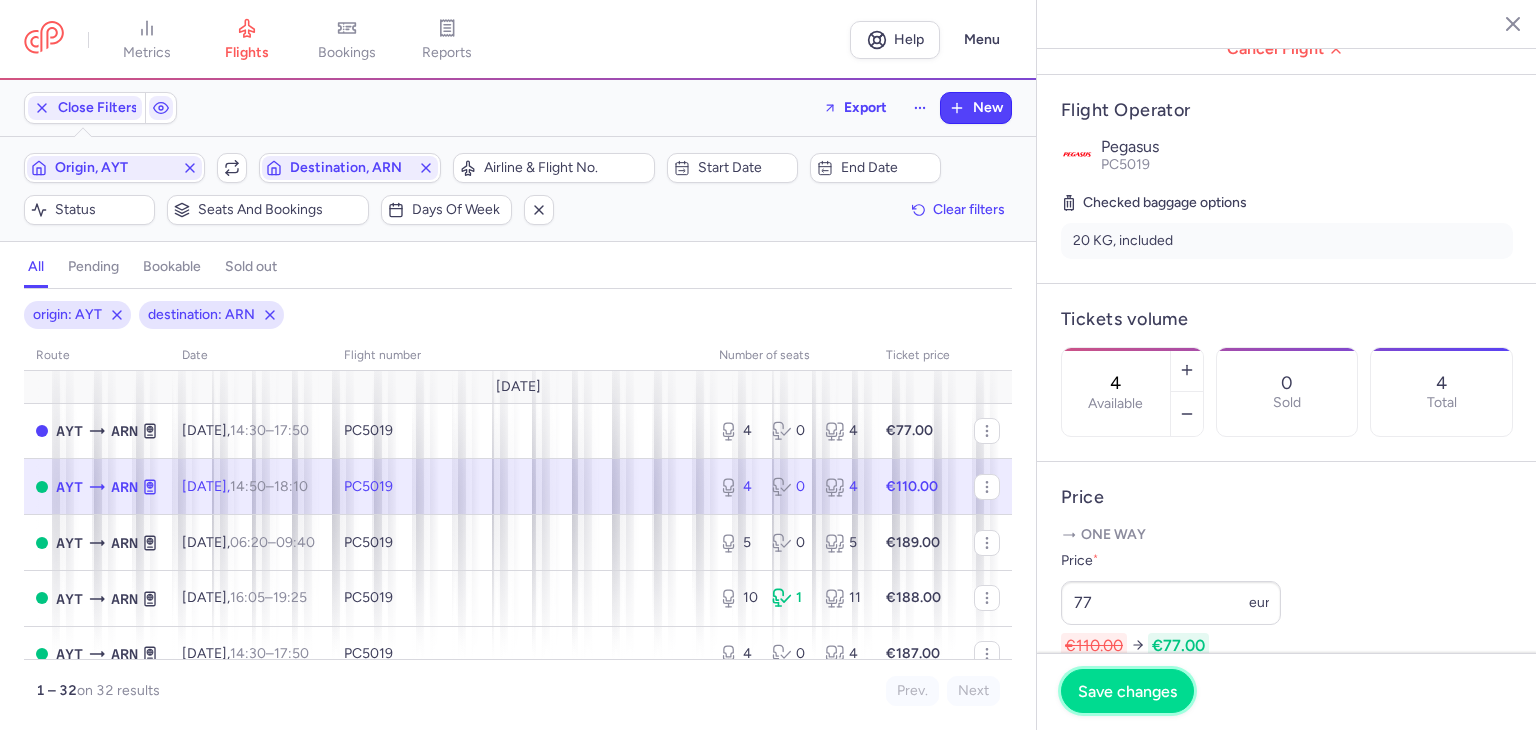 click on "Save changes" at bounding box center [1127, 691] 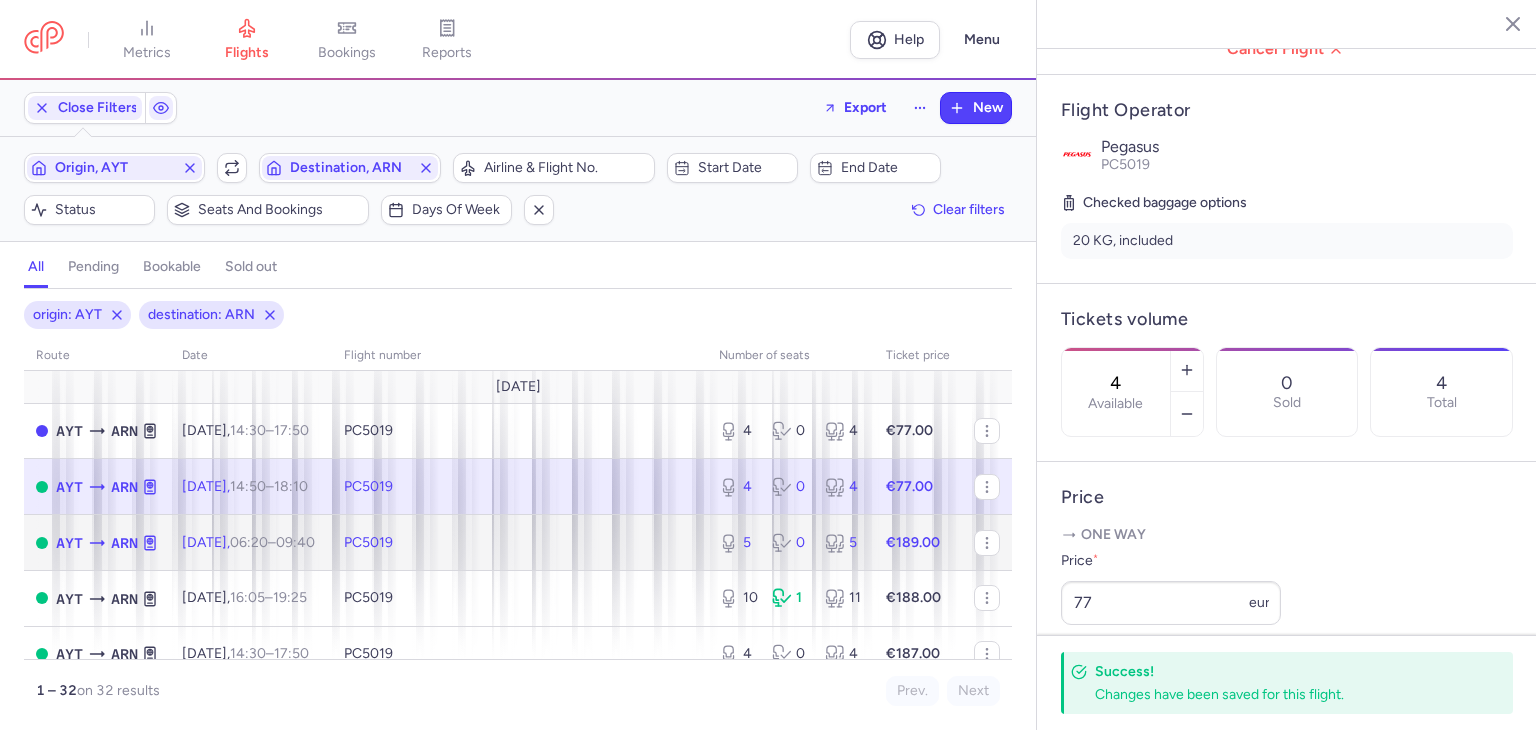 click on "€189.00" 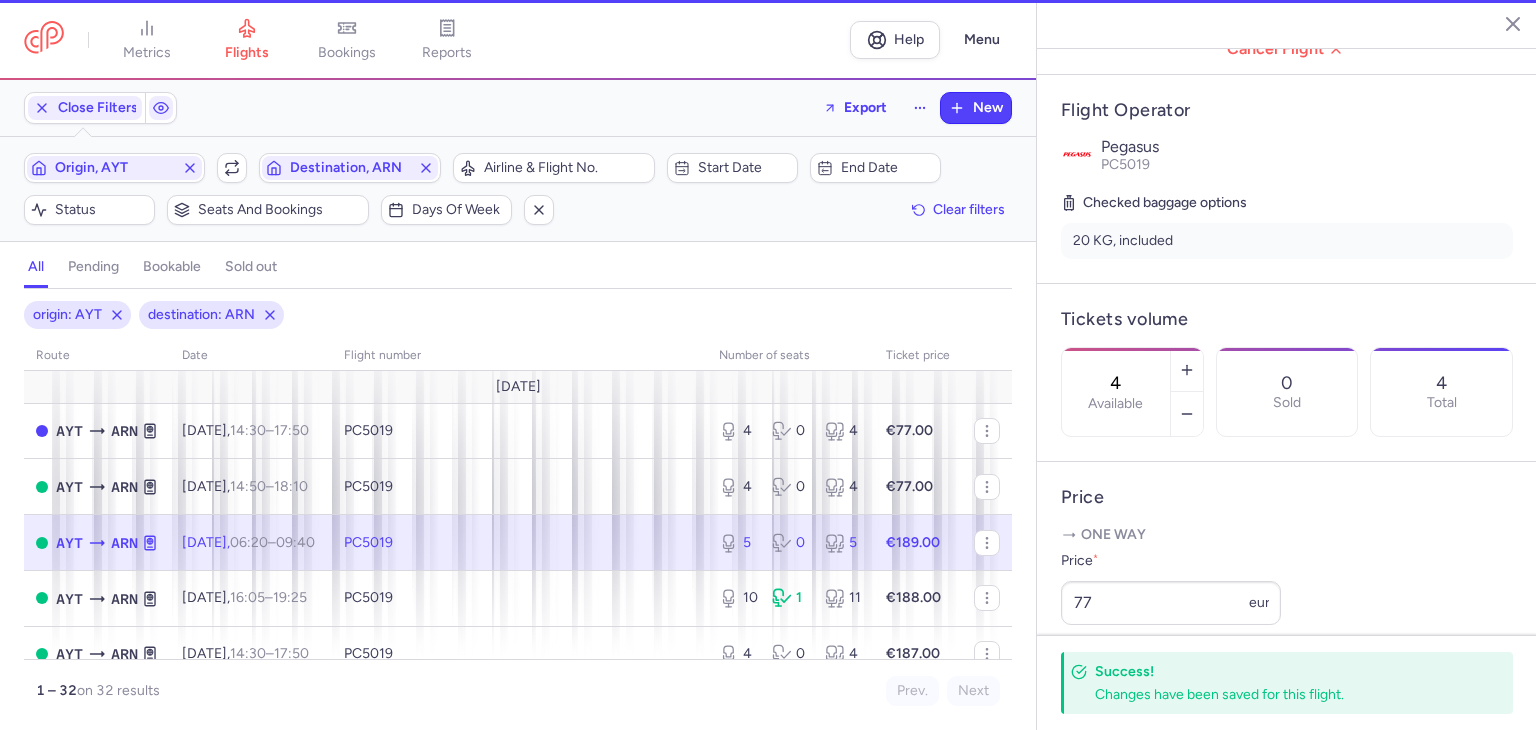 type on "5" 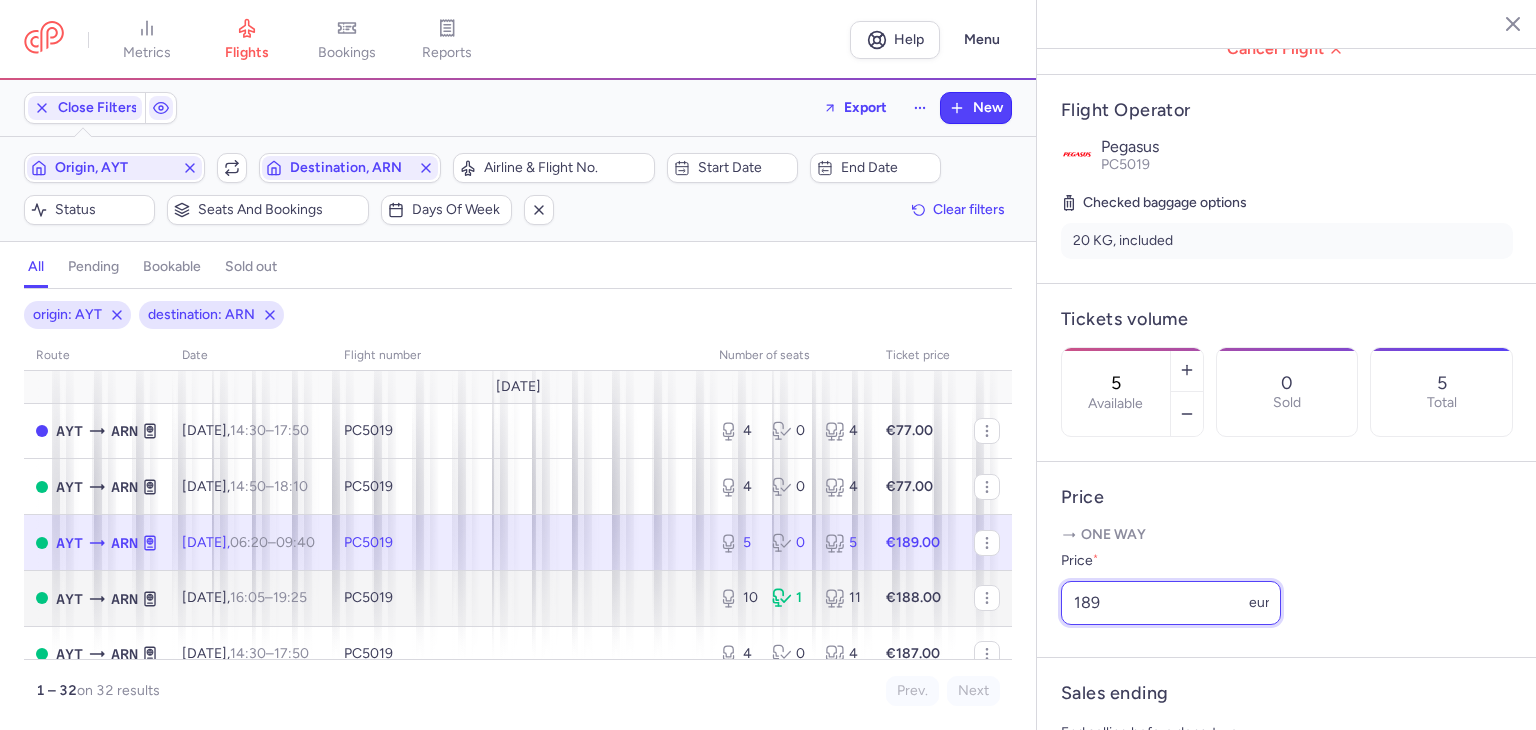 drag, startPoint x: 1136, startPoint y: 608, endPoint x: 852, endPoint y: 584, distance: 285.01227 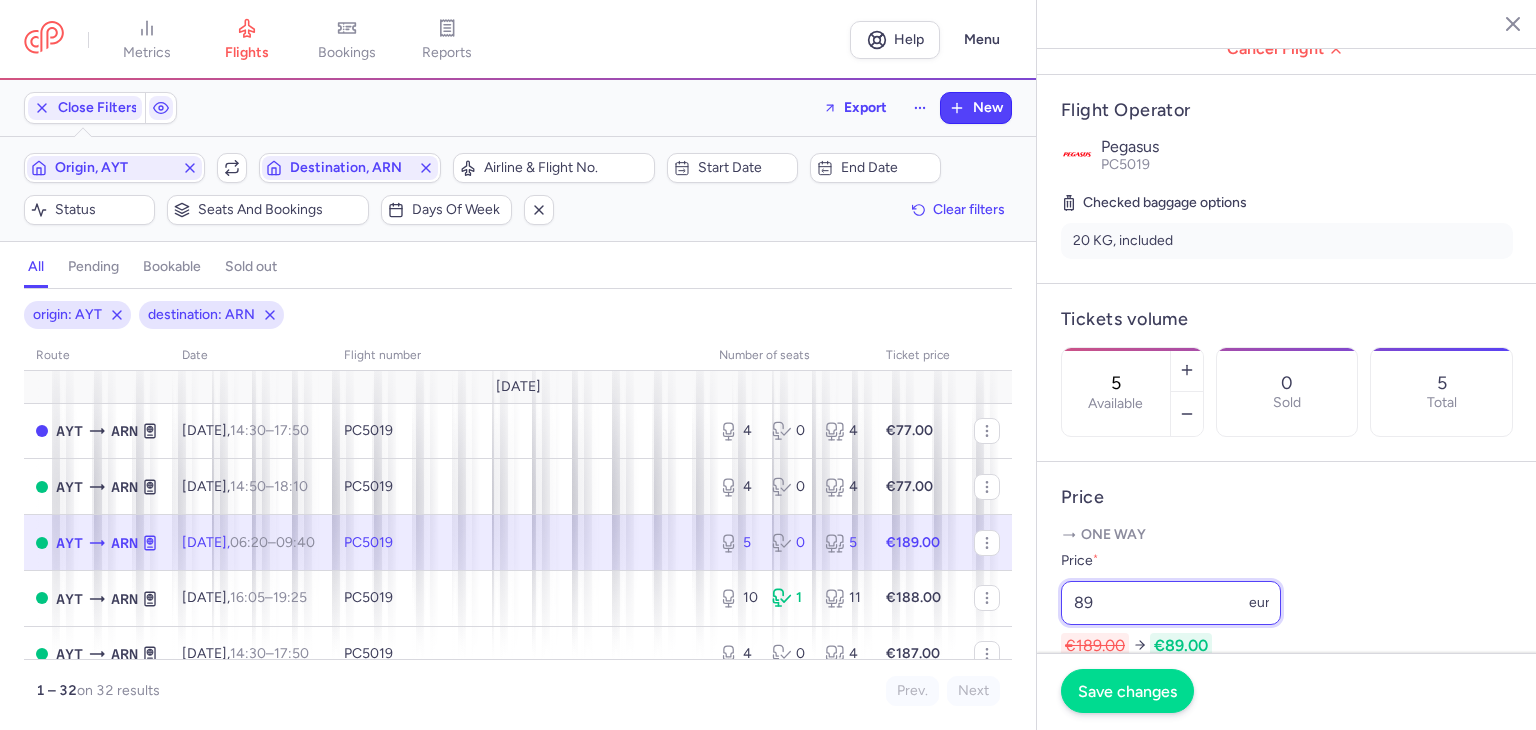 type on "89" 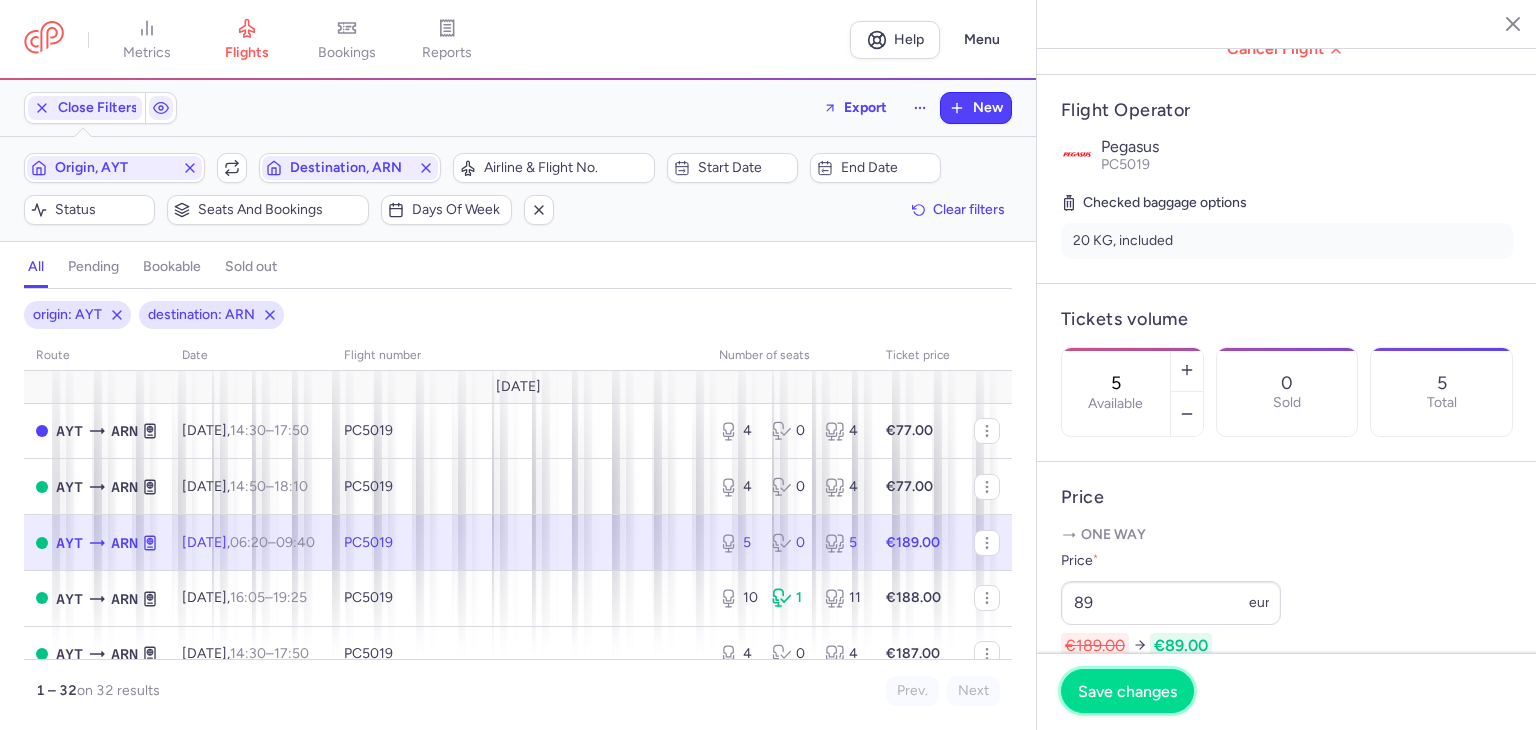 click on "Save changes" at bounding box center (1127, 691) 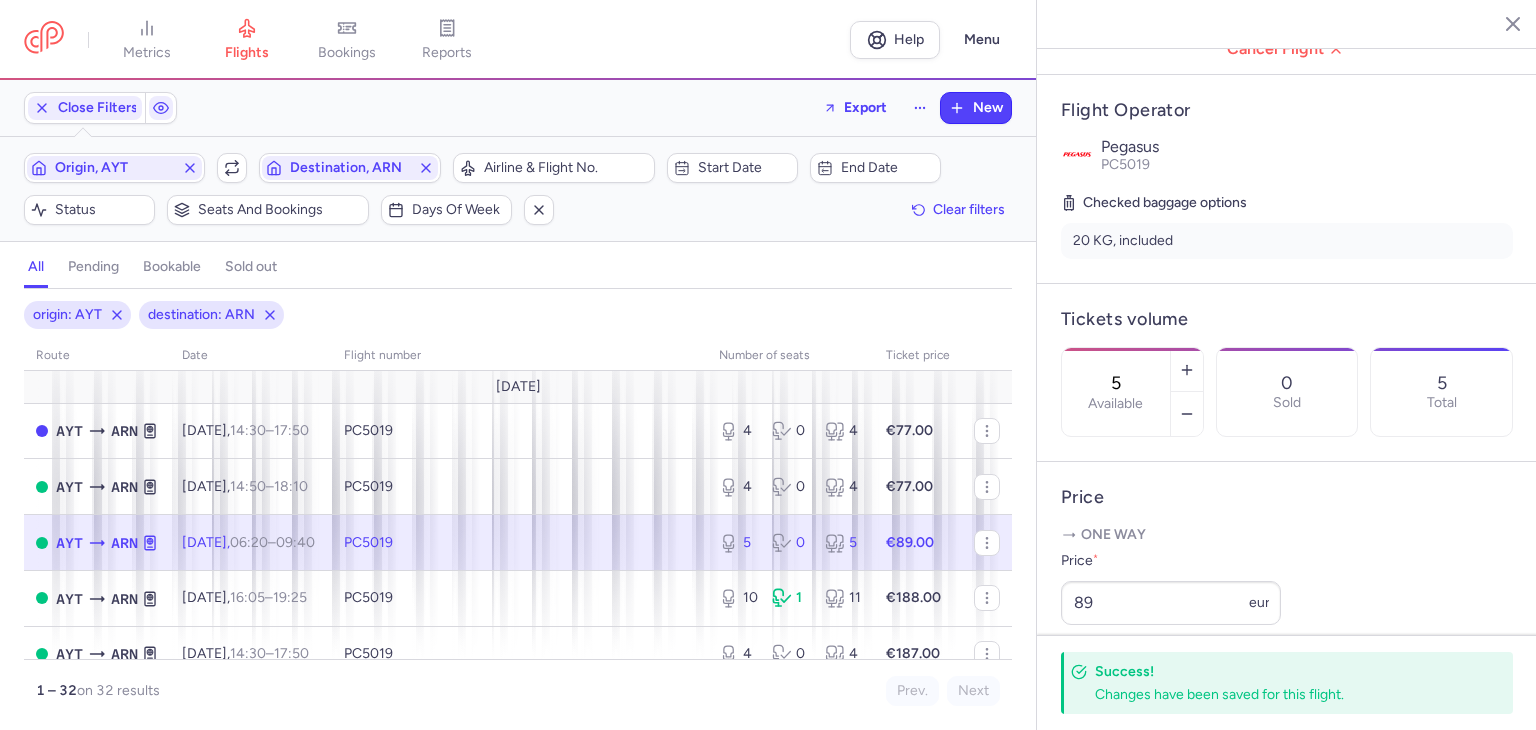 scroll, scrollTop: 100, scrollLeft: 0, axis: vertical 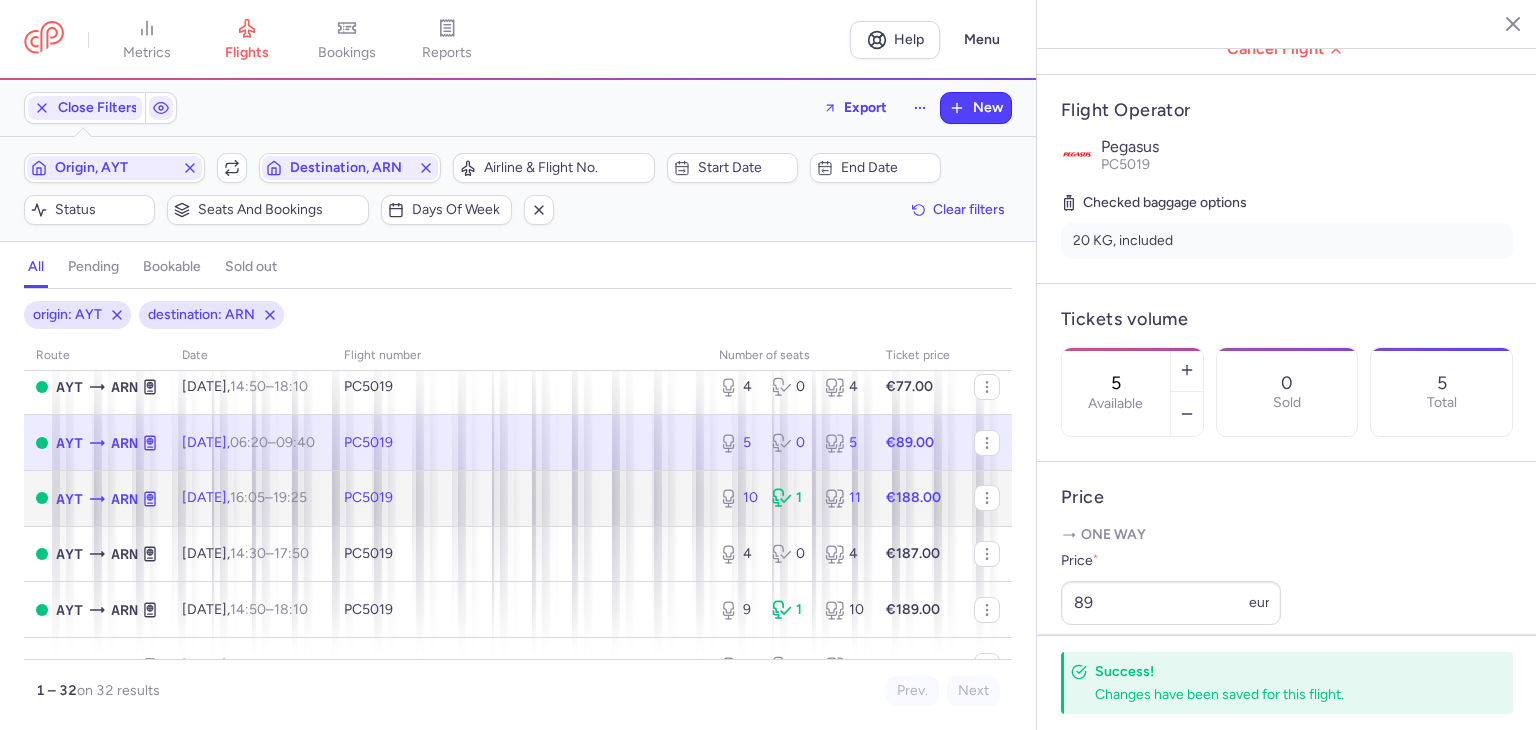 click on "€188.00" 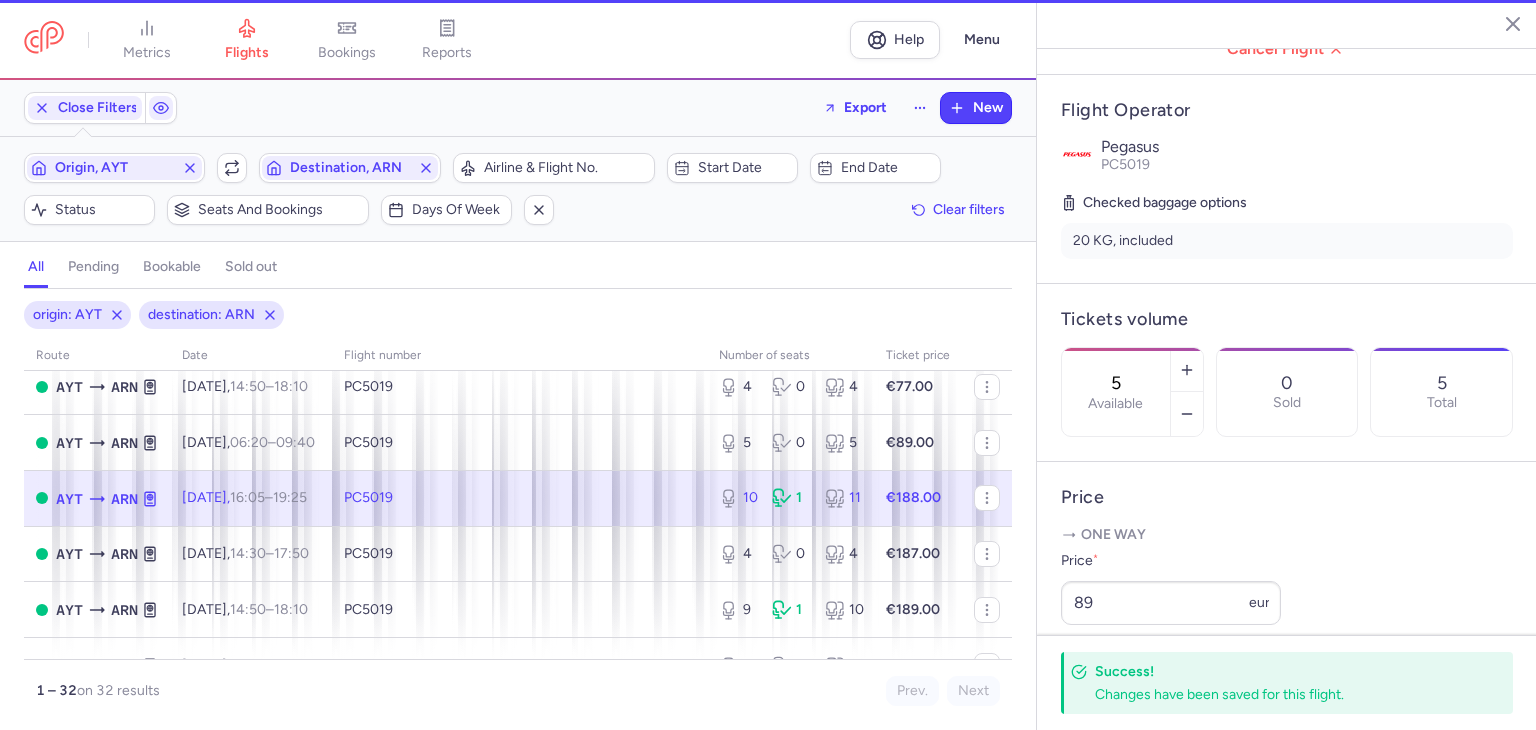 type on "10" 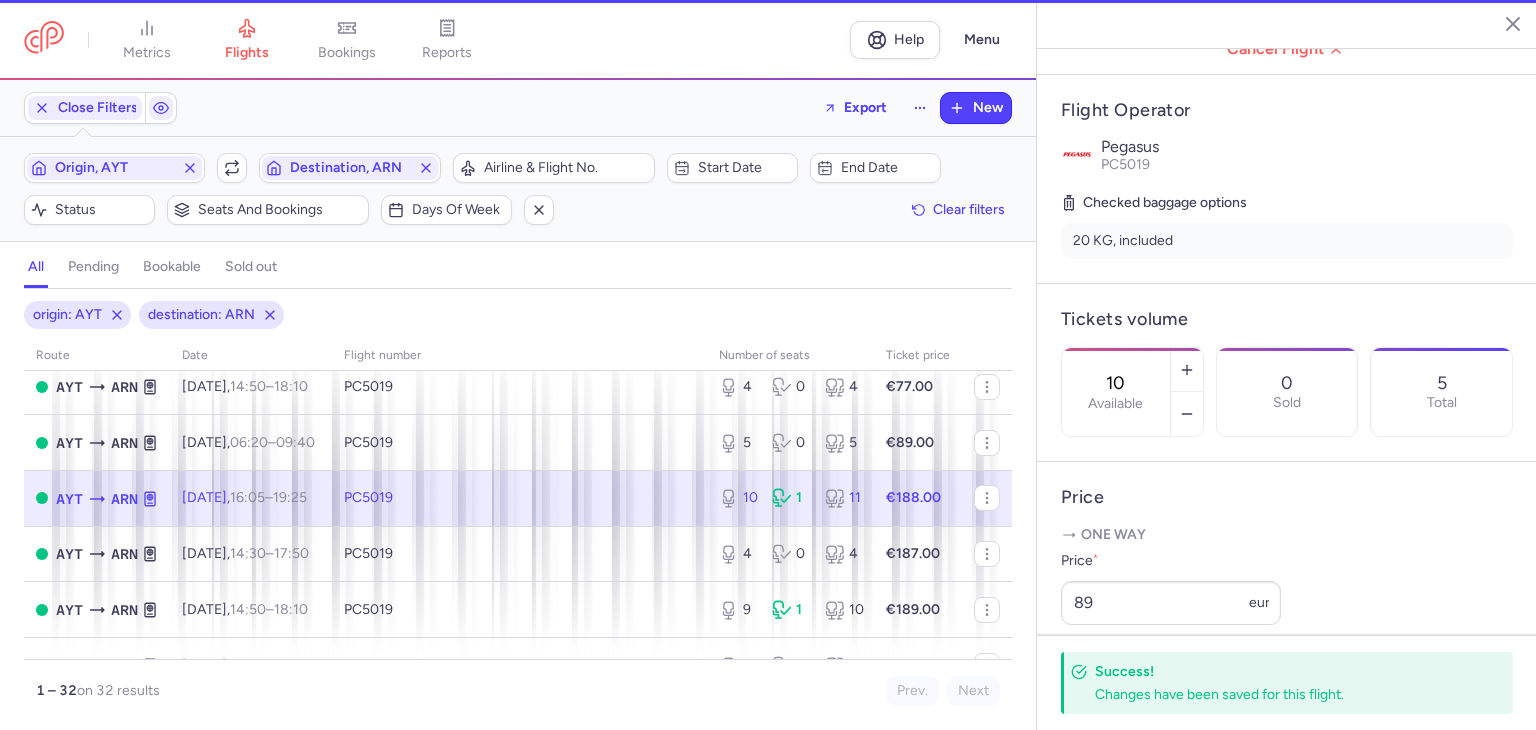 scroll, scrollTop: 400, scrollLeft: 0, axis: vertical 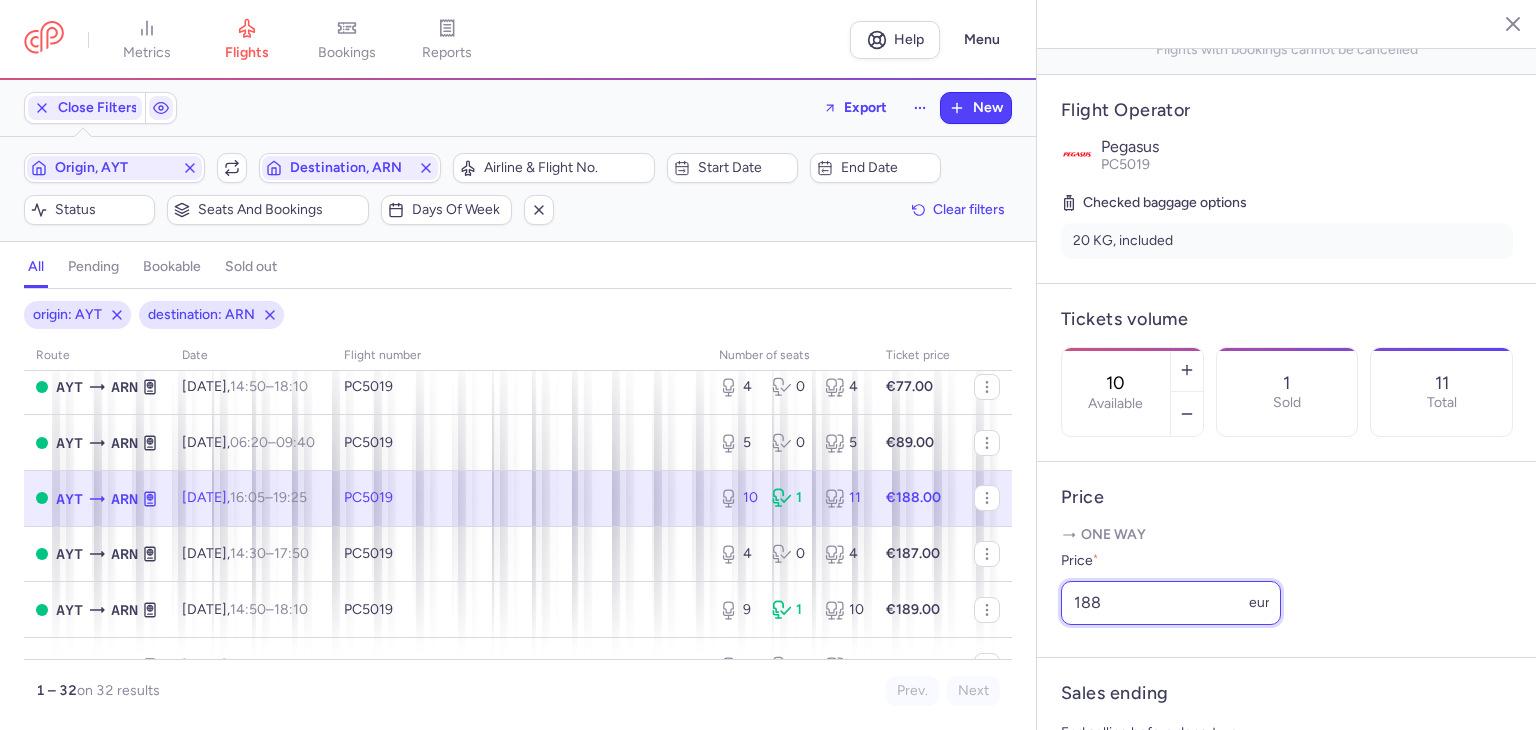 drag, startPoint x: 1134, startPoint y: 595, endPoint x: 997, endPoint y: 599, distance: 137.05838 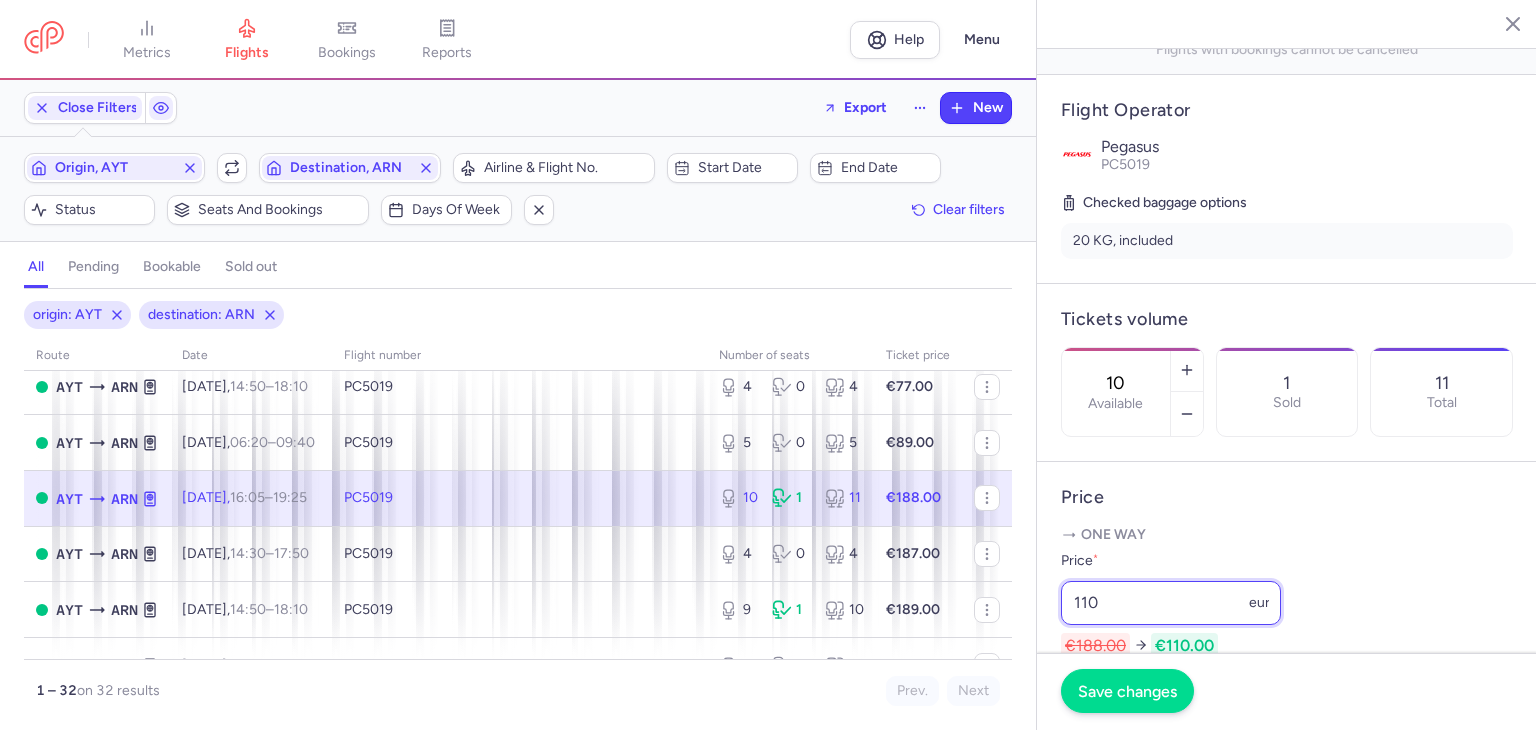 type on "110" 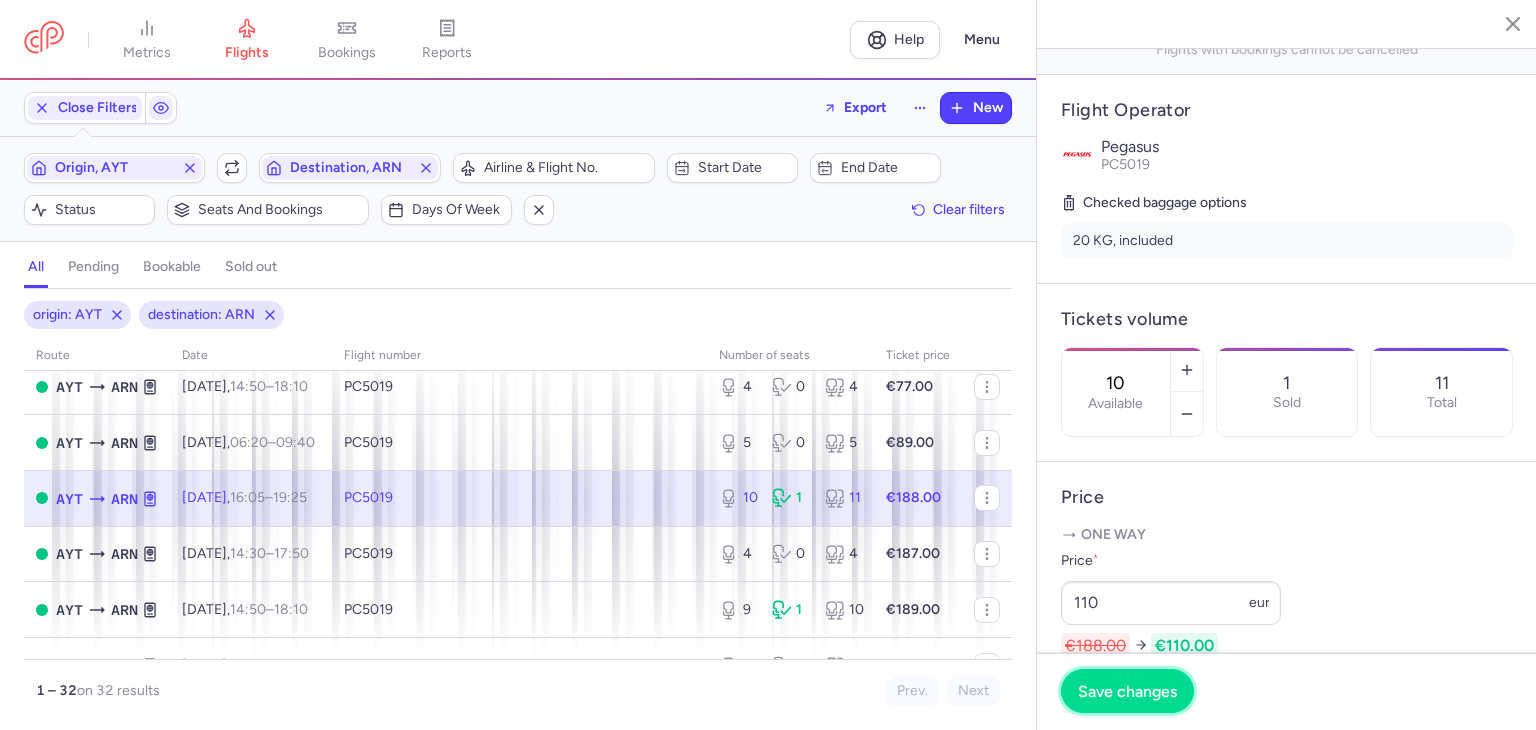 click on "Save changes" at bounding box center [1127, 691] 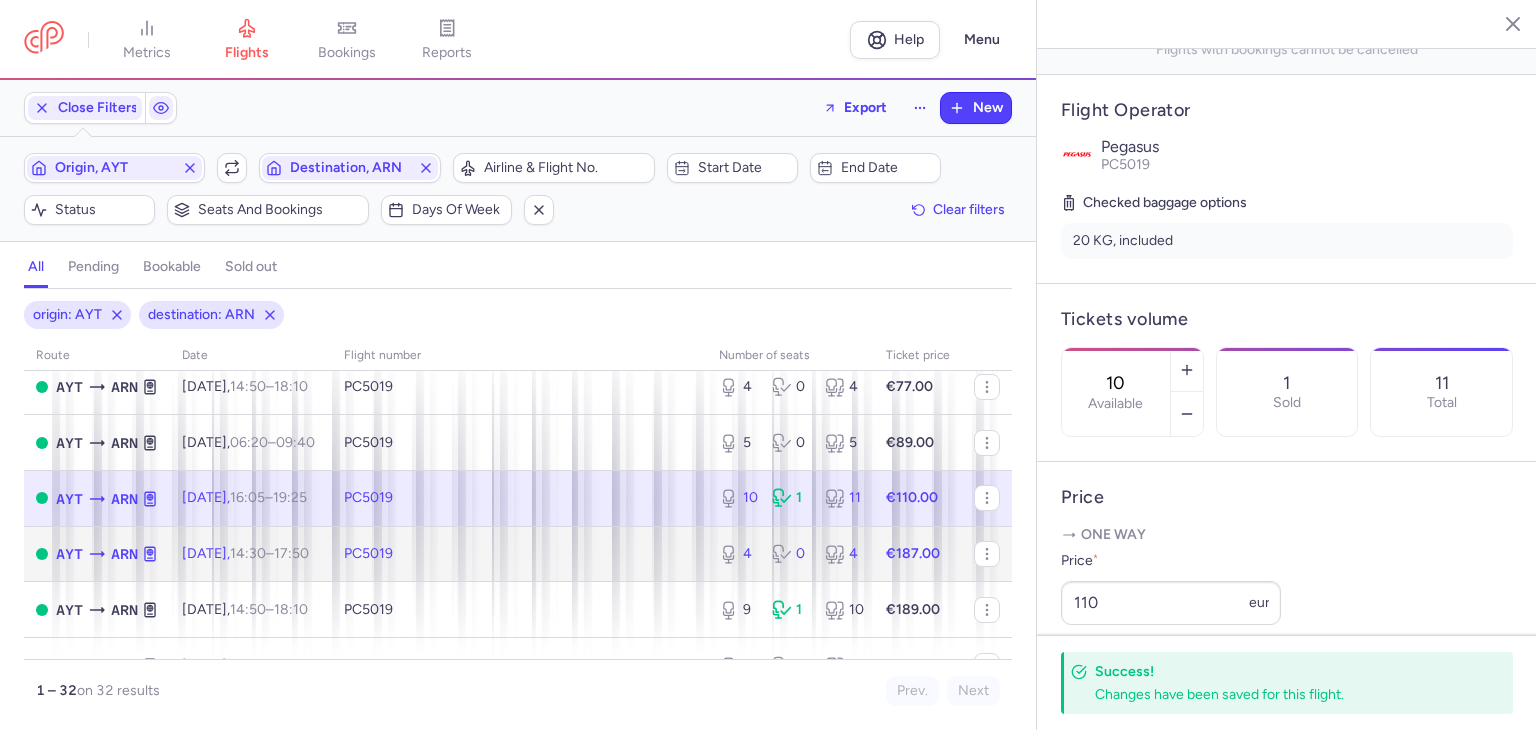 click on "€187.00" 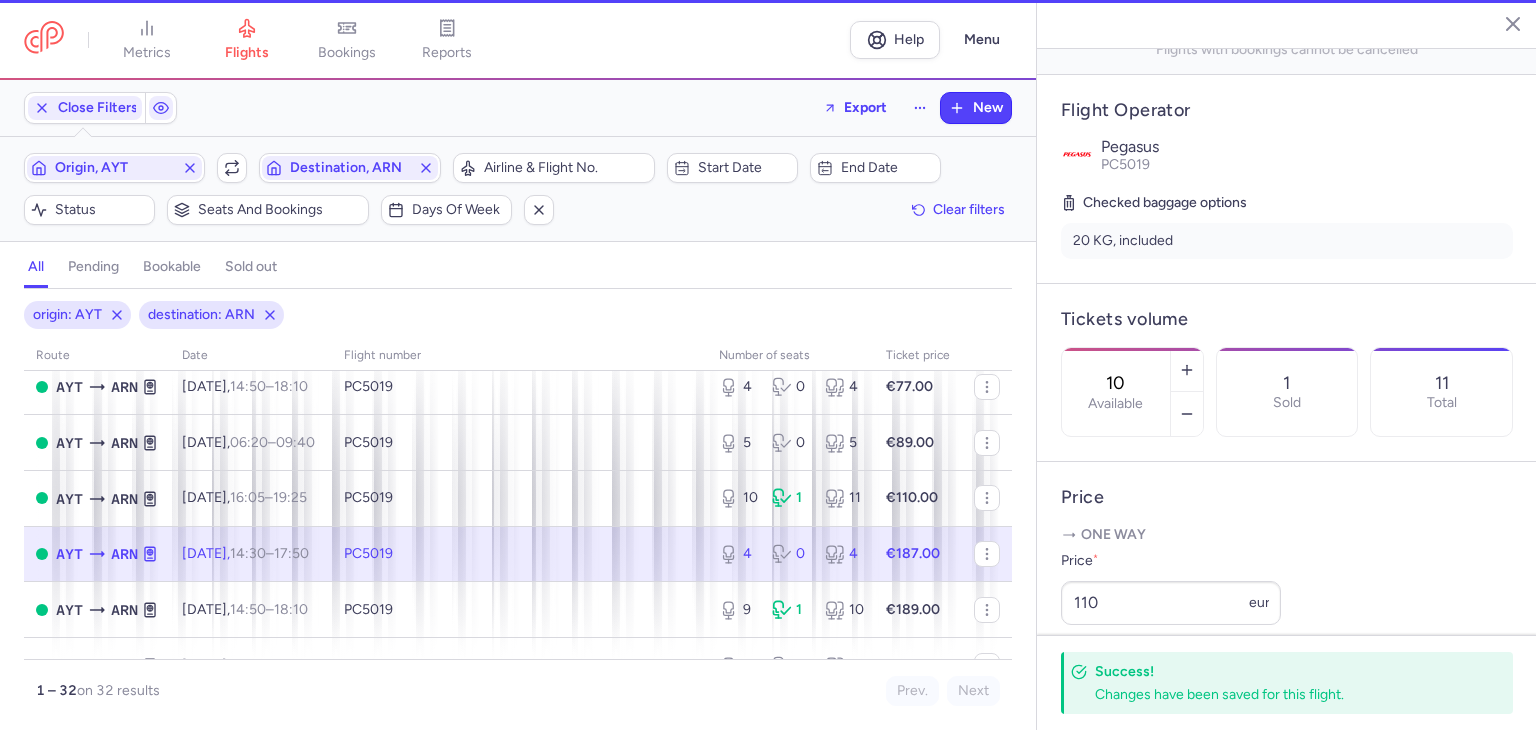 type on "4" 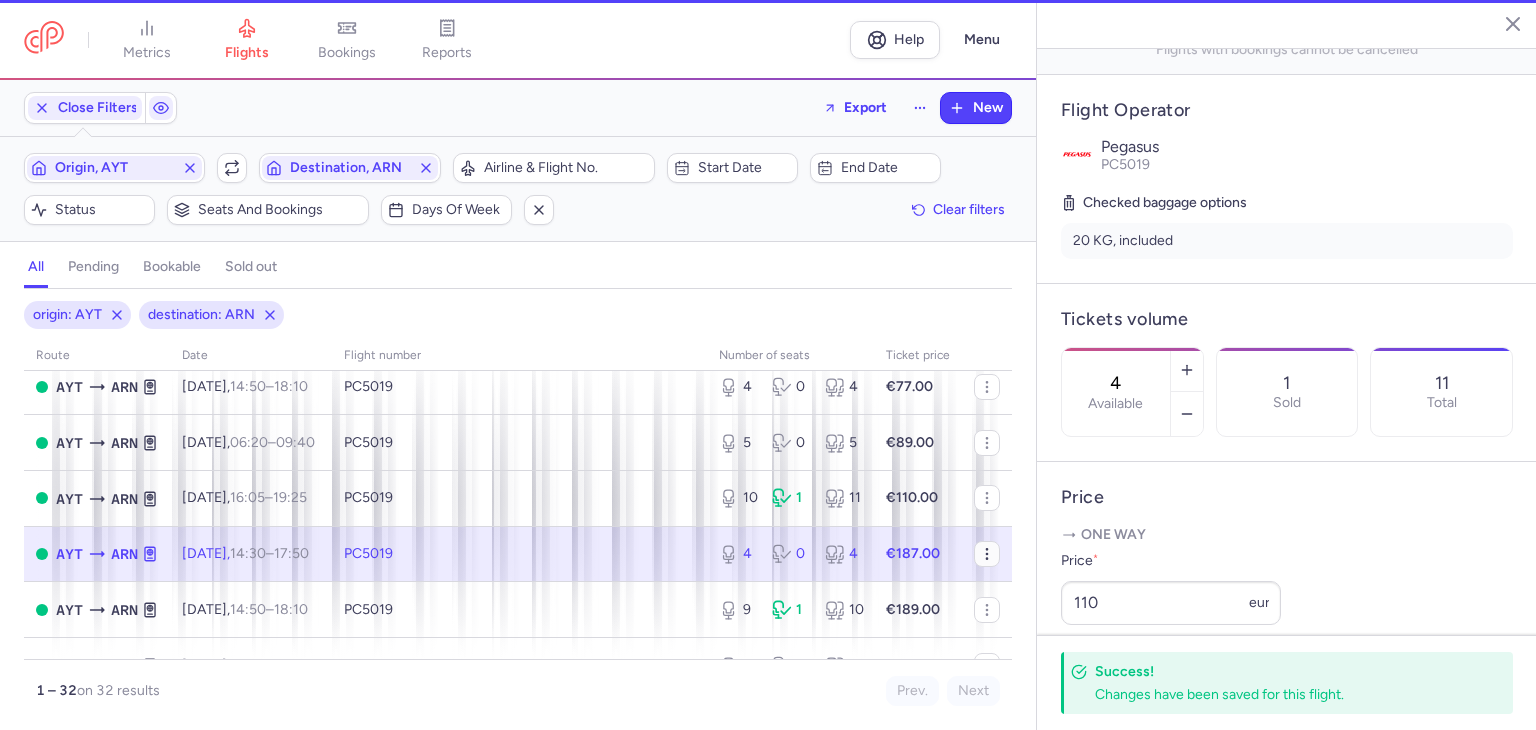 scroll, scrollTop: 384, scrollLeft: 0, axis: vertical 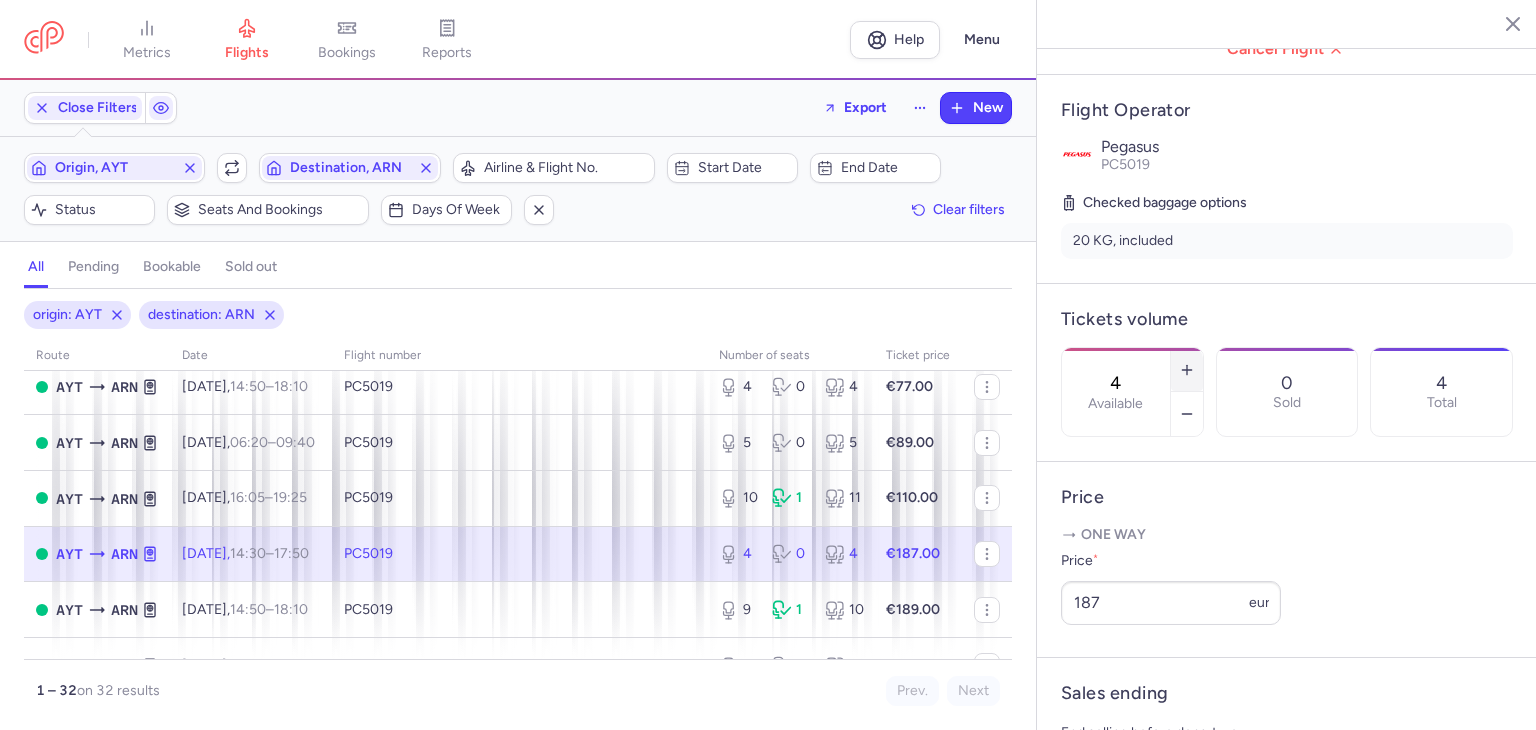 click at bounding box center [1187, 370] 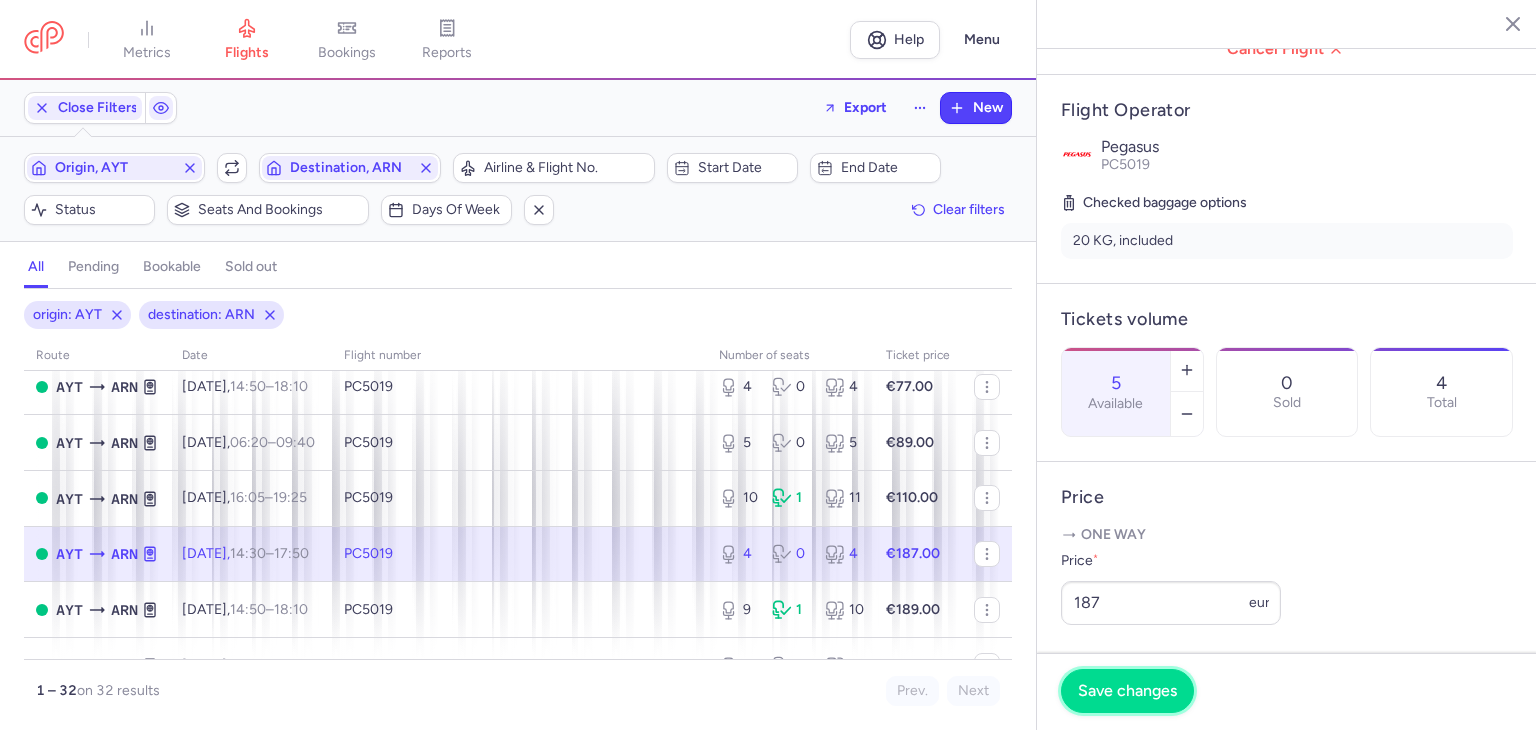 click on "Save changes" at bounding box center (1127, 691) 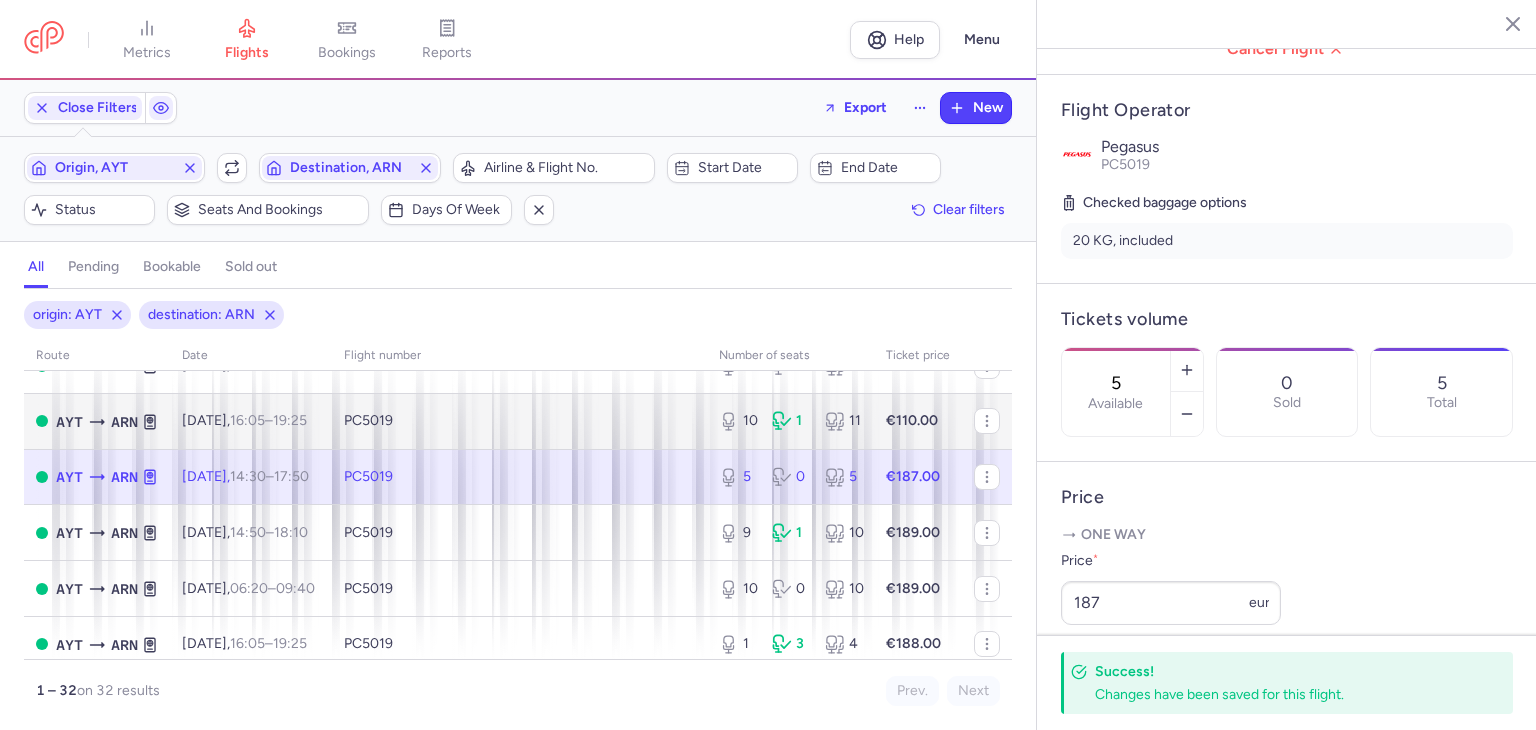 scroll, scrollTop: 300, scrollLeft: 0, axis: vertical 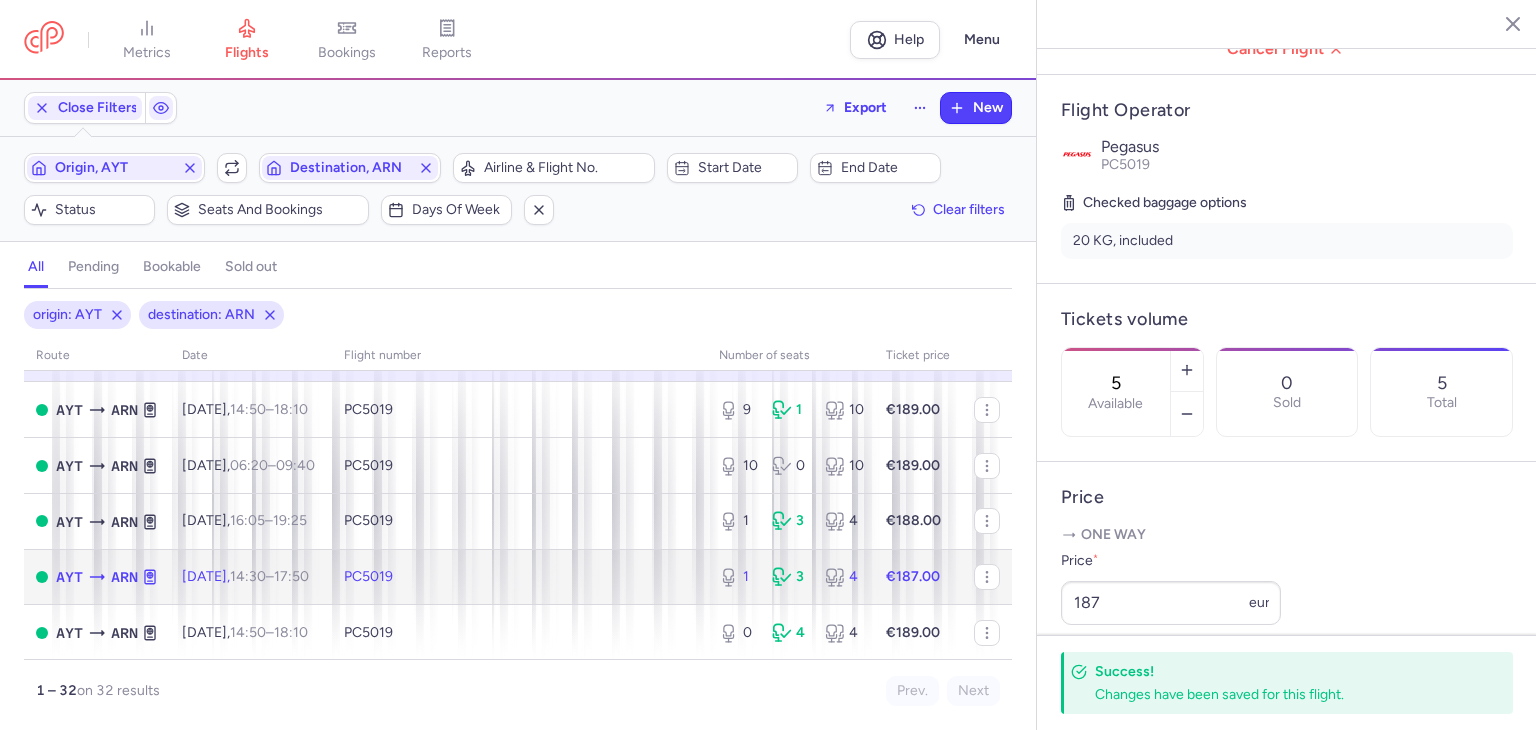click on "€187.00" 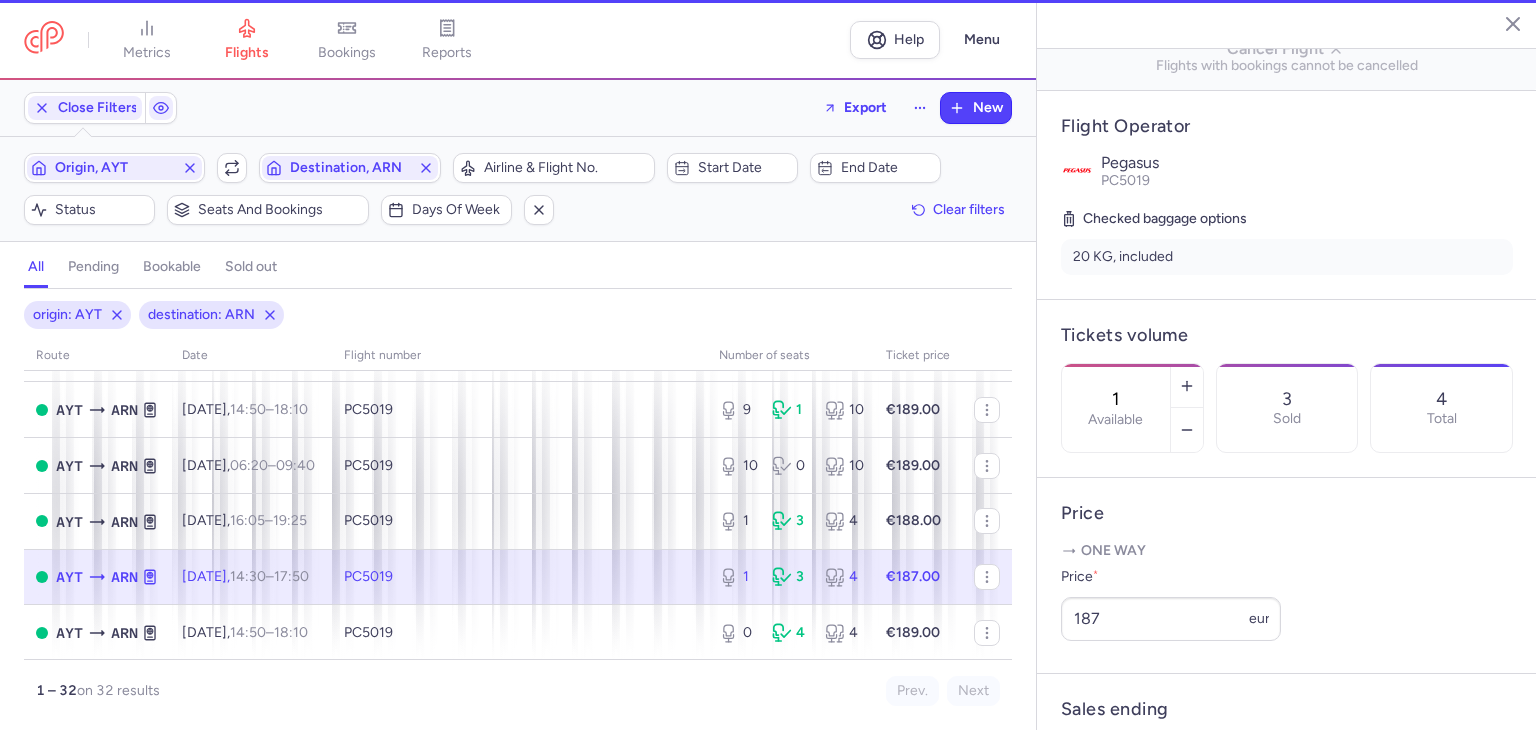 scroll, scrollTop: 400, scrollLeft: 0, axis: vertical 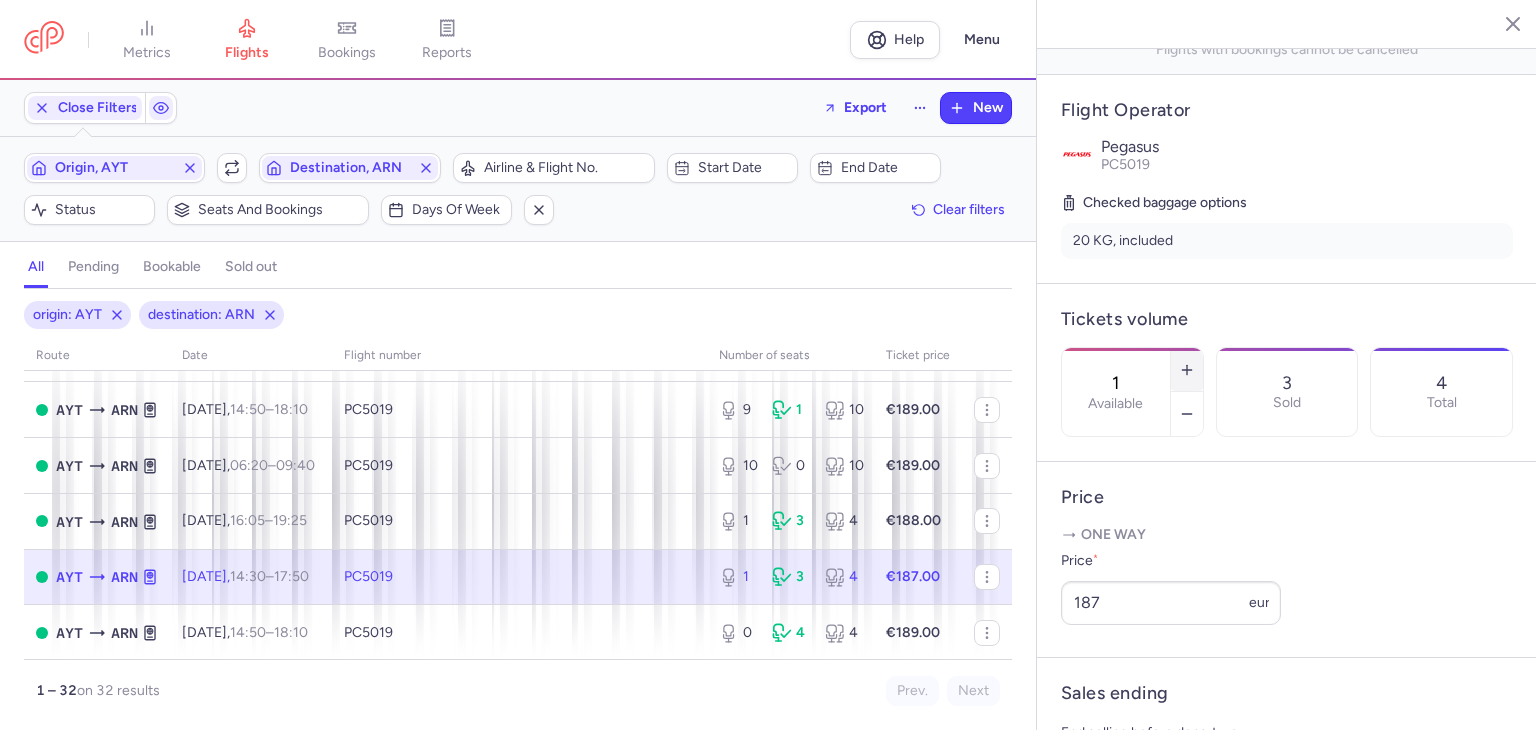 click 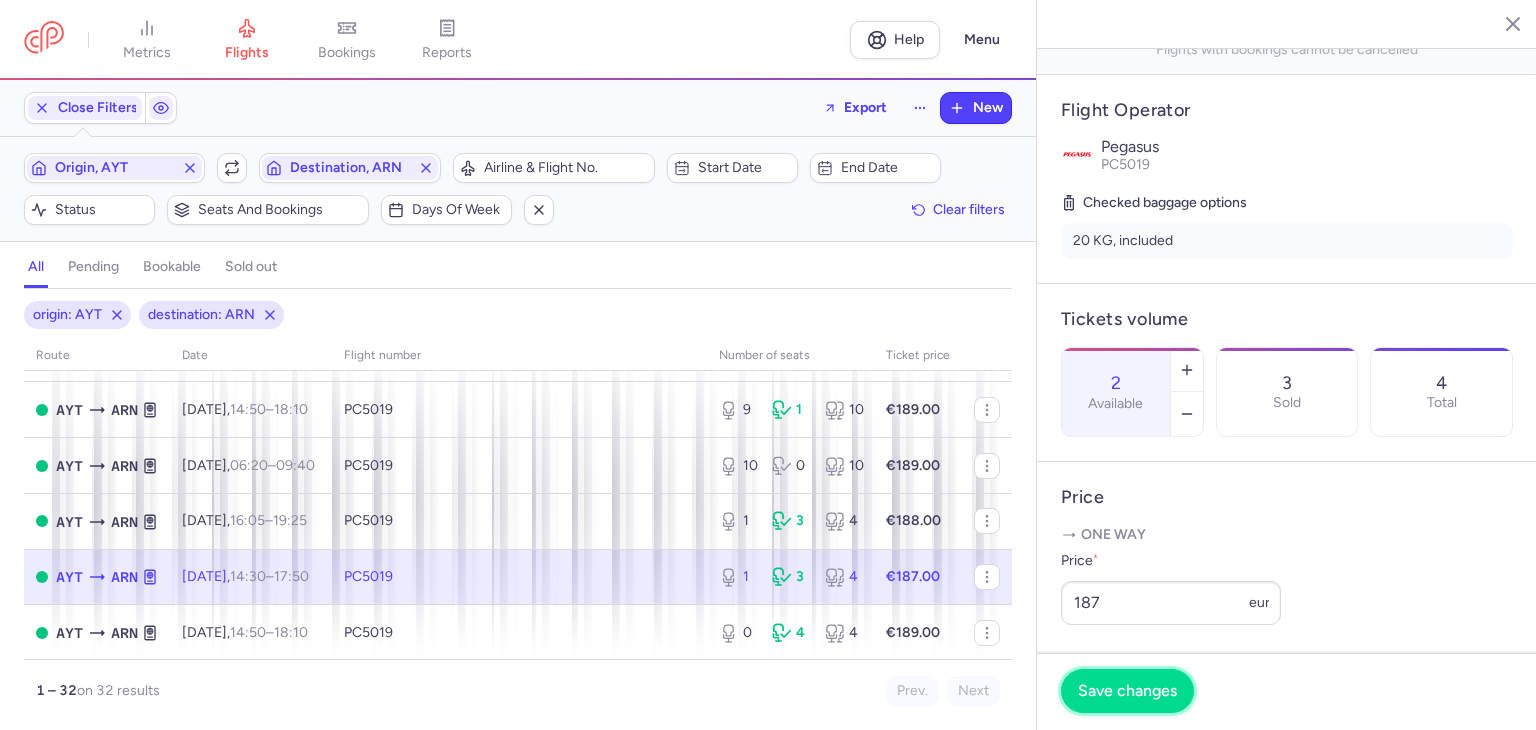 click on "Save changes" at bounding box center [1127, 691] 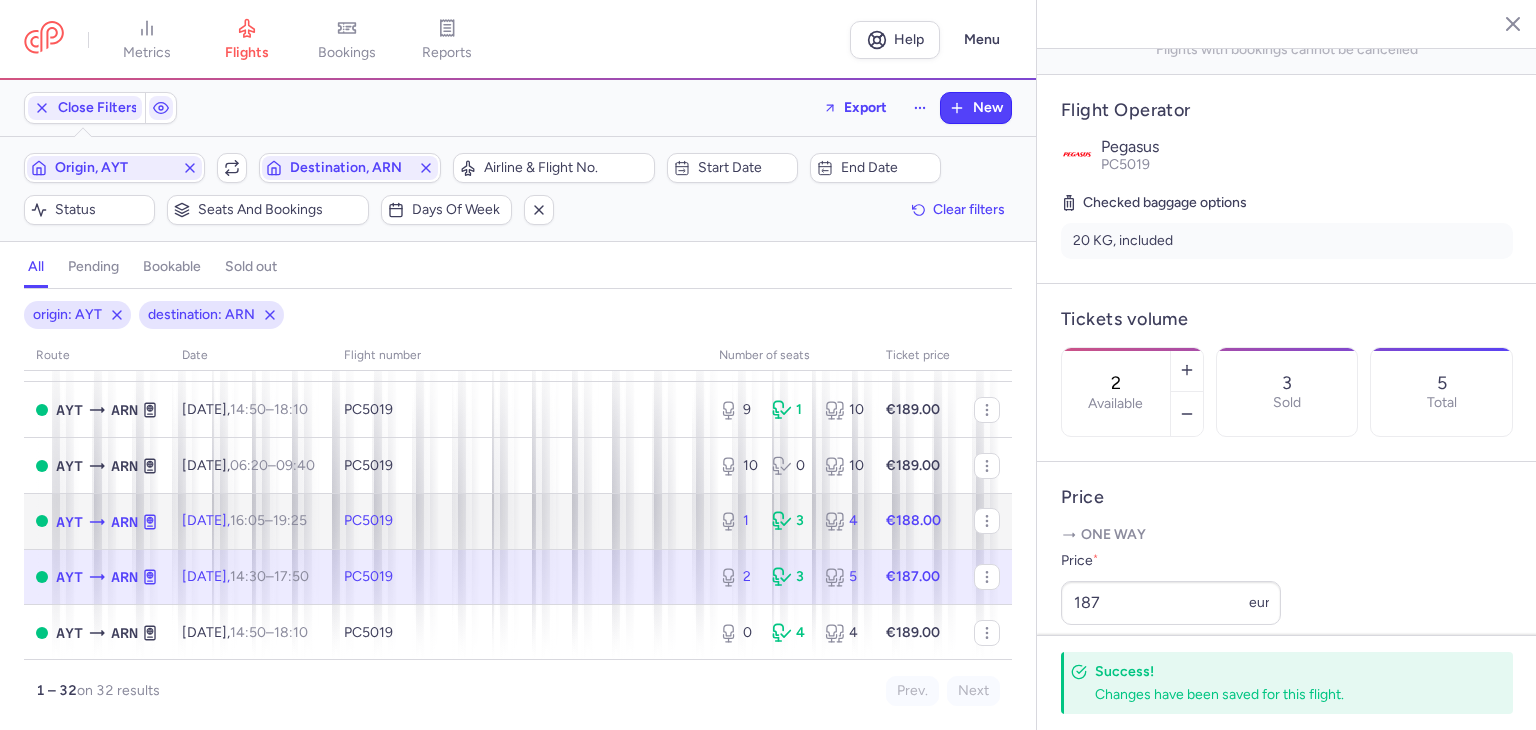 click on "€188.00" 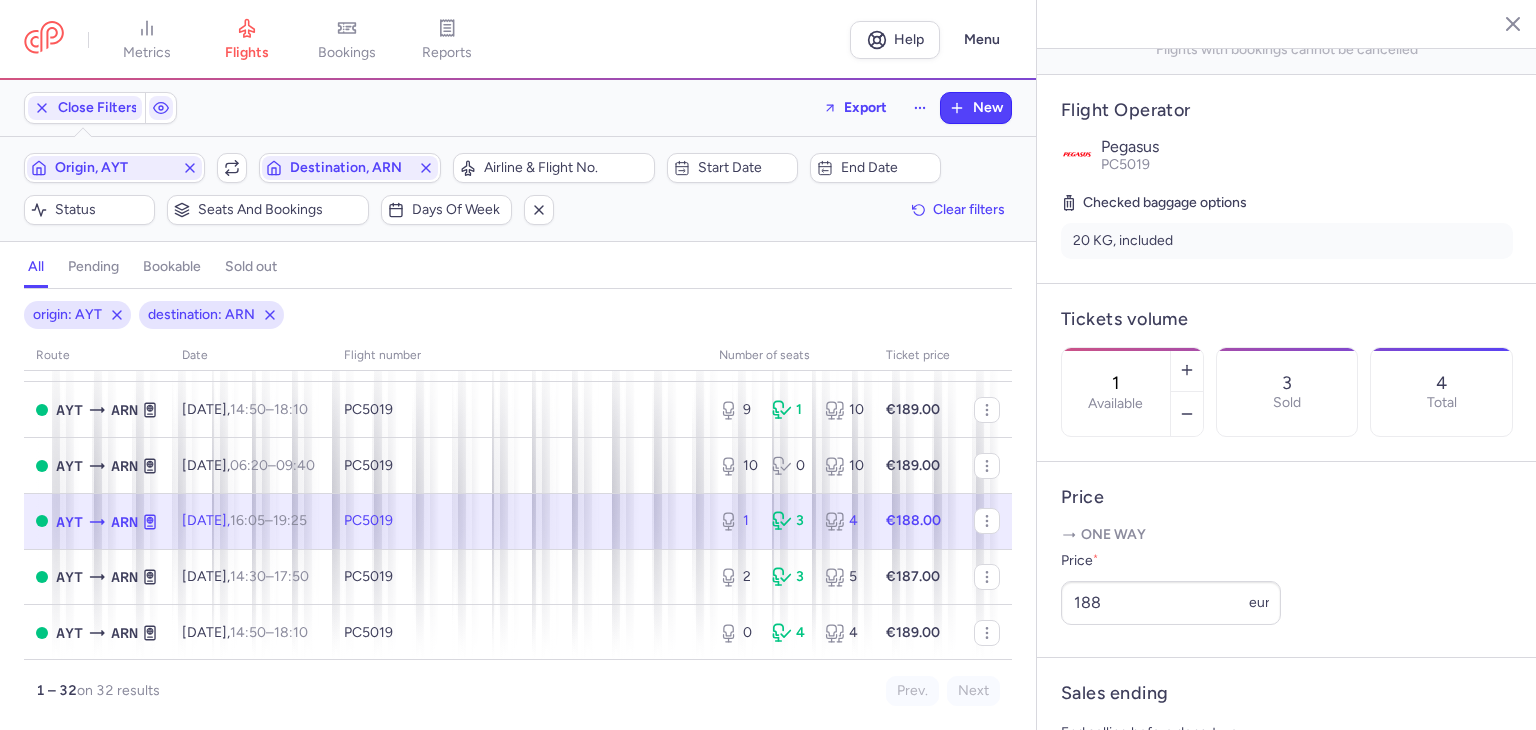 click on "1  Available" at bounding box center [1116, 392] 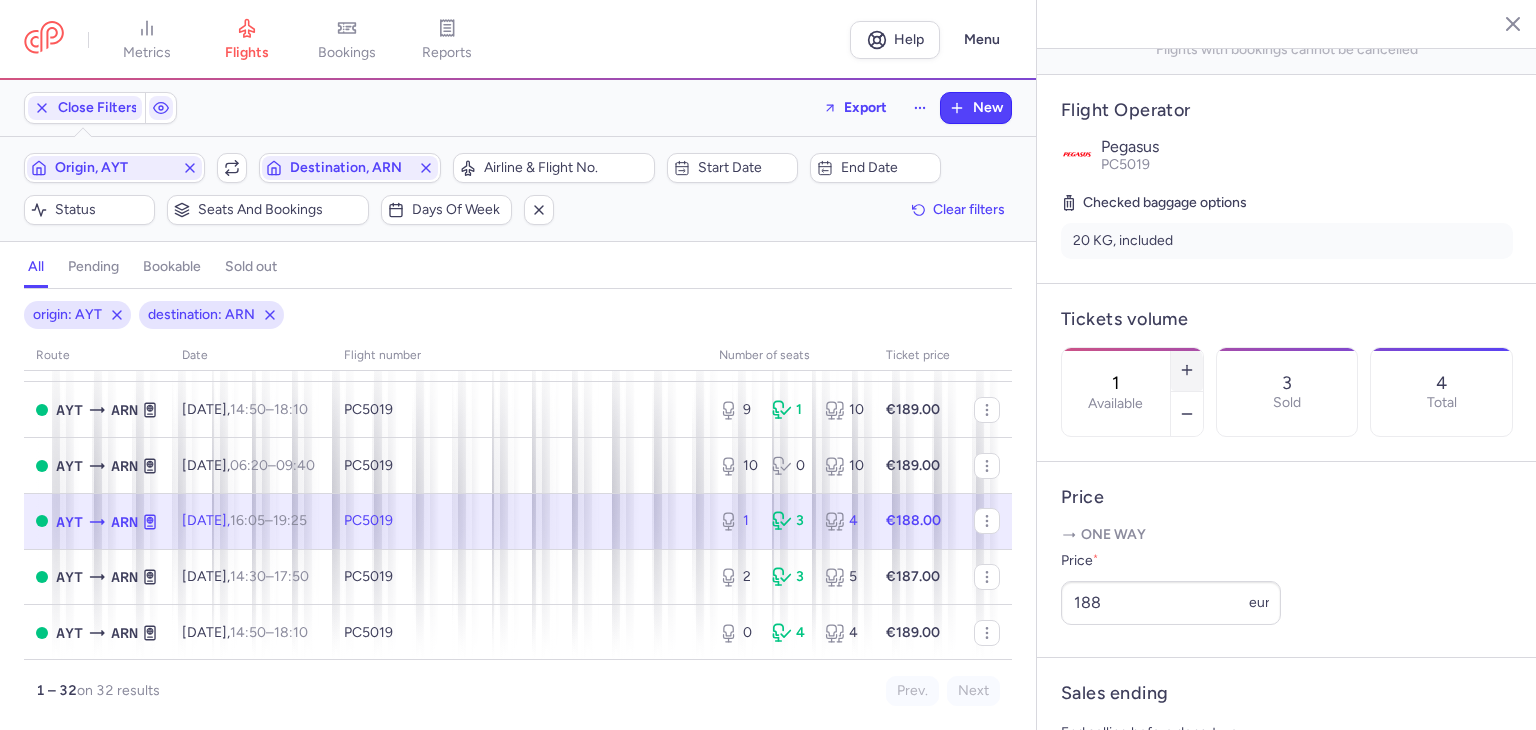 click at bounding box center [1187, 370] 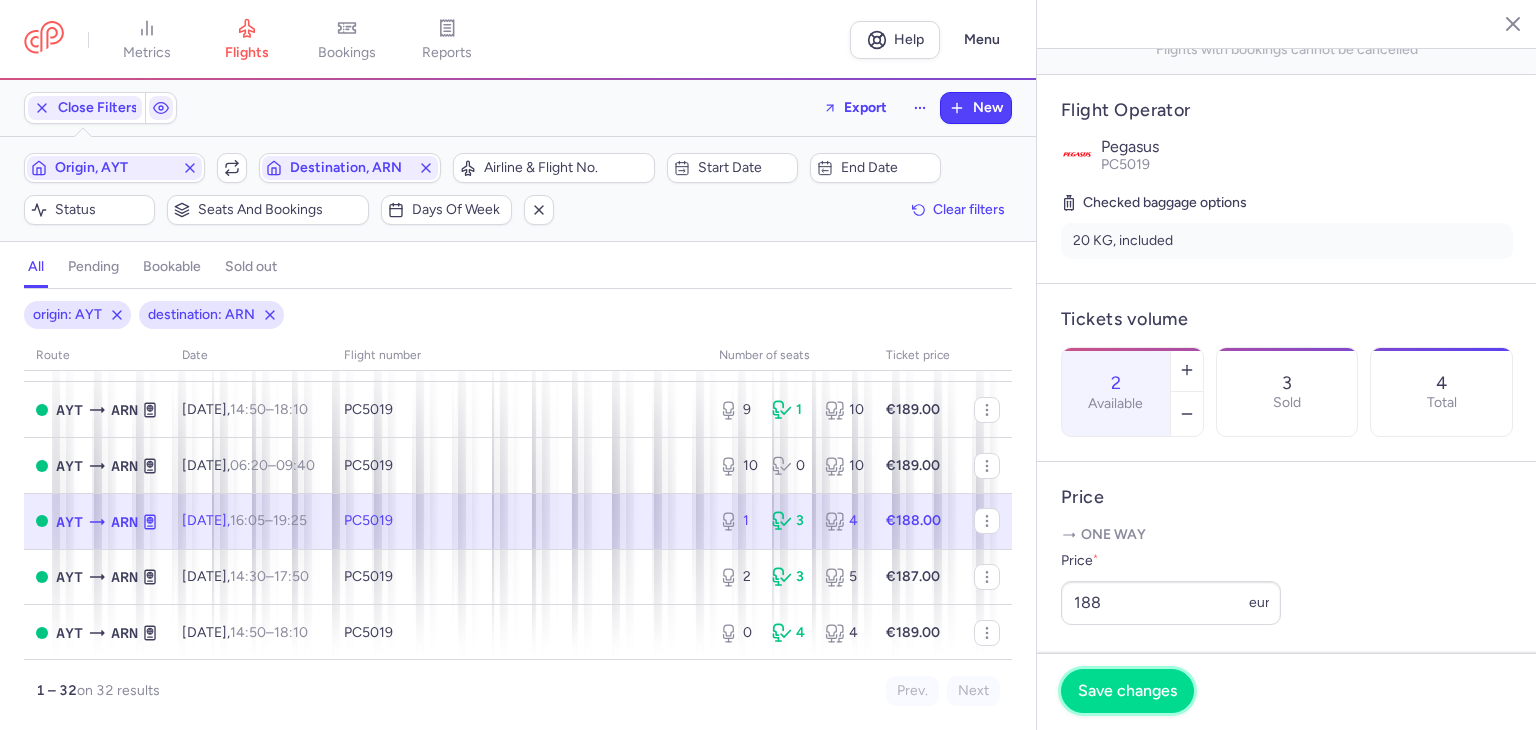 click on "Save changes" at bounding box center [1127, 691] 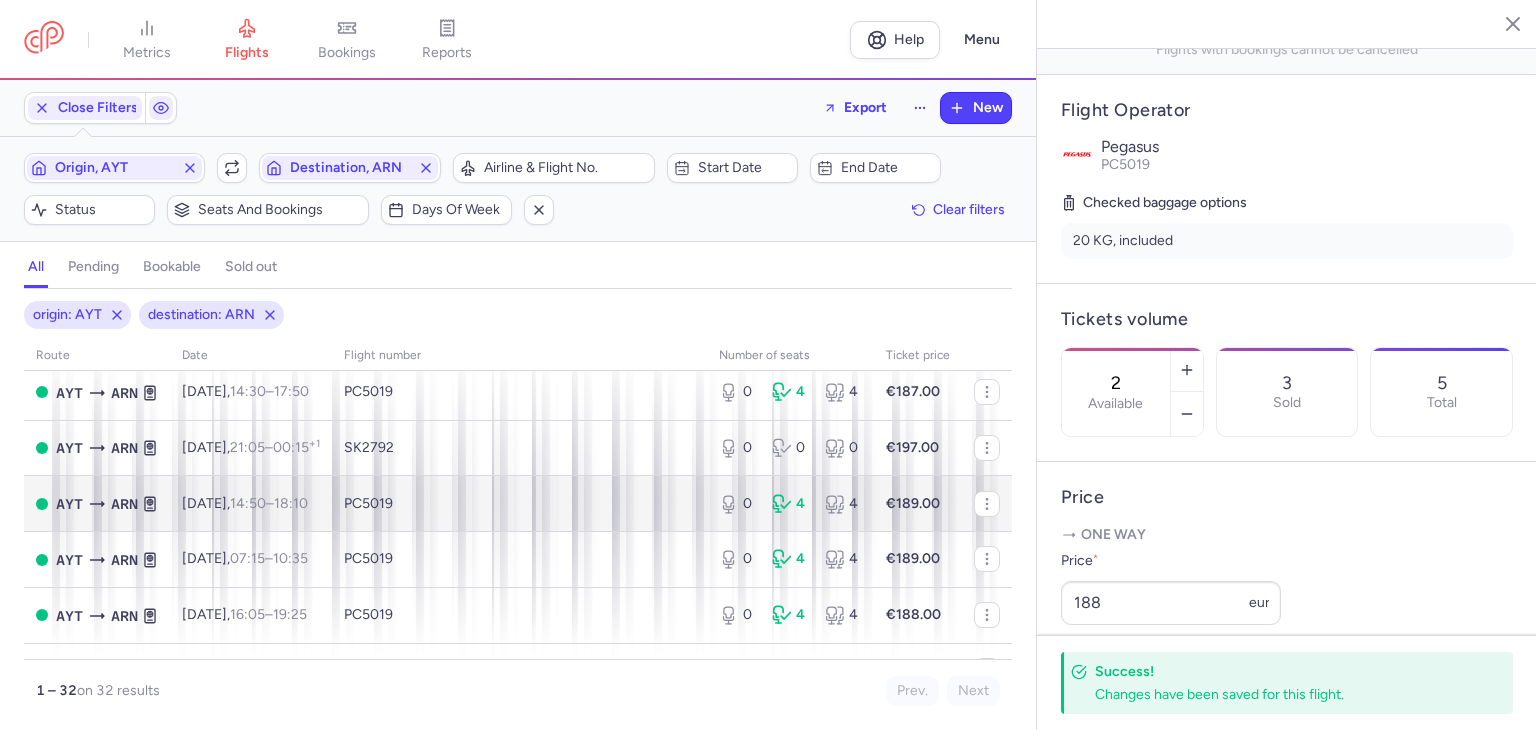 scroll, scrollTop: 1000, scrollLeft: 0, axis: vertical 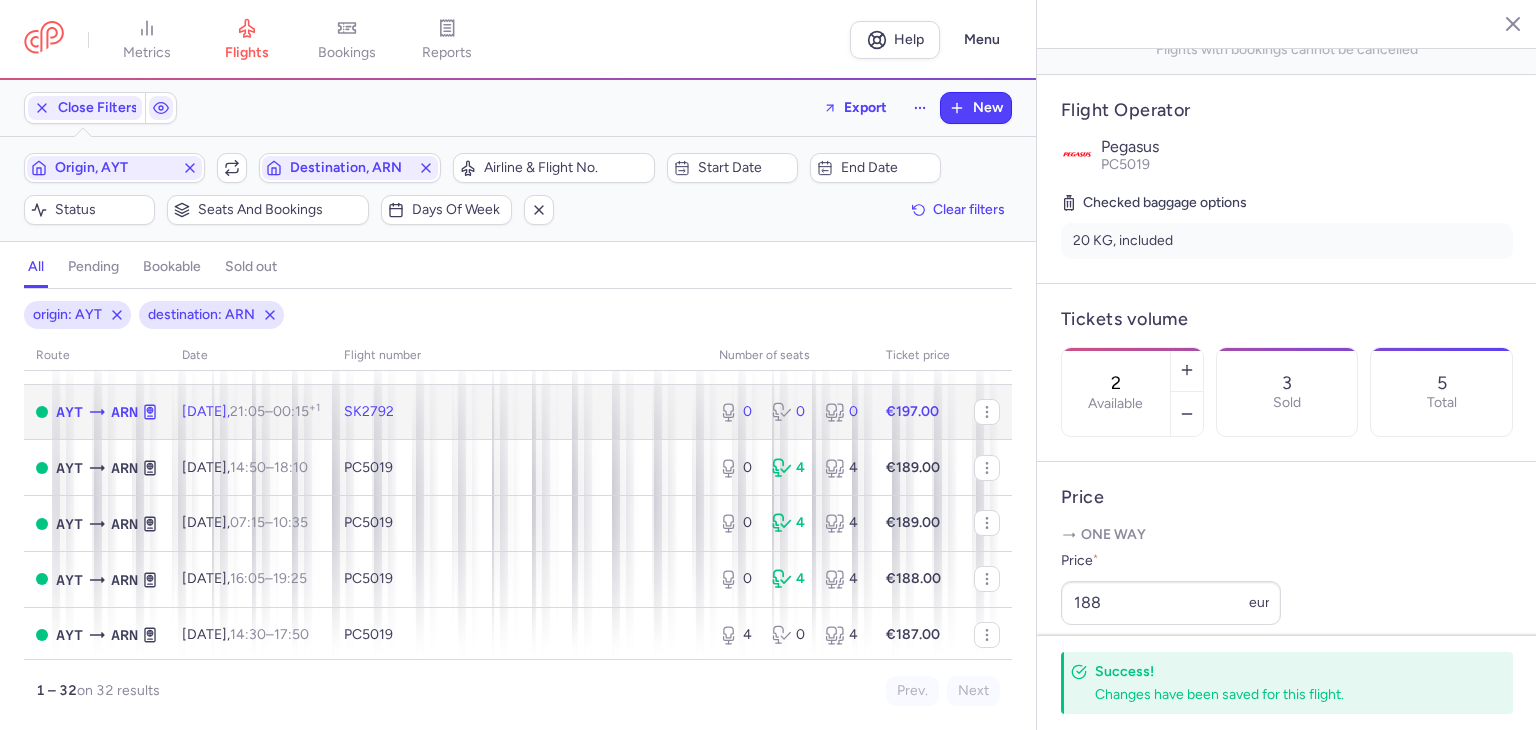 click on "€197.00" 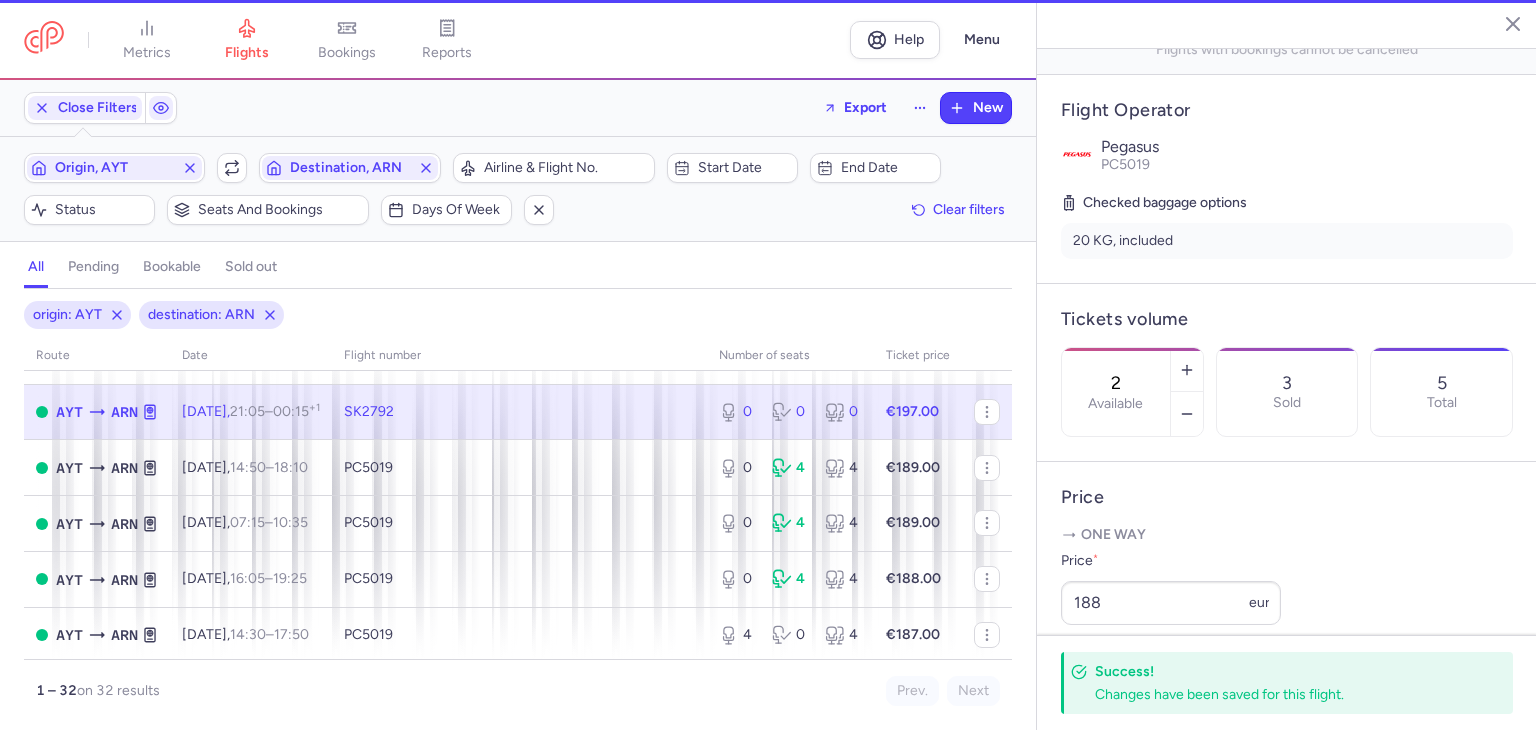 type on "0" 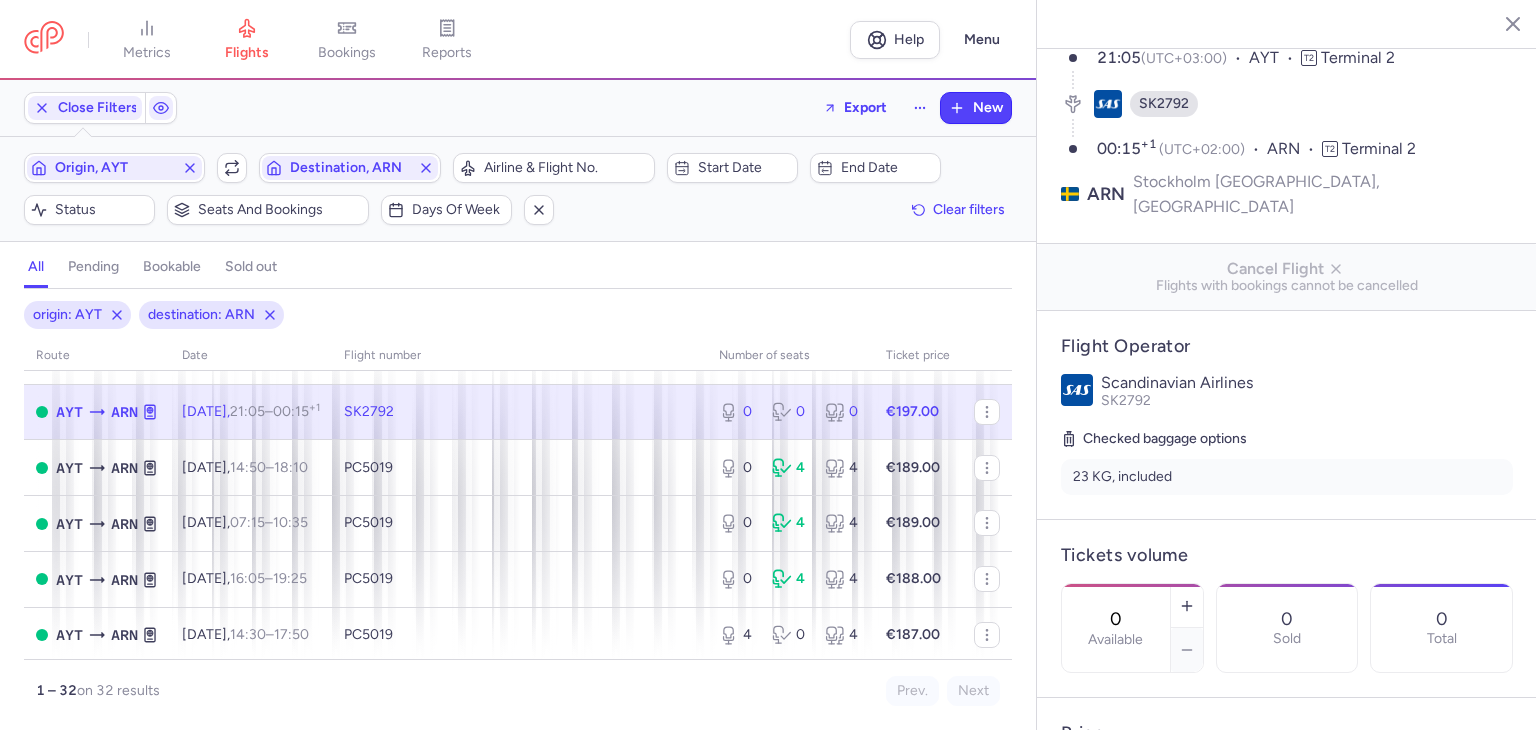 scroll, scrollTop: 0, scrollLeft: 0, axis: both 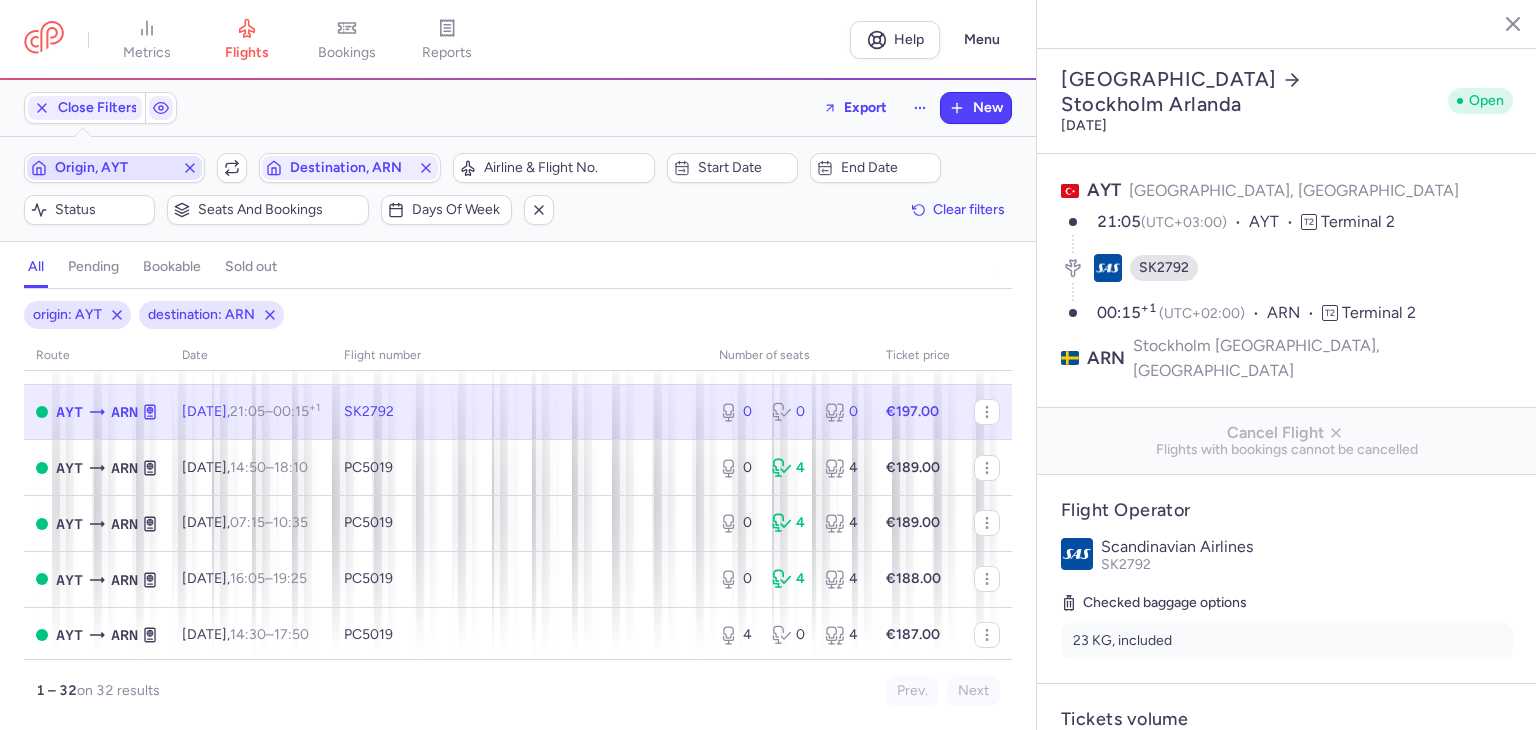 click on "Origin, AYT" at bounding box center (114, 168) 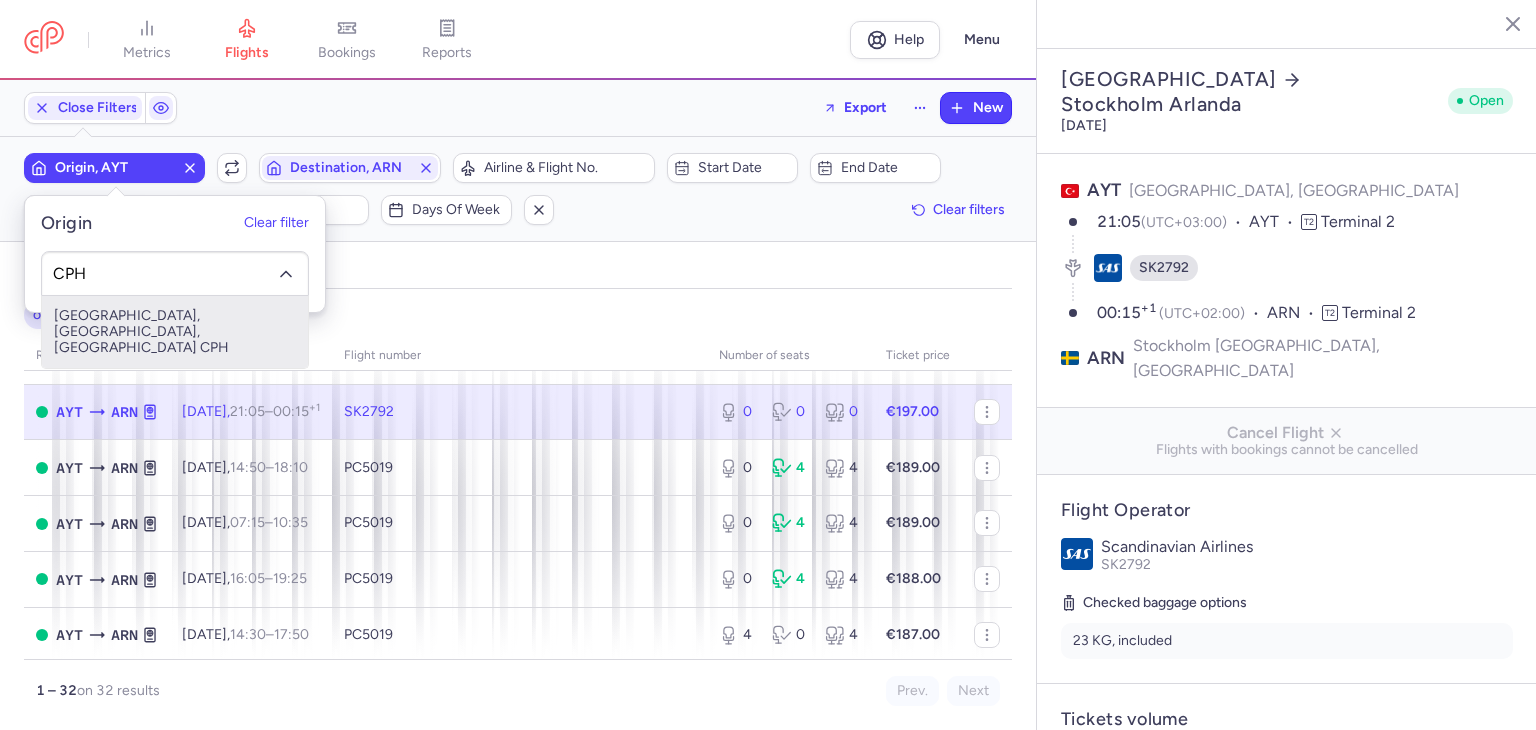type on "CPH" 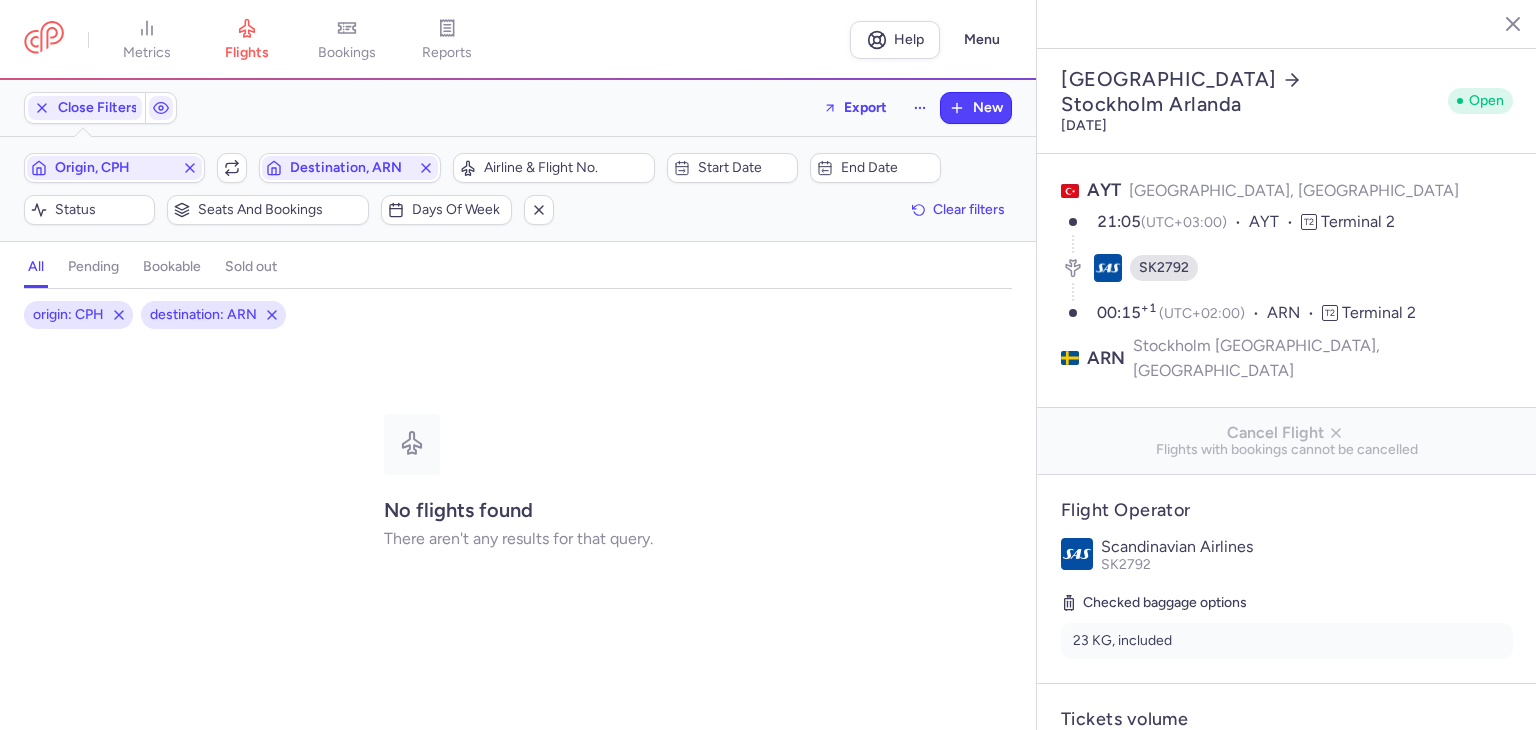 type 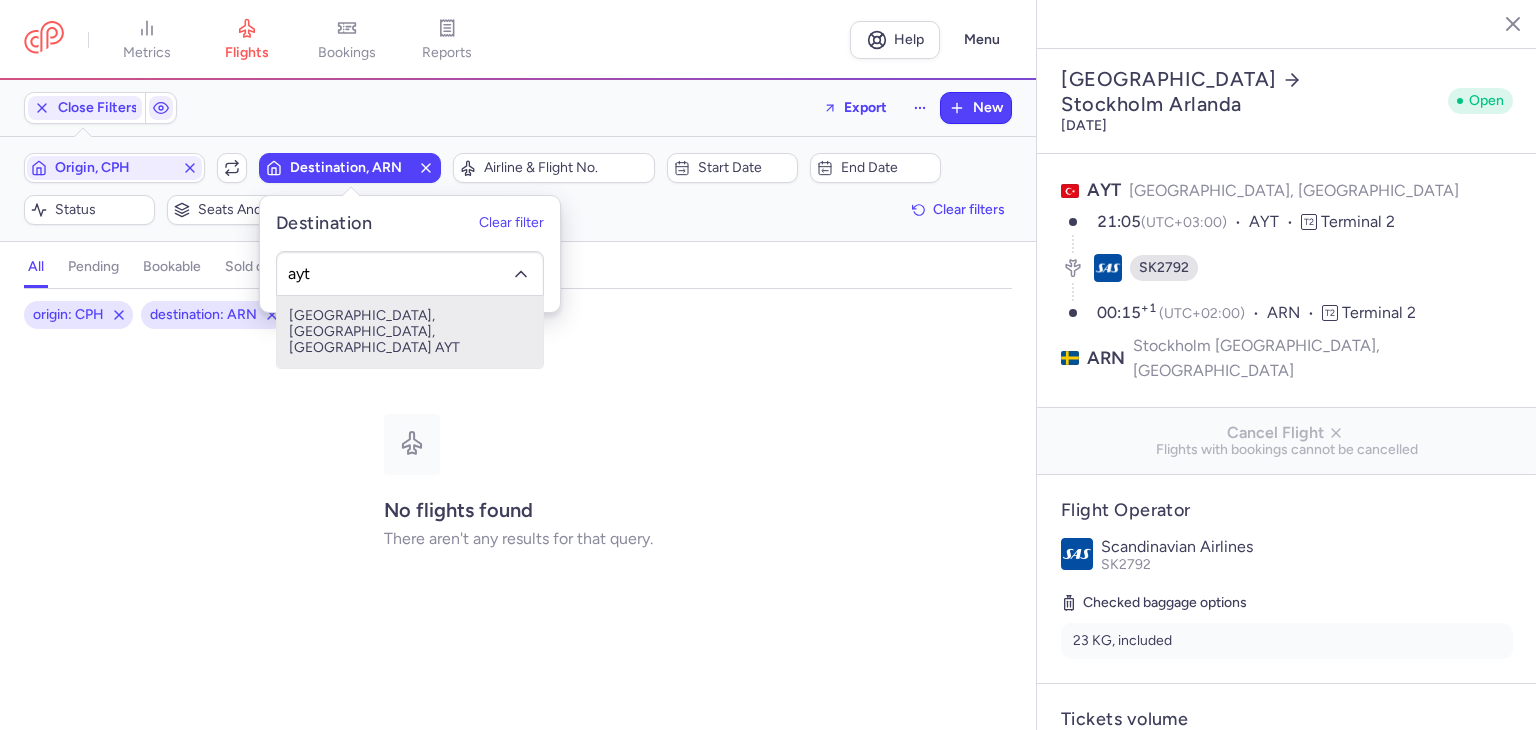 type on "ayt" 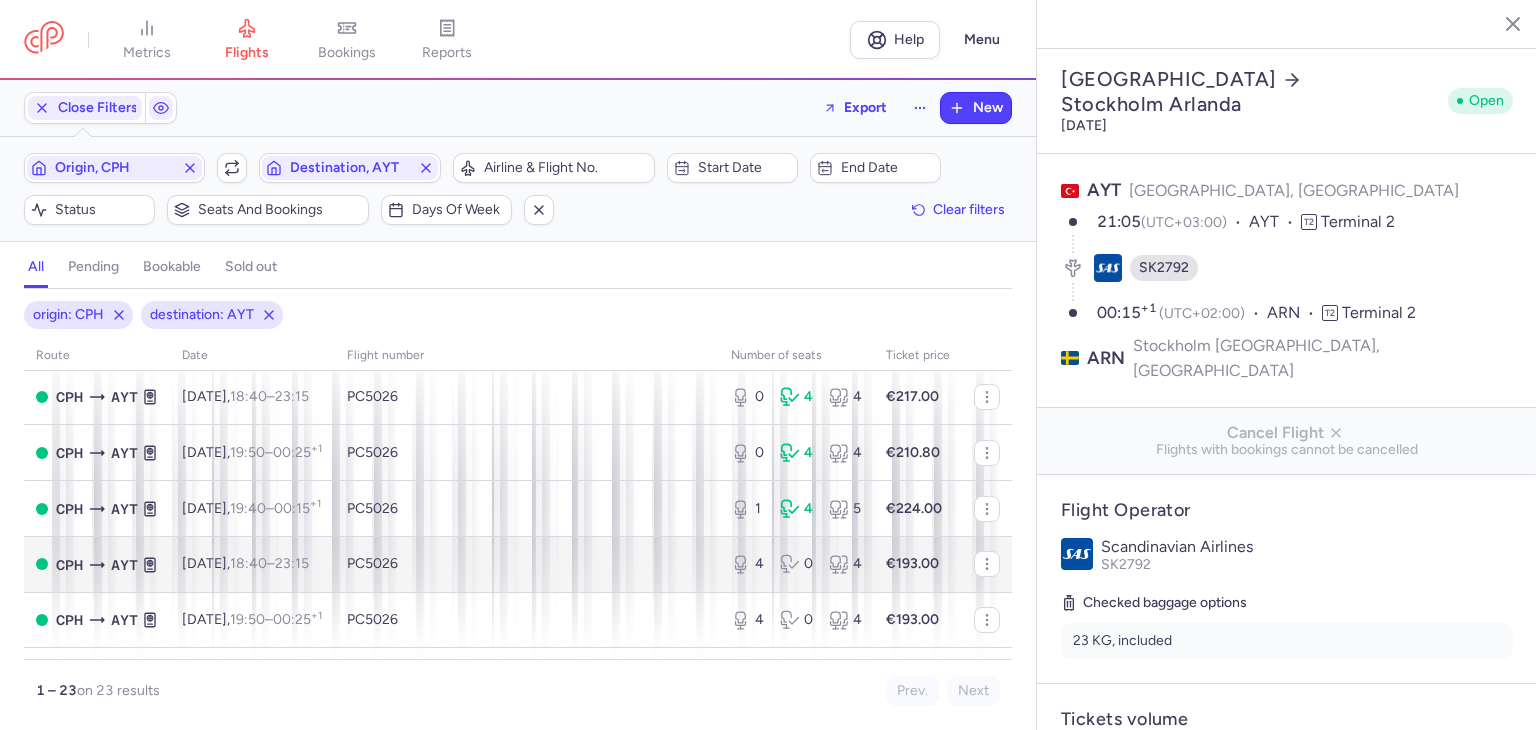 scroll, scrollTop: 0, scrollLeft: 0, axis: both 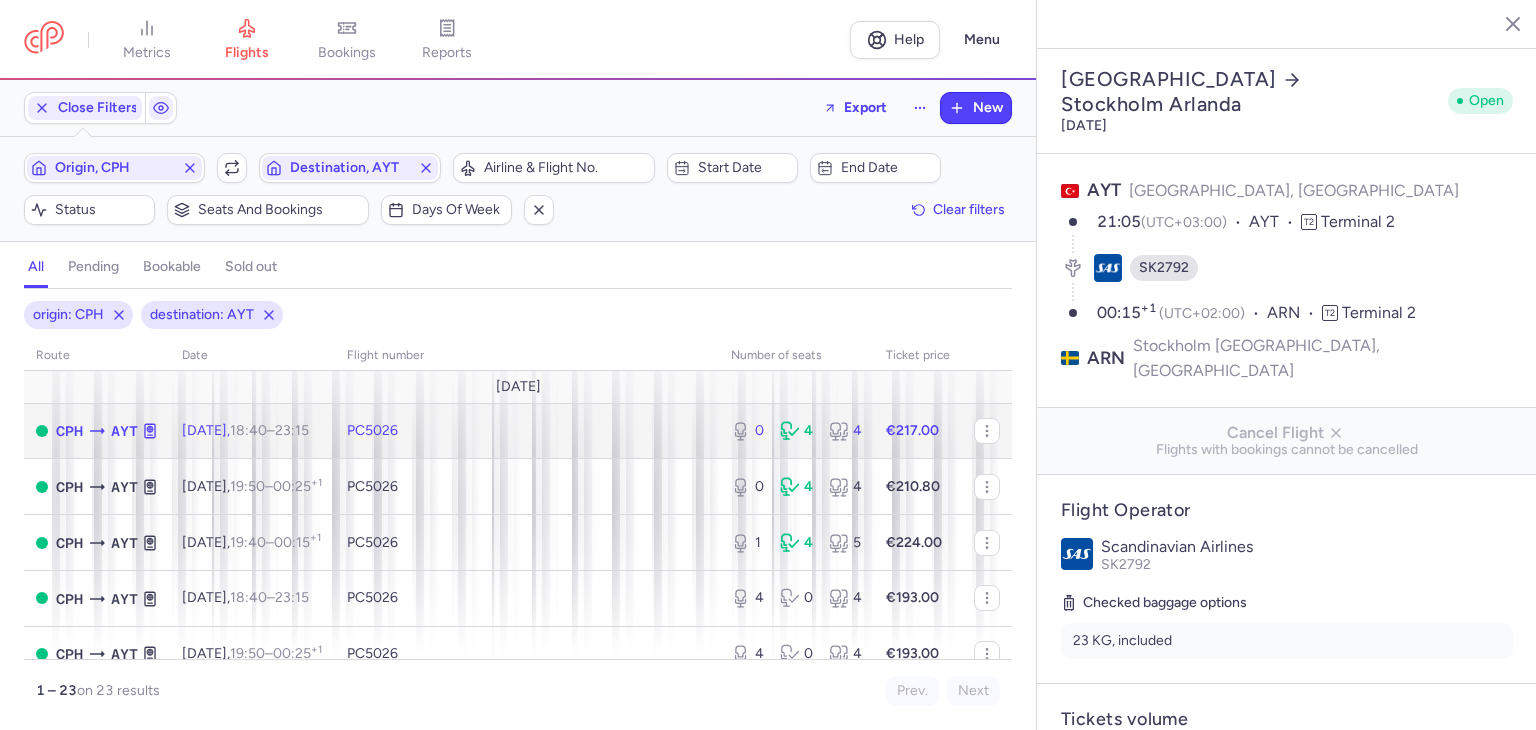click on "PC5026" 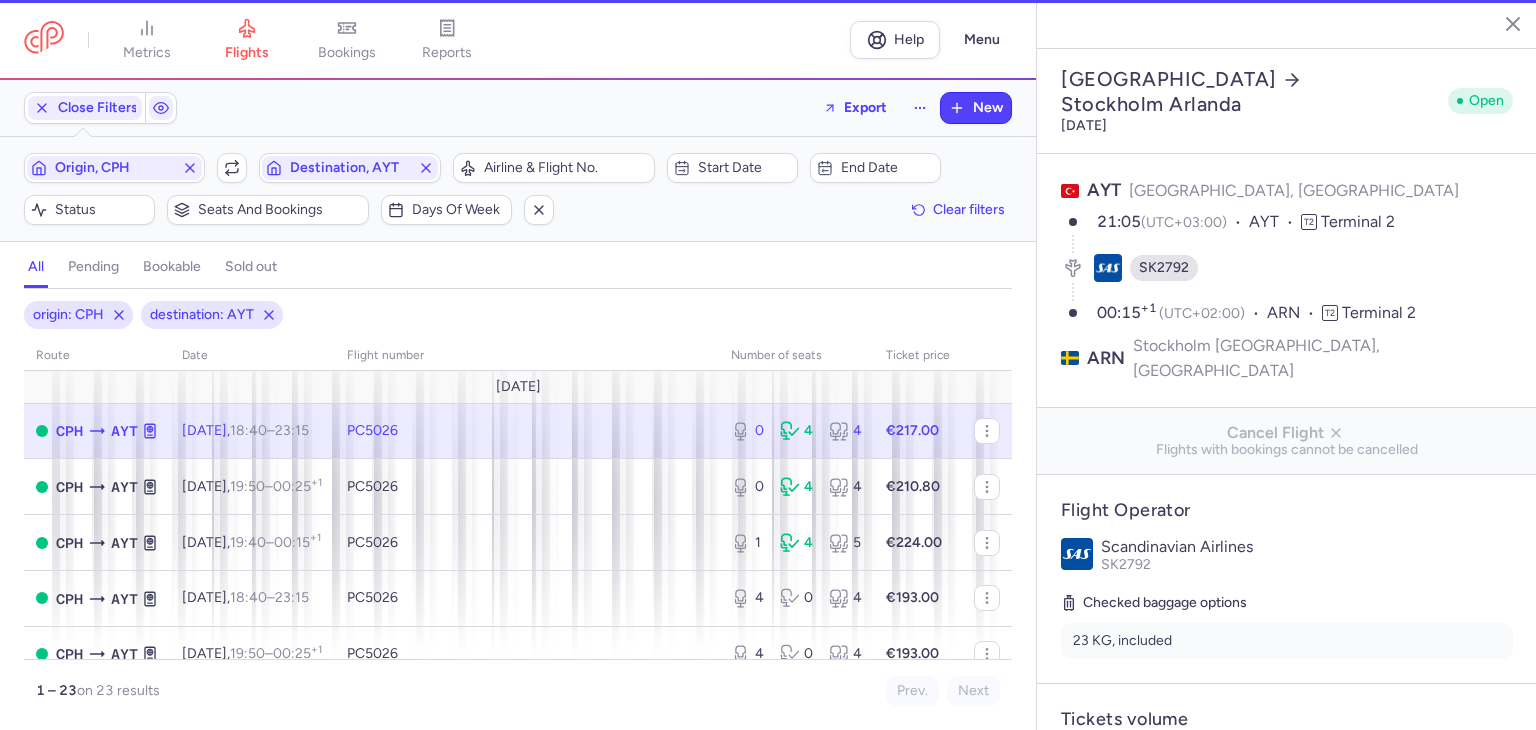 type on "1" 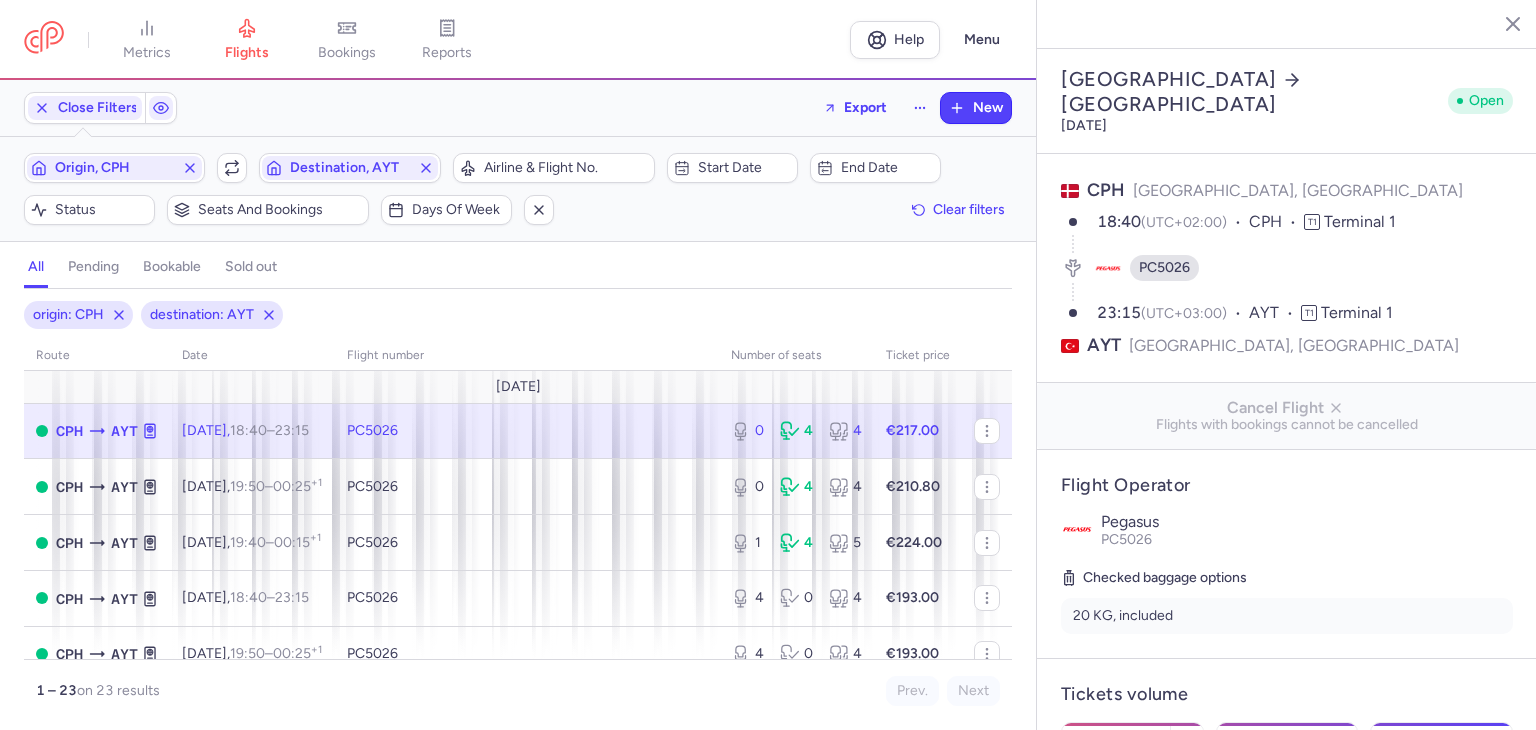 click 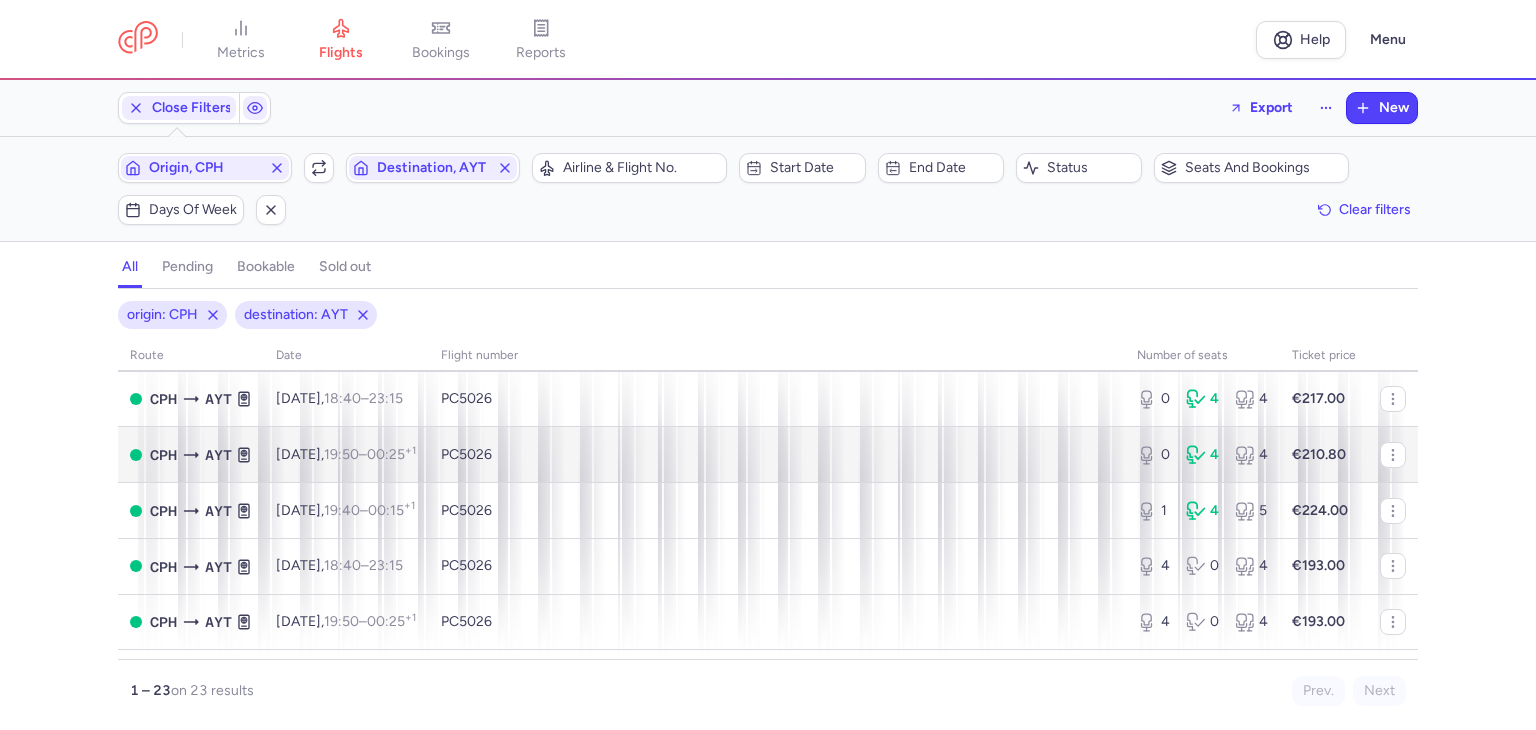 scroll, scrollTop: 0, scrollLeft: 0, axis: both 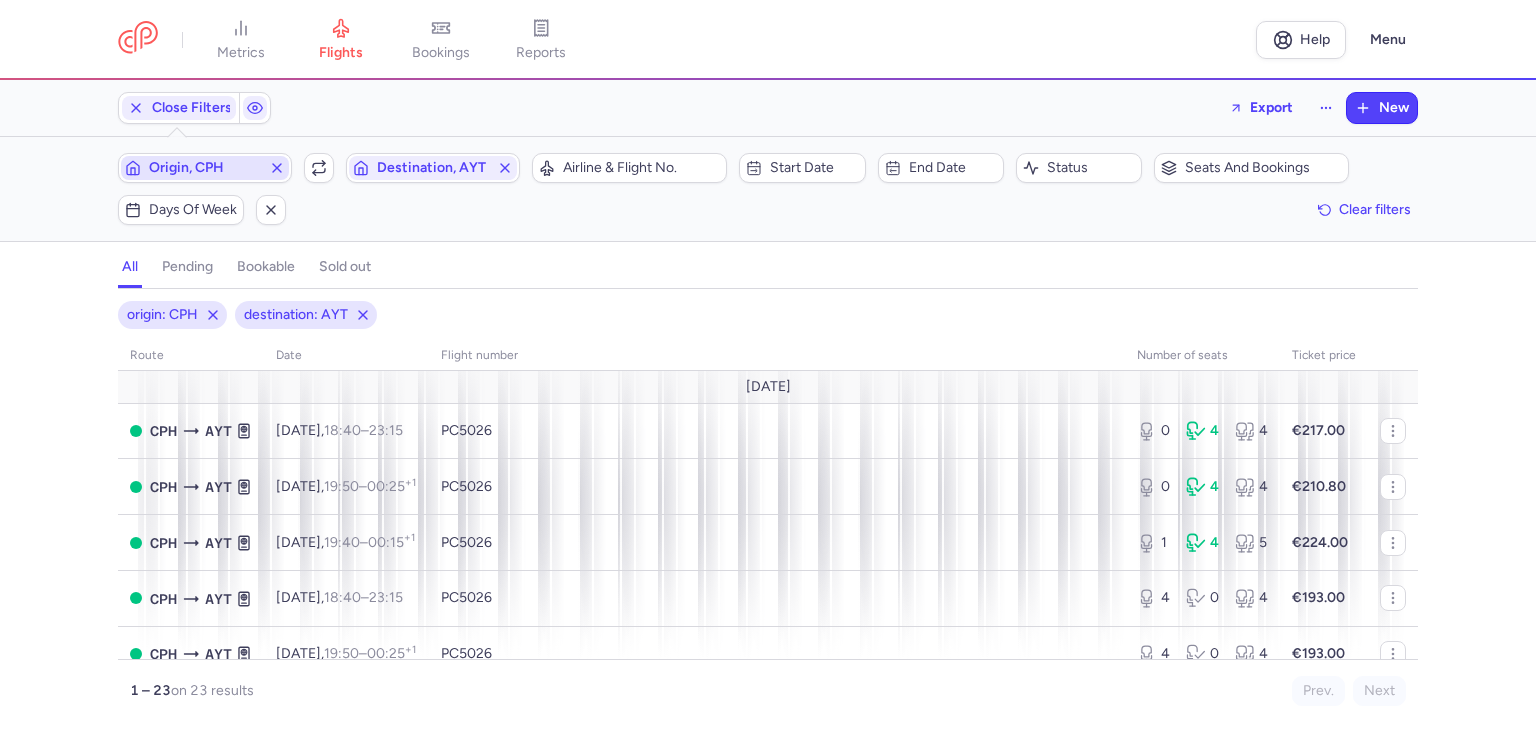 click on "Origin, CPH" at bounding box center (205, 168) 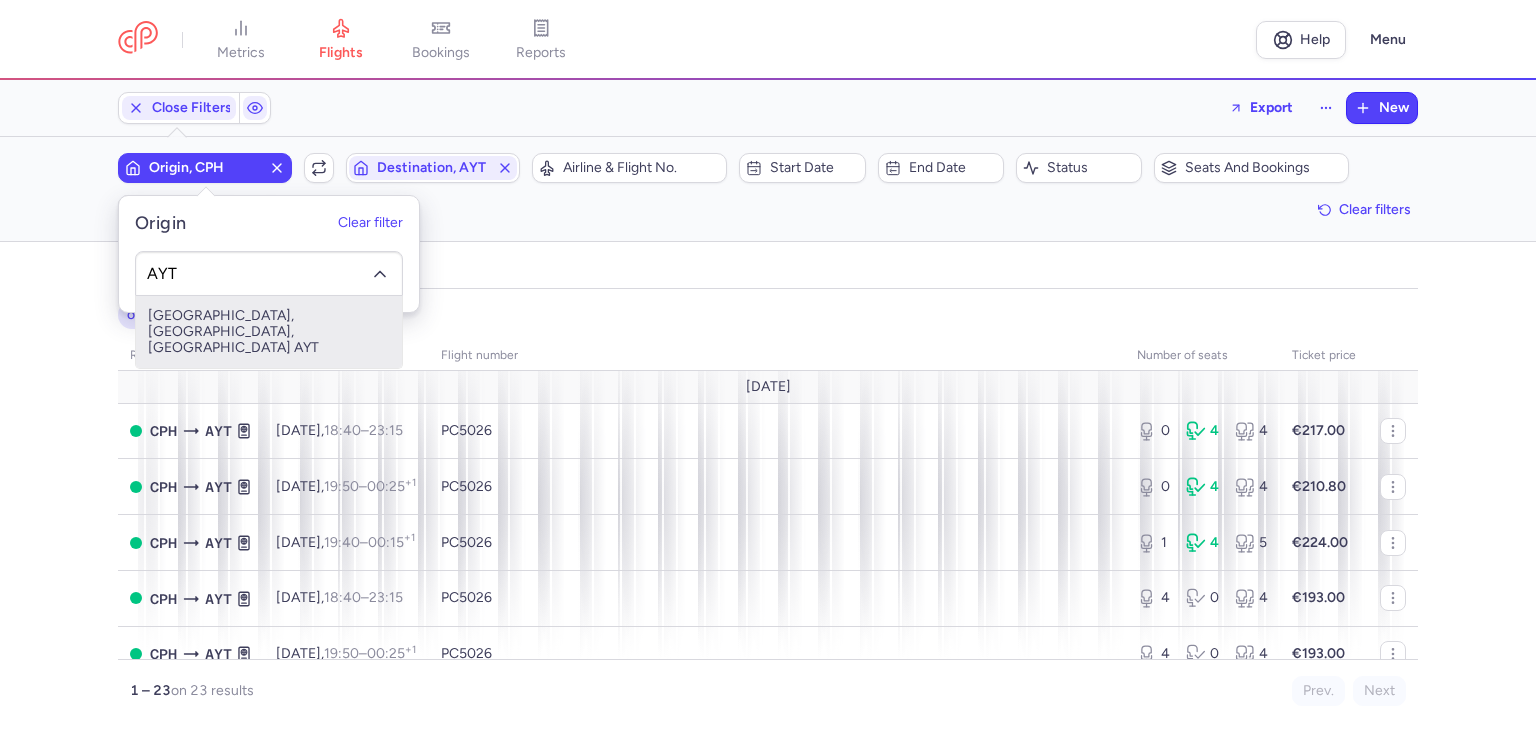 type on "AYT" 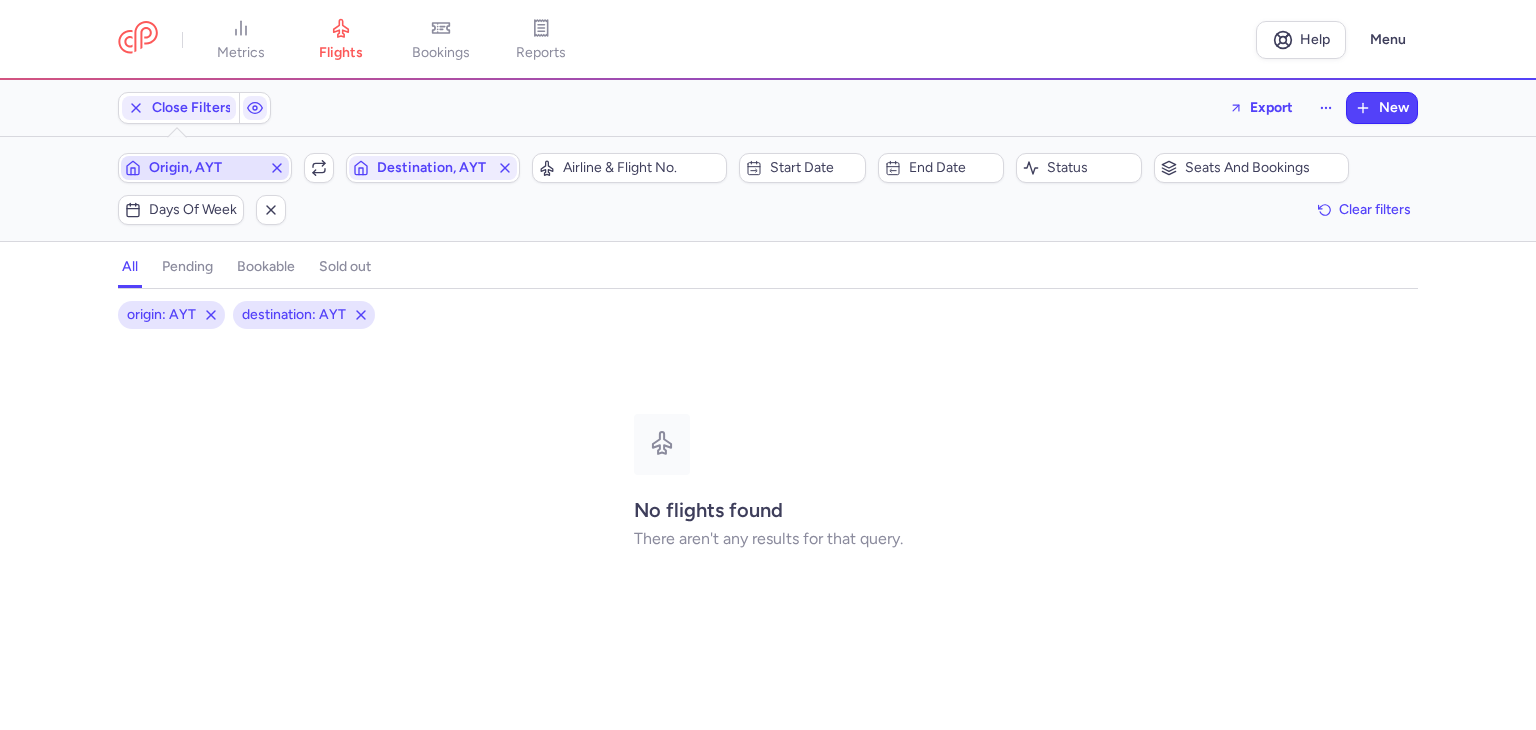 click on "Destination, AYT" 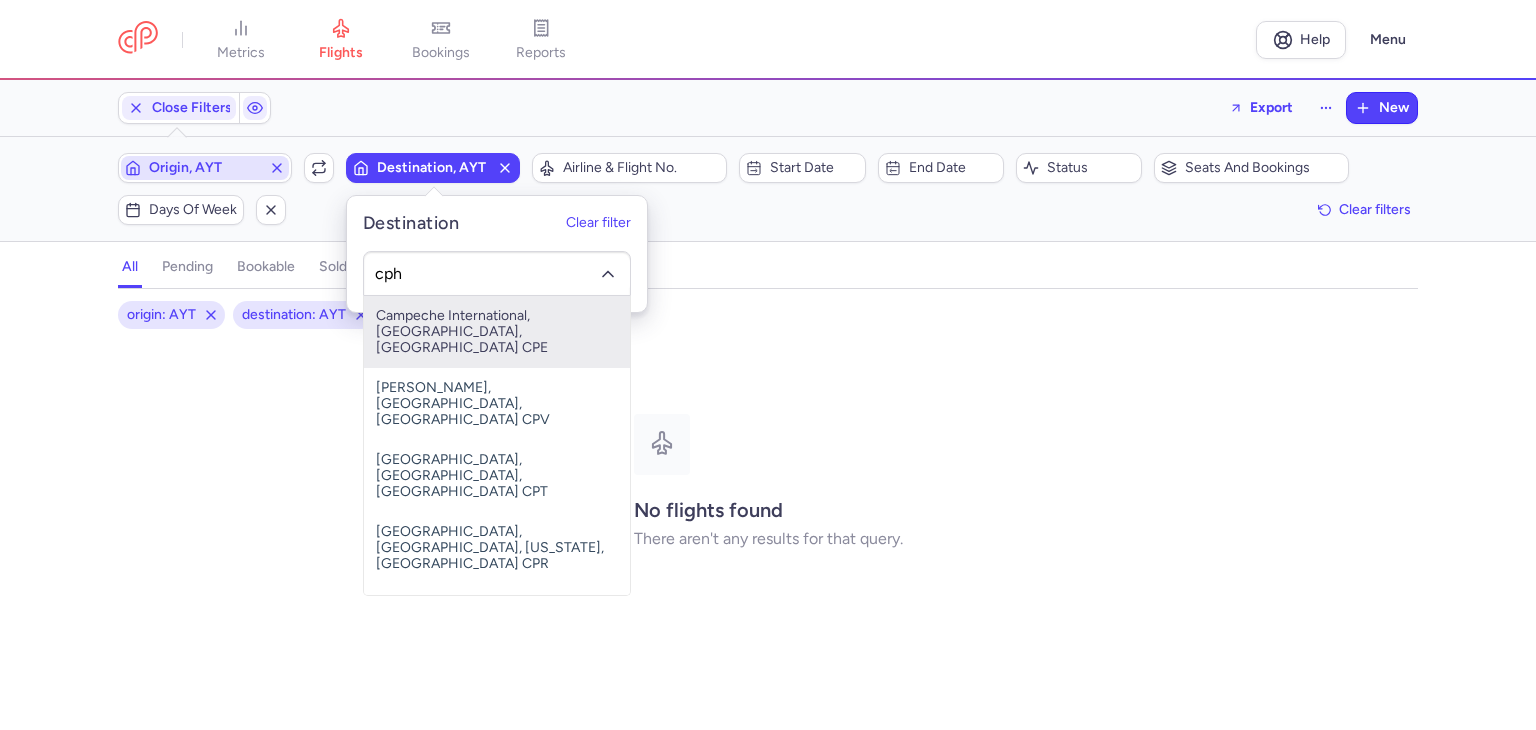 type on "cph" 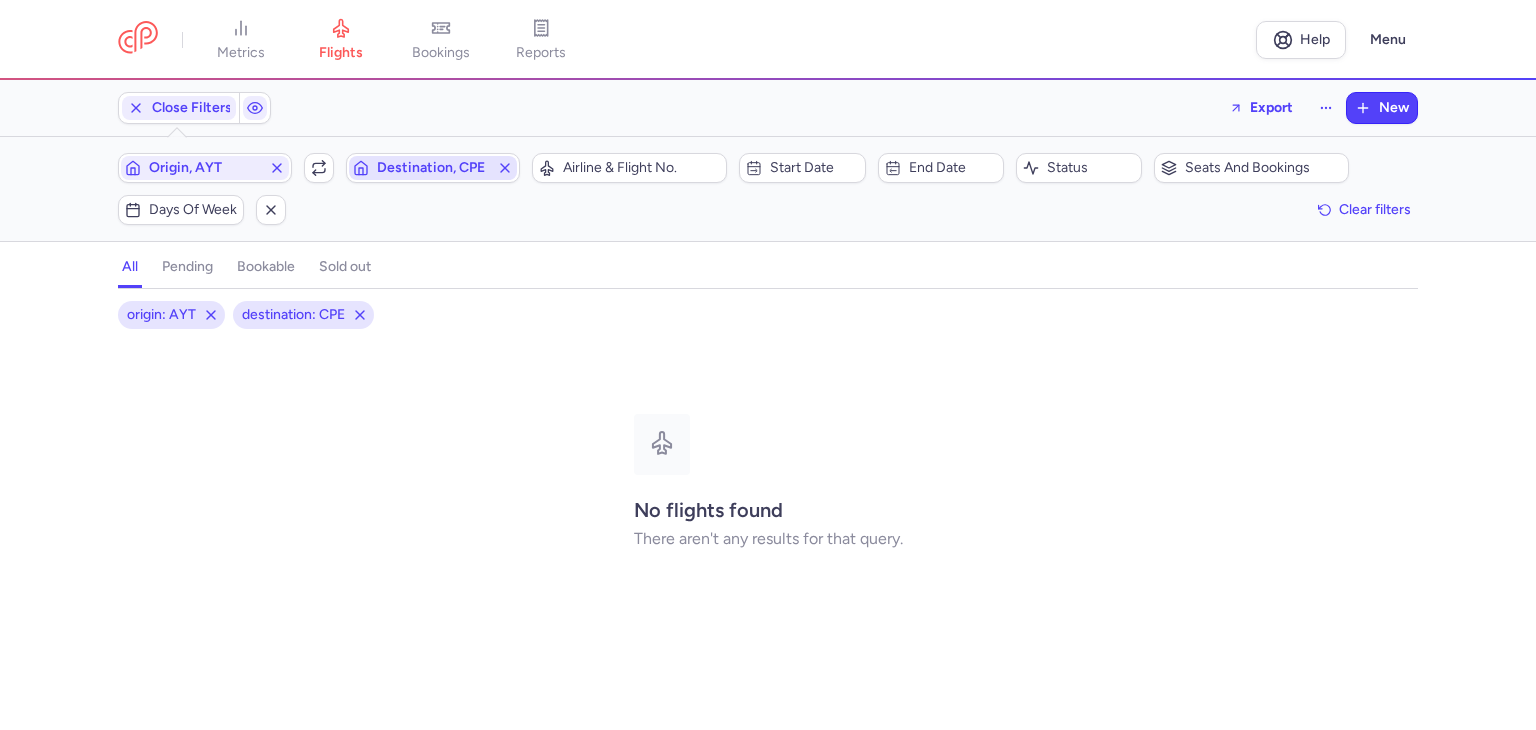 click on "Destination, CPE" 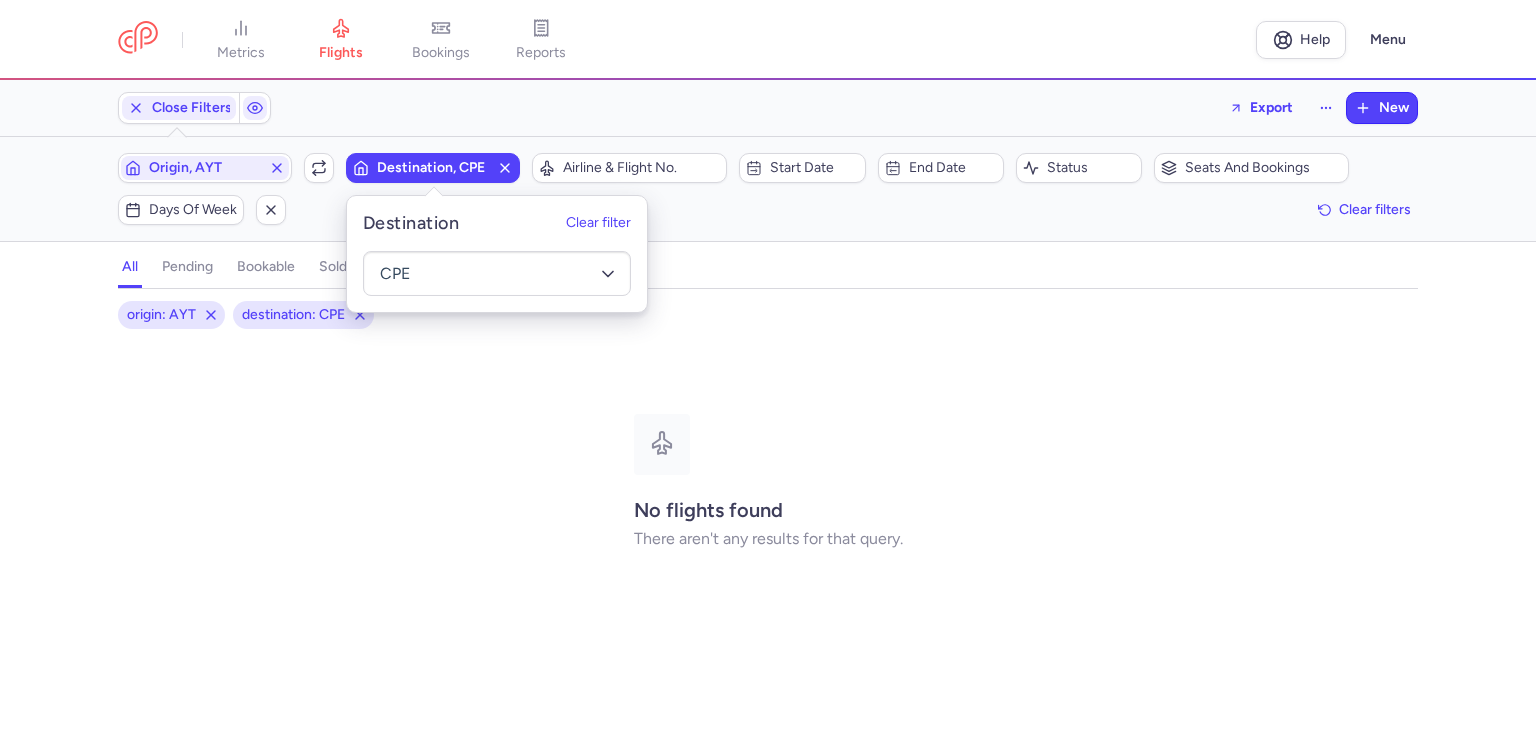 click 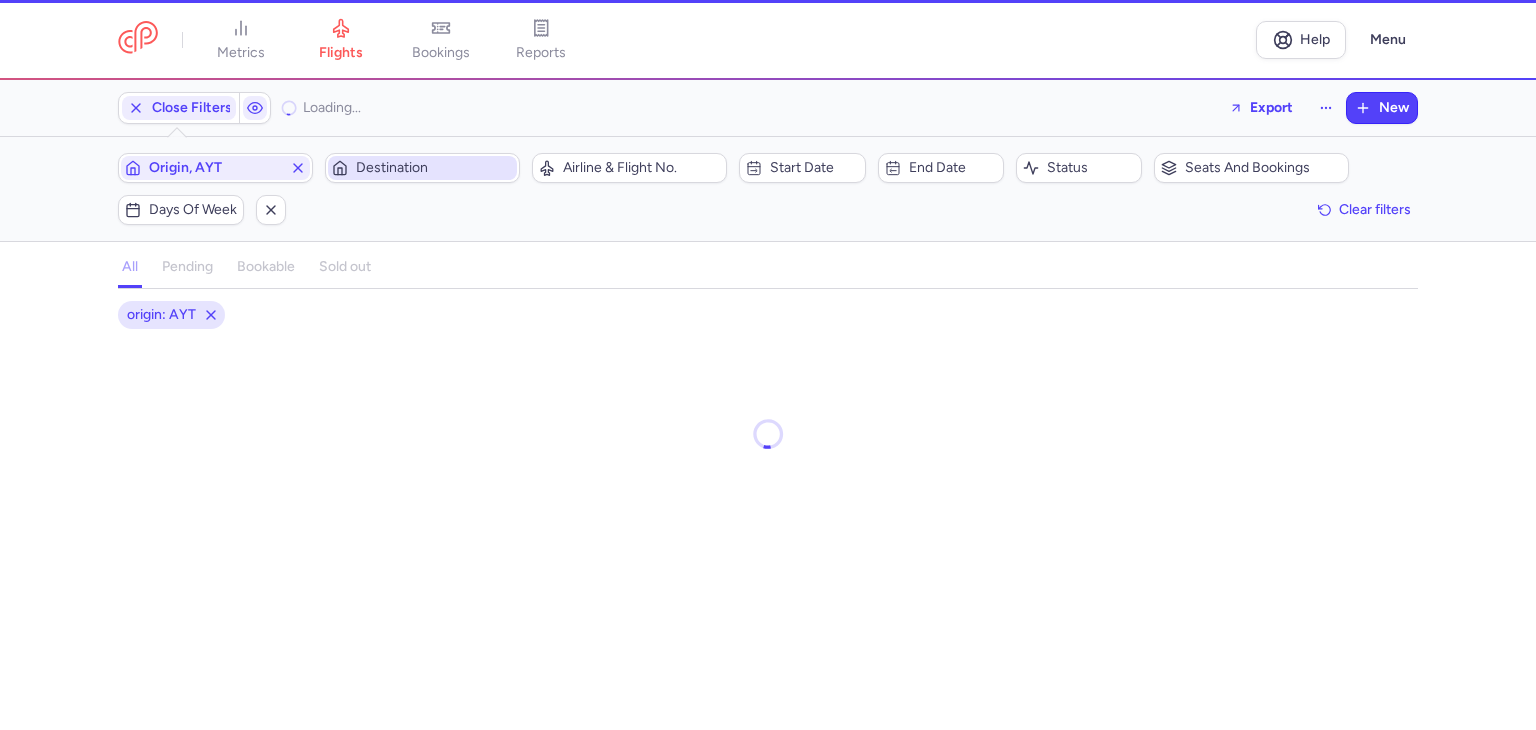 click on "Destination" at bounding box center [434, 168] 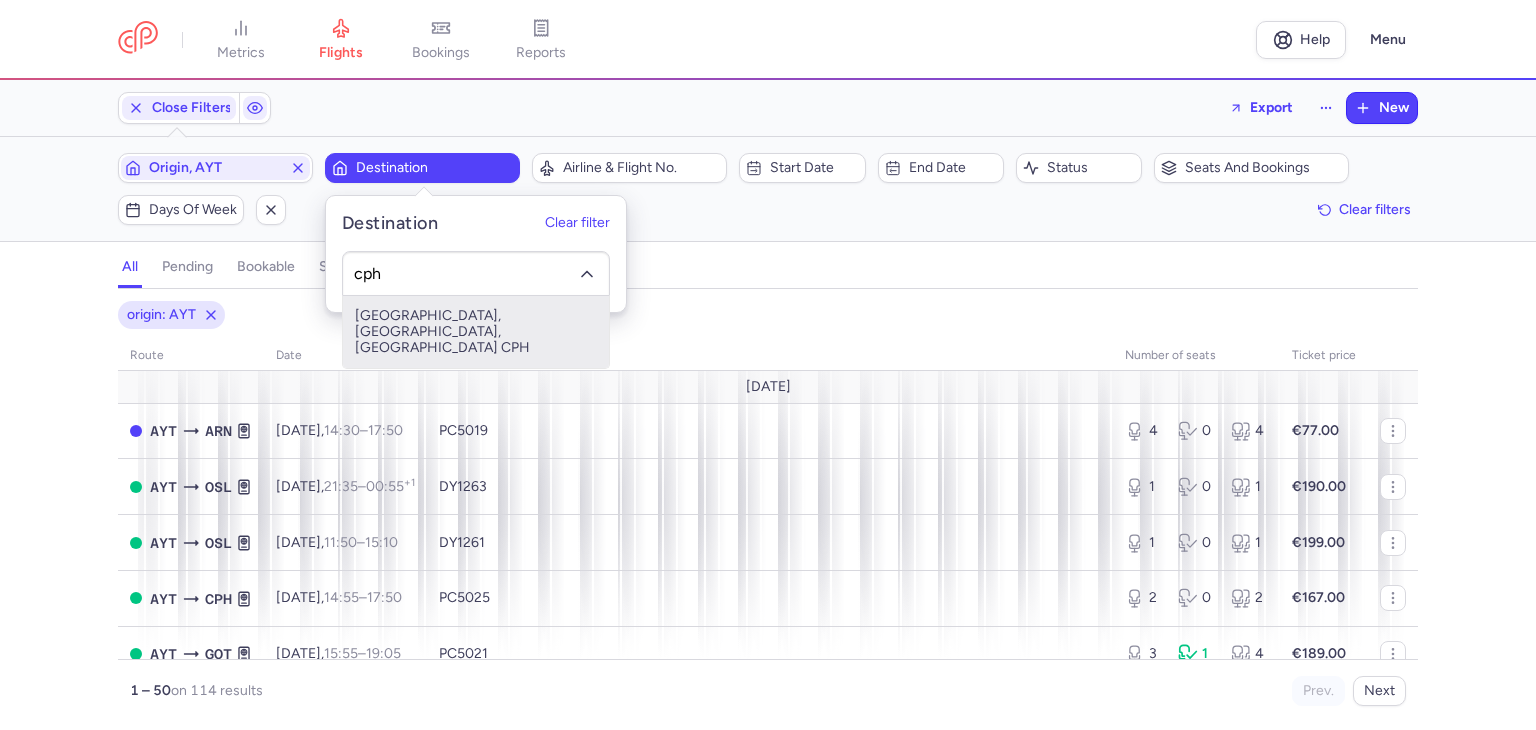 type on "cph" 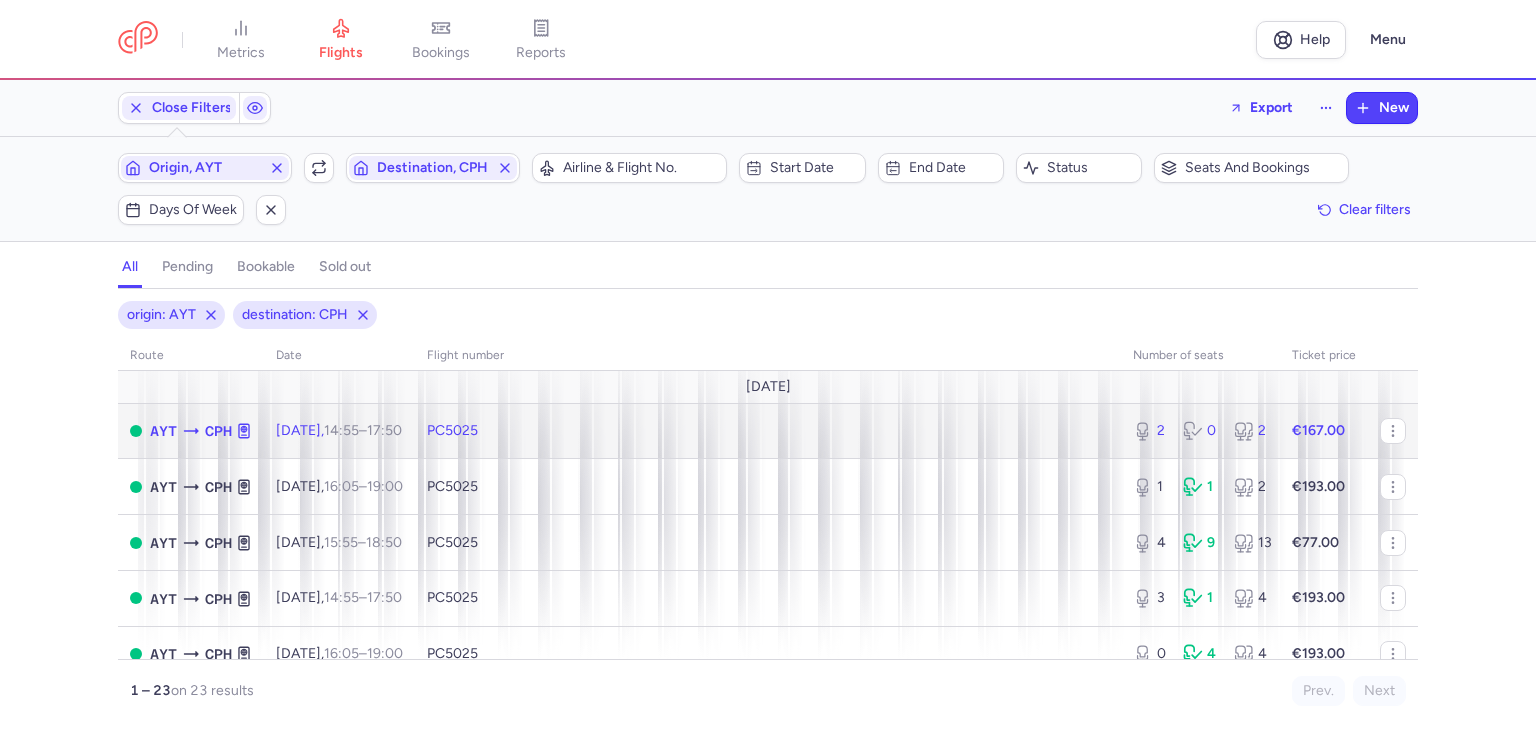 click on "PC5025" 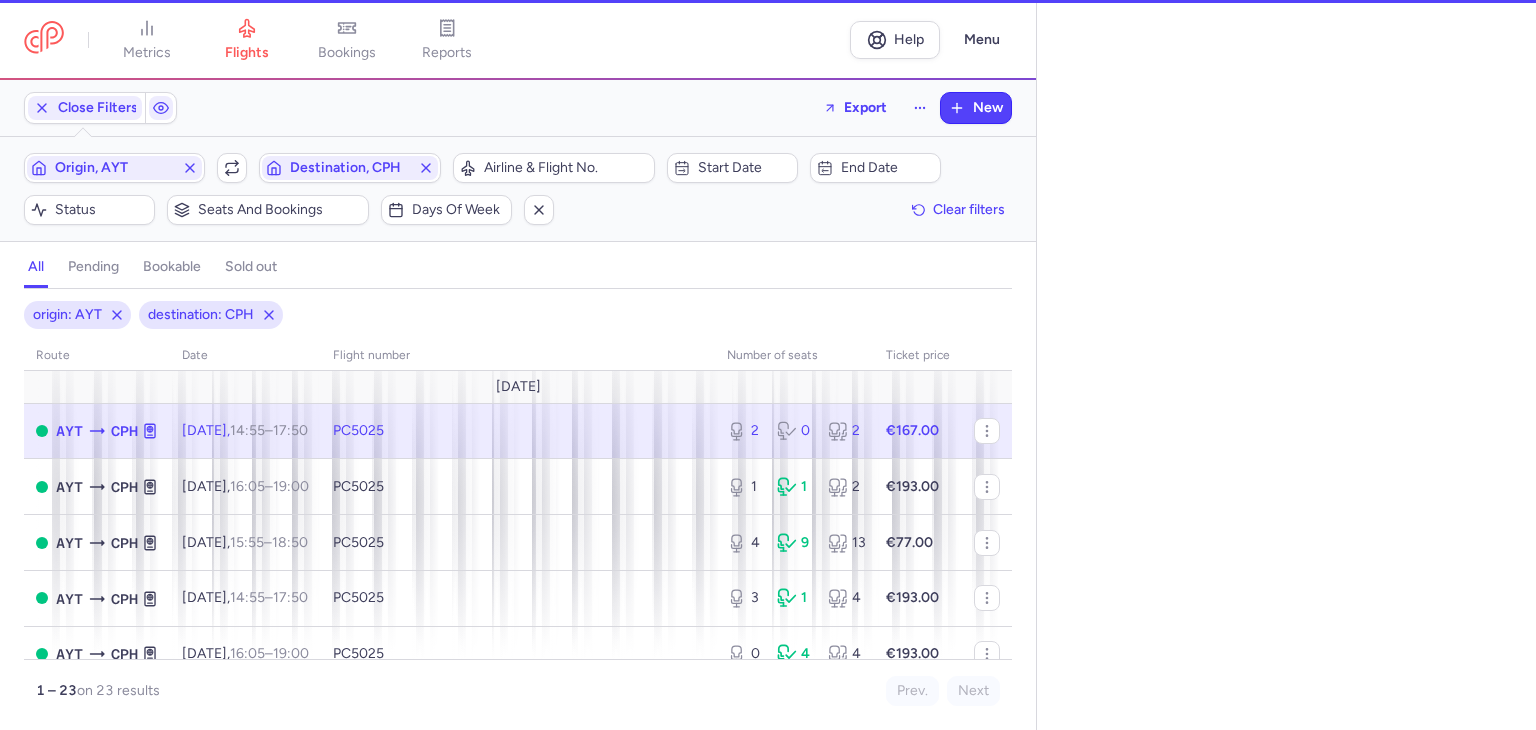 select on "days" 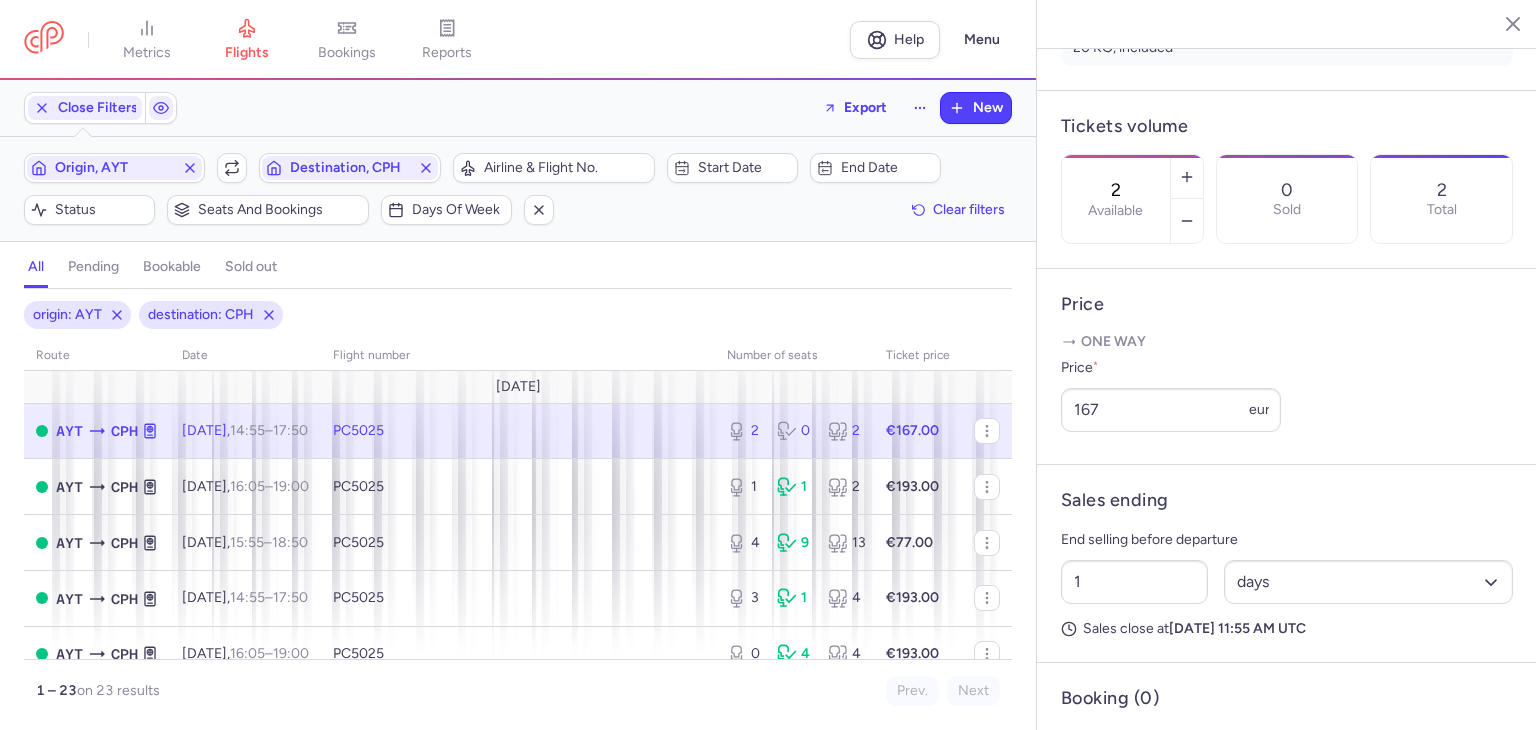 scroll, scrollTop: 648, scrollLeft: 0, axis: vertical 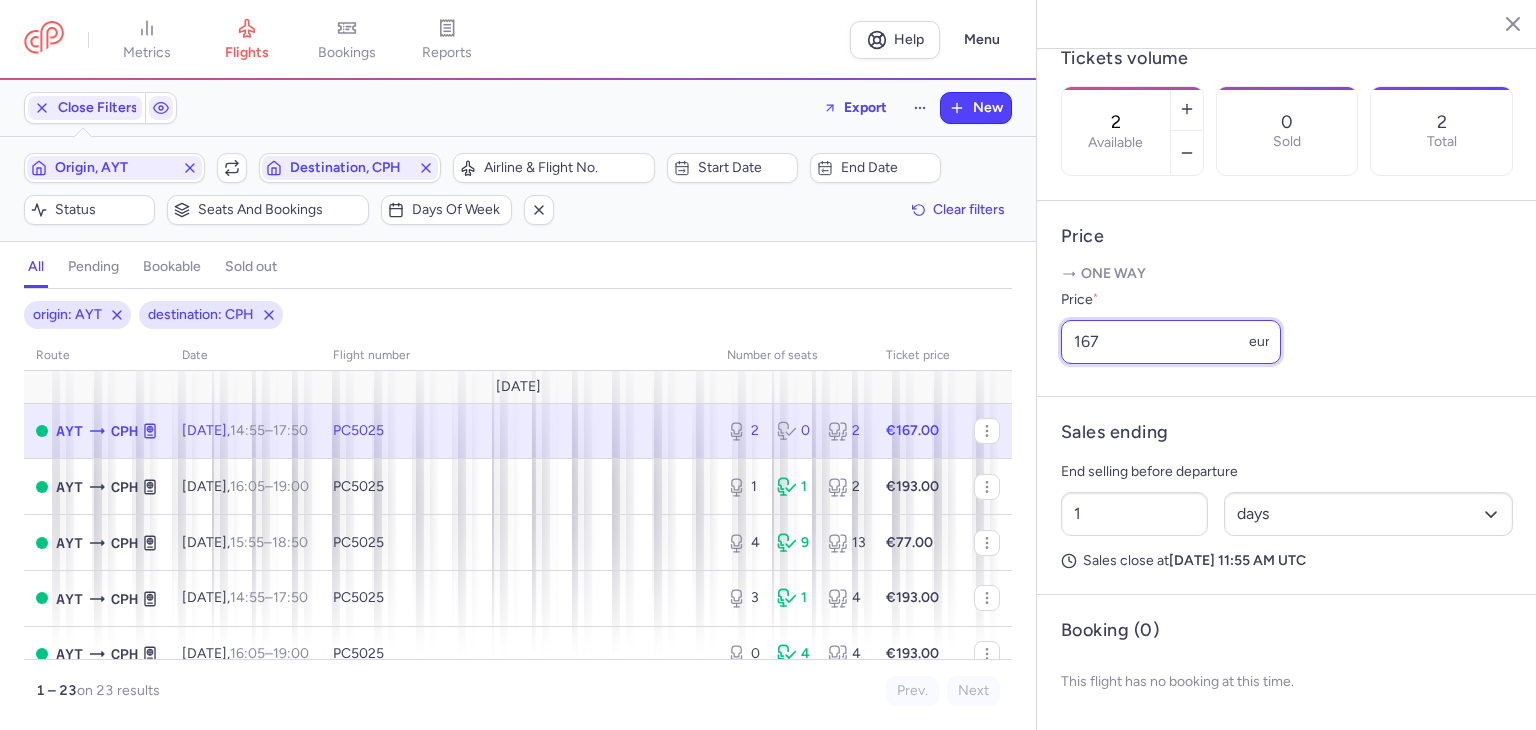 click on "metrics flights bookings reports  Help  Menu Close Filters  Export  New Filters (2) – 23 results  Origin, AYT  Include return  Destination, CPH  Airline & Flight No.  Start date  End date  Status  Seats and bookings  Days of week  Clear filters  all pending bookable sold out 2 origin: AYT destination: CPH route date Flight number number of seats Ticket price [DATE]  AYT  CPH [DATE]  14:55  –  17:50  +0  PC5025  2 0 2 €167.00  AYT  CPH [DATE]  16:05  –  19:00  +0  PC5025  1 1 2 €193.00  AYT  CPH [DATE]  15:55  –  18:50  +0  PC5025  4 9 13 €77.00  AYT  CPH [DATE]  14:55  –  17:50  +0  PC5025  3 1 4 €193.00  AYT  CPH [DATE]  16:05  –  19:00  +0  PC5025  0 4 4 €193.00  AYT  CPH [DATE]  16:00  –  18:55  +0  PC5025  2 3 5 €193.00  AYT  CPH [DATE]  14:55  –  17:50  +0  PC5025  0 4 4 €193.00  AYT  CPH [DATE]  16:05  –  19:00  +0  PC5025  0 4 4 €193.00  AYT  CPH [DATE]  16:00  –  18:55  +0  PC5025  0 4 4 €193.00 [DATE]  AYT" 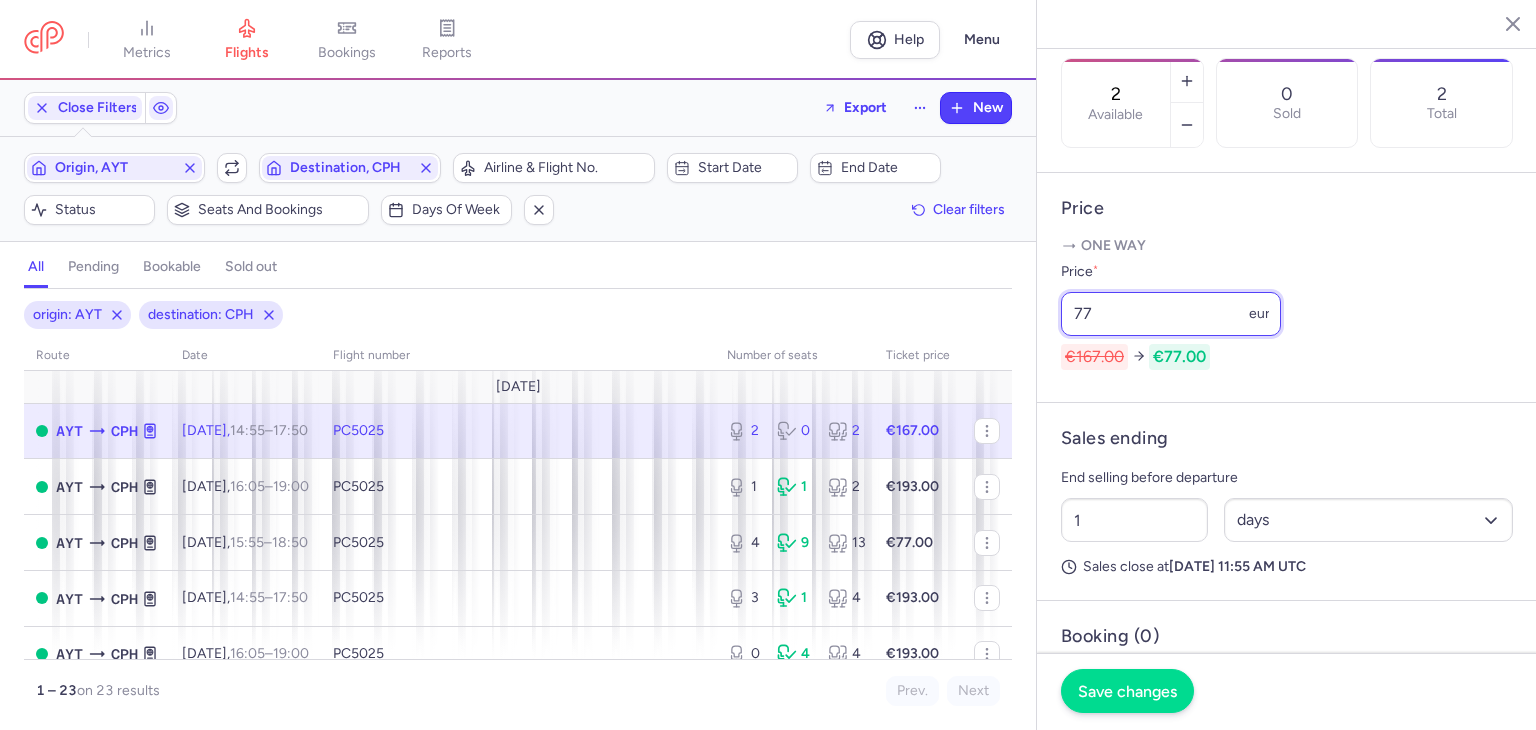 type on "77" 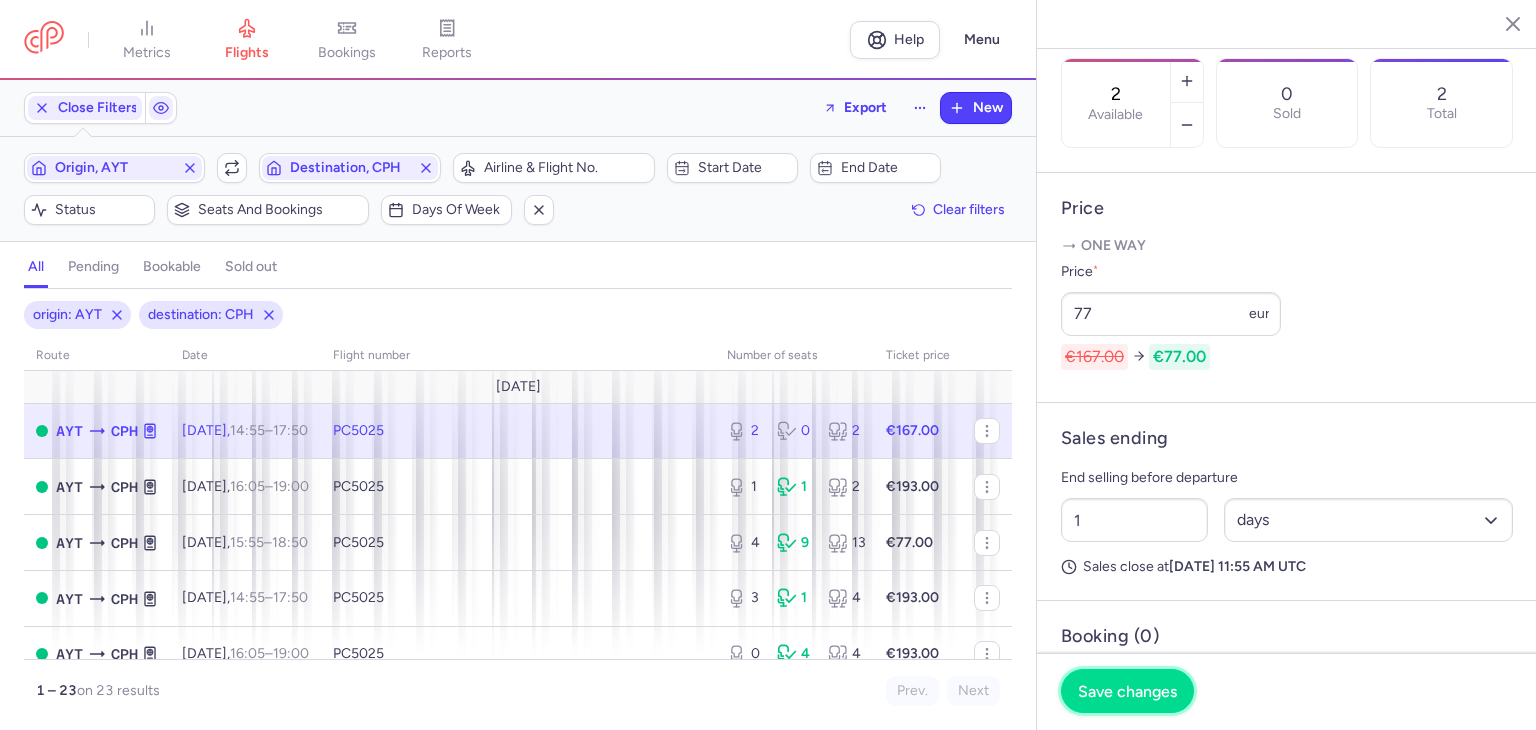 click on "Save changes" at bounding box center (1127, 691) 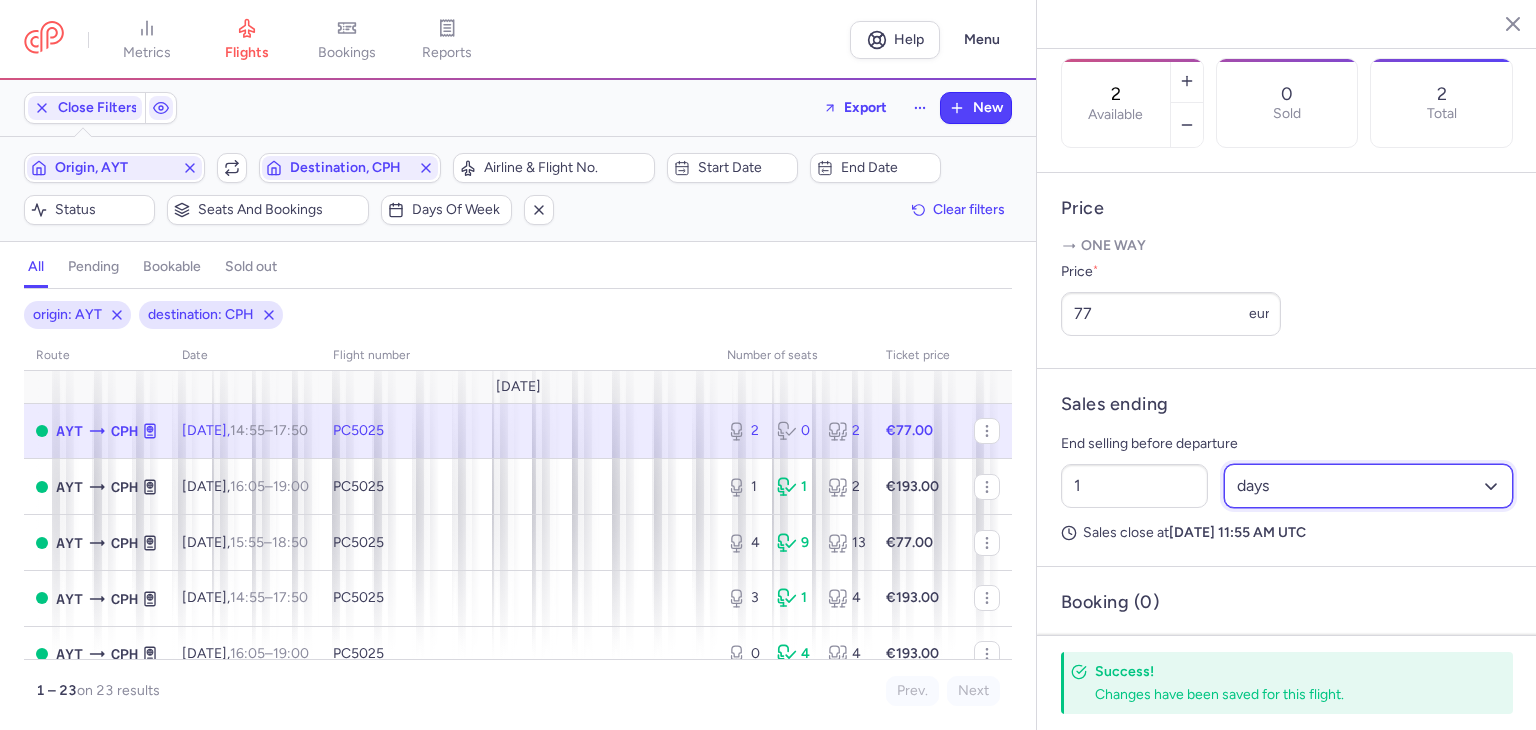 click on "Select an option hours days" at bounding box center [1369, 486] 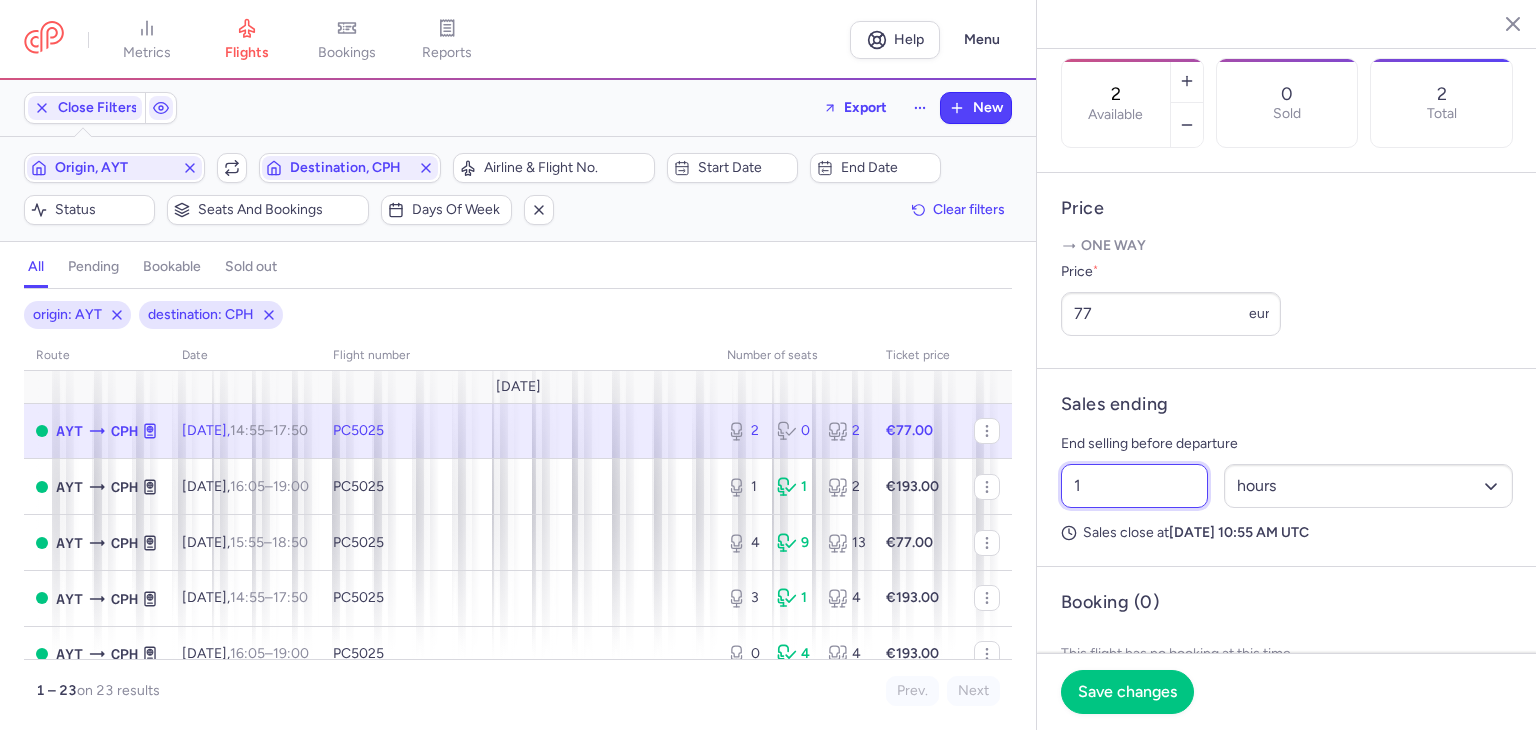 click on "1" at bounding box center [1134, 486] 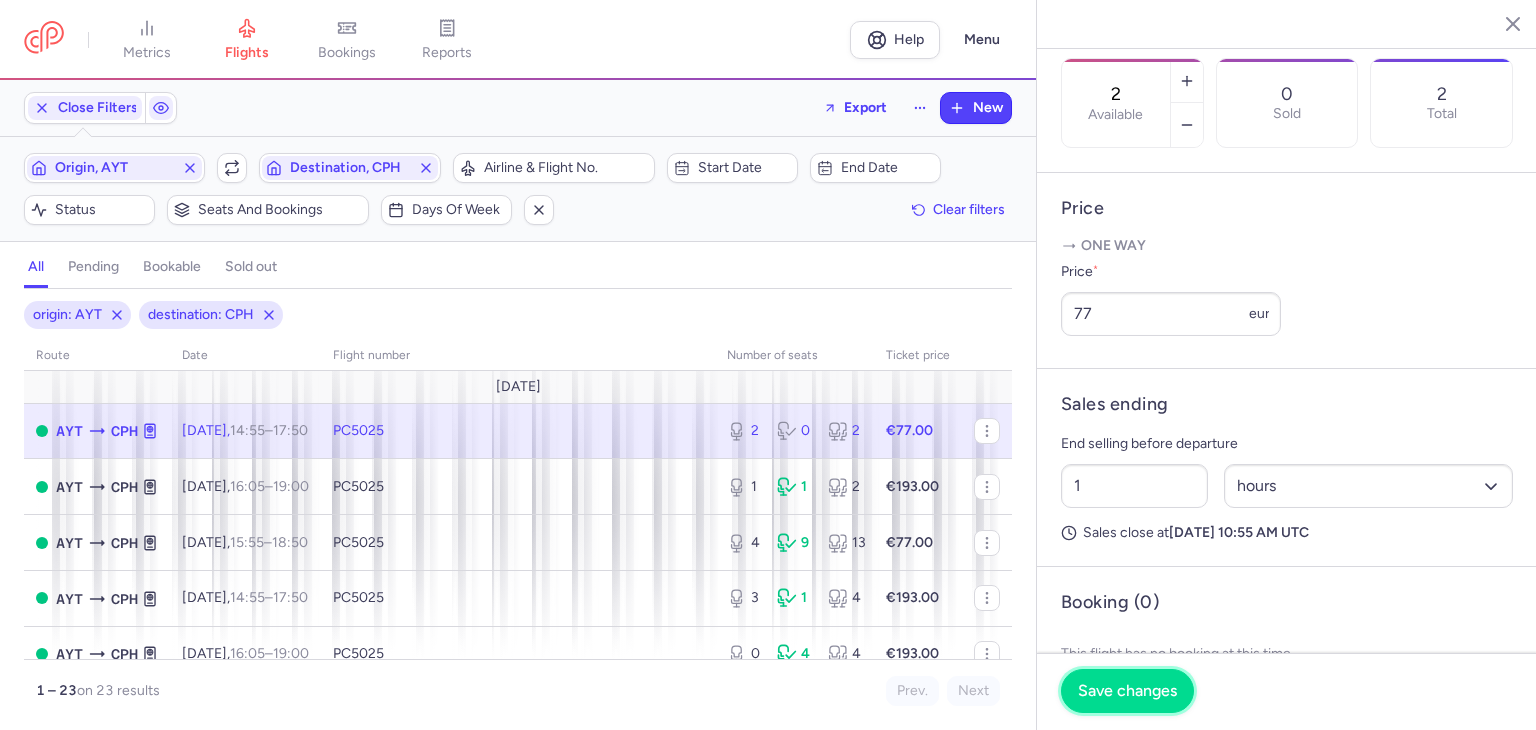 click on "Save changes" at bounding box center [1127, 691] 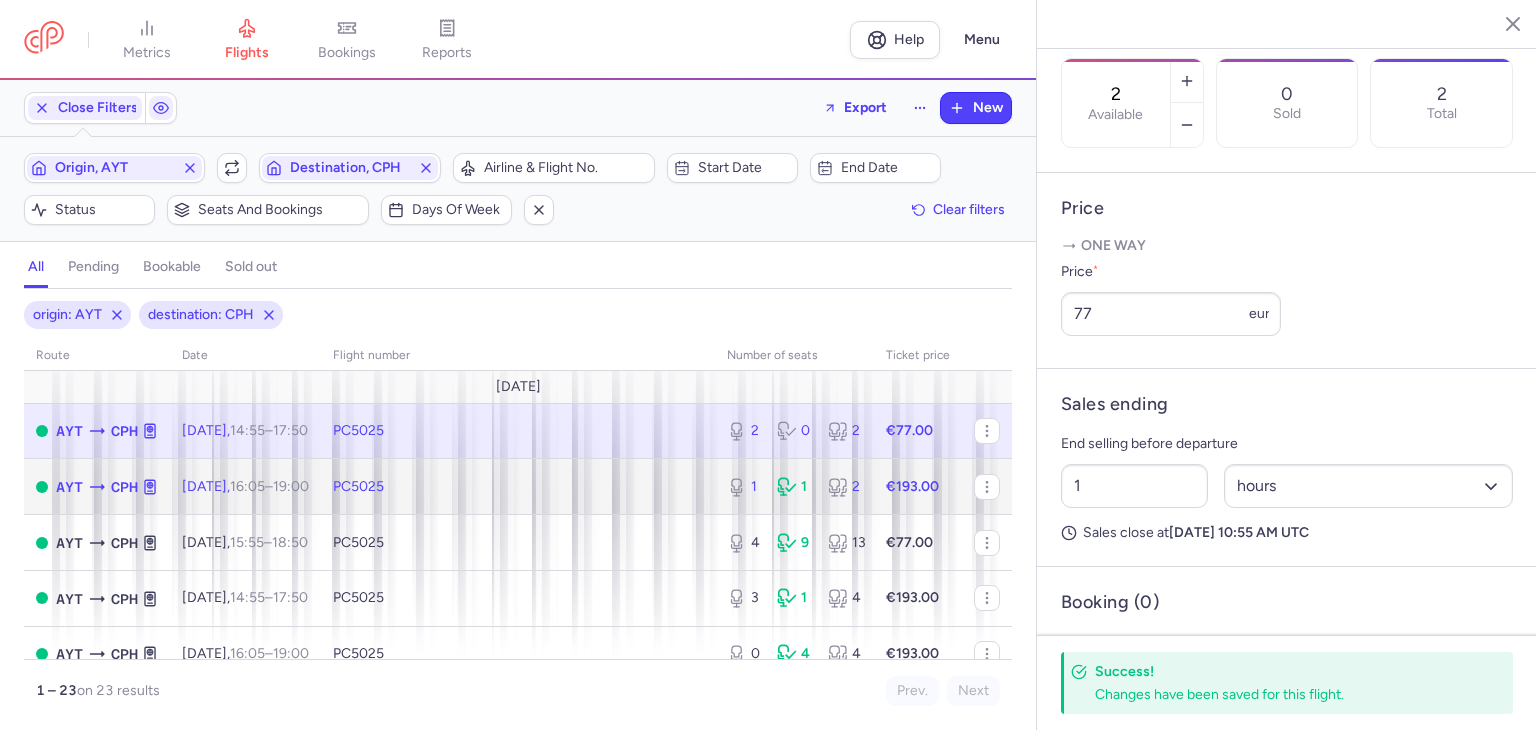 click on "€193.00" 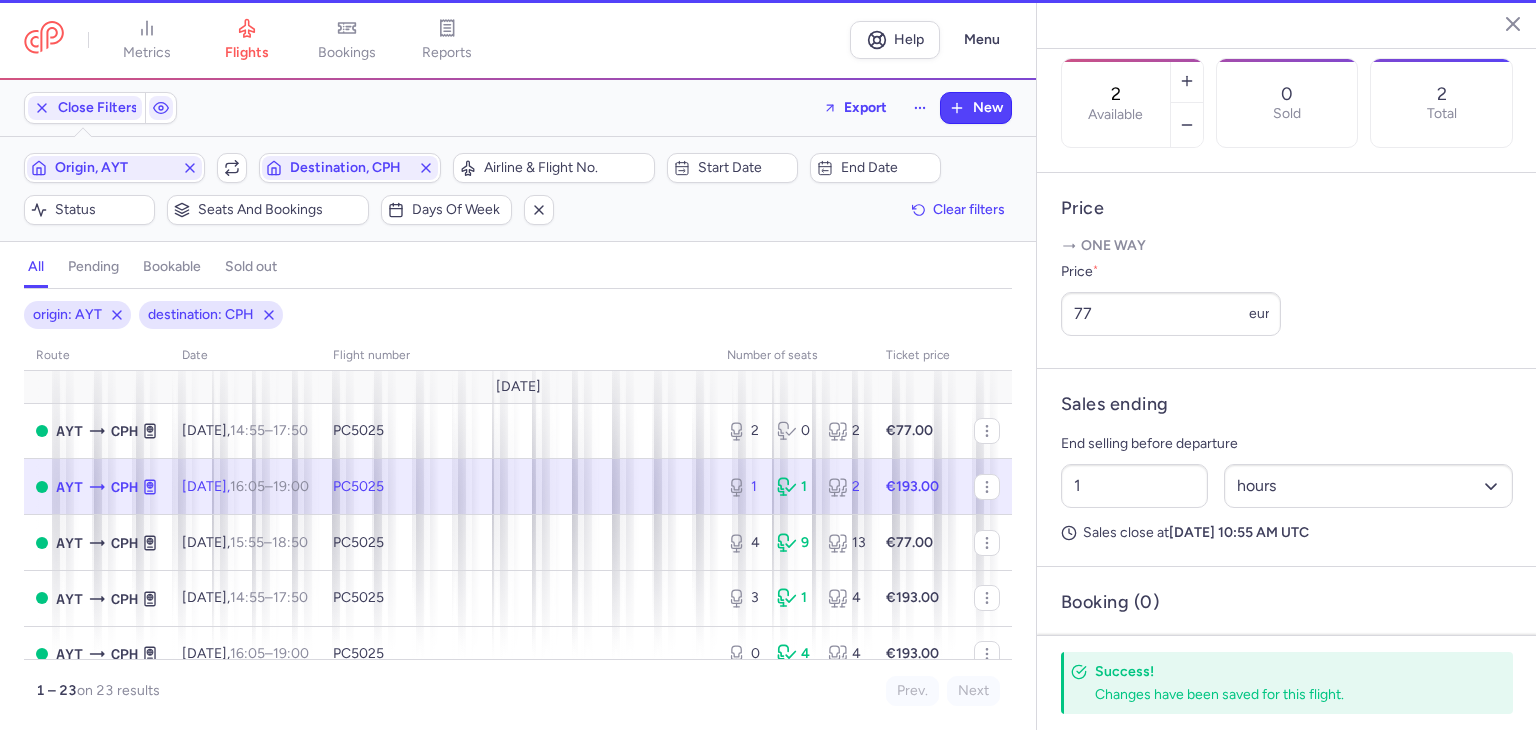 type on "1" 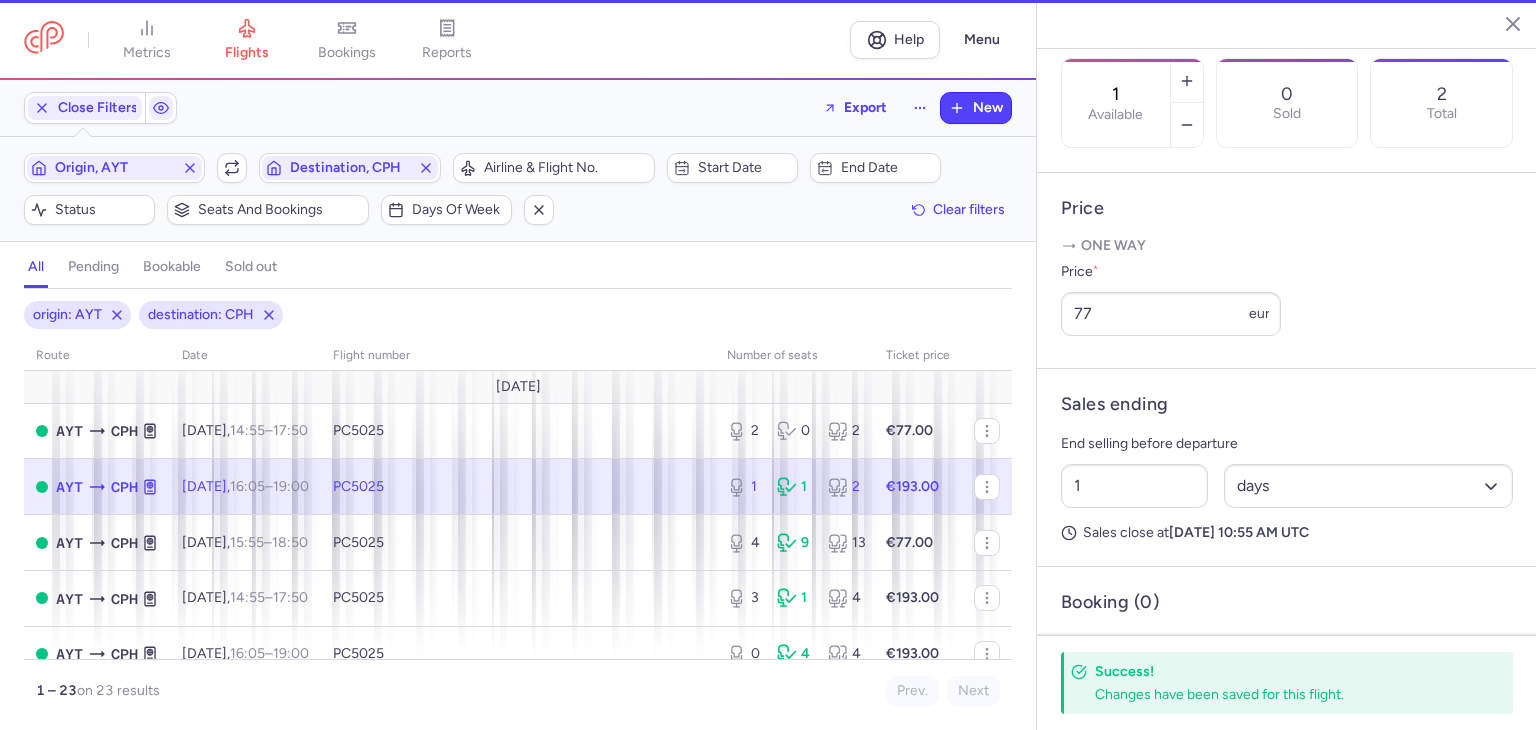 scroll, scrollTop: 664, scrollLeft: 0, axis: vertical 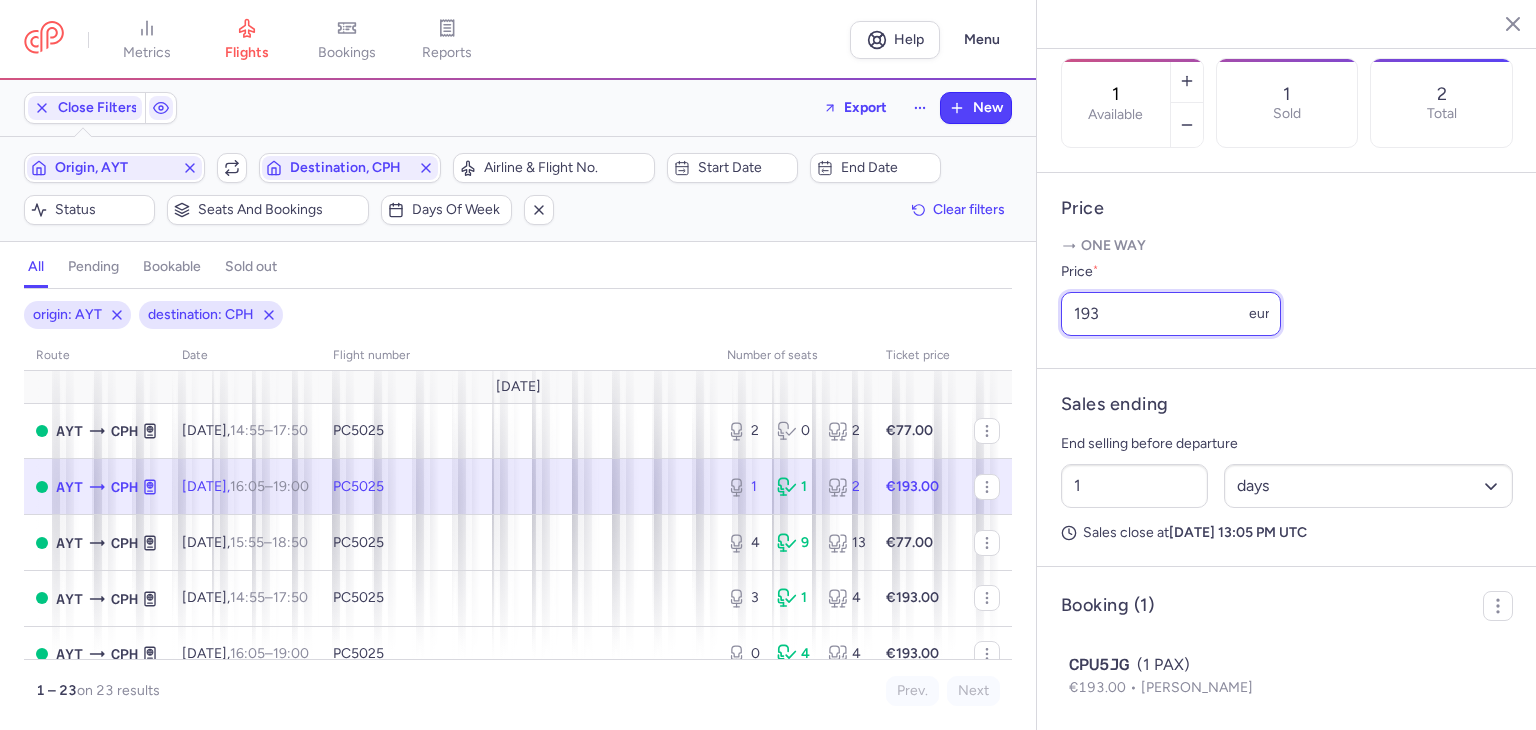 drag, startPoint x: 1148, startPoint y: 333, endPoint x: 1015, endPoint y: 325, distance: 133.24039 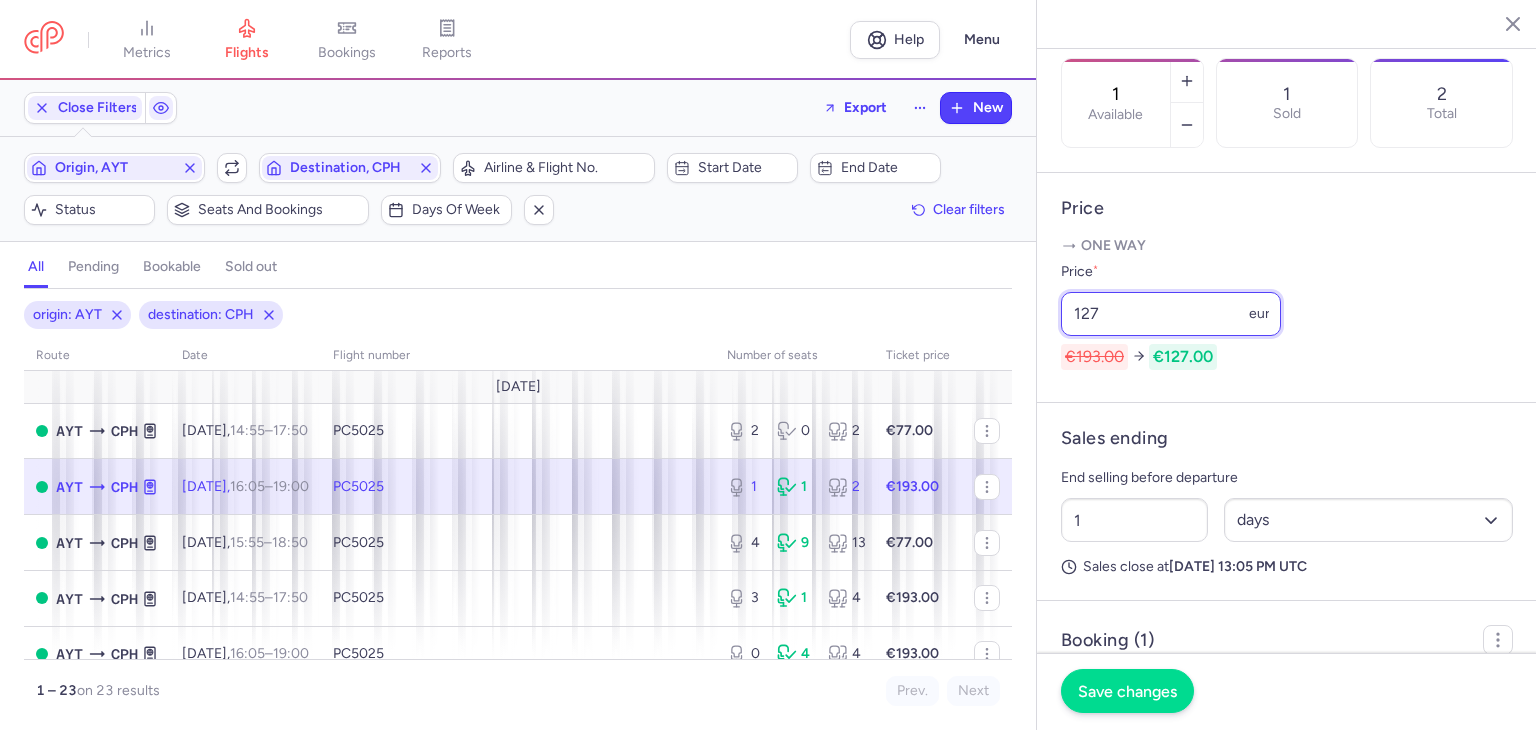type on "127" 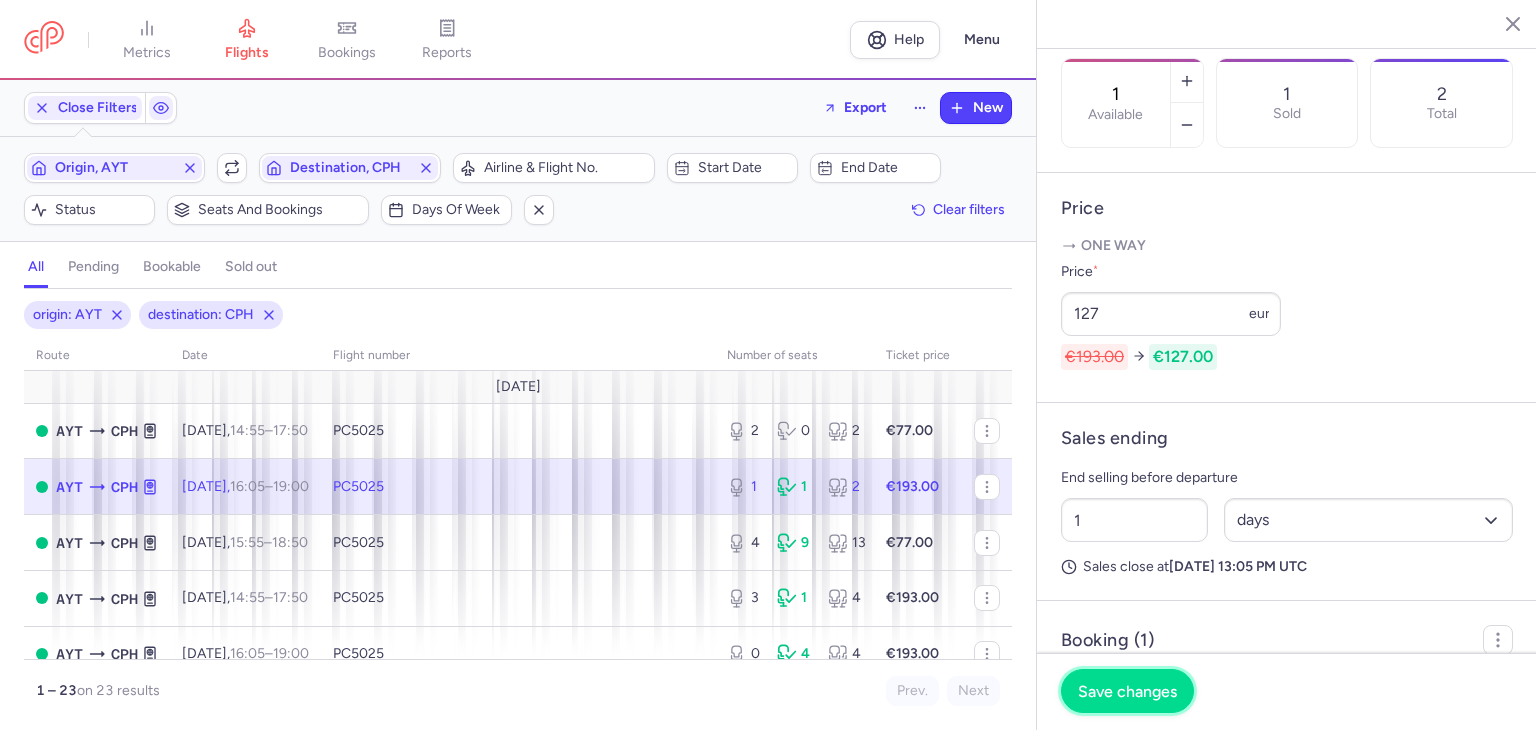 click on "Save changes" at bounding box center [1127, 691] 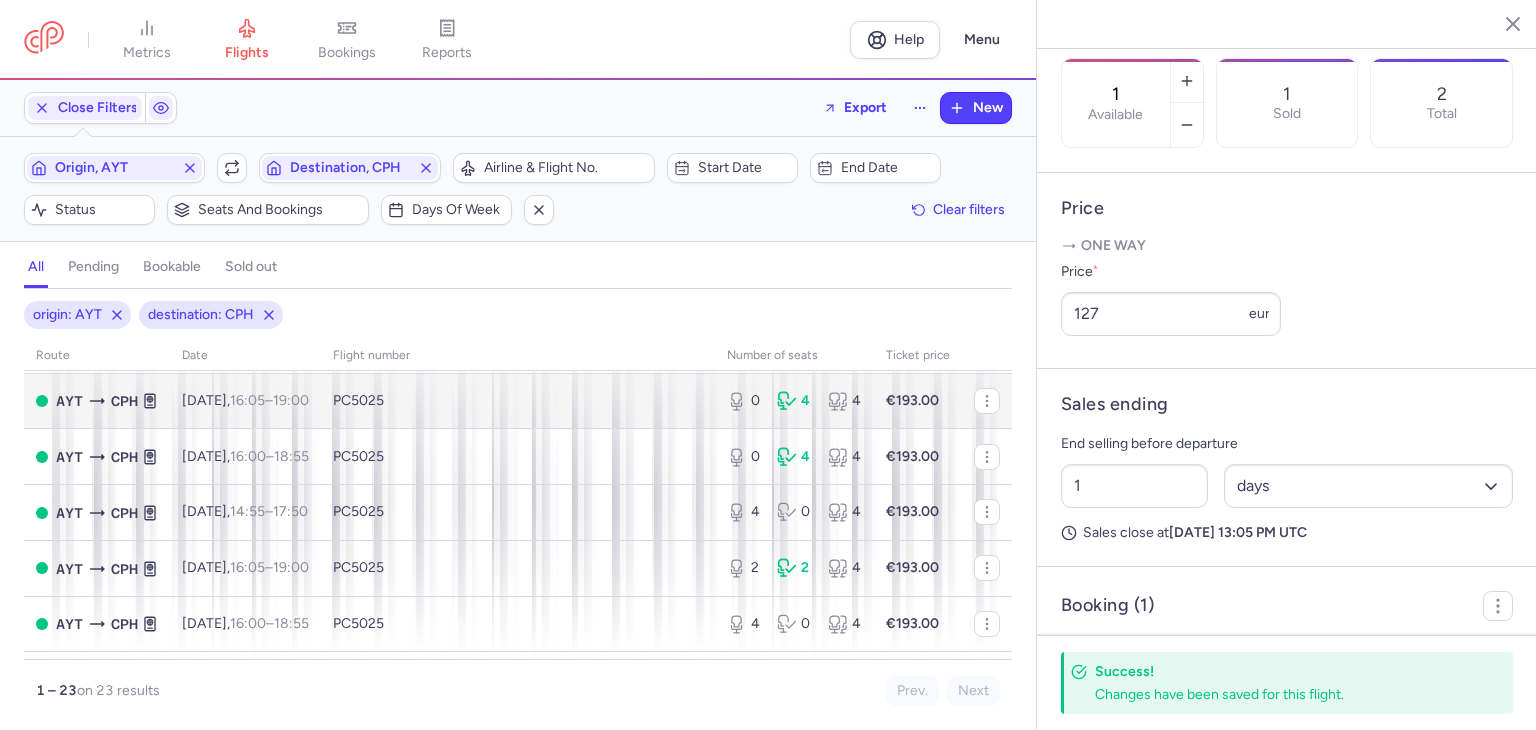 scroll, scrollTop: 800, scrollLeft: 0, axis: vertical 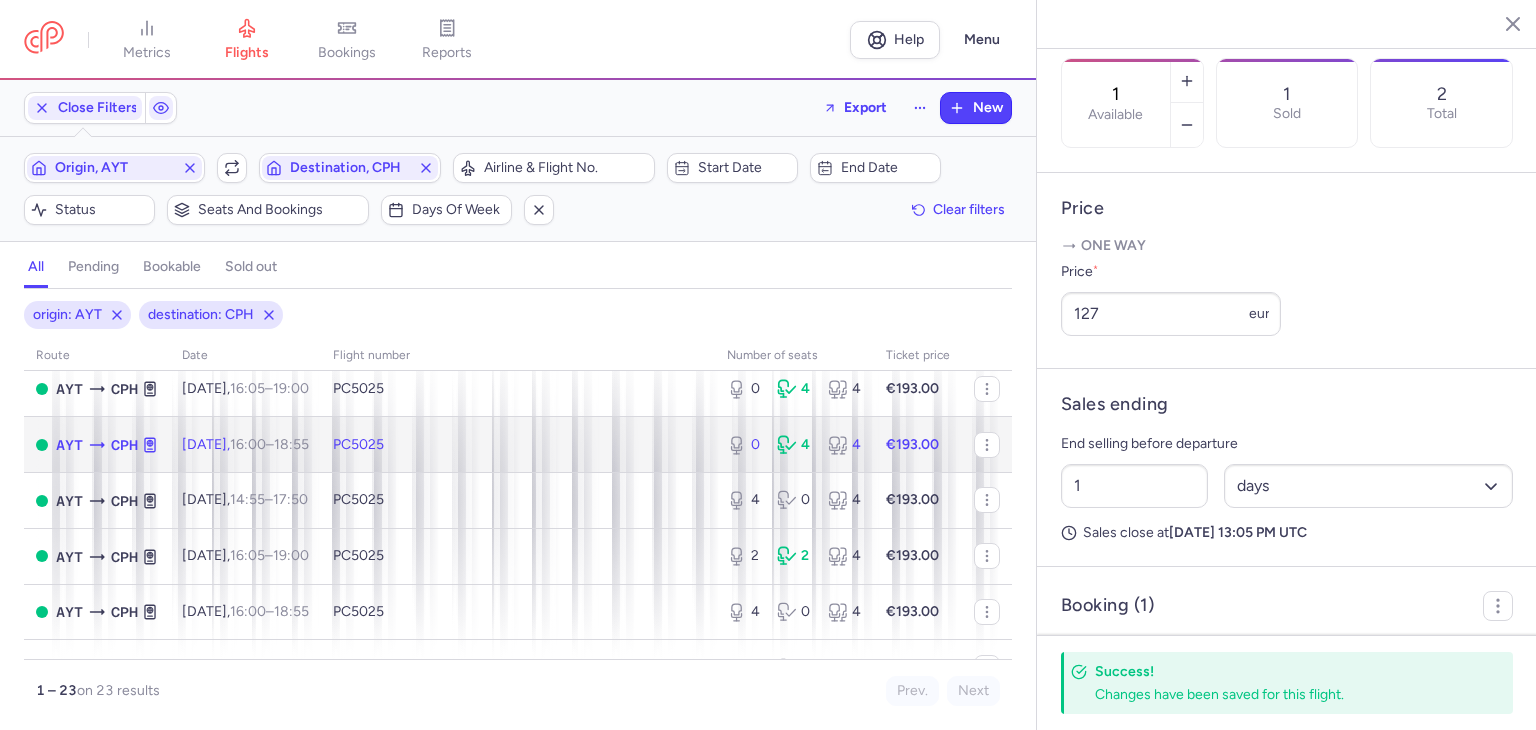 click on "PC5025" 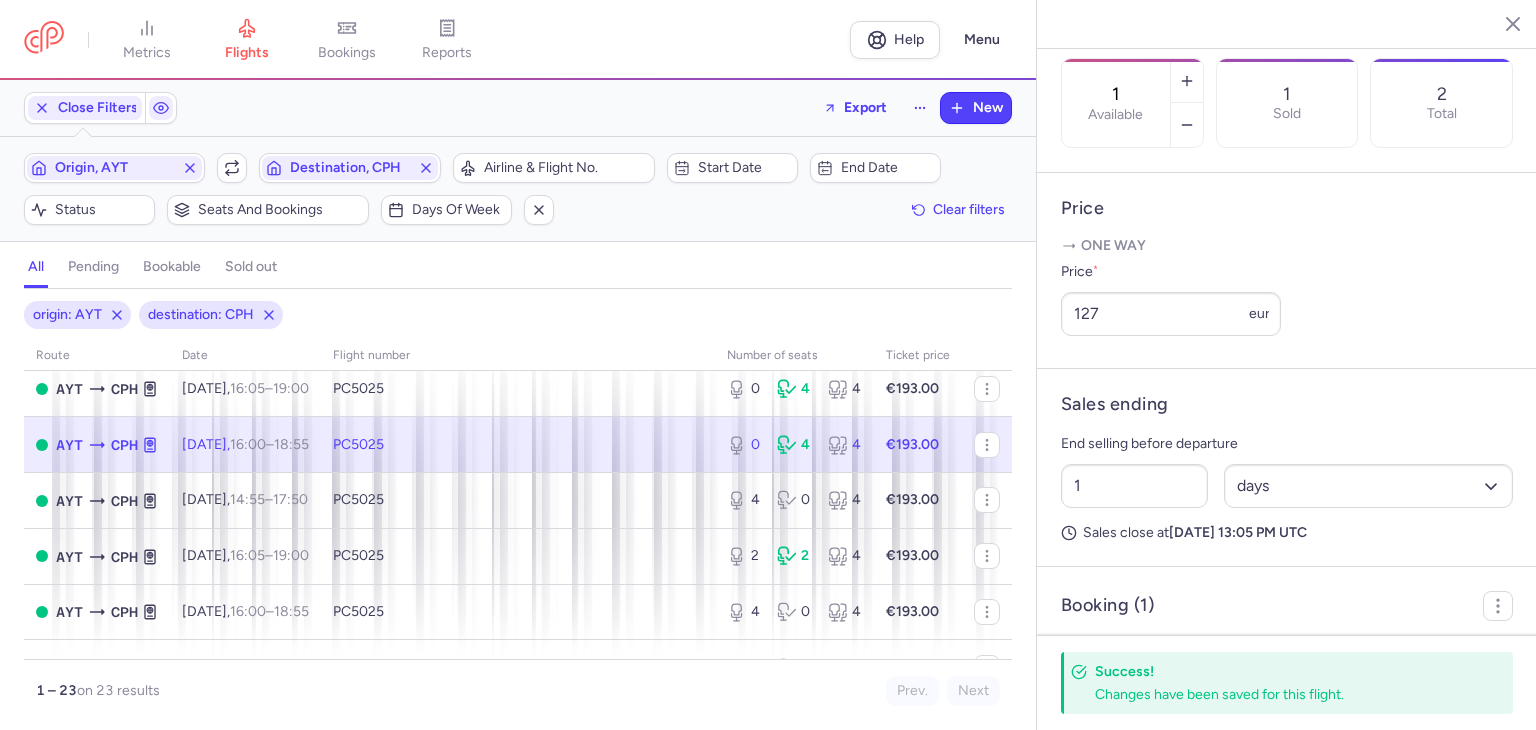type on "0" 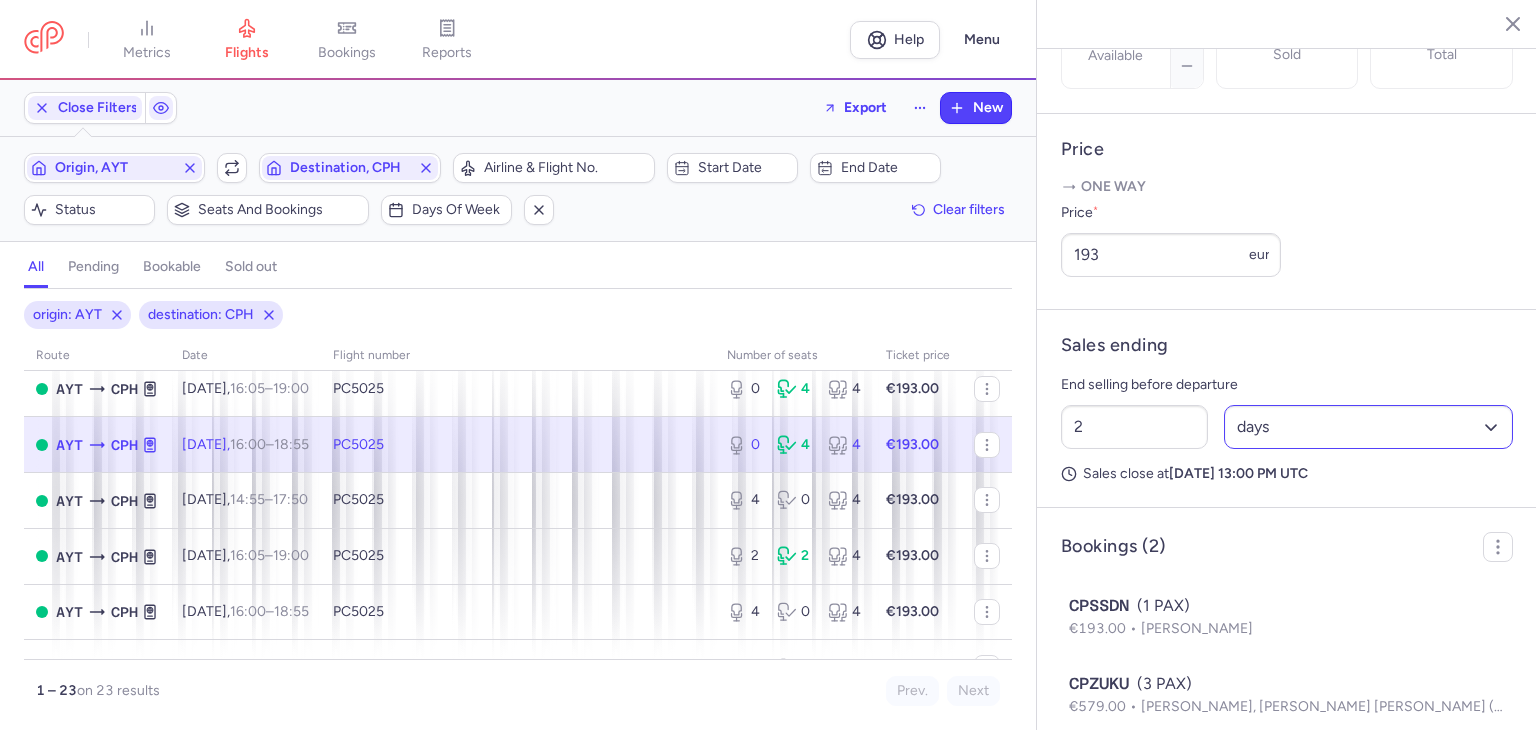 scroll, scrollTop: 779, scrollLeft: 0, axis: vertical 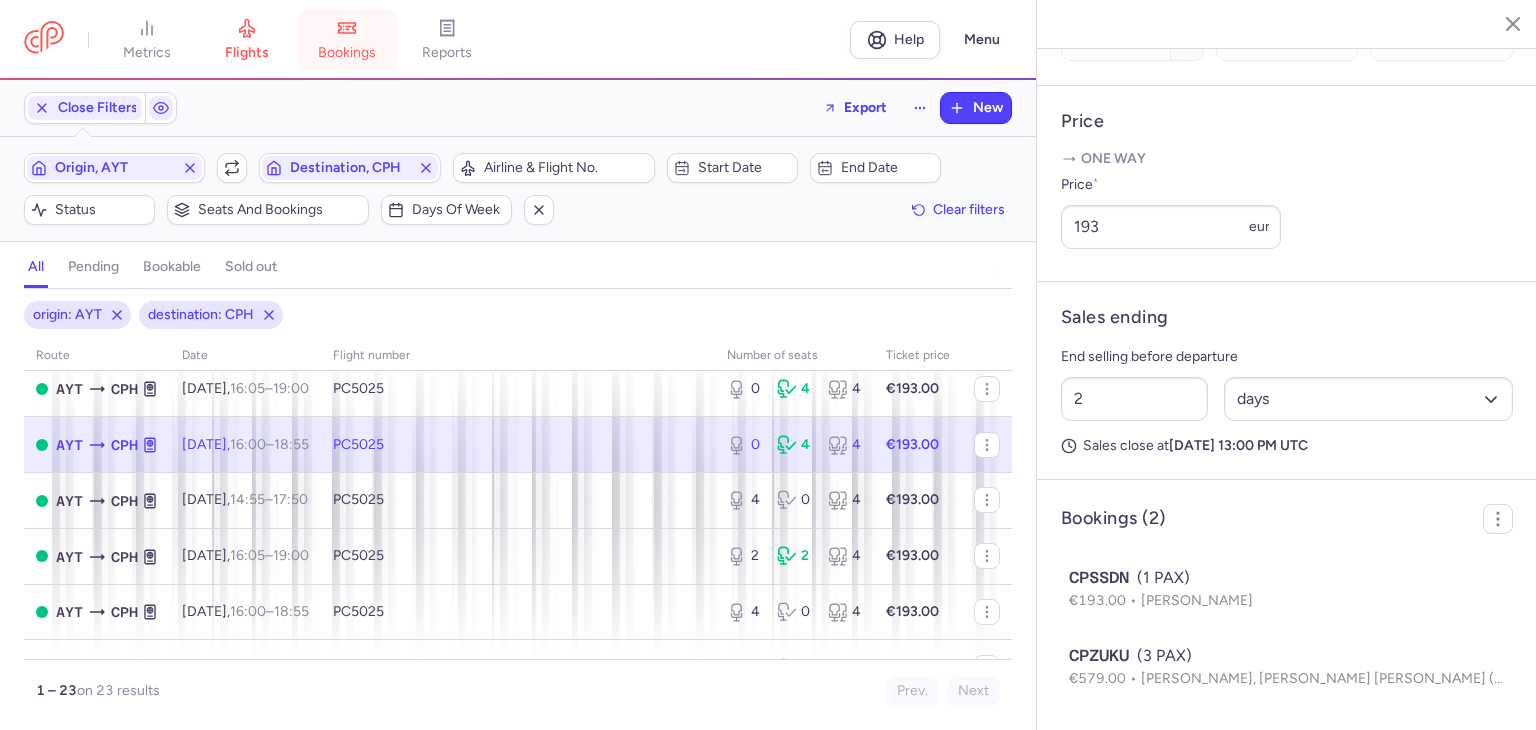 click 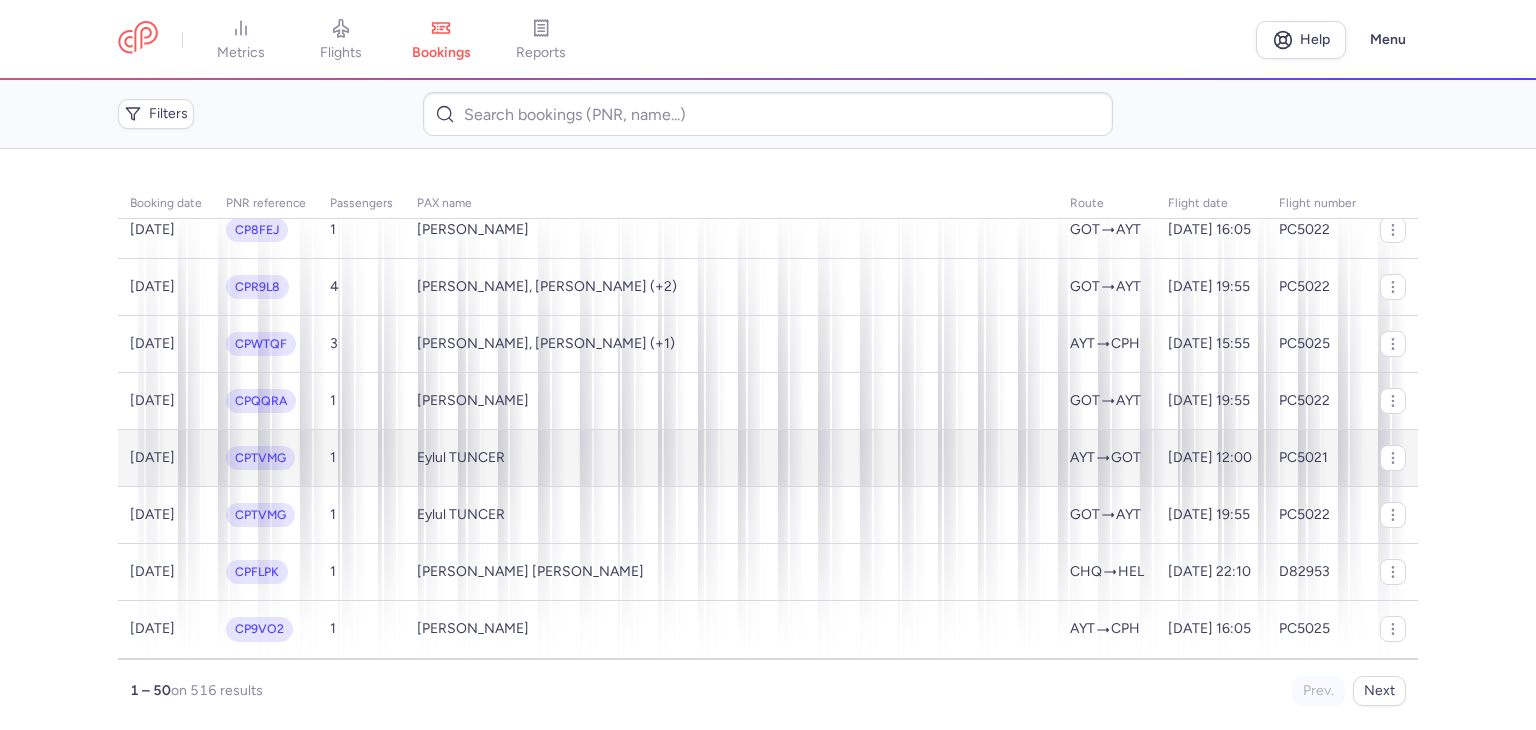 scroll, scrollTop: 0, scrollLeft: 0, axis: both 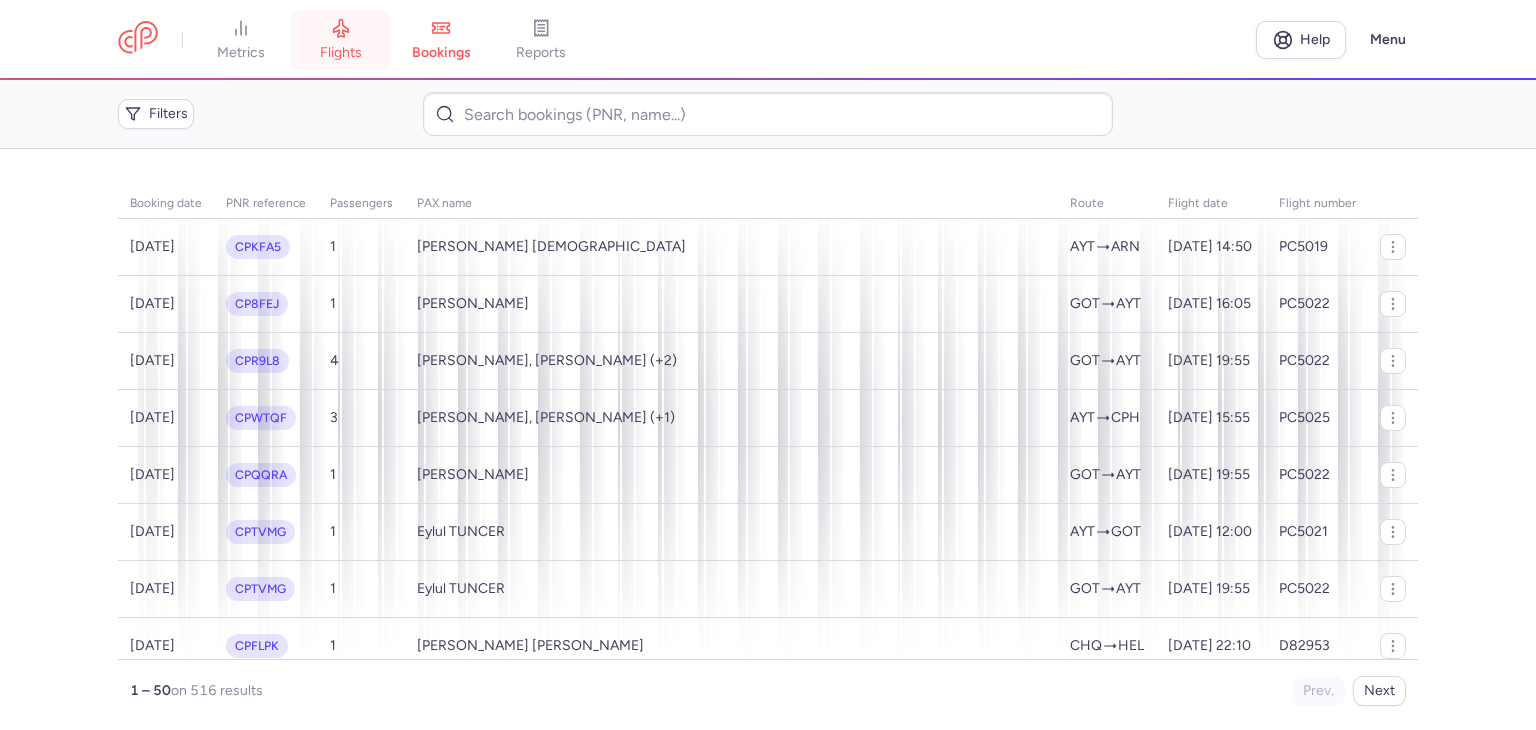 click on "flights" at bounding box center (341, 53) 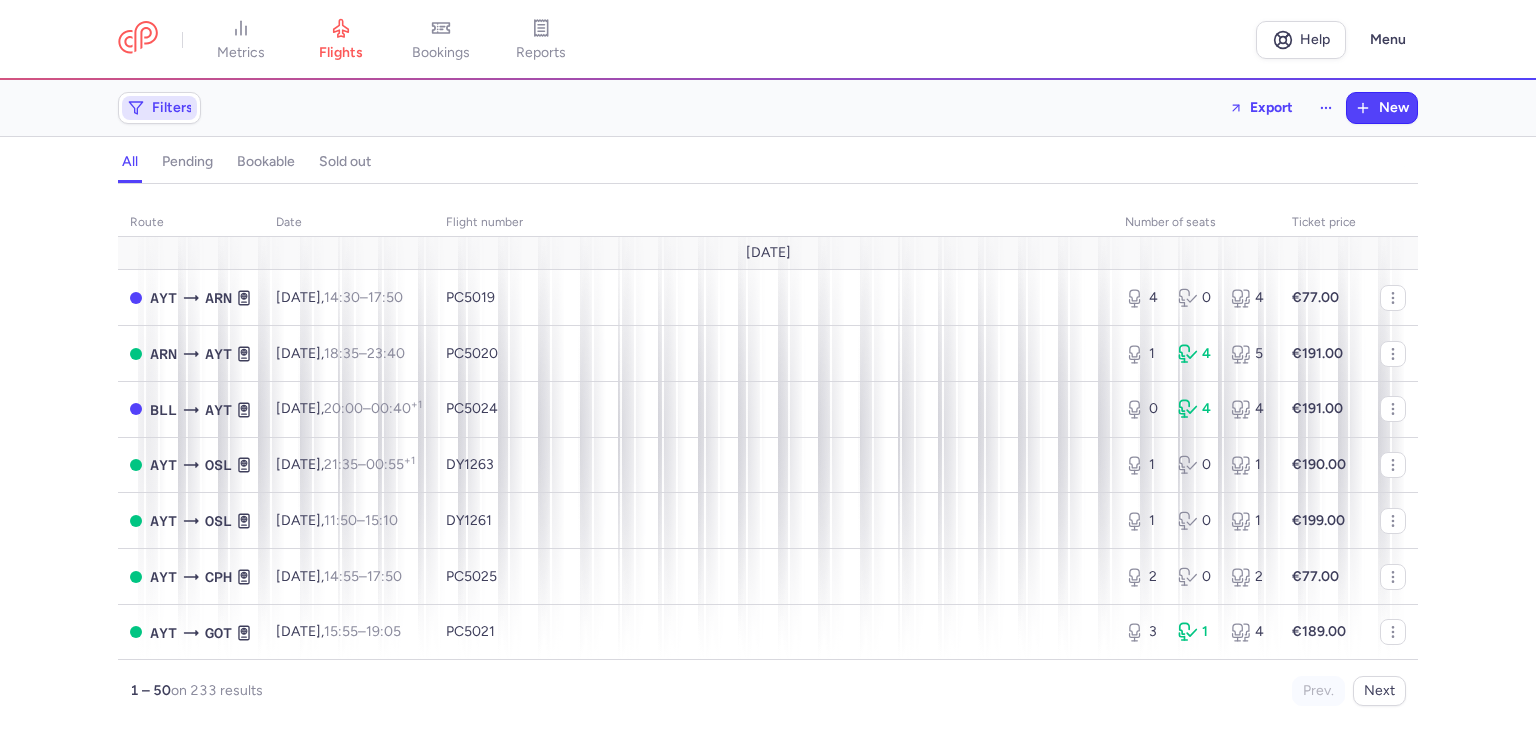 click on "Filters" 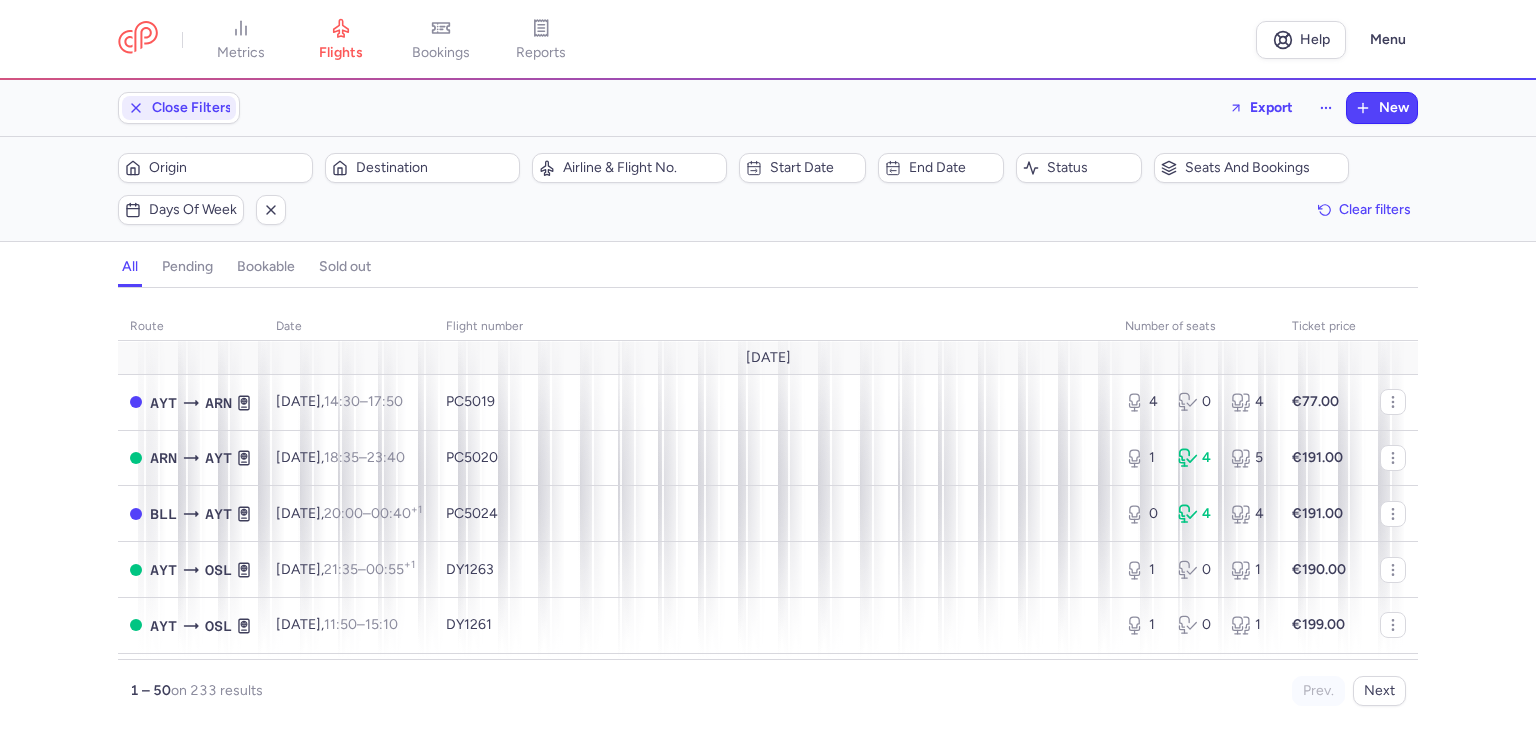 scroll, scrollTop: 0, scrollLeft: 0, axis: both 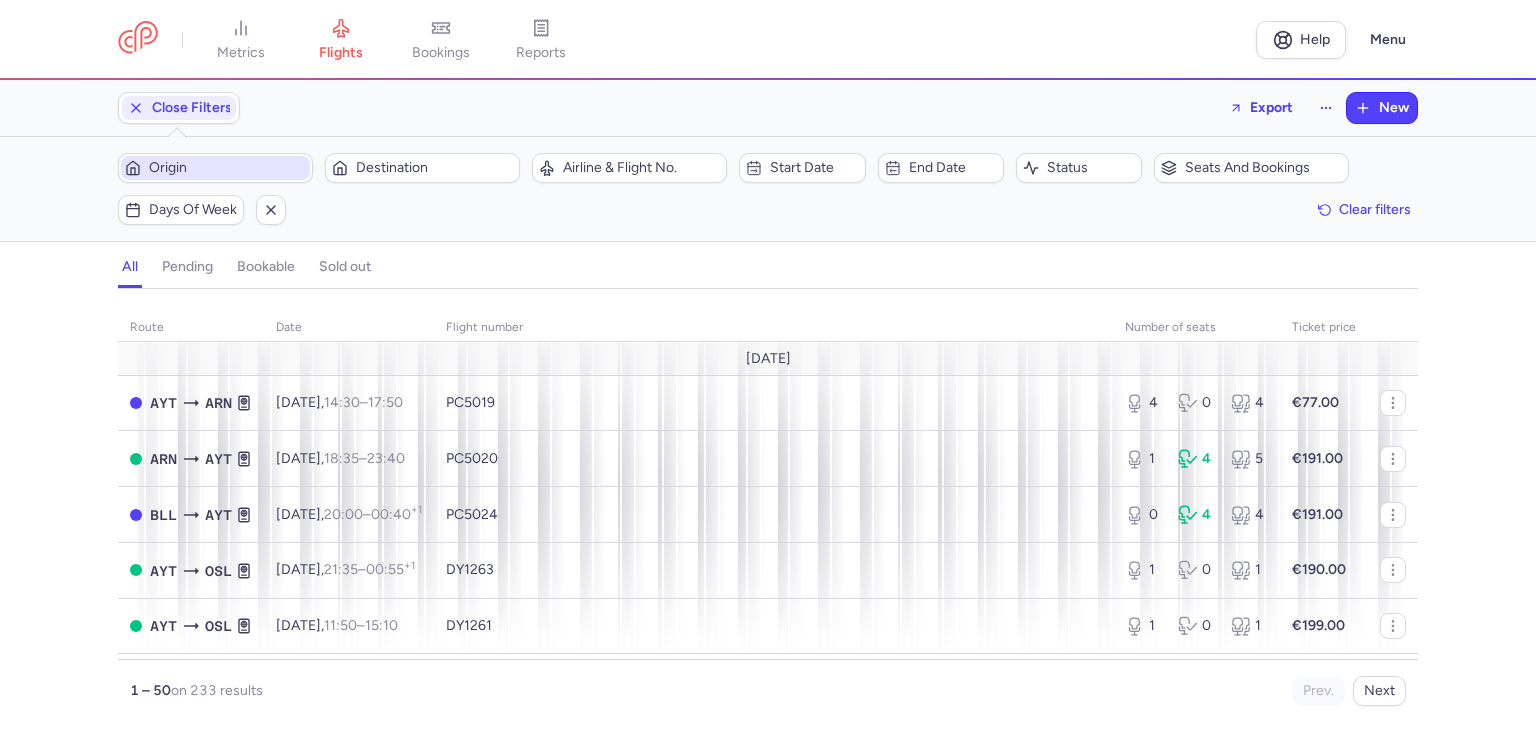 click on "Origin" at bounding box center [227, 168] 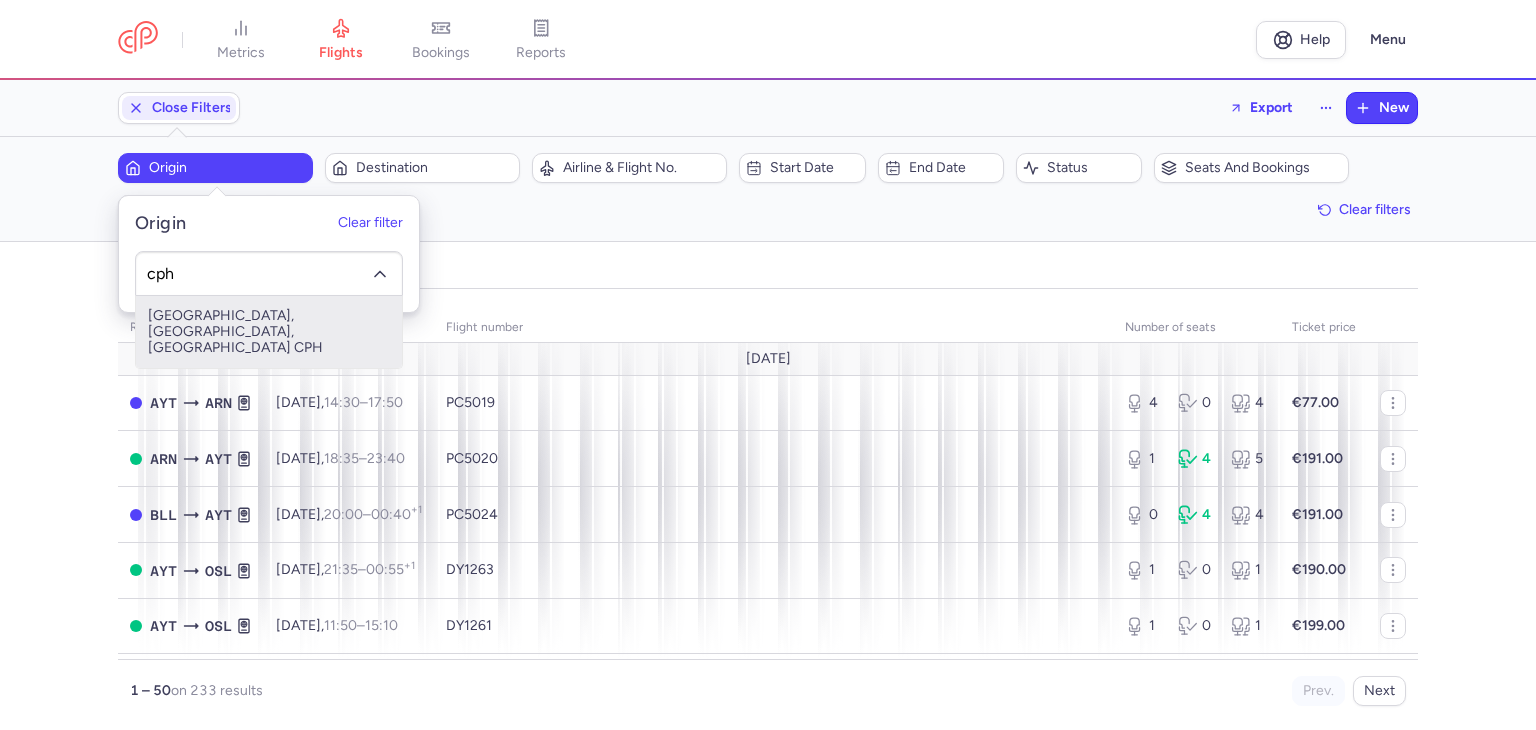 type on "cph" 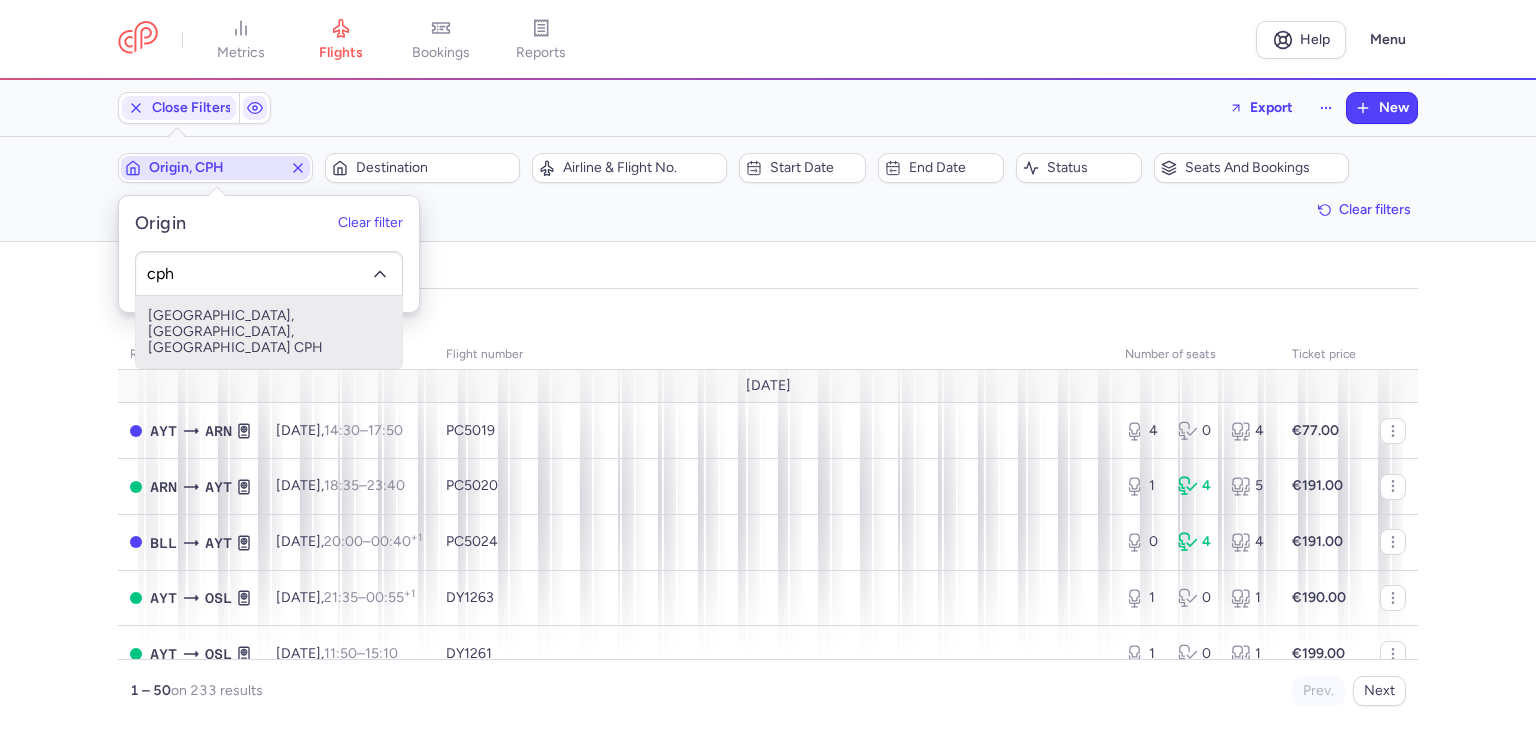 type 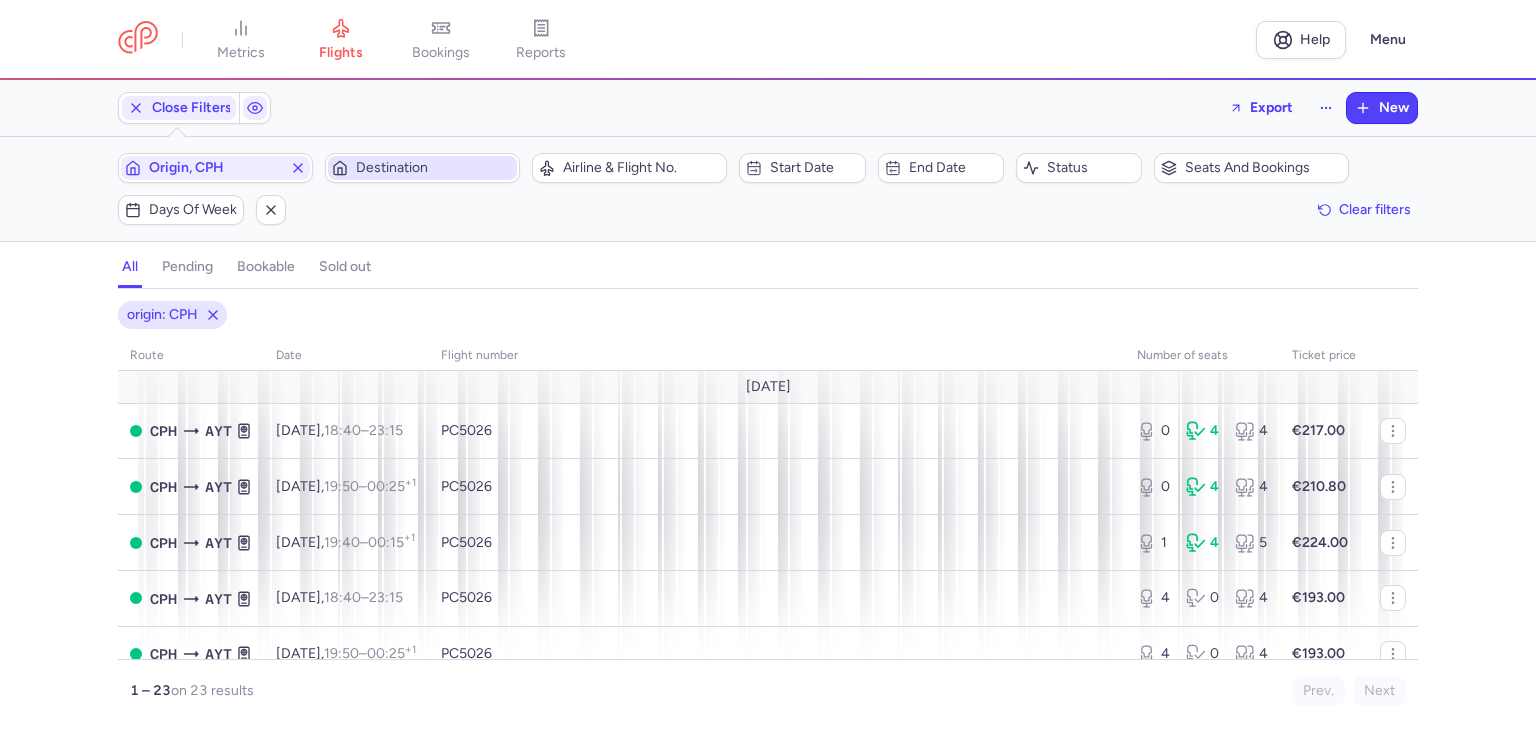 click on "Destination" at bounding box center [434, 168] 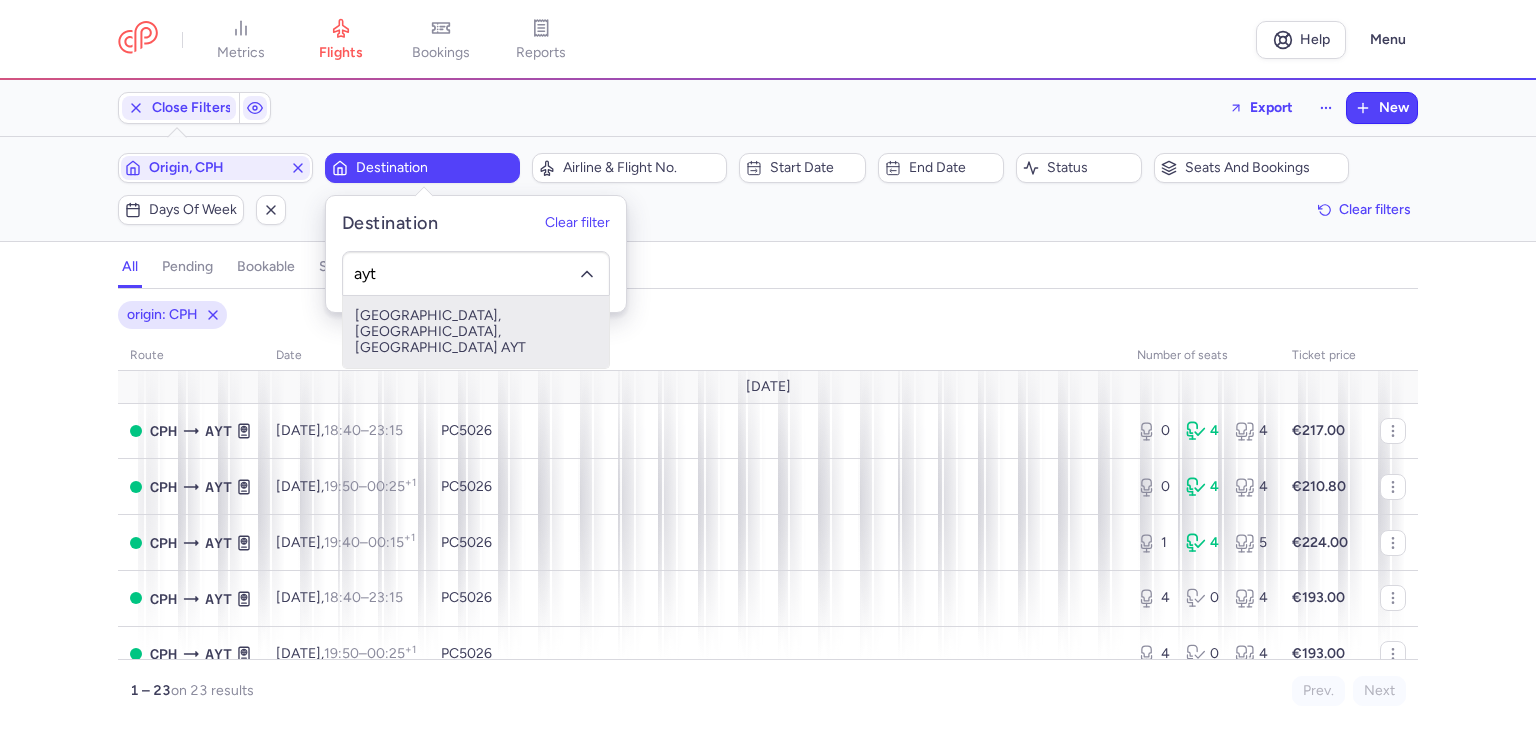click on "[GEOGRAPHIC_DATA], [GEOGRAPHIC_DATA], [GEOGRAPHIC_DATA] AYT" at bounding box center (476, 332) 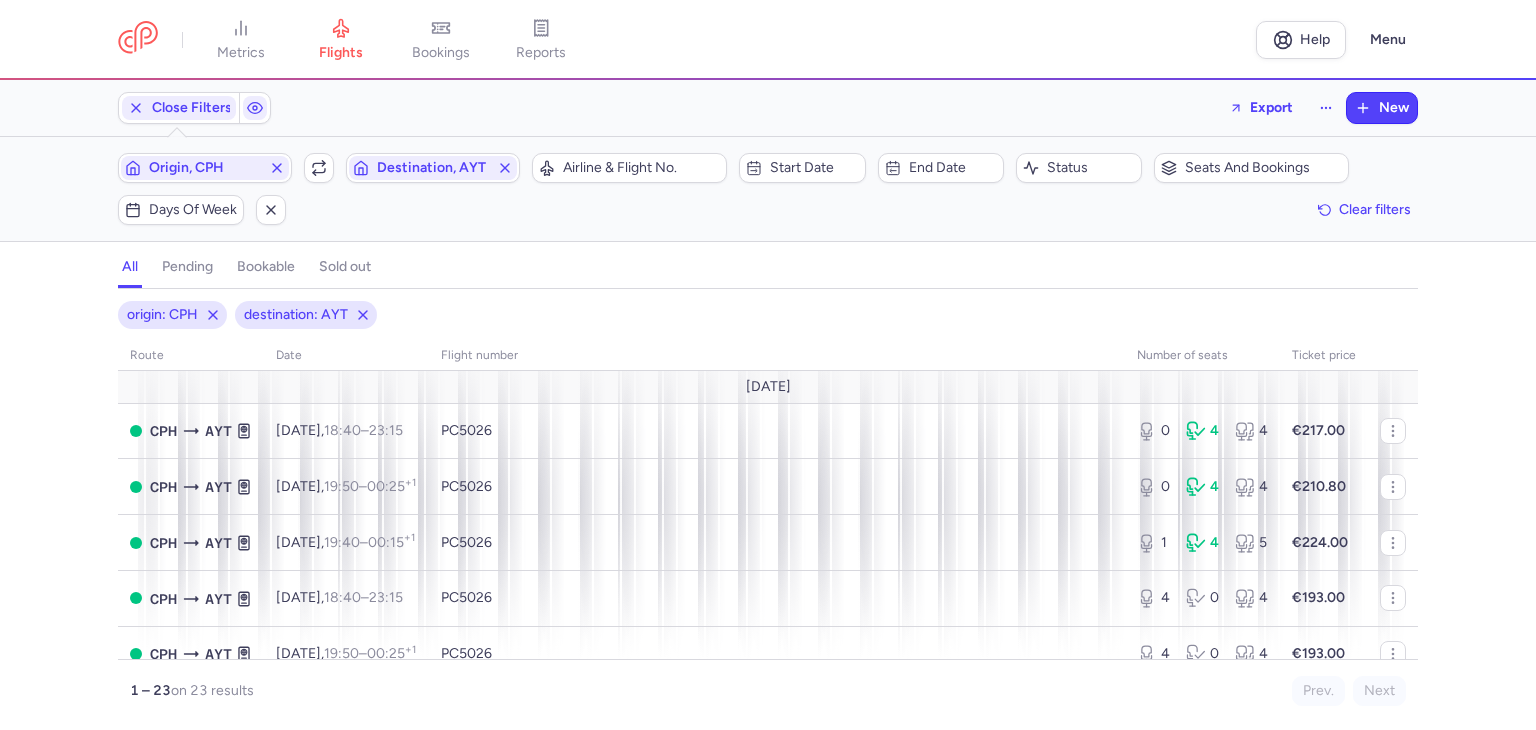 click on "Origin, CPH  Include return  Destination, AYT" at bounding box center (319, 168) 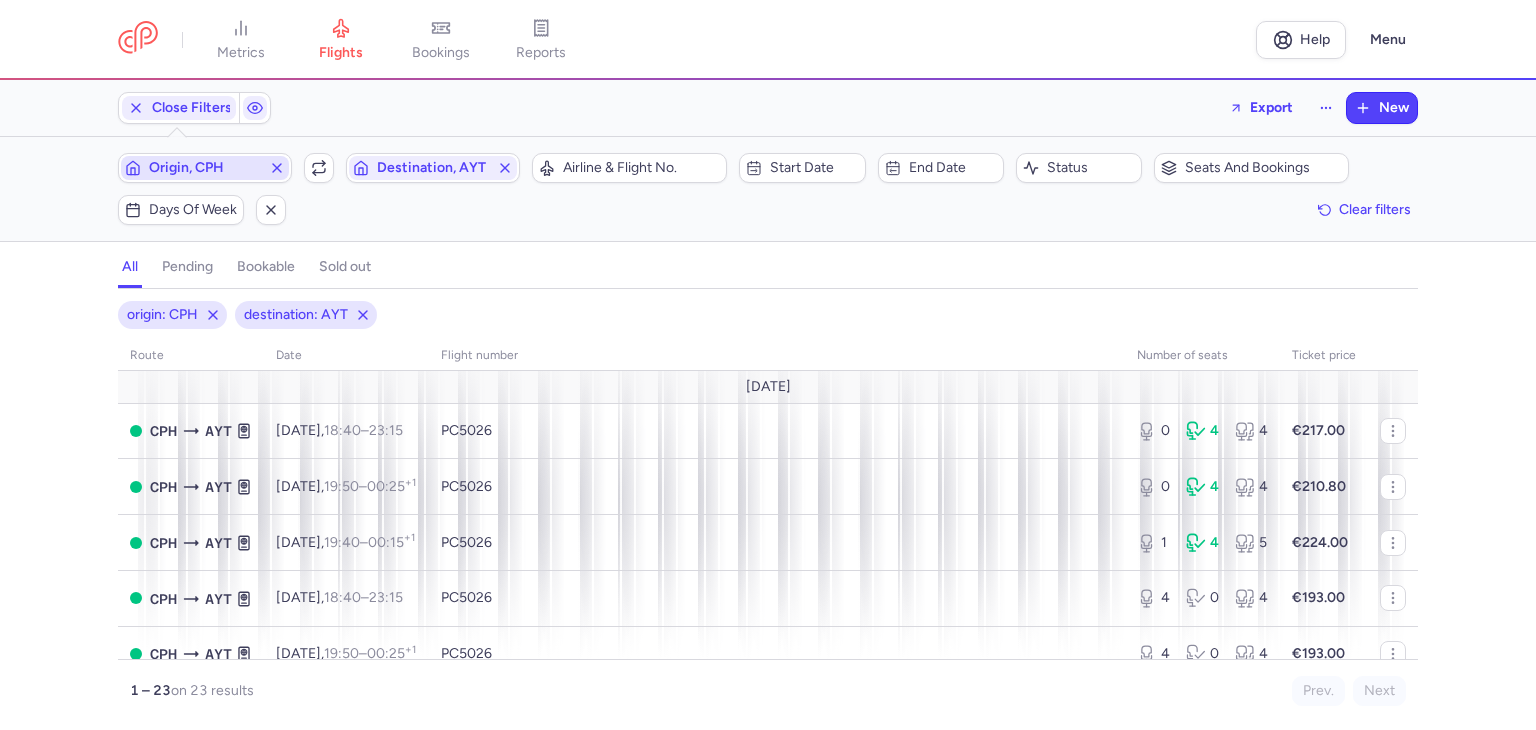 click on "Origin, CPH" at bounding box center (205, 168) 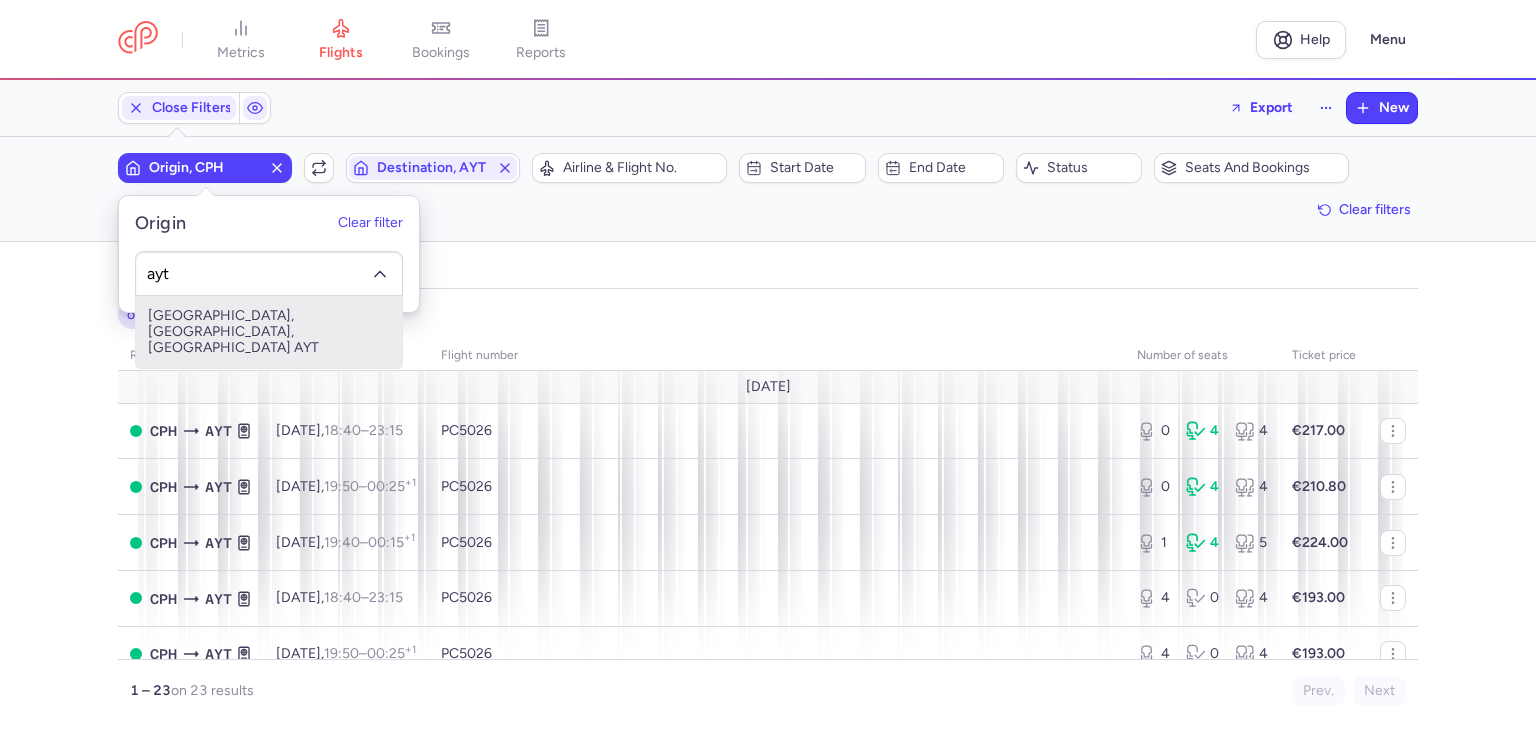 click on "[GEOGRAPHIC_DATA], [GEOGRAPHIC_DATA], [GEOGRAPHIC_DATA] AYT" at bounding box center [269, 332] 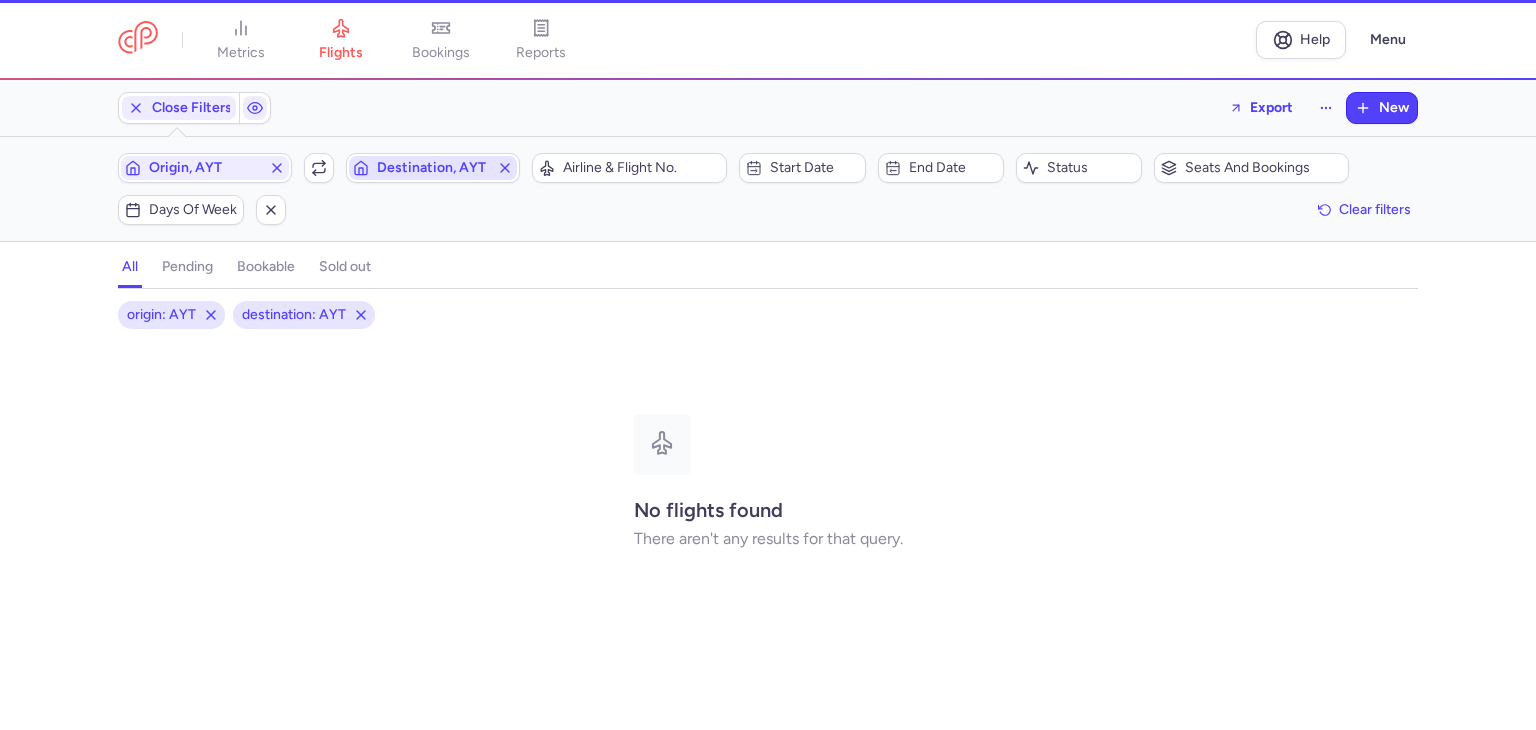 click on "Destination, AYT" at bounding box center [433, 168] 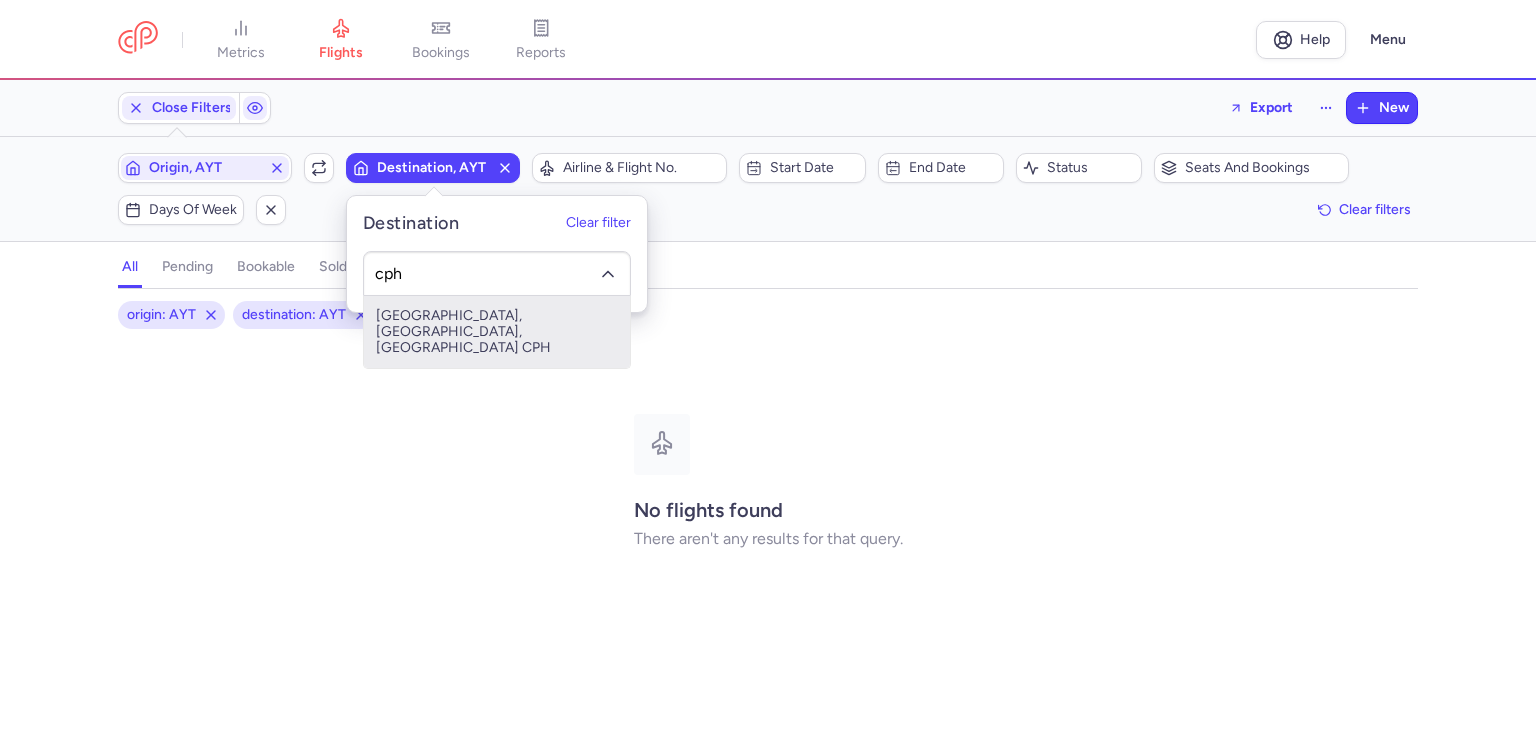 type on "cph" 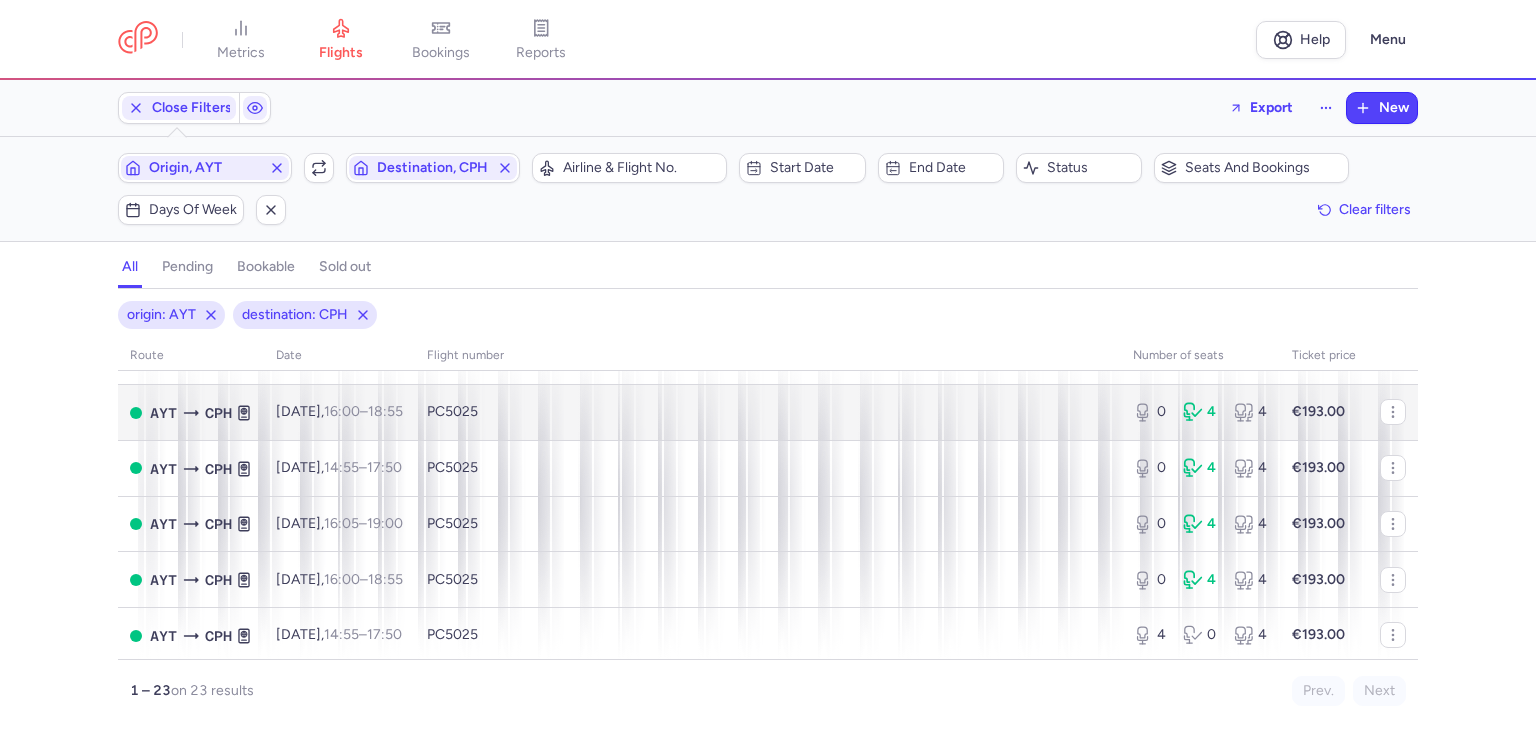 scroll, scrollTop: 700, scrollLeft: 0, axis: vertical 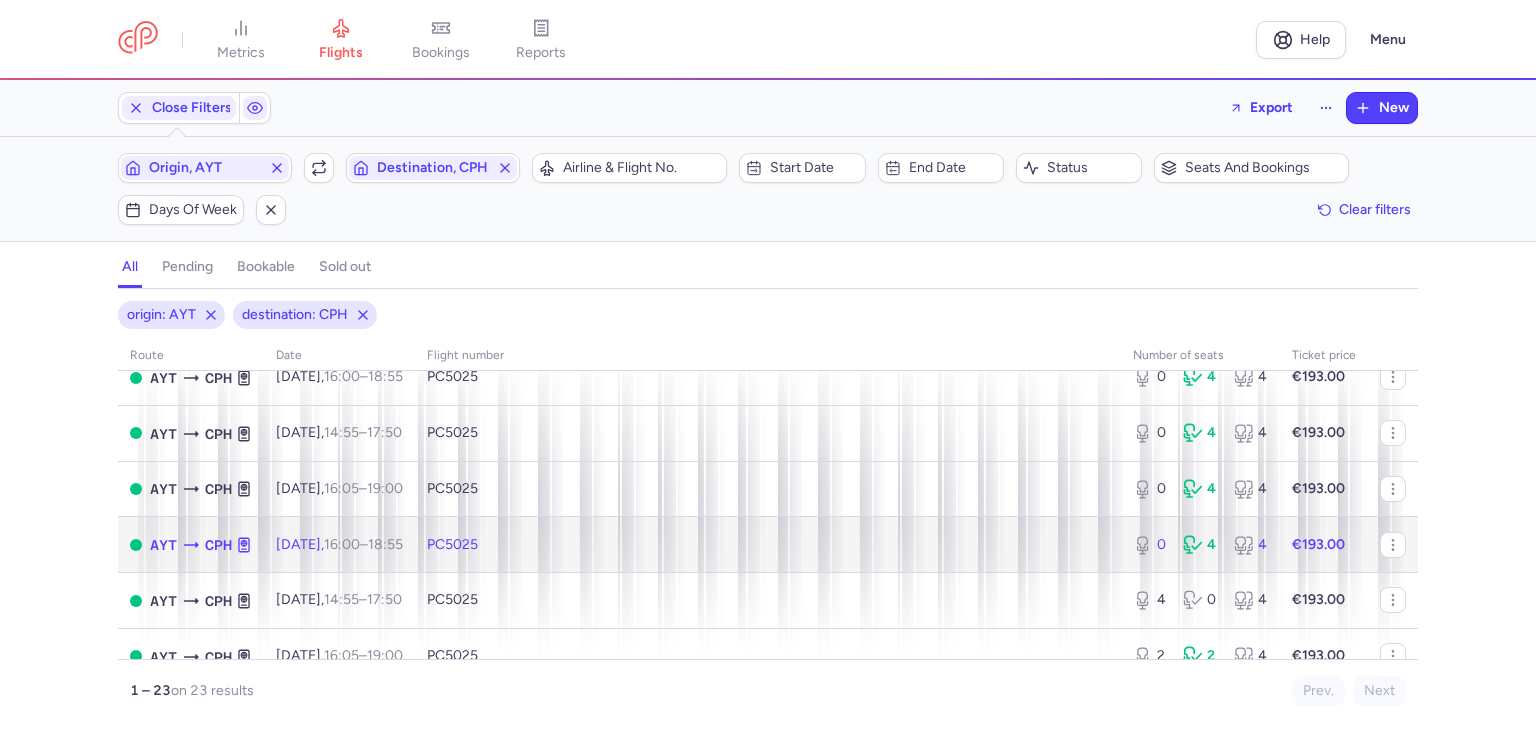 click on "PC5025" 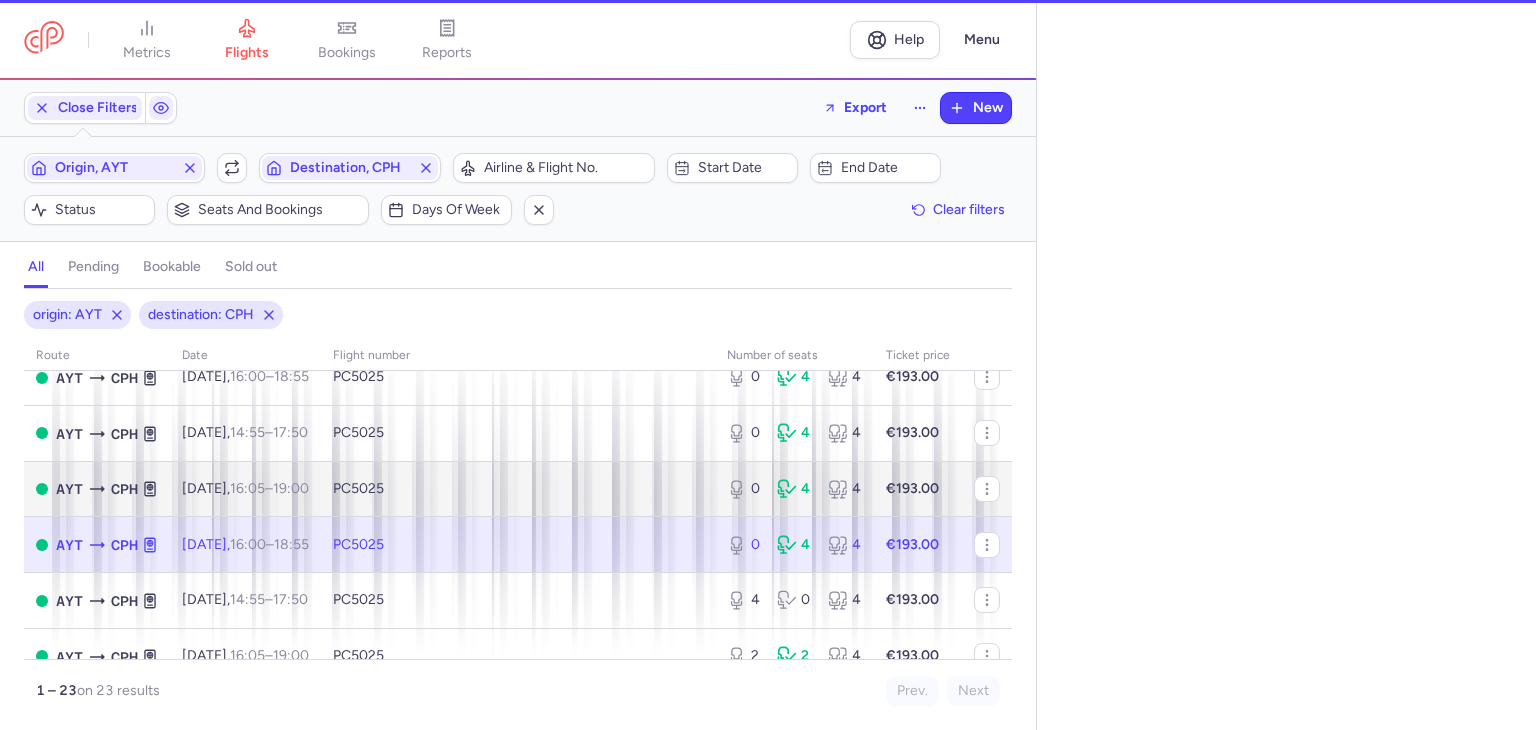 select on "days" 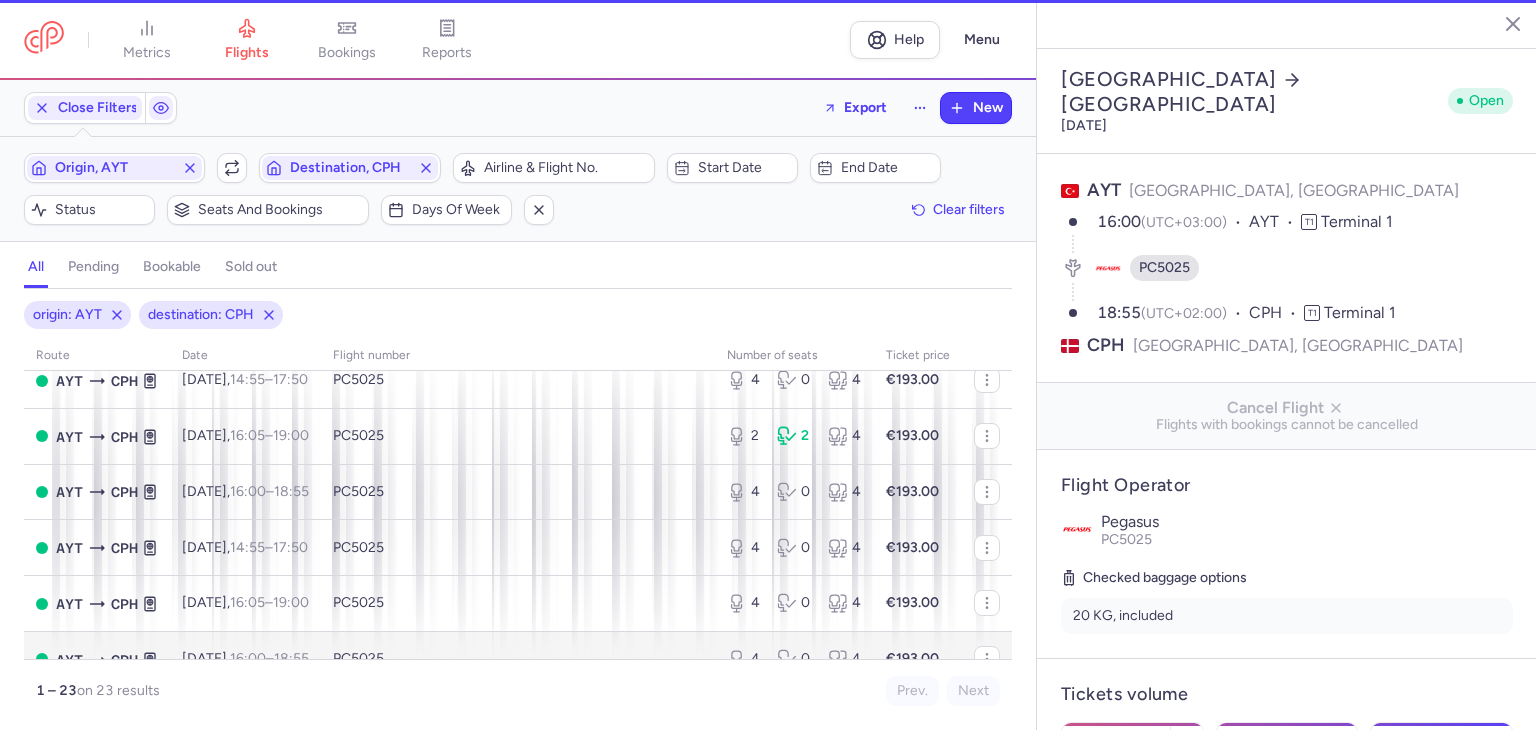 scroll, scrollTop: 1087, scrollLeft: 0, axis: vertical 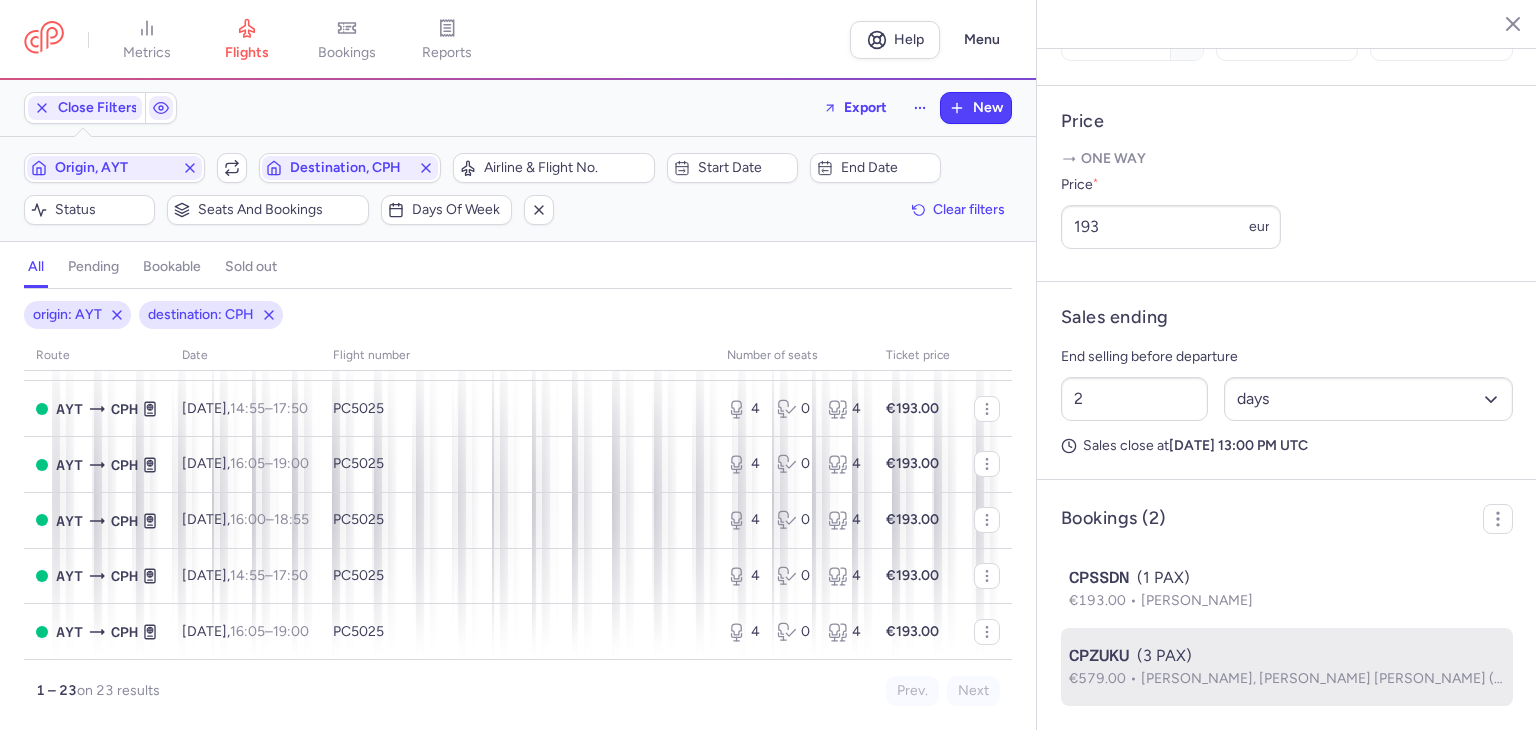 click on "[PERSON_NAME], [PERSON_NAME] [PERSON_NAME] (+1)" at bounding box center (1329, 678) 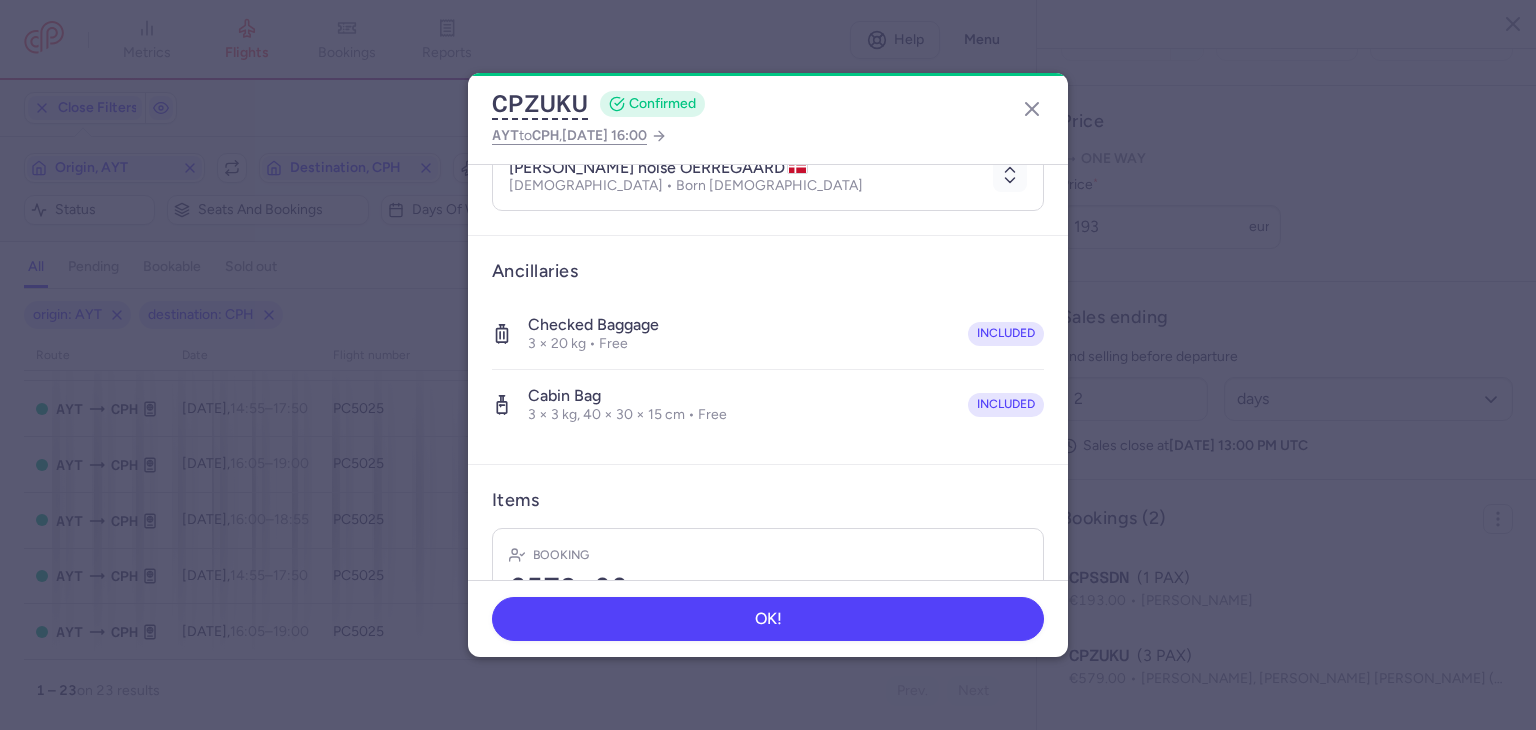 scroll, scrollTop: 533, scrollLeft: 0, axis: vertical 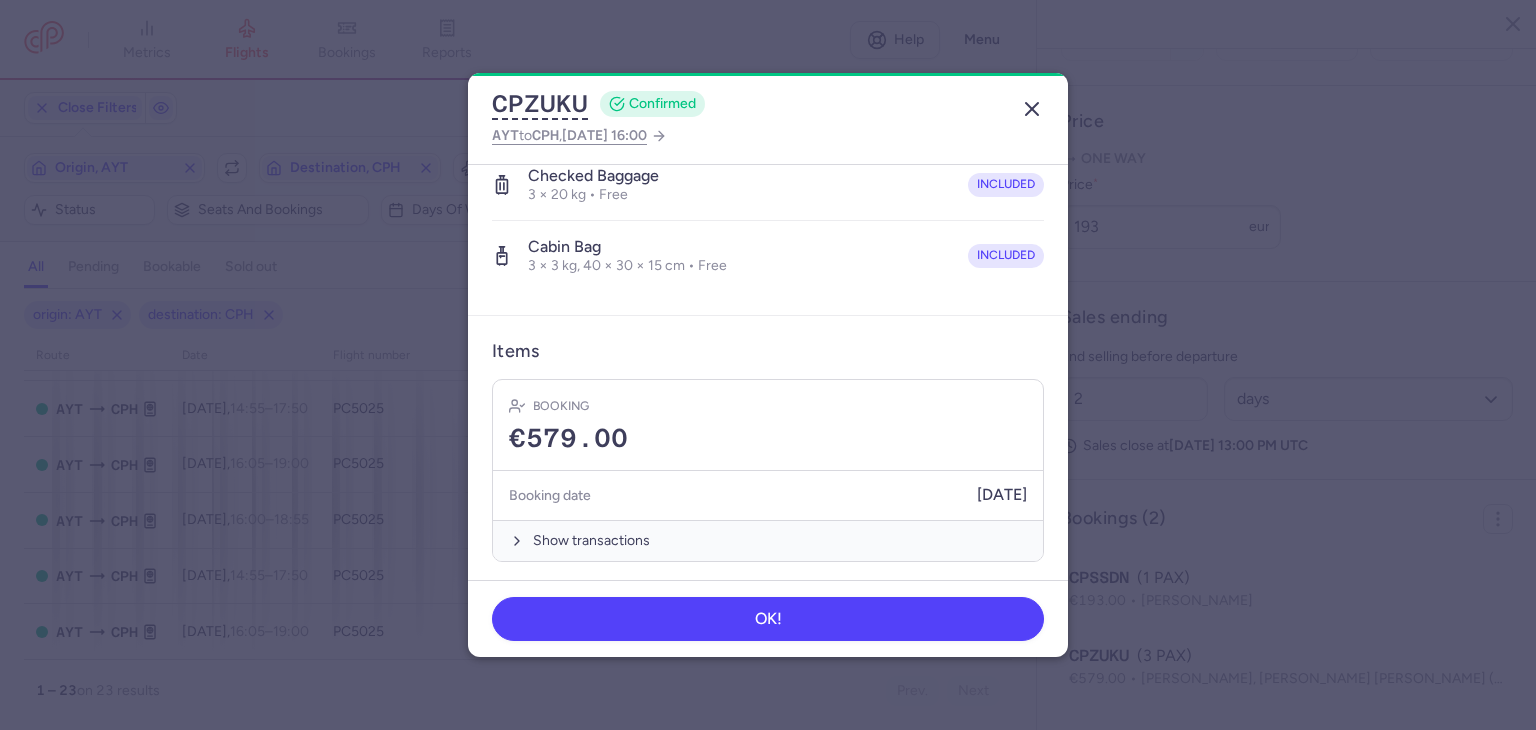 click 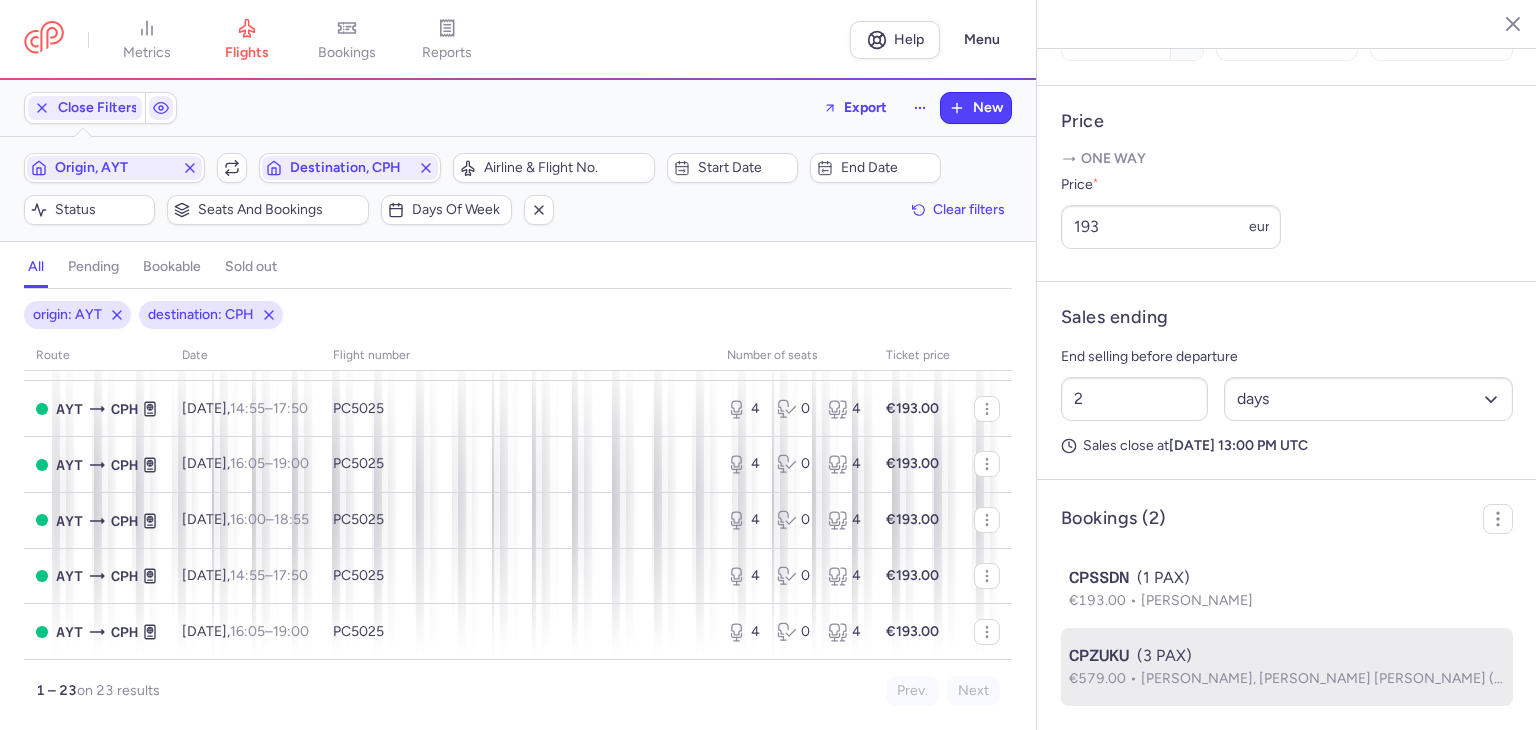click on "CPZUKU  (3 PAX)" at bounding box center [1287, 656] 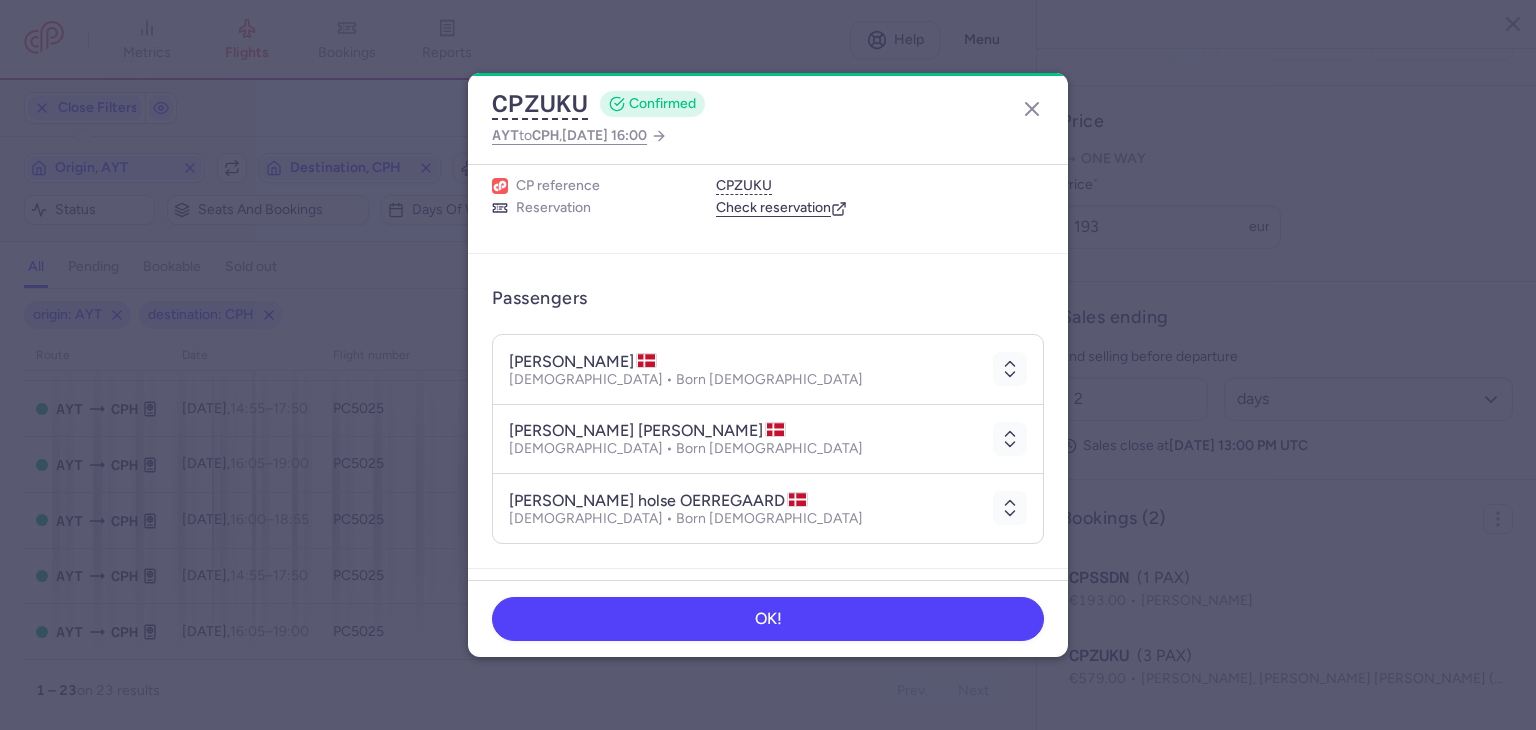 scroll, scrollTop: 100, scrollLeft: 0, axis: vertical 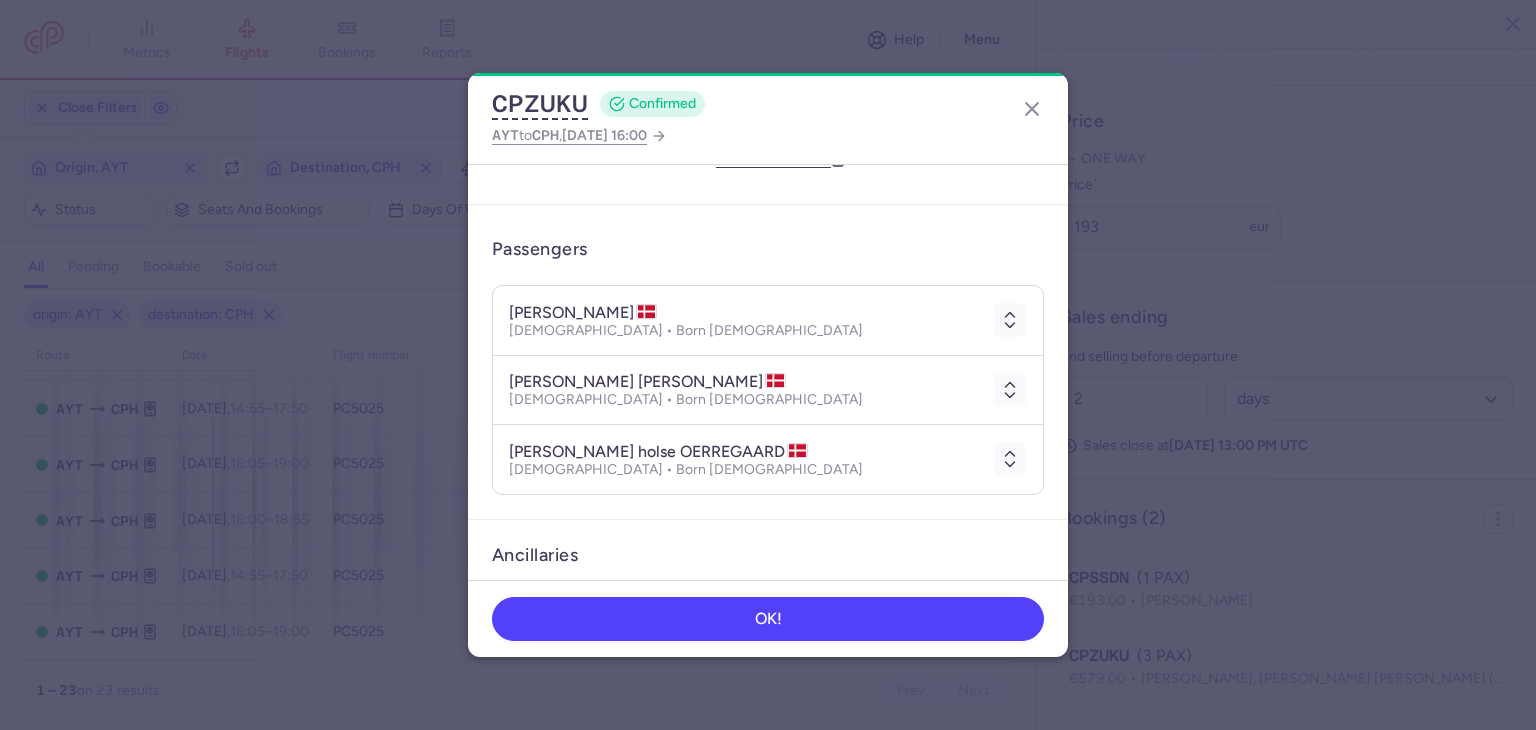 click at bounding box center (1006, 320) 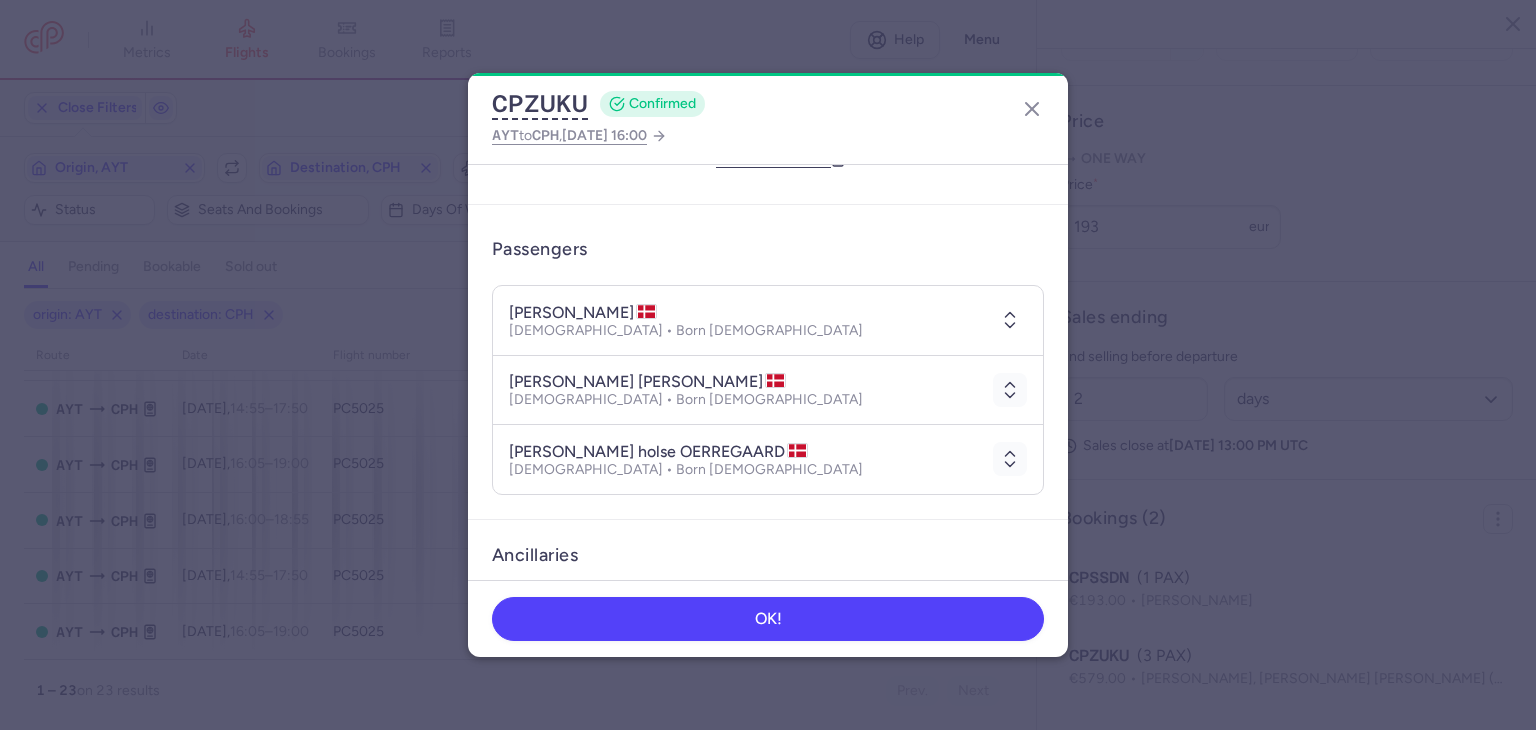 click 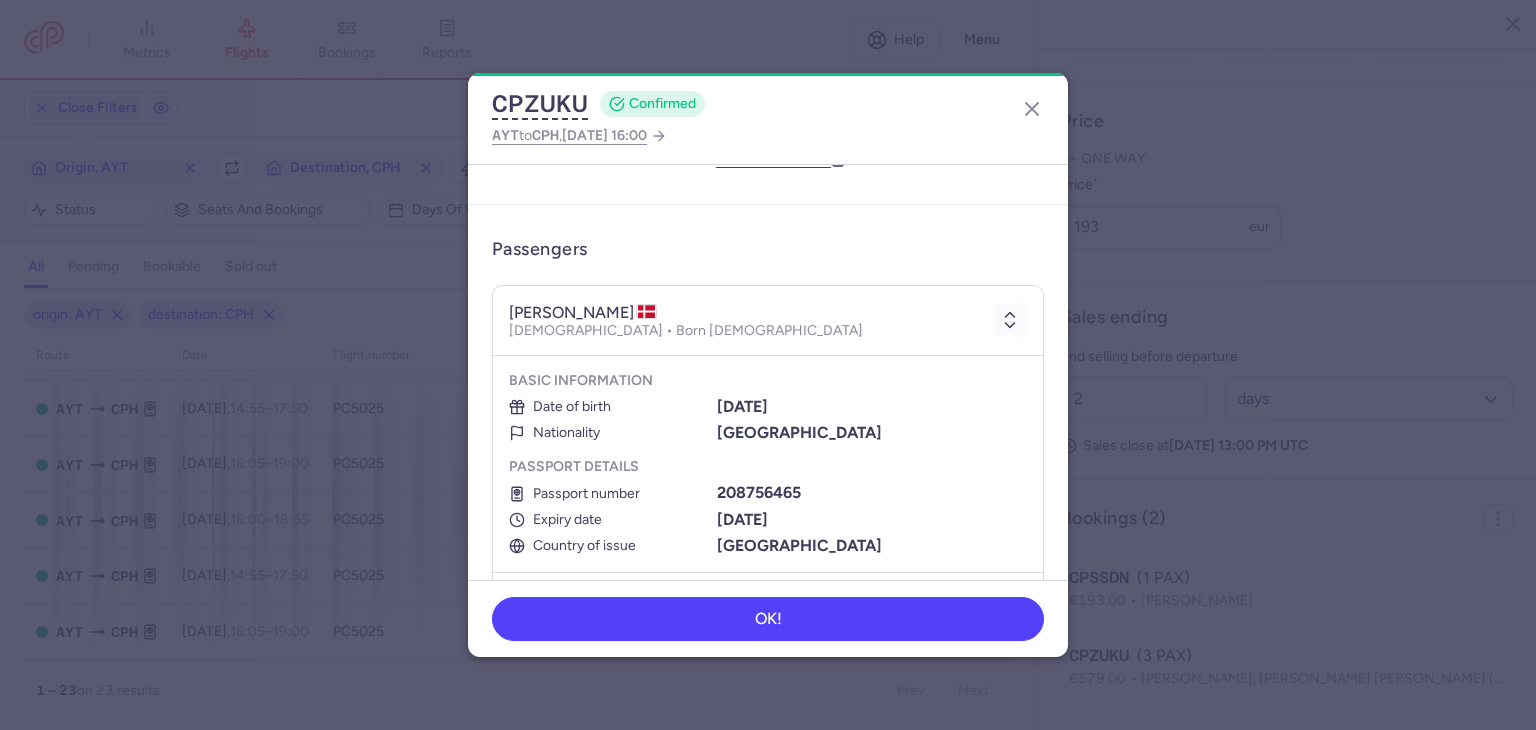 scroll, scrollTop: 200, scrollLeft: 0, axis: vertical 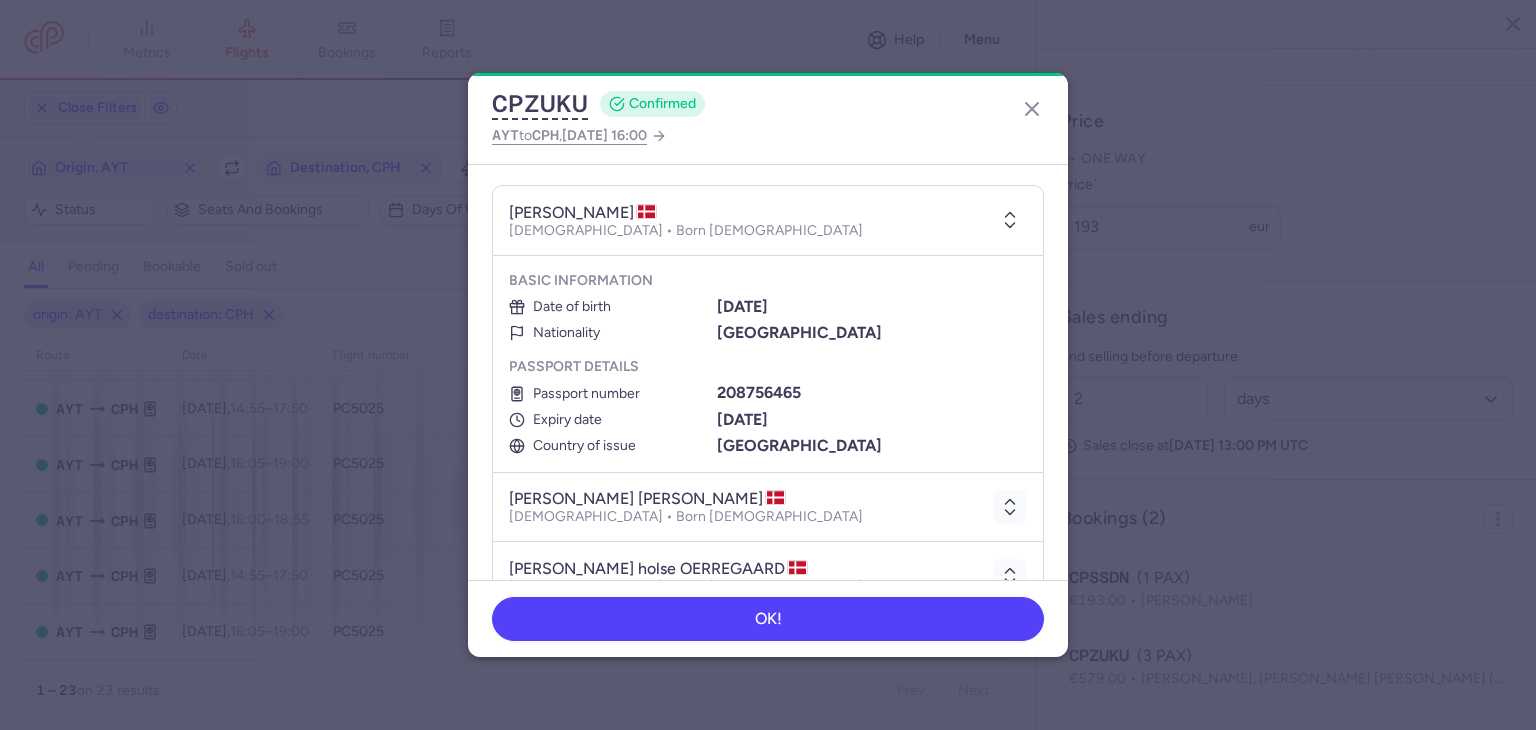 click 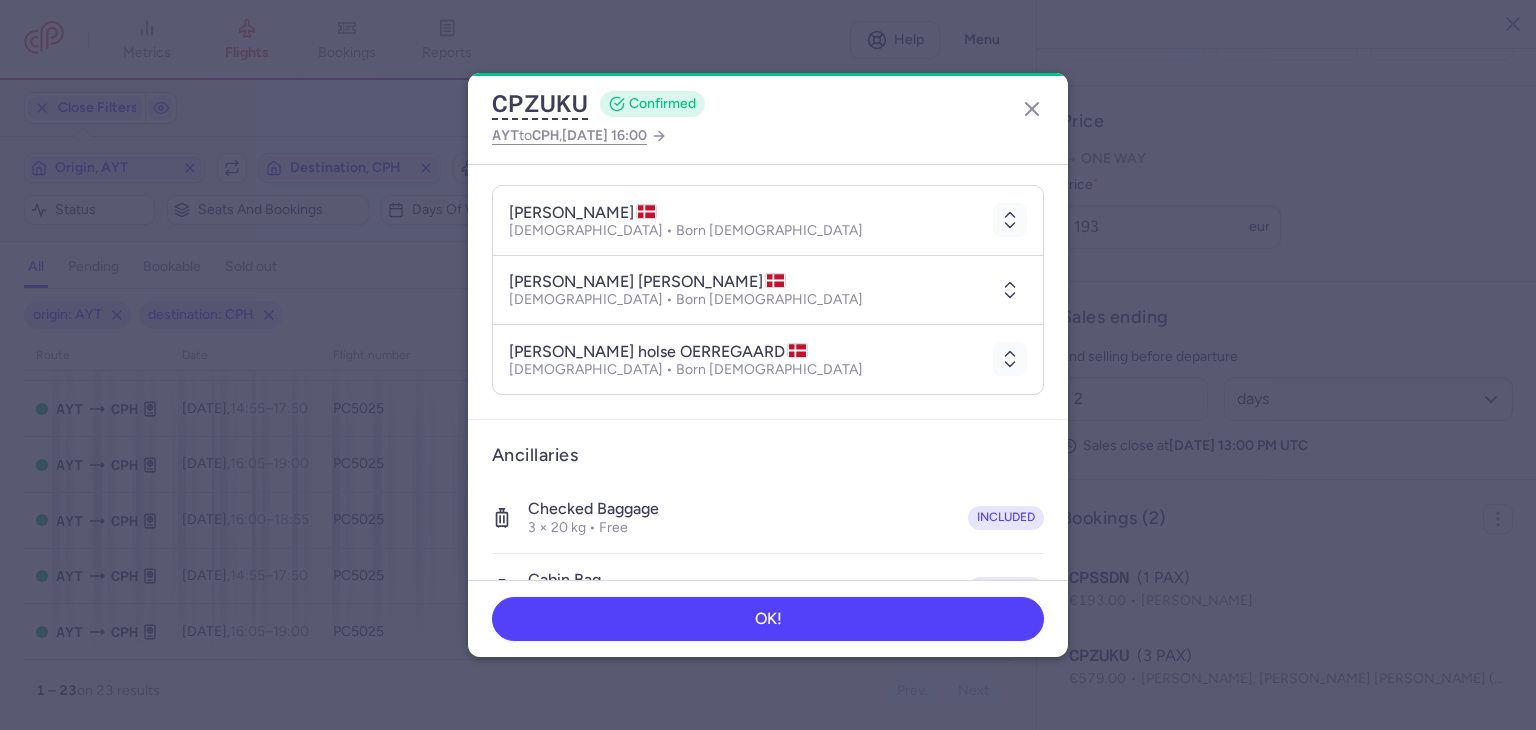 drag, startPoint x: 976, startPoint y: 277, endPoint x: 992, endPoint y: 285, distance: 17.888544 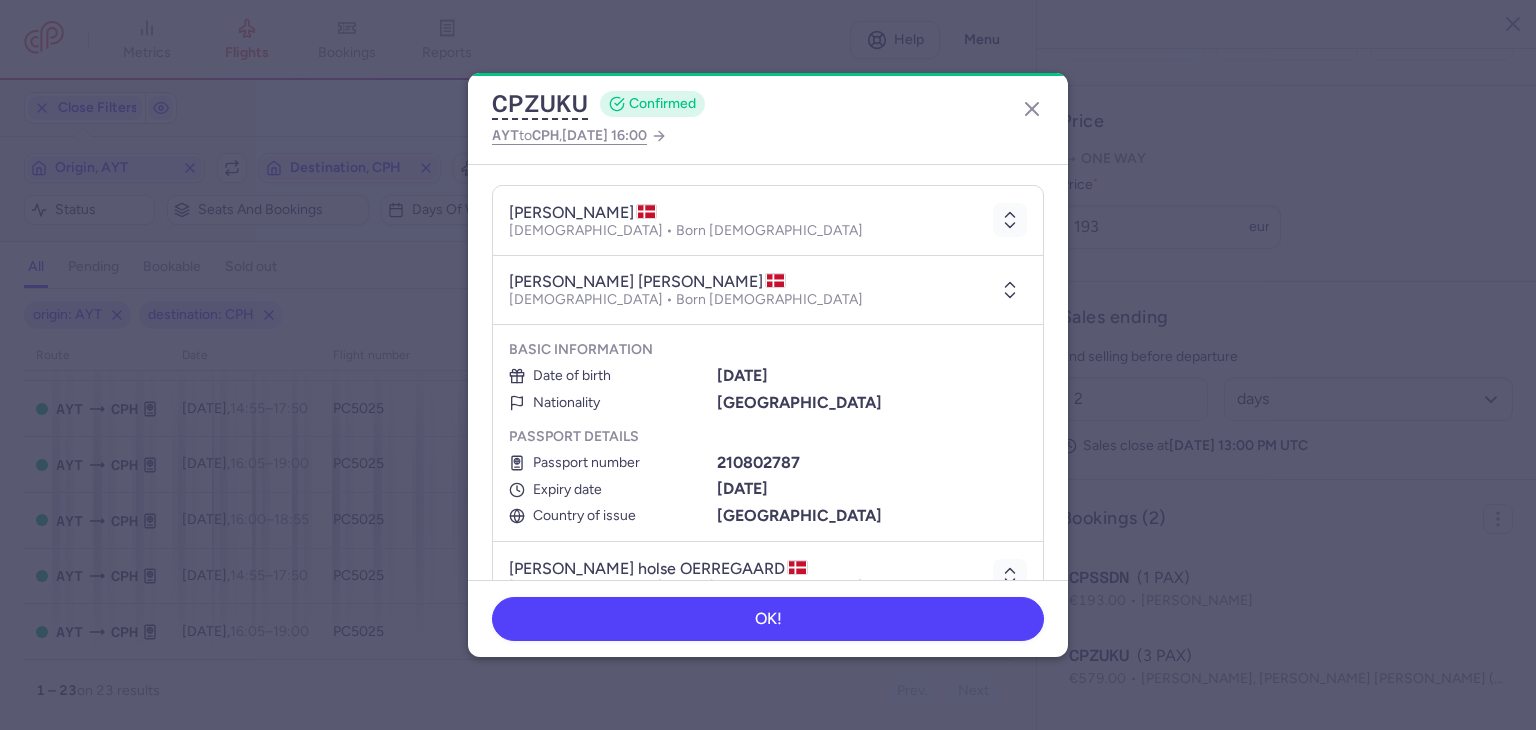 click 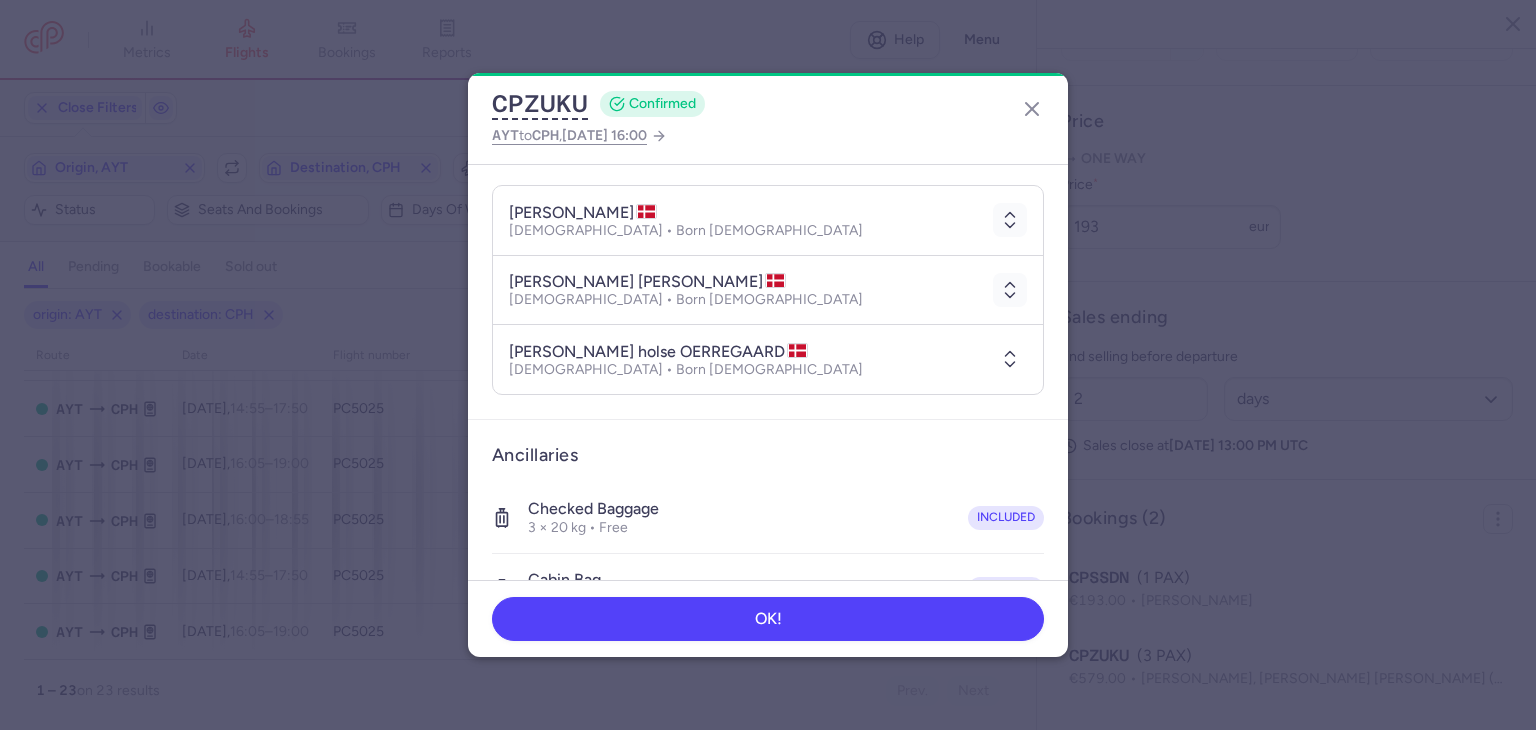 click at bounding box center (1010, 359) 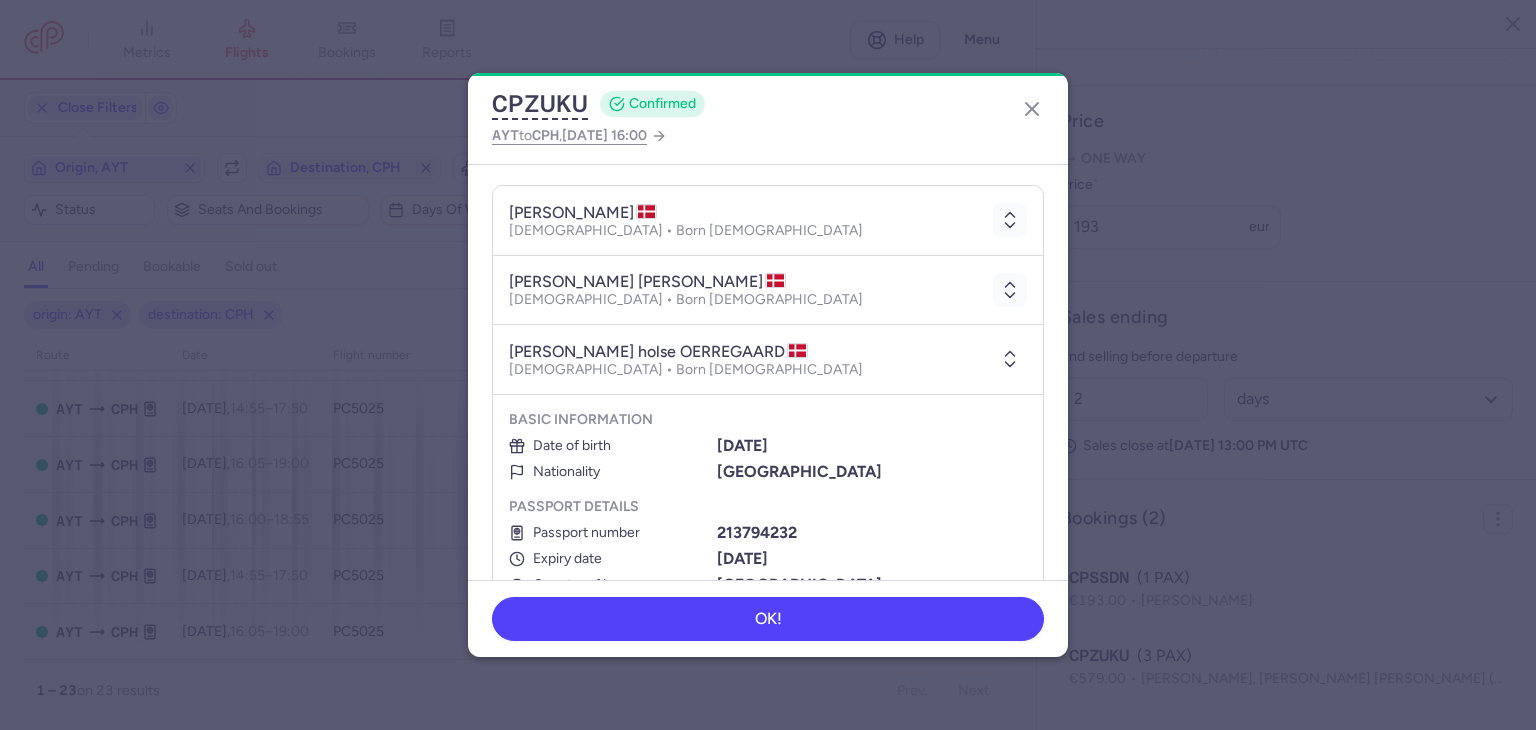scroll, scrollTop: 300, scrollLeft: 0, axis: vertical 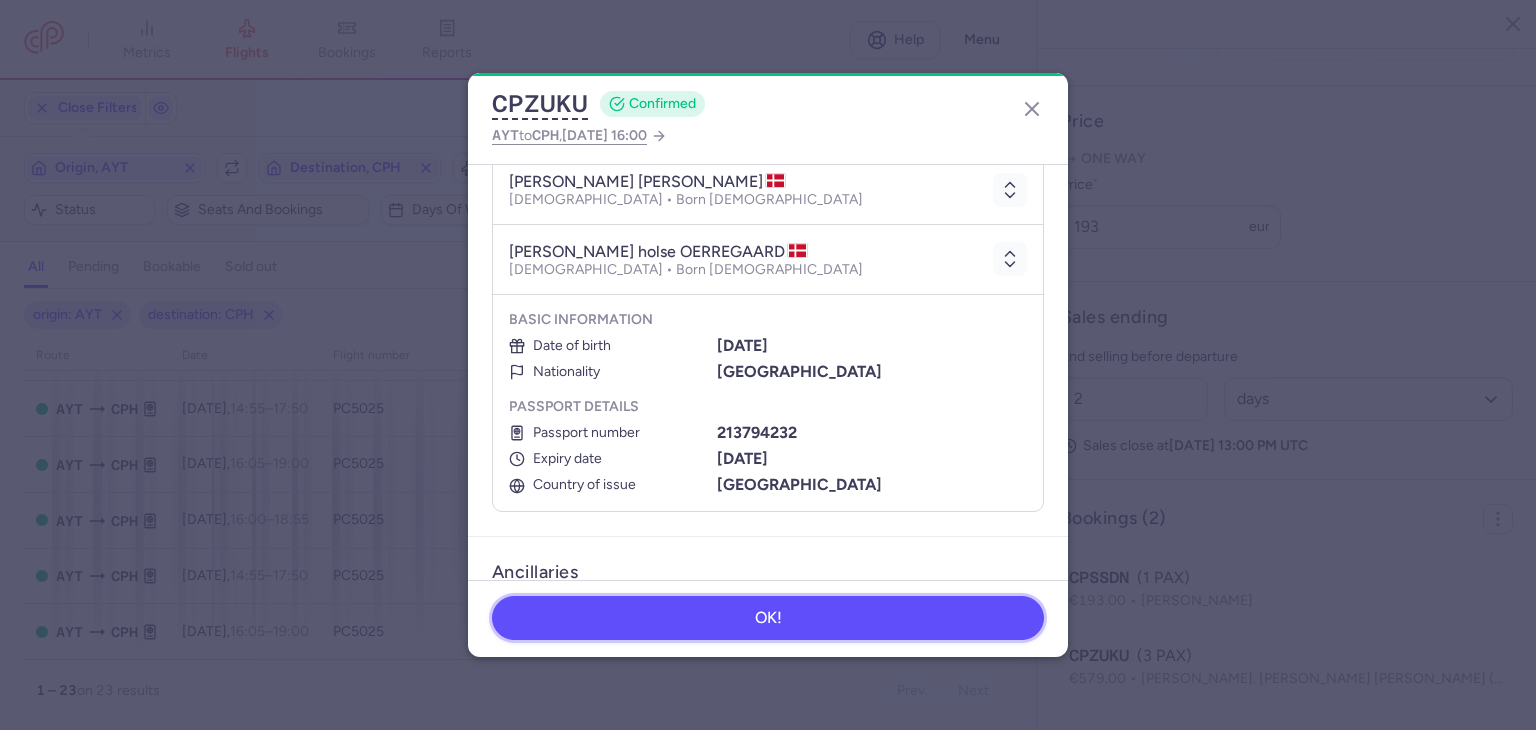 click on "OK!" at bounding box center [768, 618] 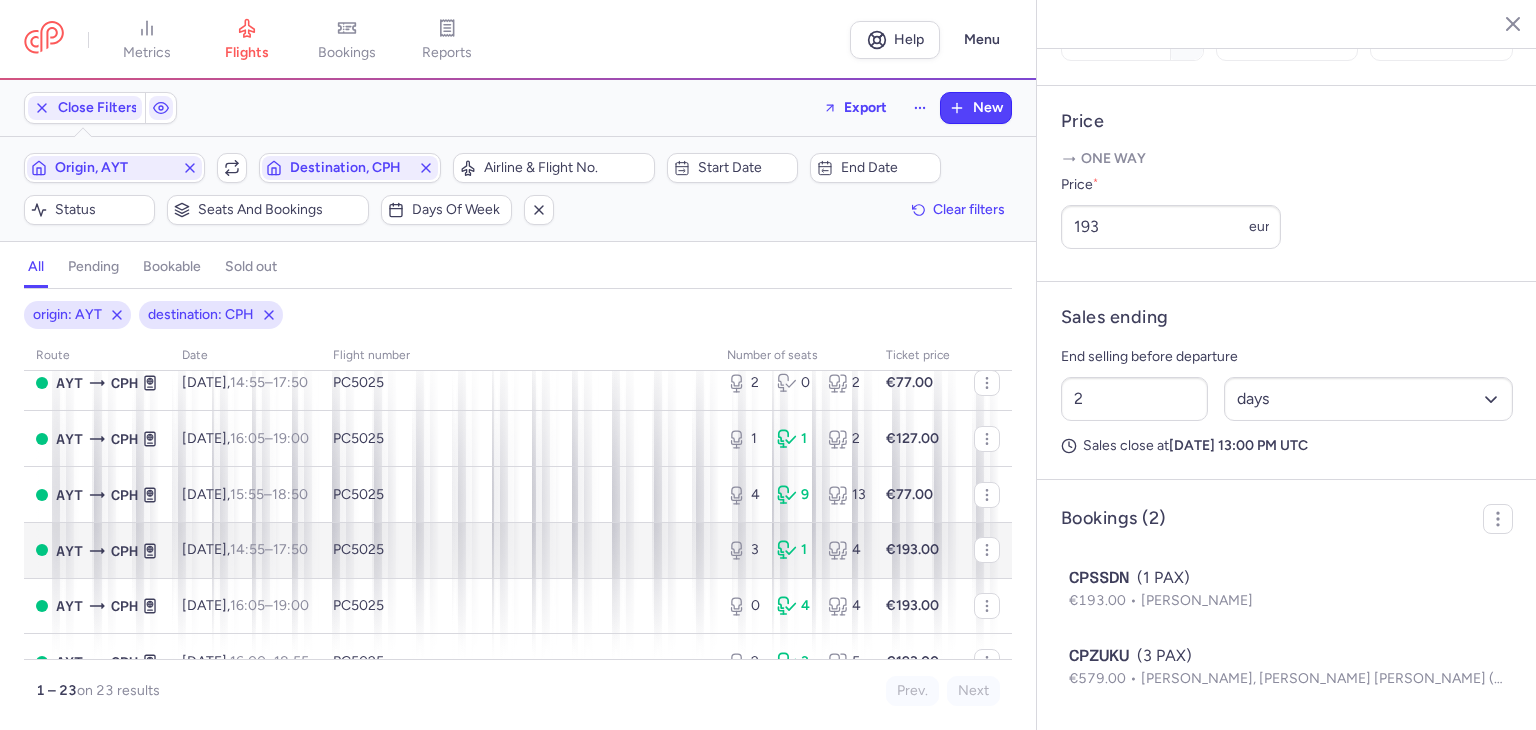 scroll, scrollTop: 0, scrollLeft: 0, axis: both 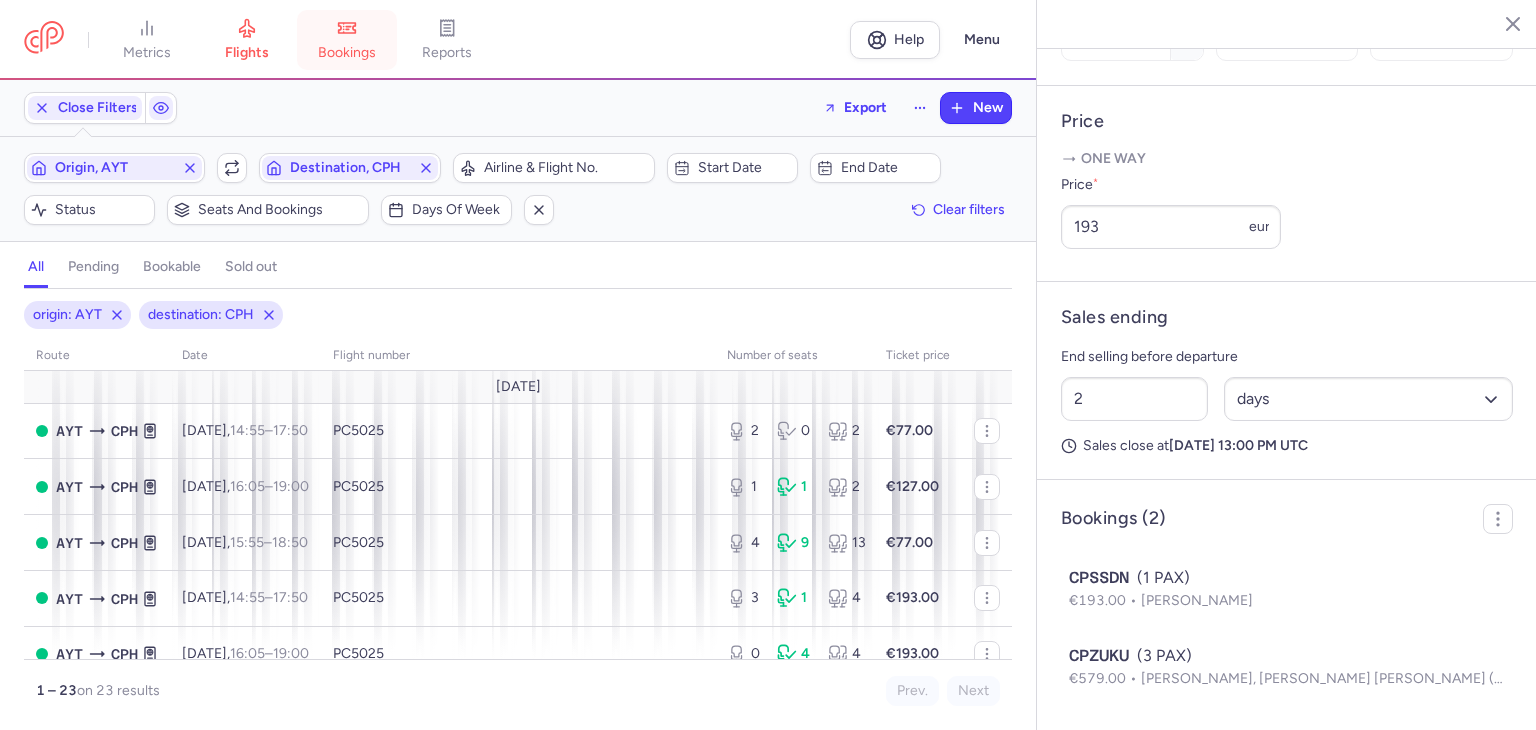 click on "bookings" at bounding box center (347, 40) 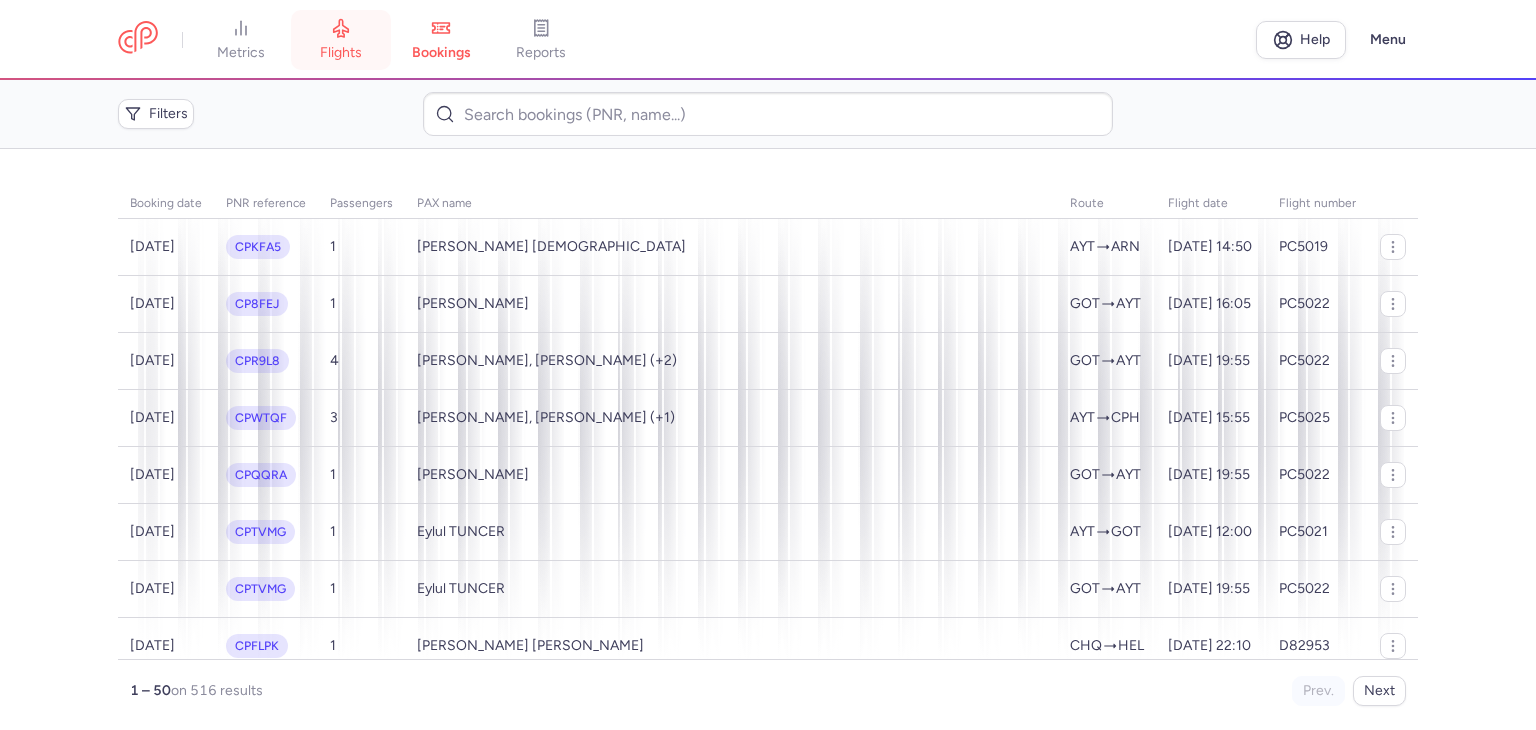 click on "flights" at bounding box center [341, 53] 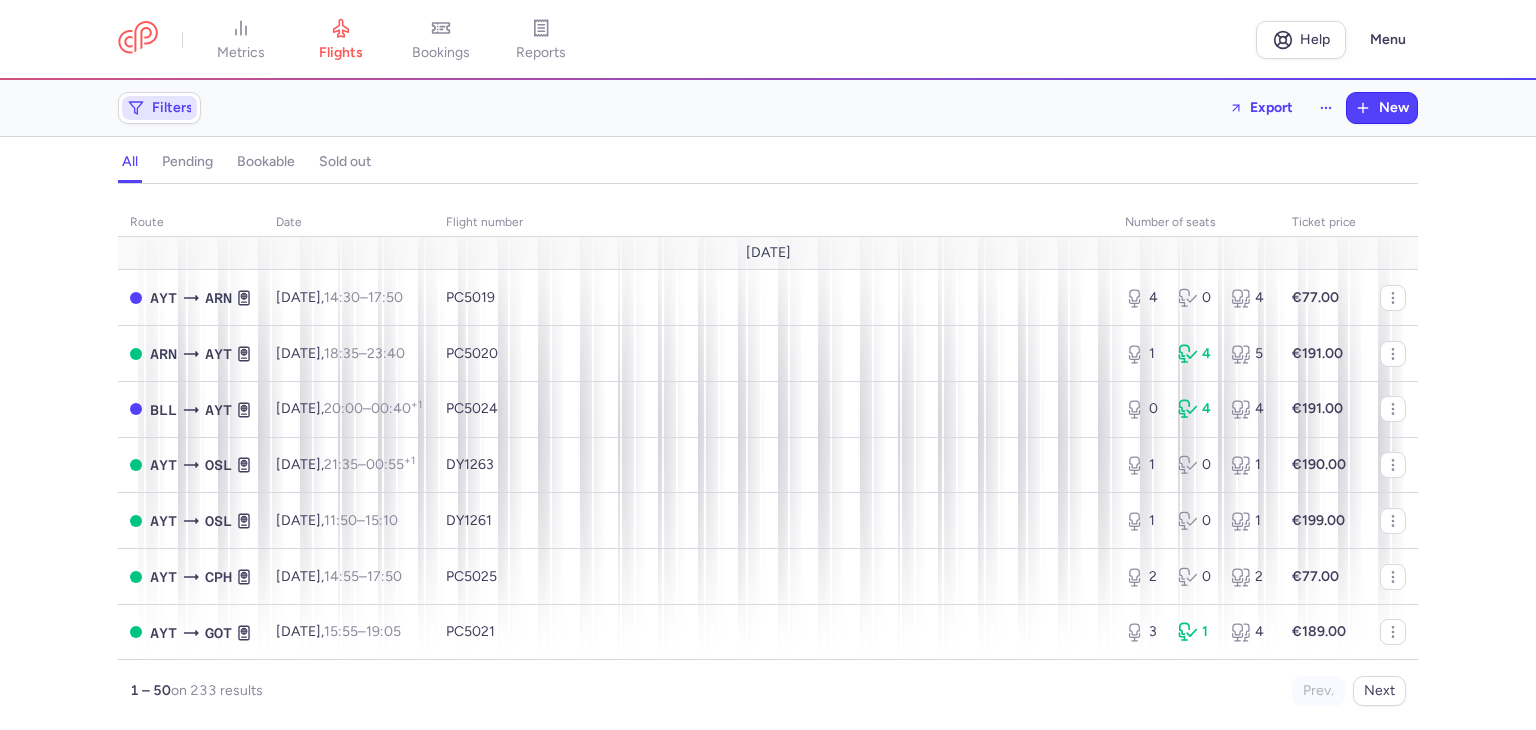 click on "Filters" 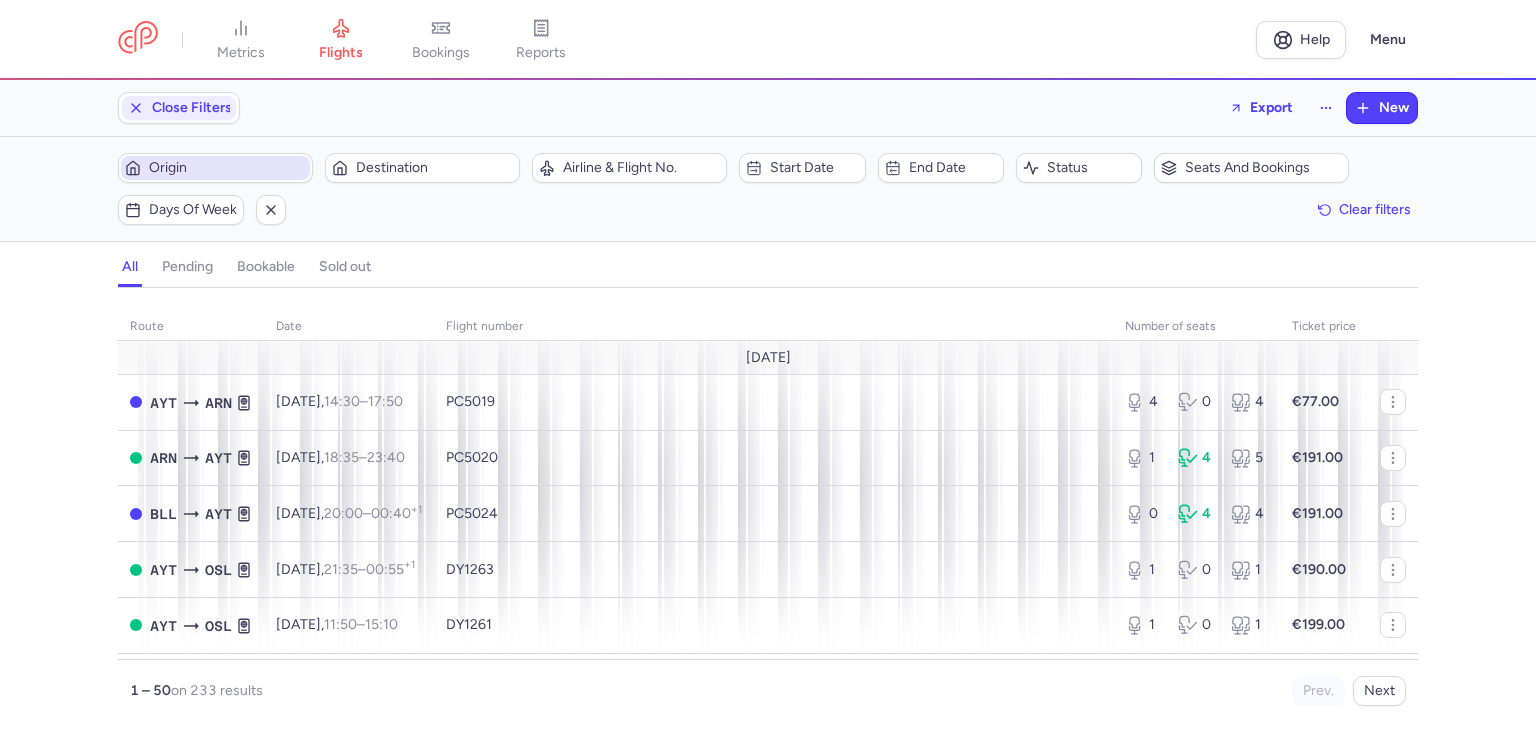 scroll, scrollTop: 0, scrollLeft: 0, axis: both 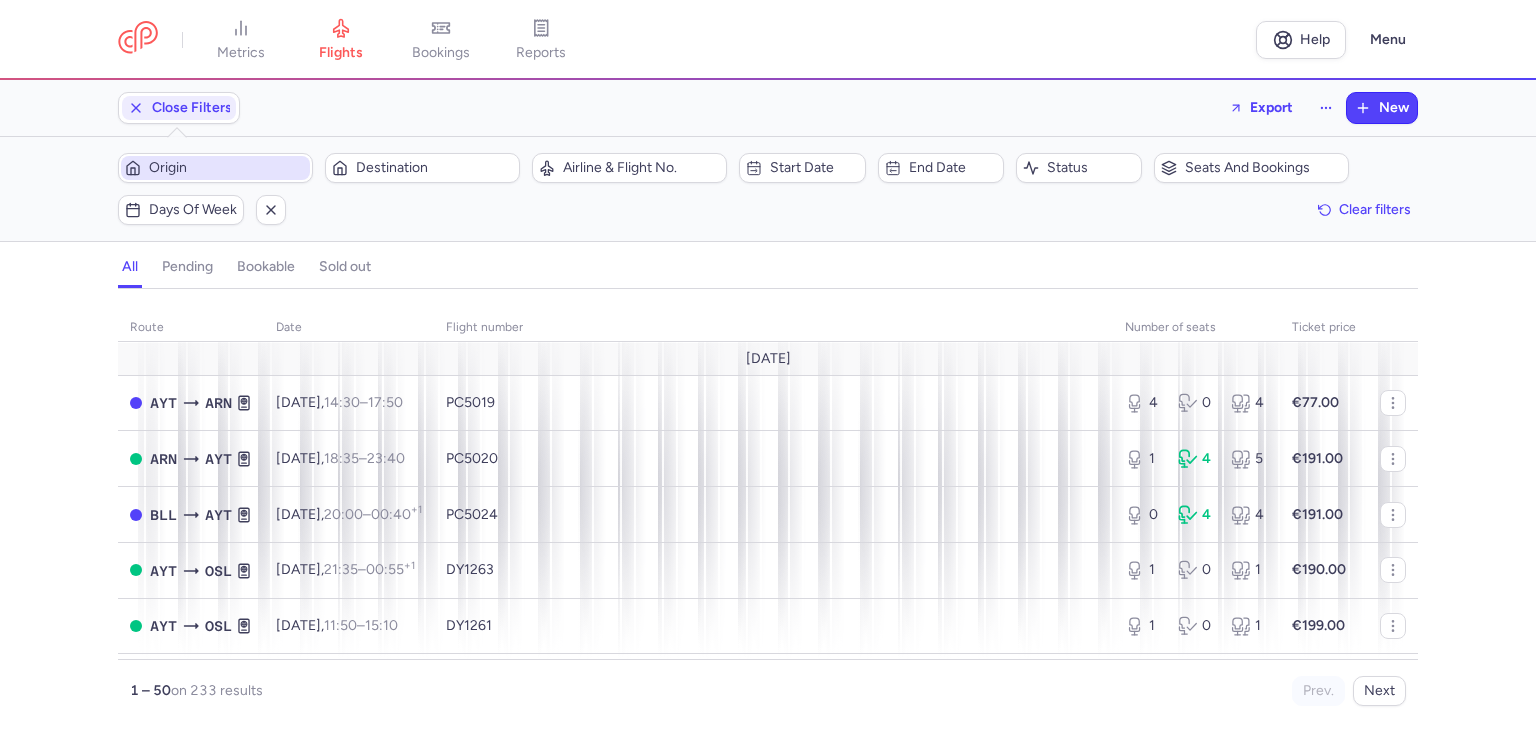 click on "Origin" at bounding box center (227, 168) 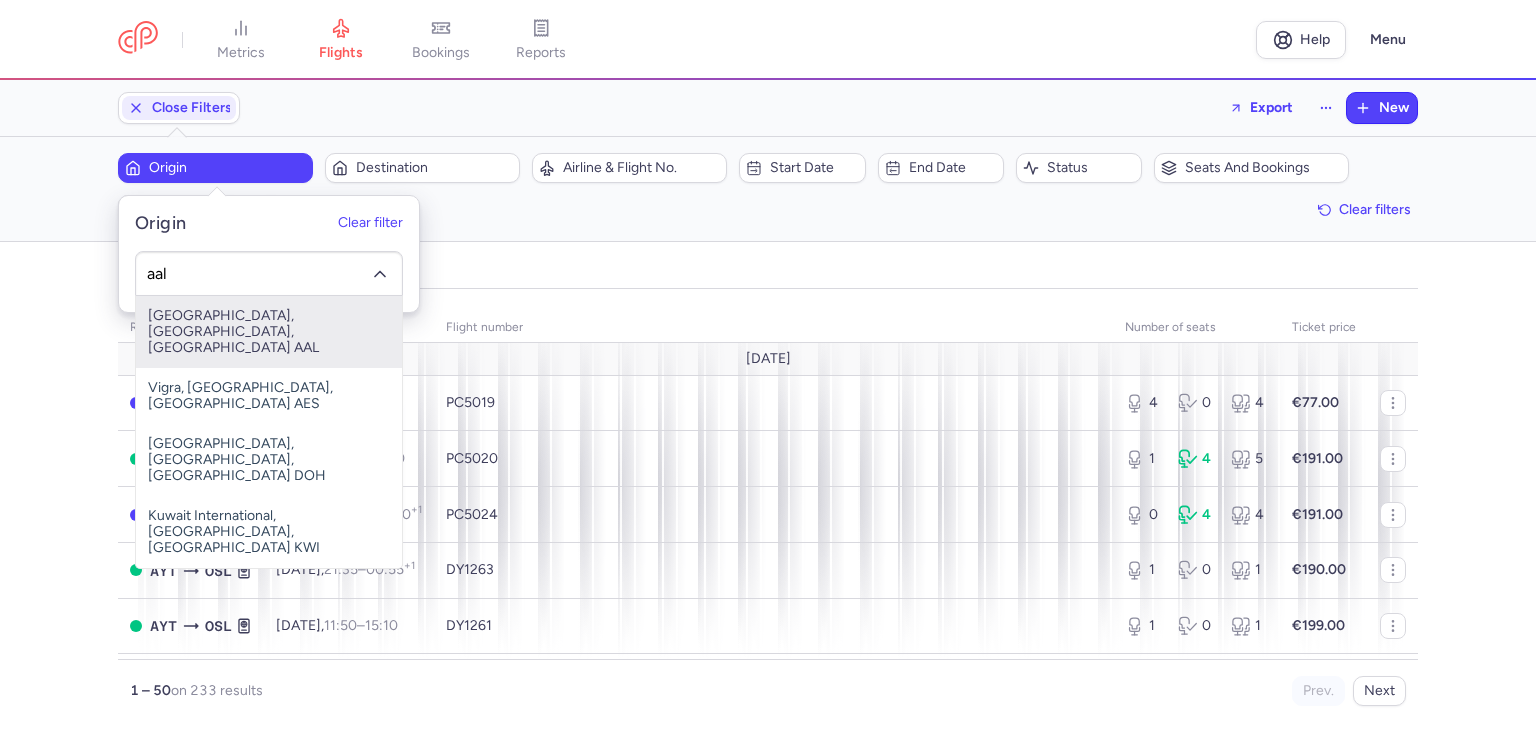 type on "aal" 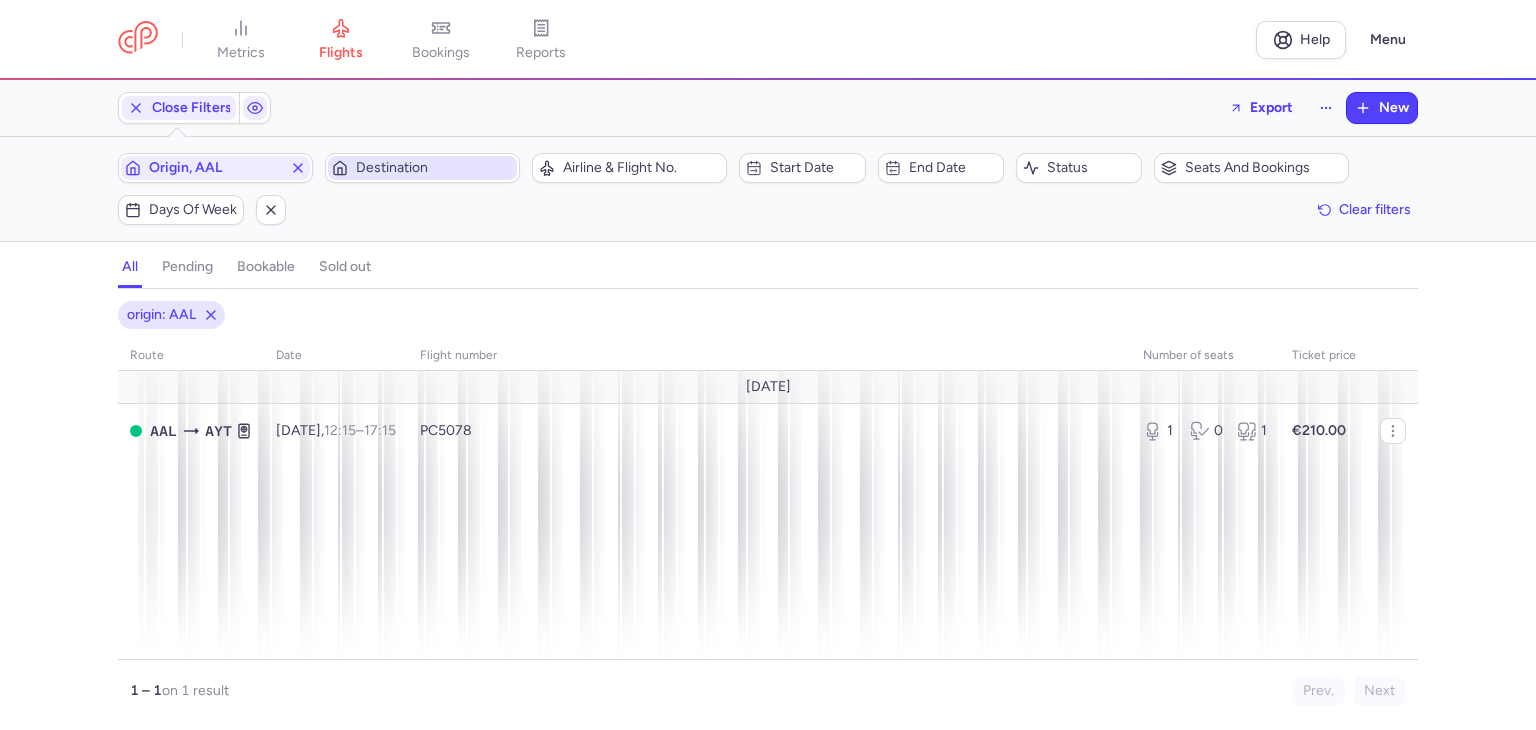 click on "Destination" at bounding box center (434, 168) 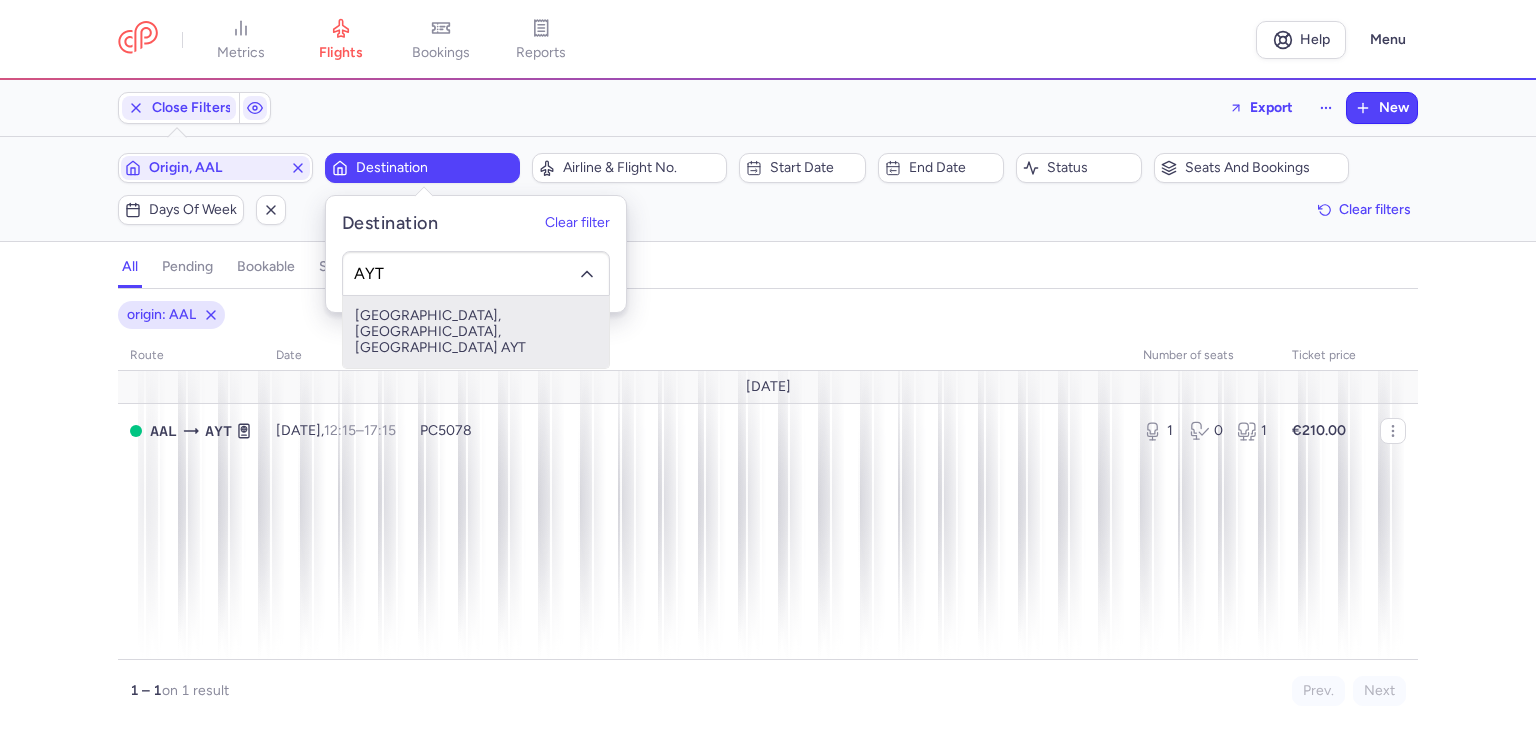 click on "[GEOGRAPHIC_DATA], [GEOGRAPHIC_DATA], [GEOGRAPHIC_DATA] AYT" at bounding box center (476, 332) 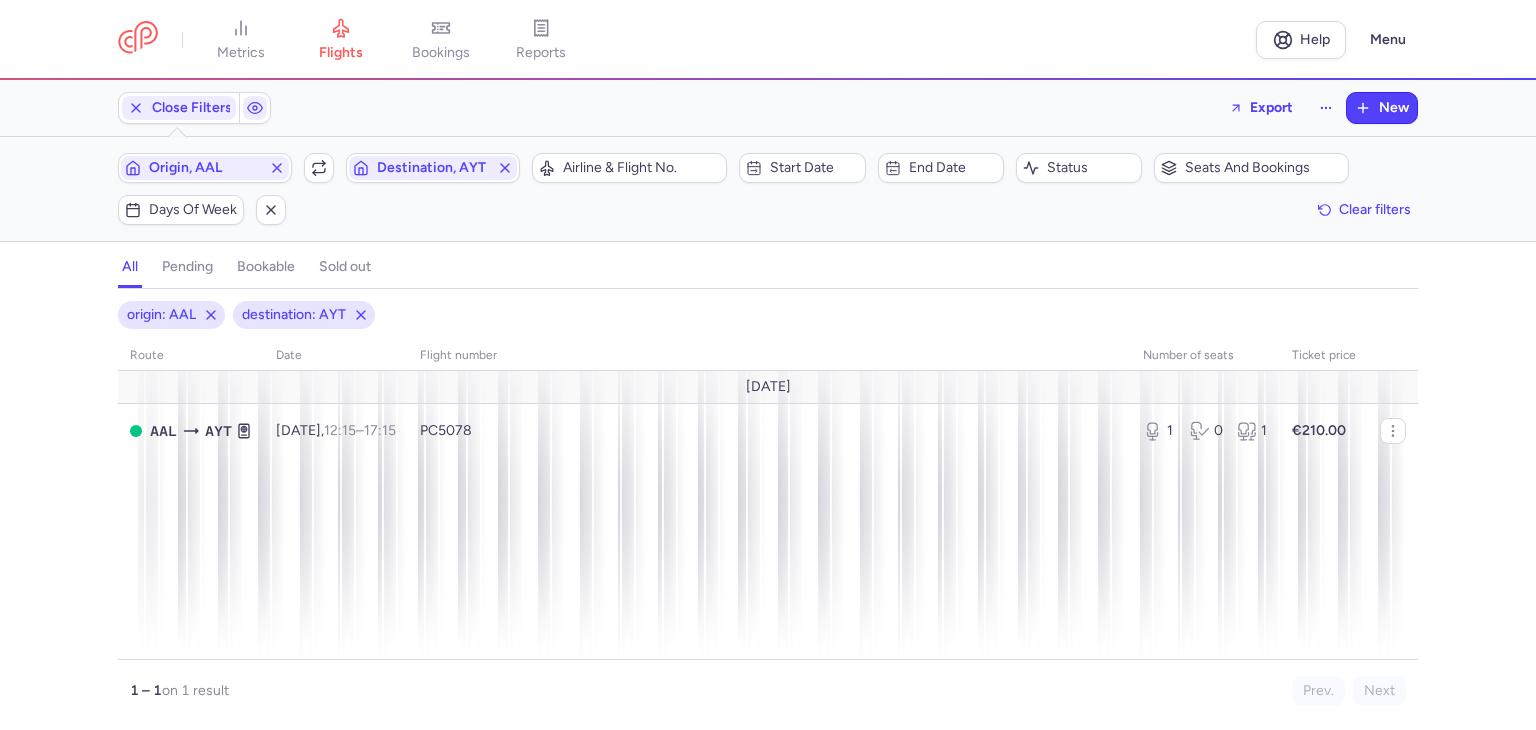 click on "Origin, AAL  Include return  Destination, AYT" at bounding box center (319, 168) 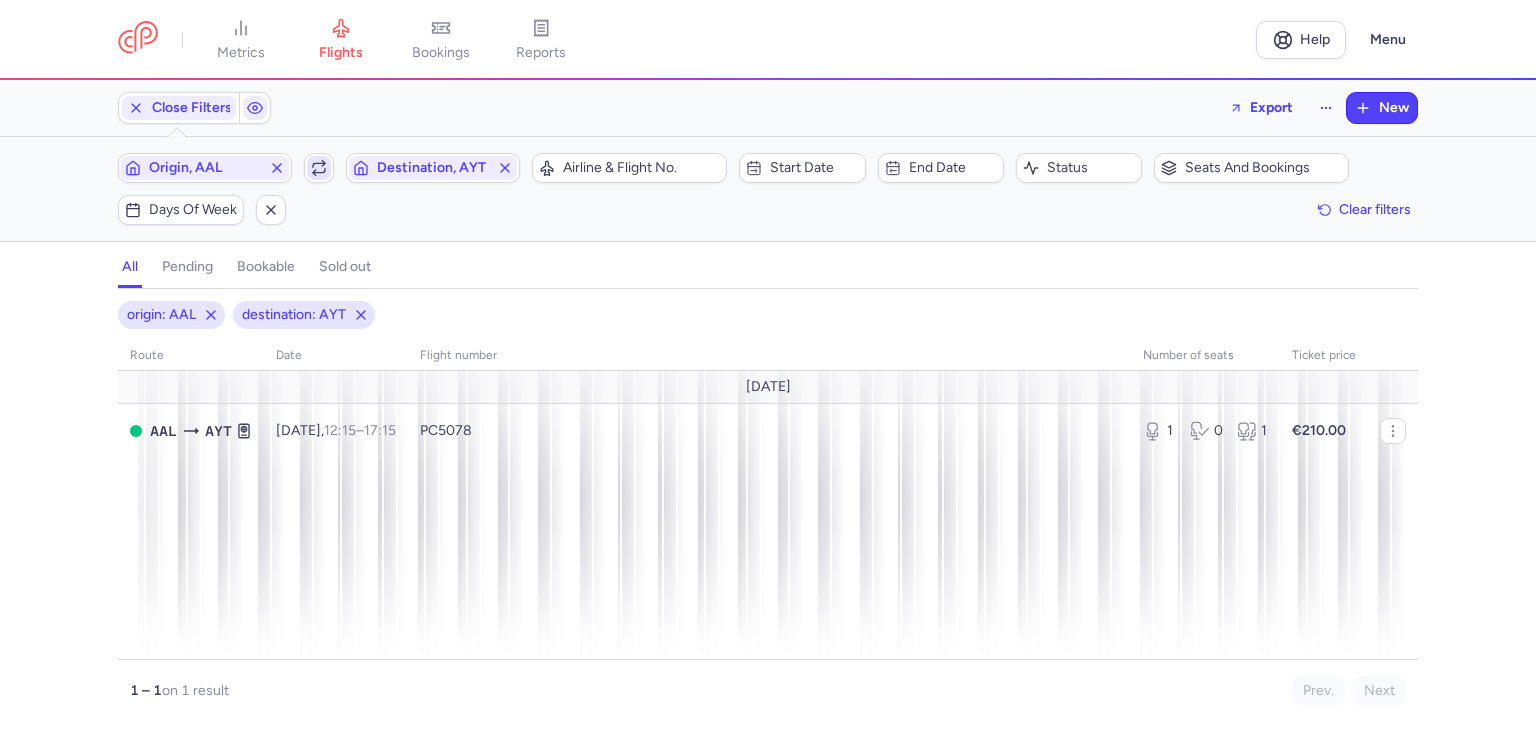 click 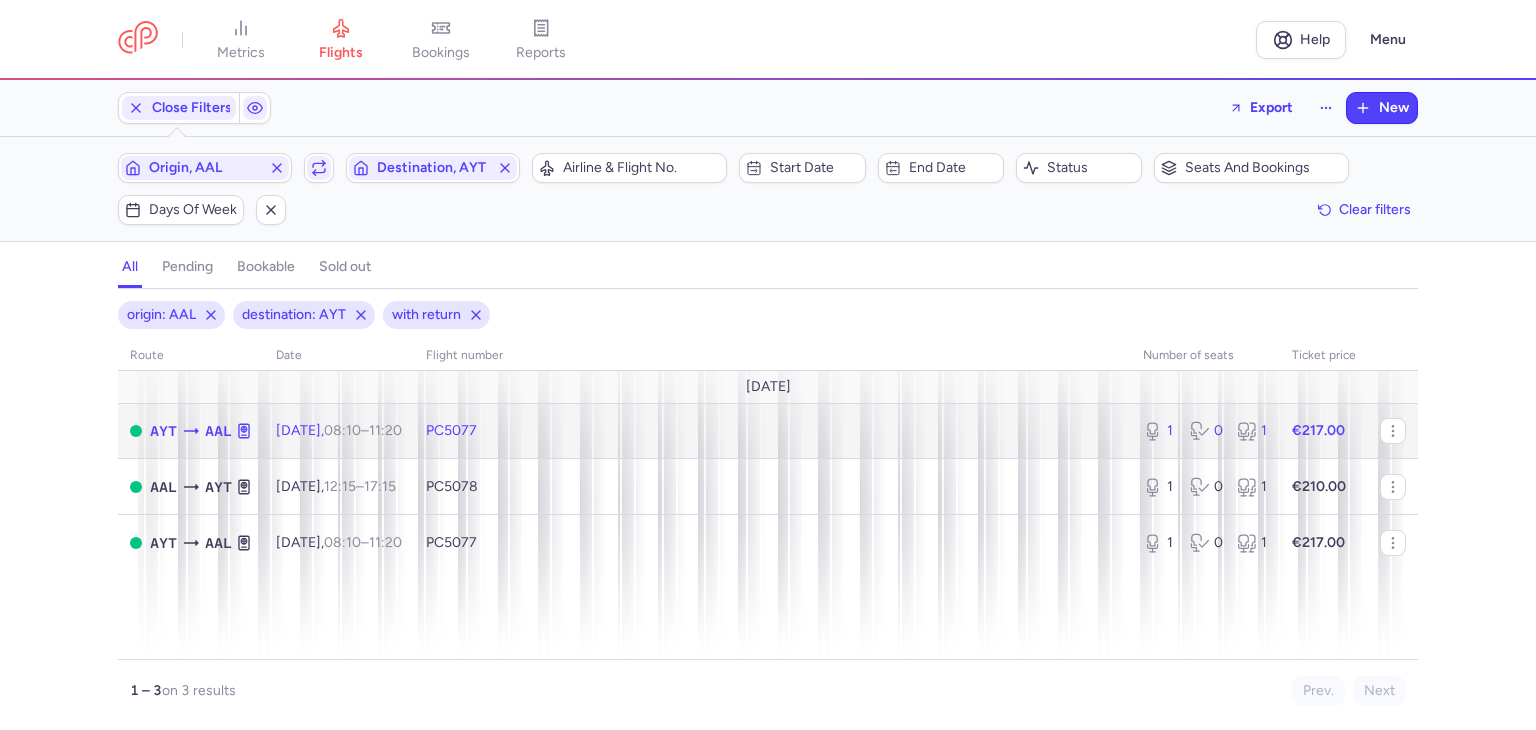 drag, startPoint x: 806, startPoint y: 434, endPoint x: 965, endPoint y: 412, distance: 160.5148 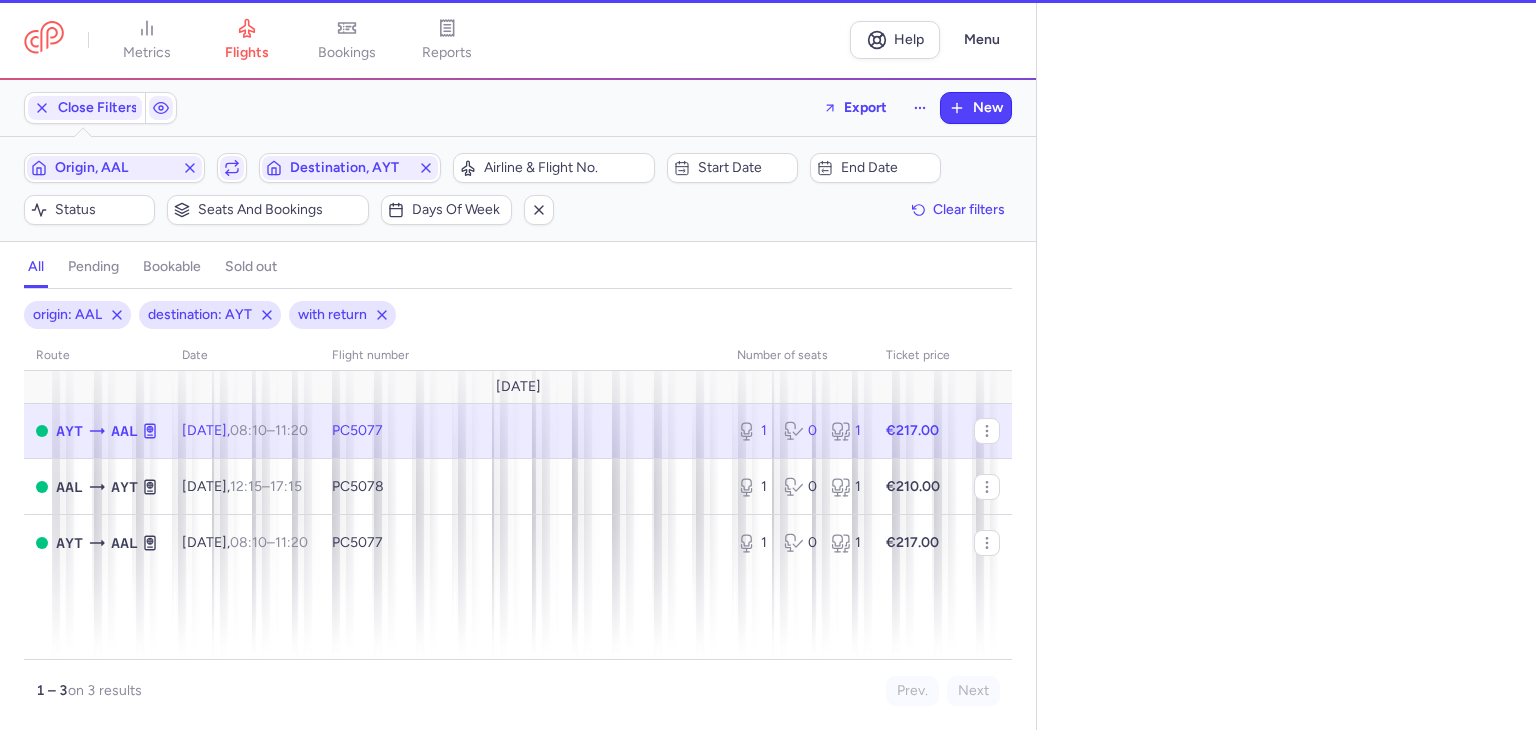 select on "days" 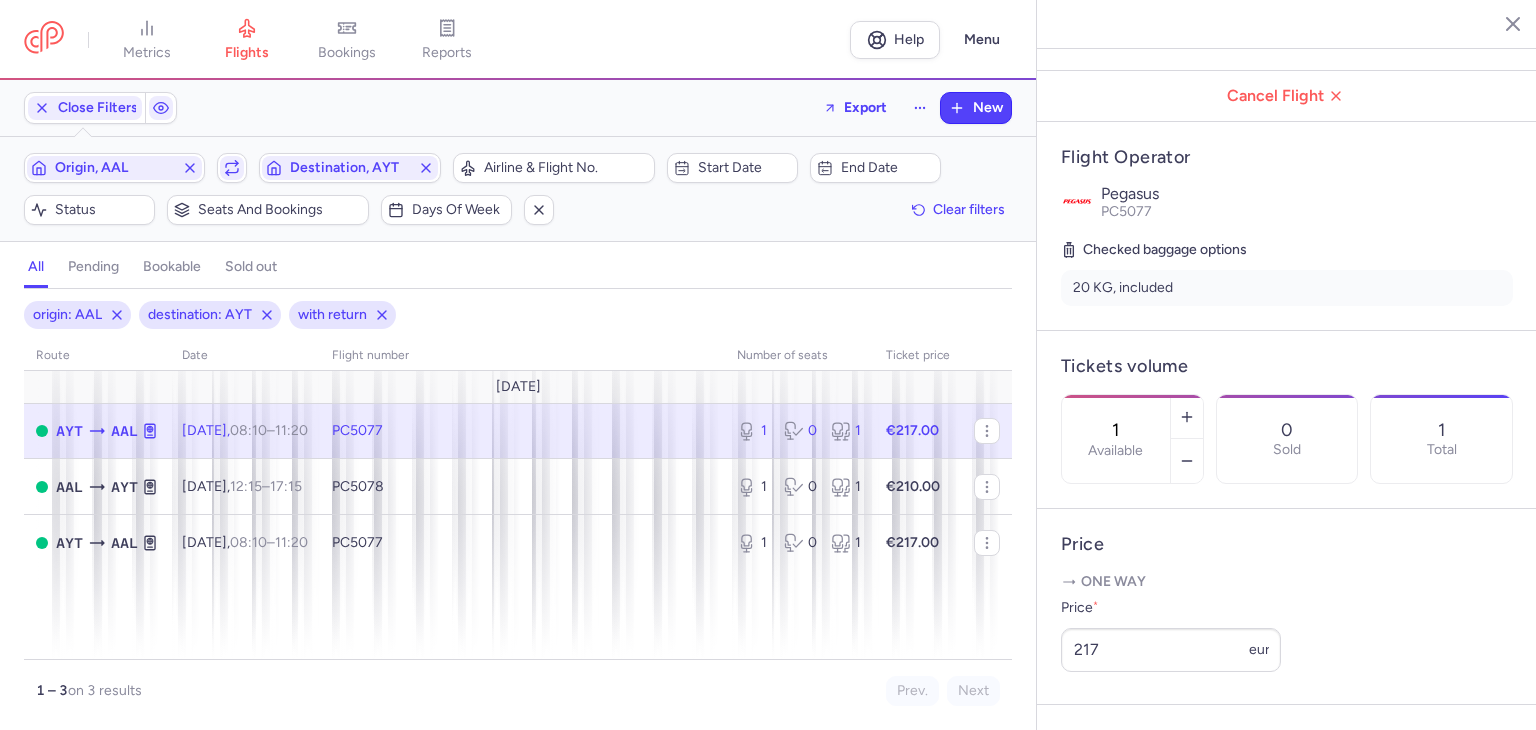 scroll, scrollTop: 600, scrollLeft: 0, axis: vertical 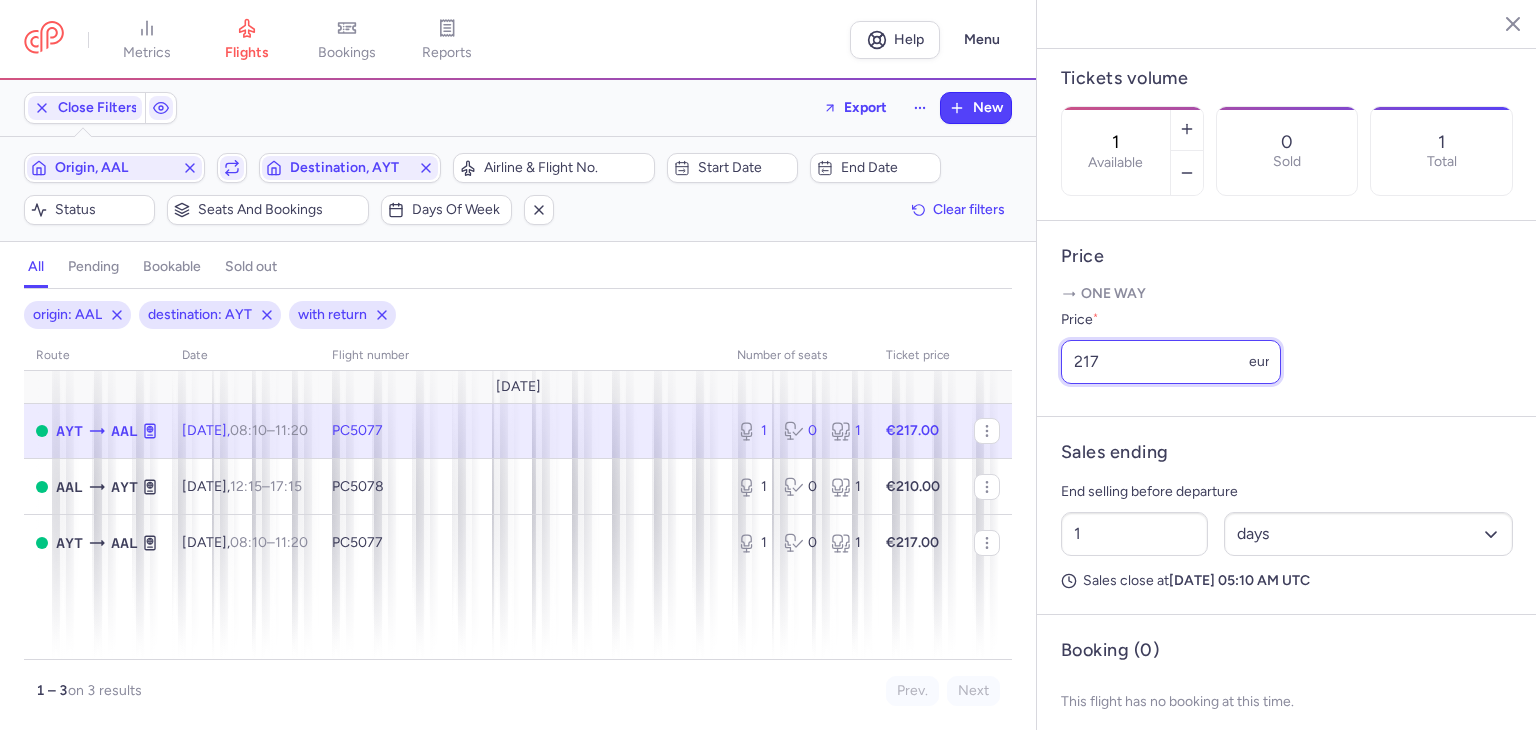 drag, startPoint x: 1145, startPoint y: 375, endPoint x: 913, endPoint y: 377, distance: 232.00862 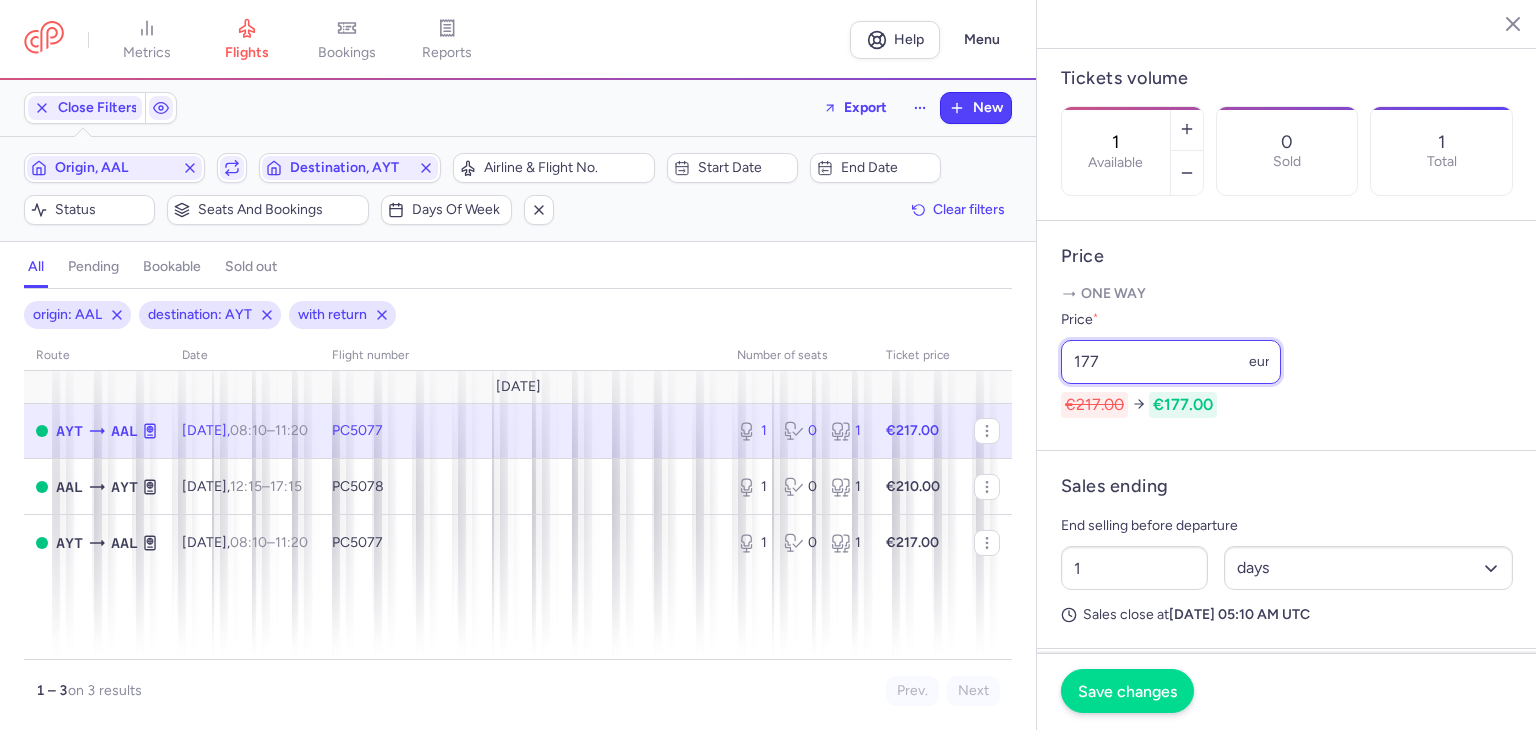 type on "177" 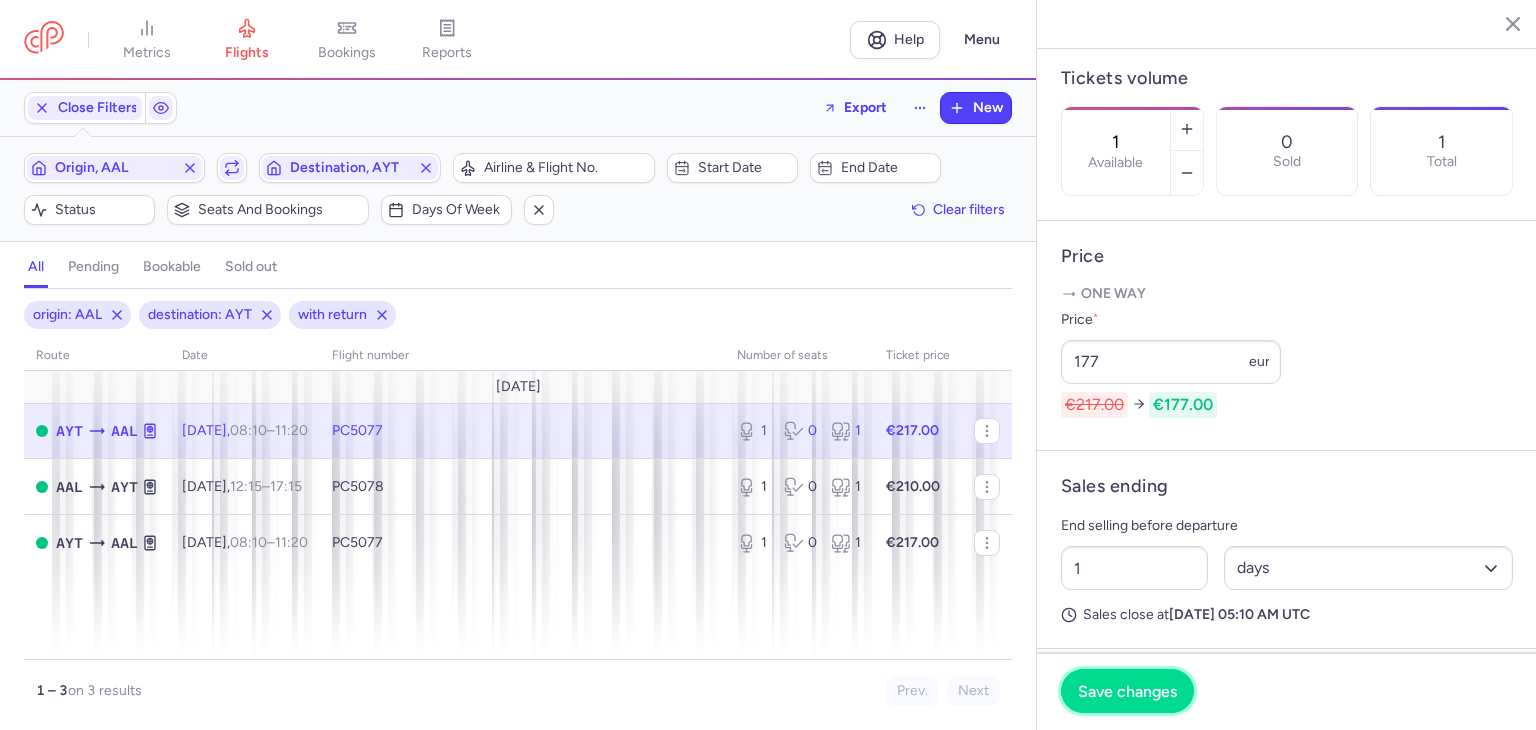click on "Save changes" at bounding box center [1127, 691] 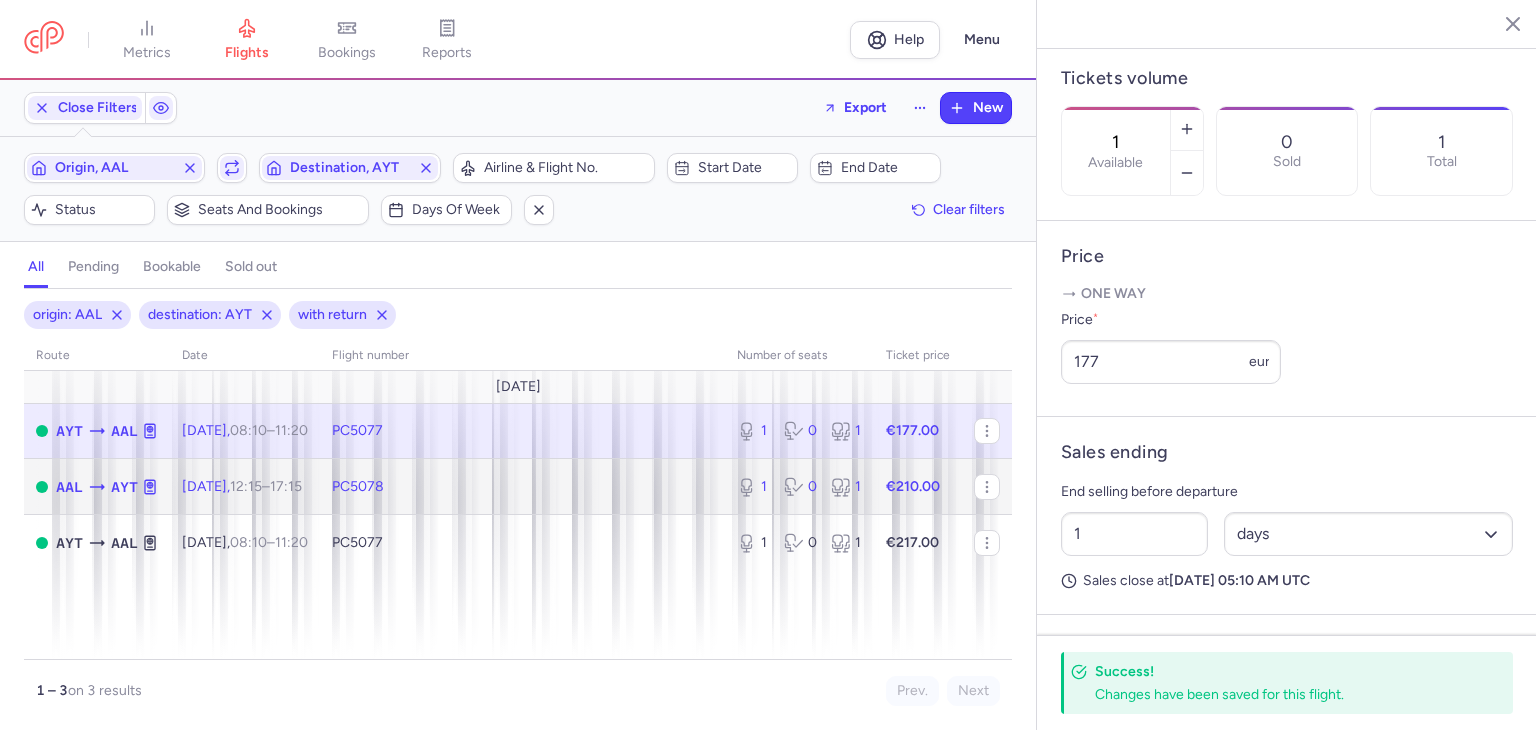 click on "PC5078" 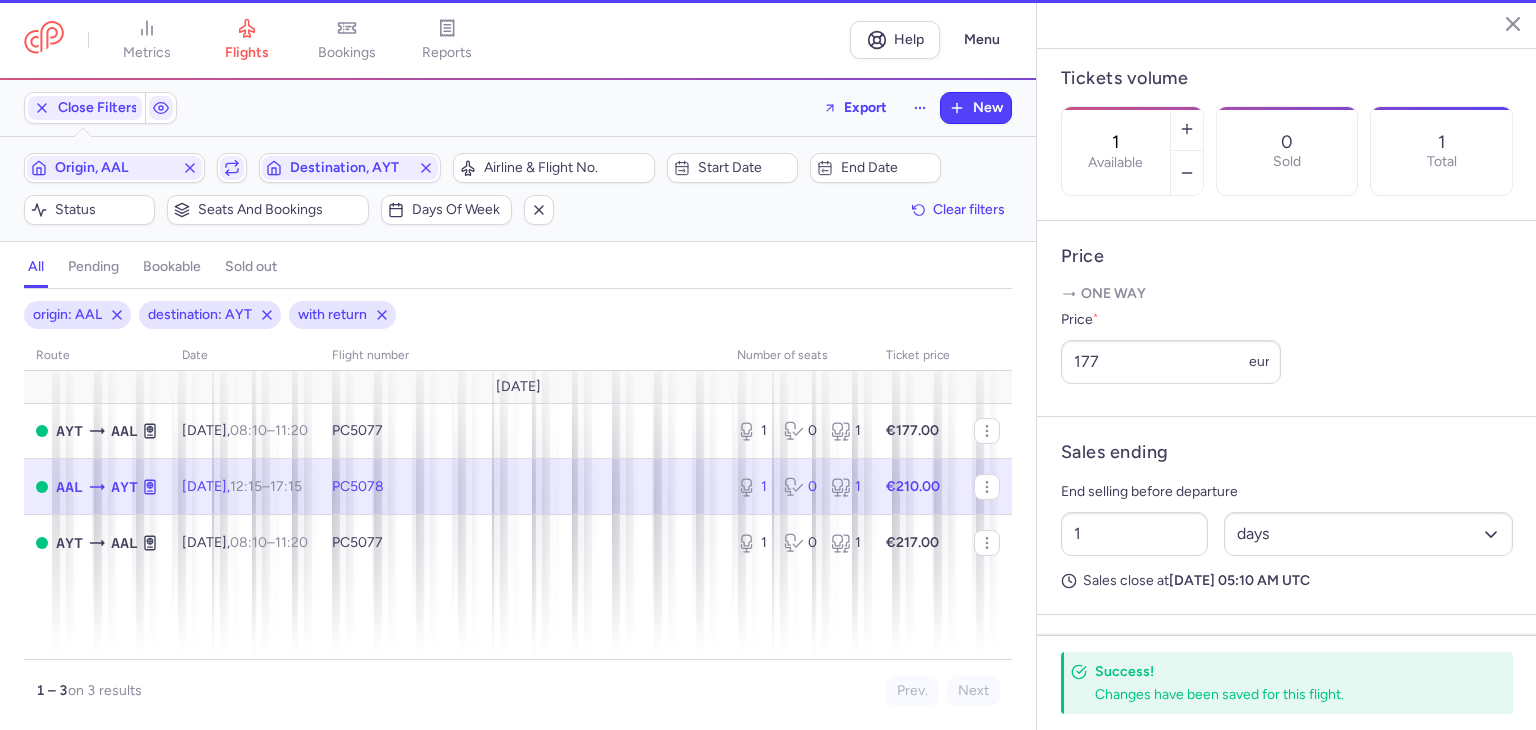 type on "2" 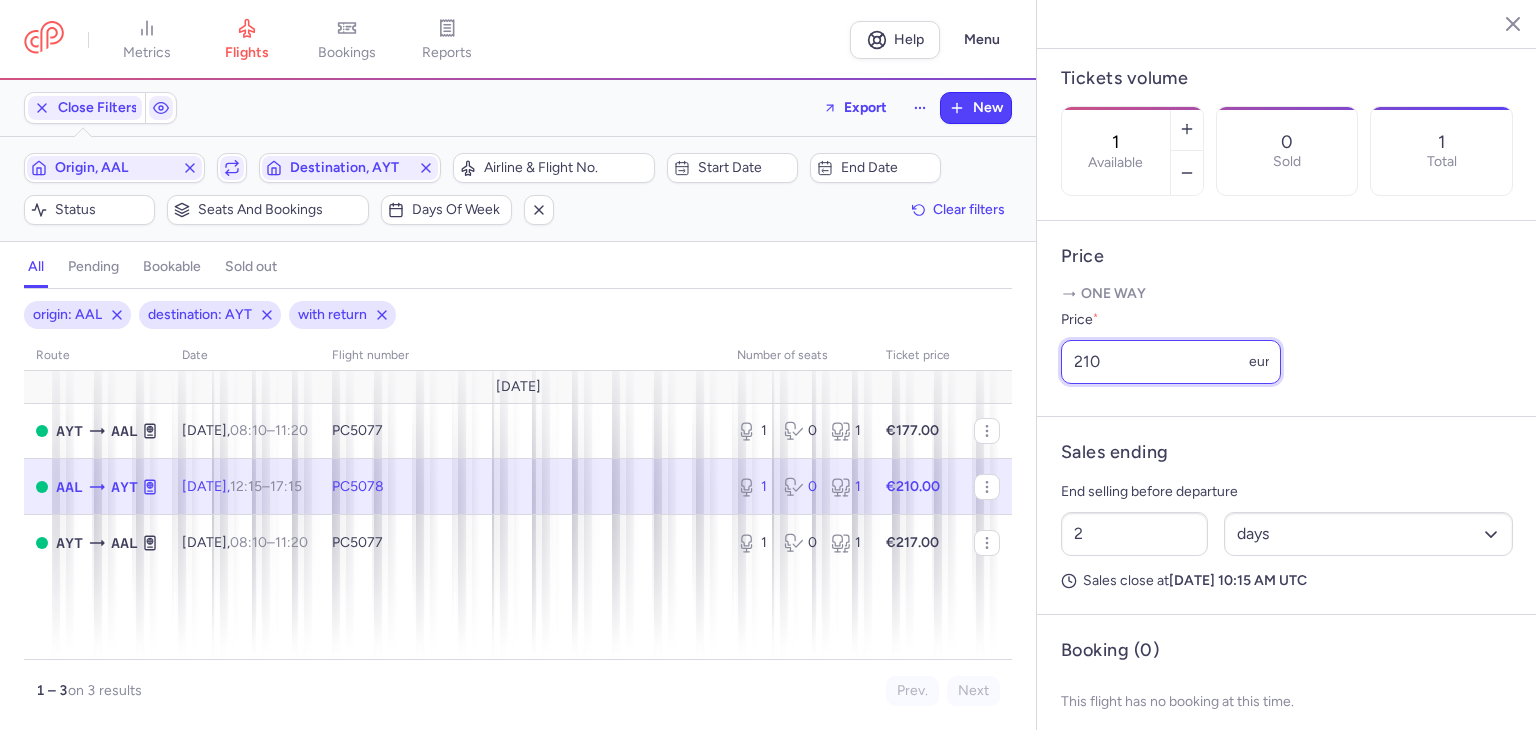 drag, startPoint x: 1104, startPoint y: 386, endPoint x: 847, endPoint y: 377, distance: 257.15753 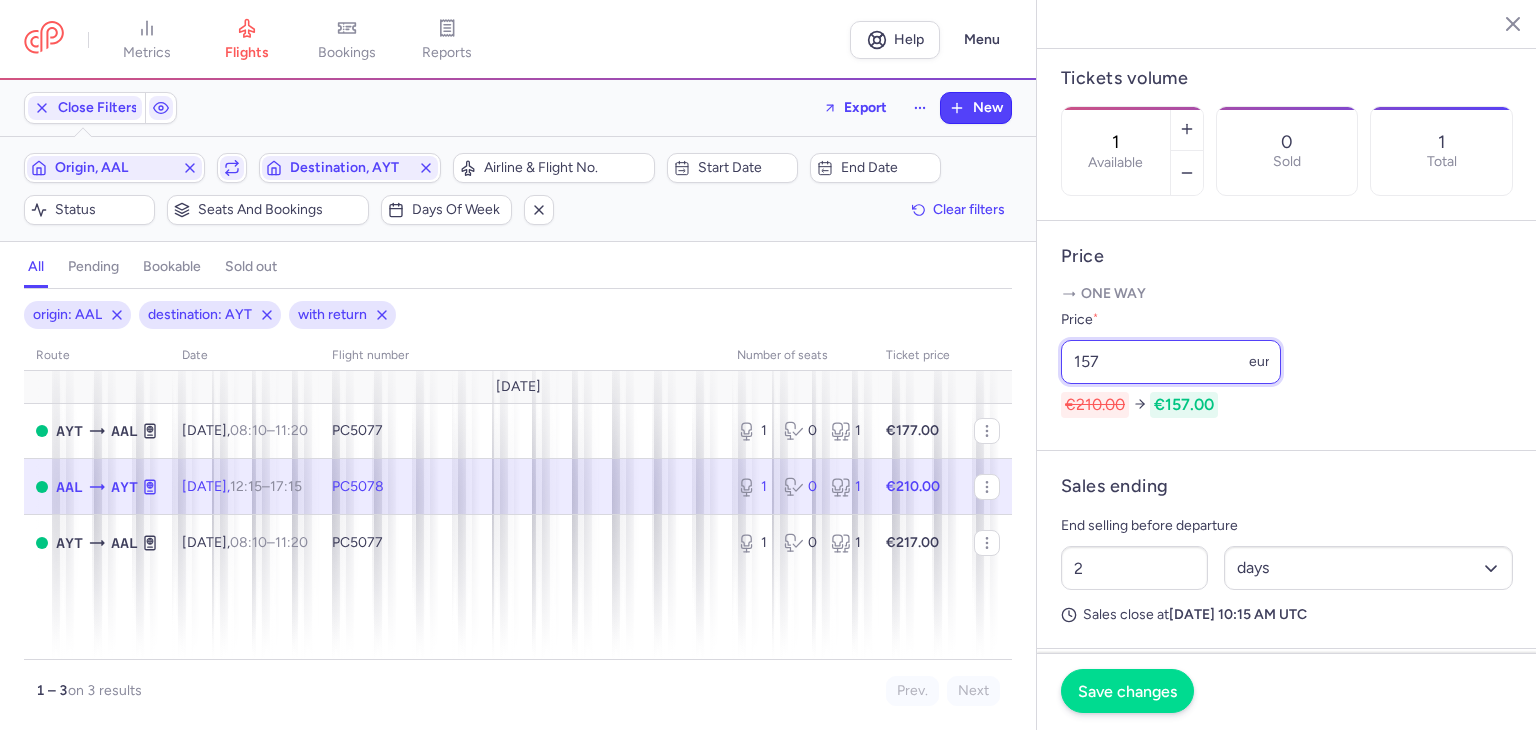 type on "157" 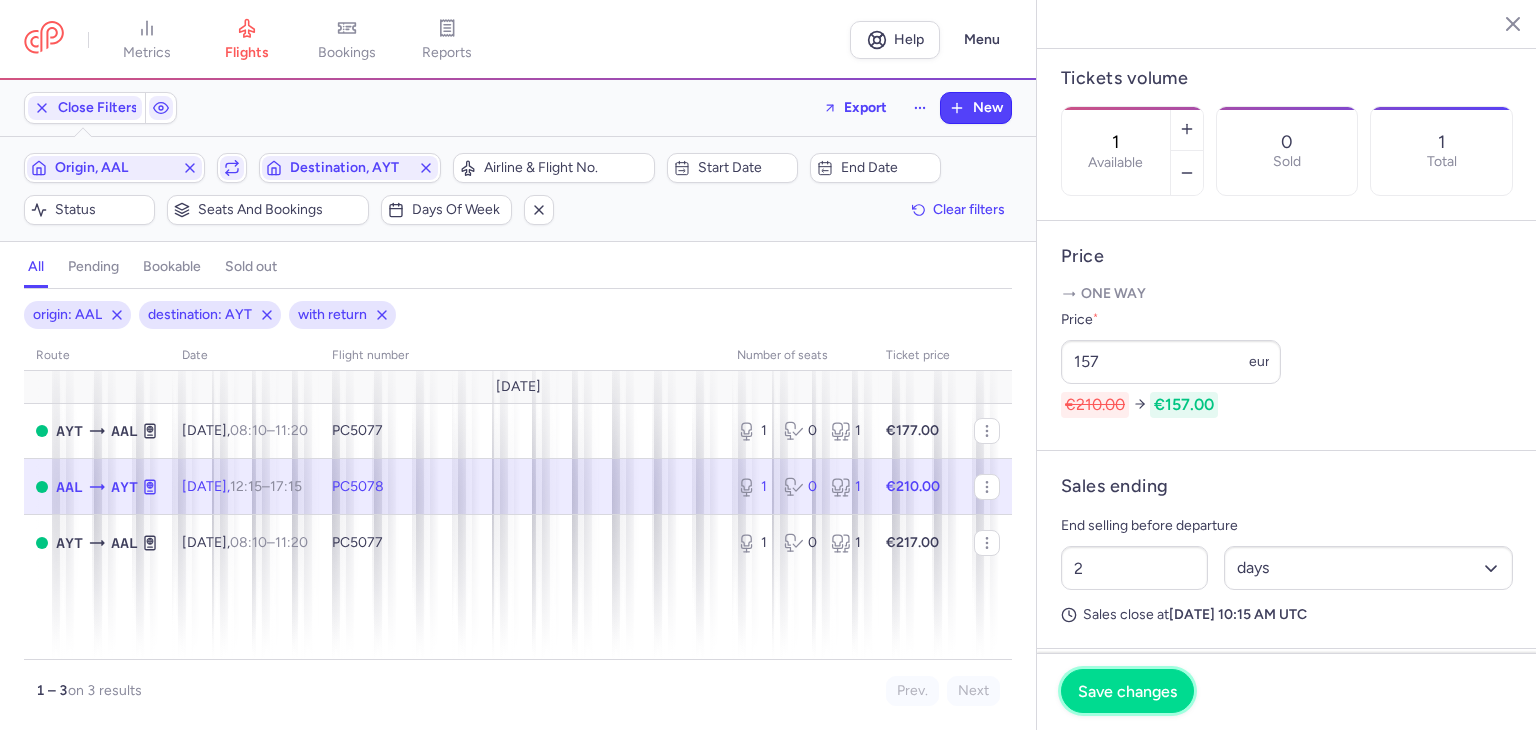 click on "Save changes" at bounding box center (1127, 691) 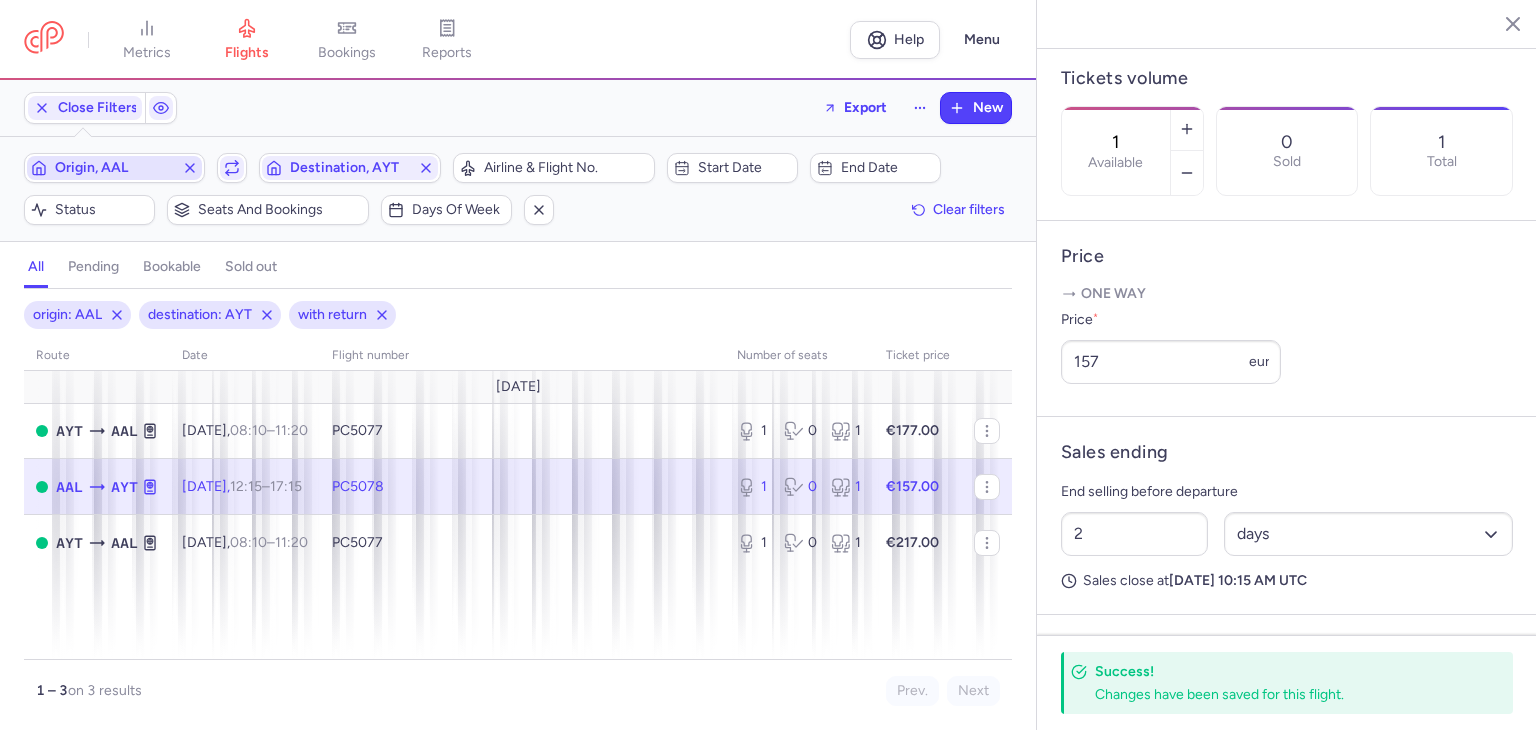 click on "Origin, AAL" at bounding box center [114, 168] 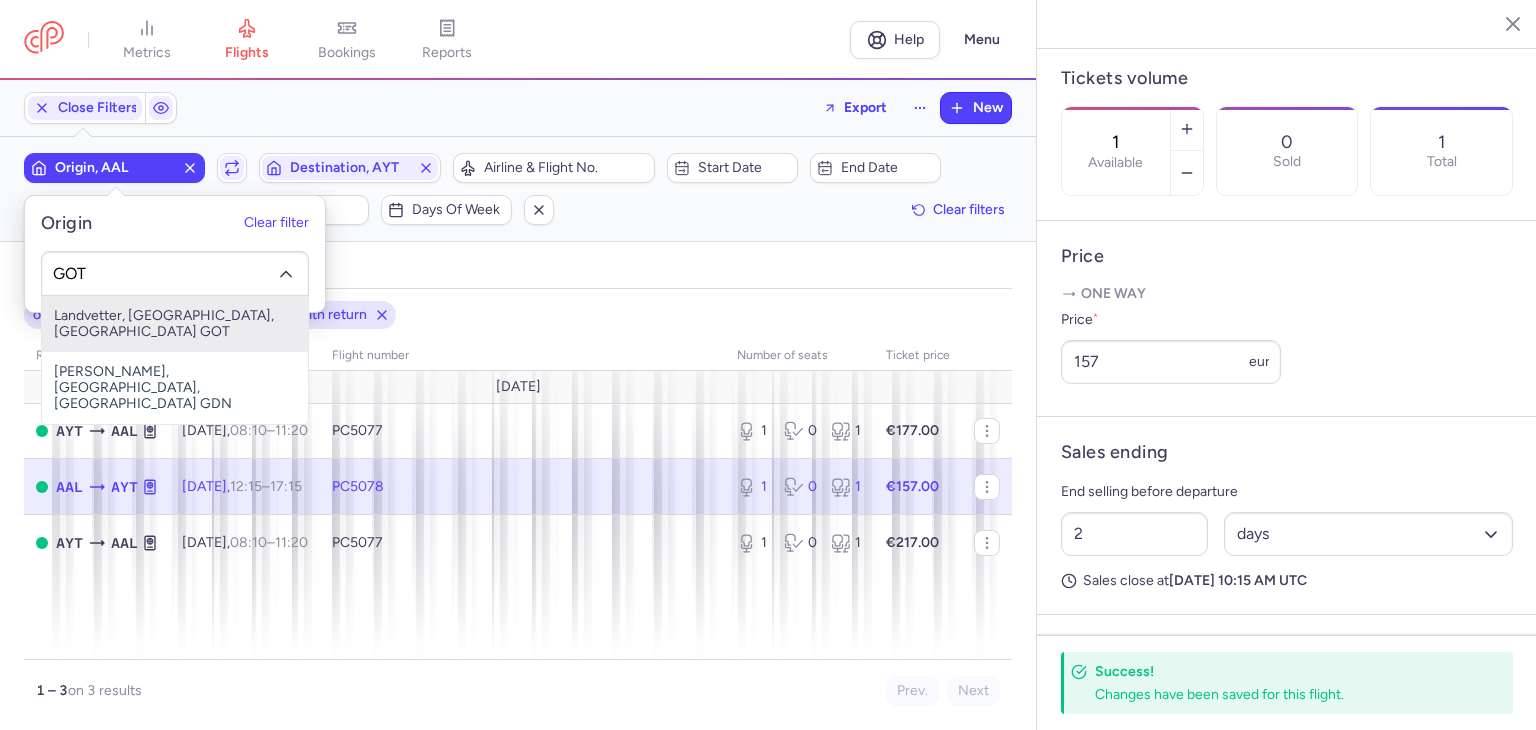 type on "GOT" 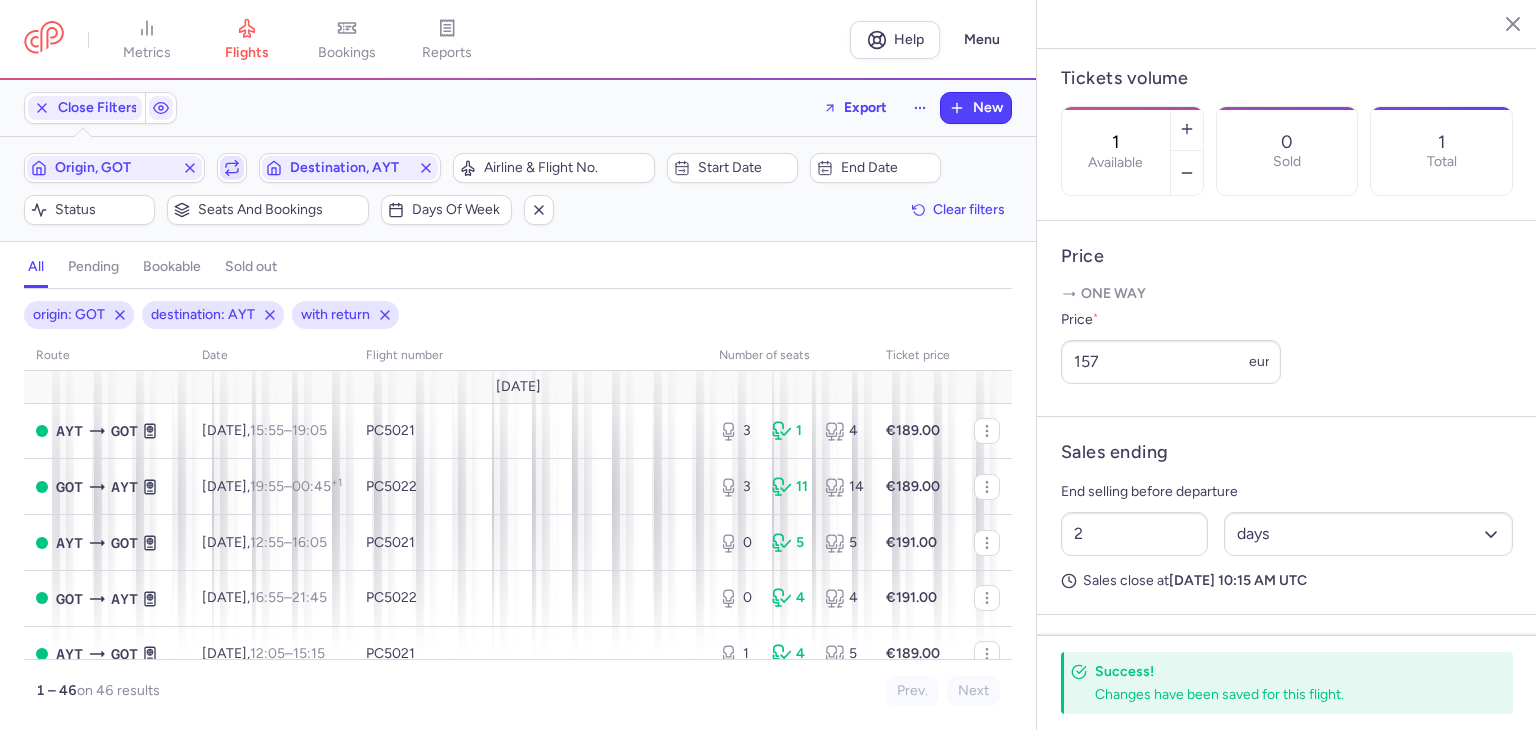 click at bounding box center [232, 168] 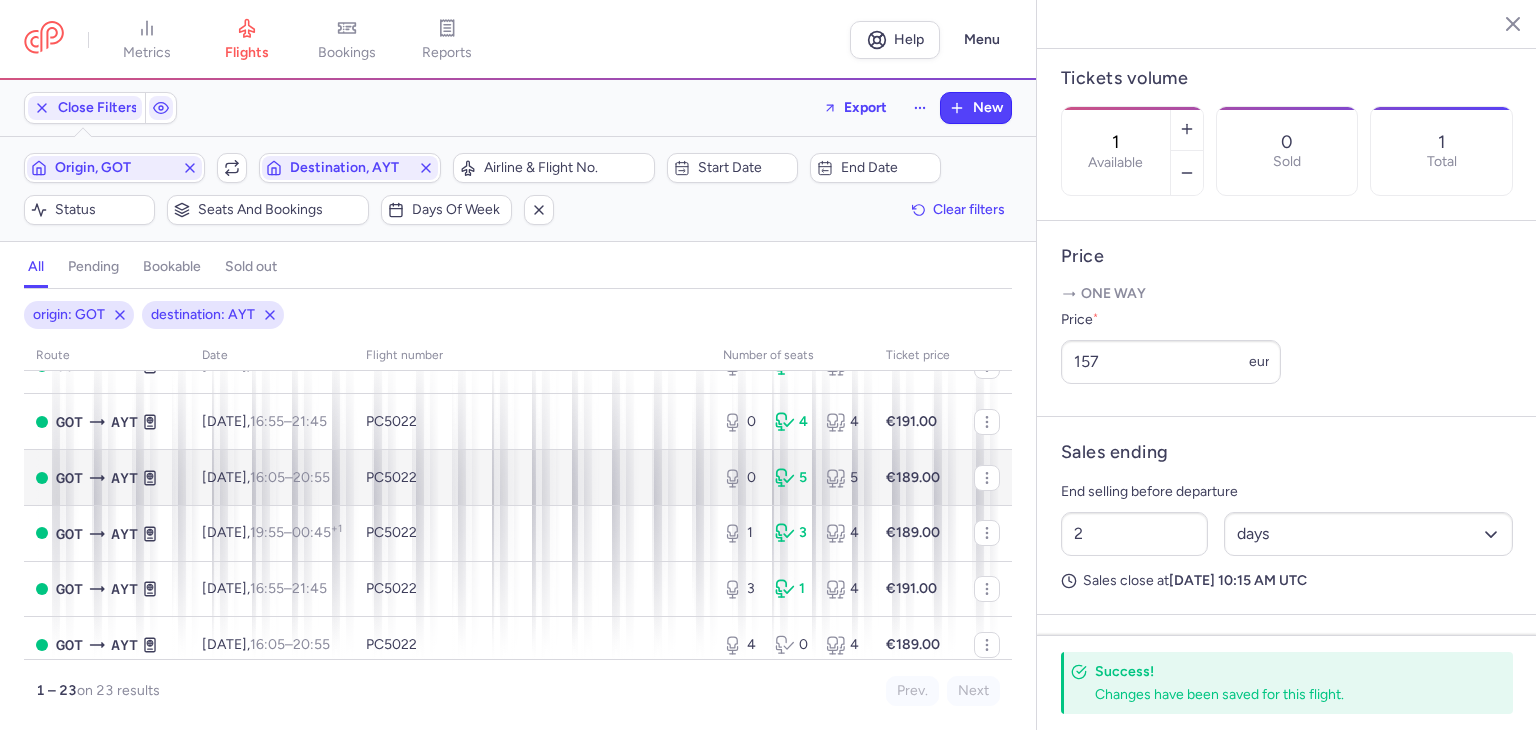 scroll, scrollTop: 100, scrollLeft: 0, axis: vertical 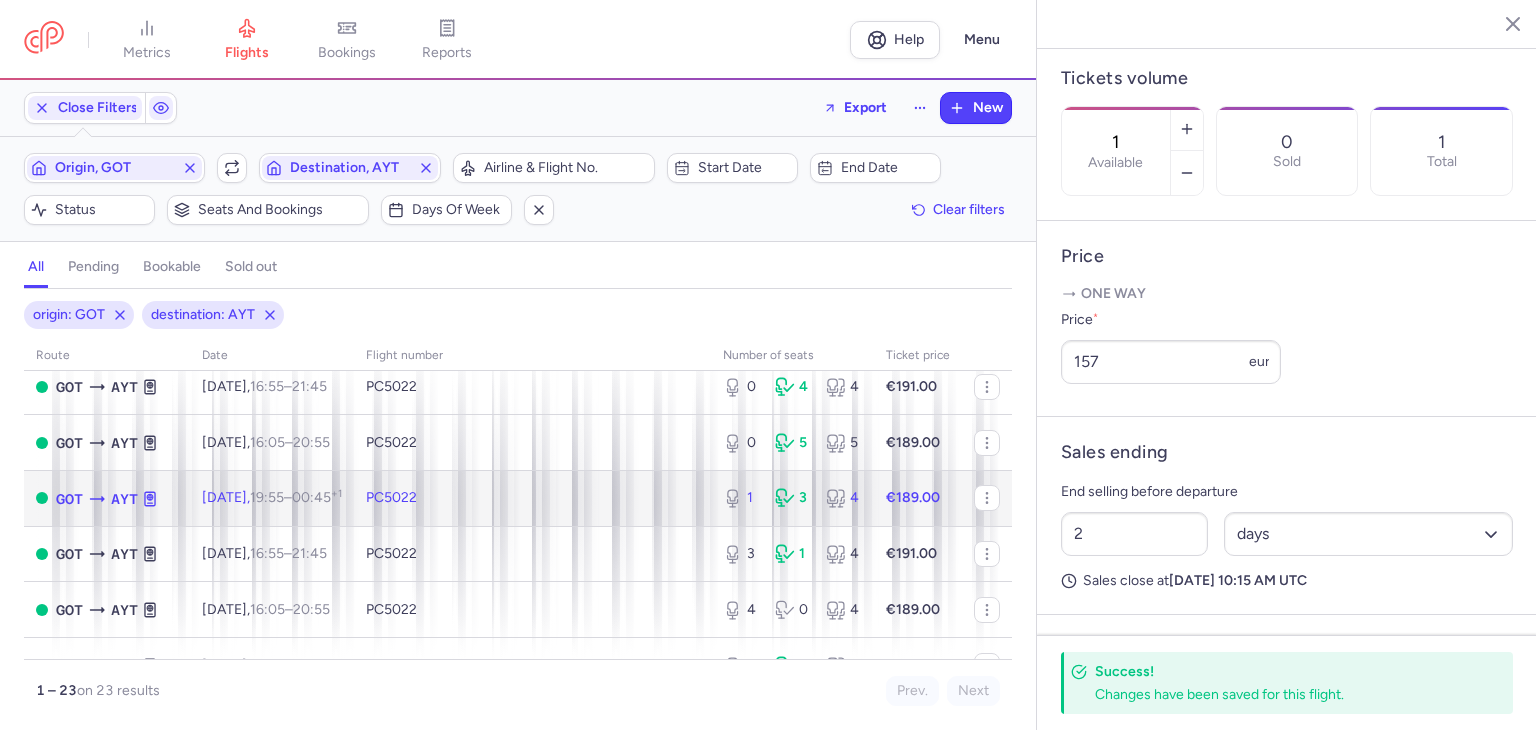click on "PC5022" 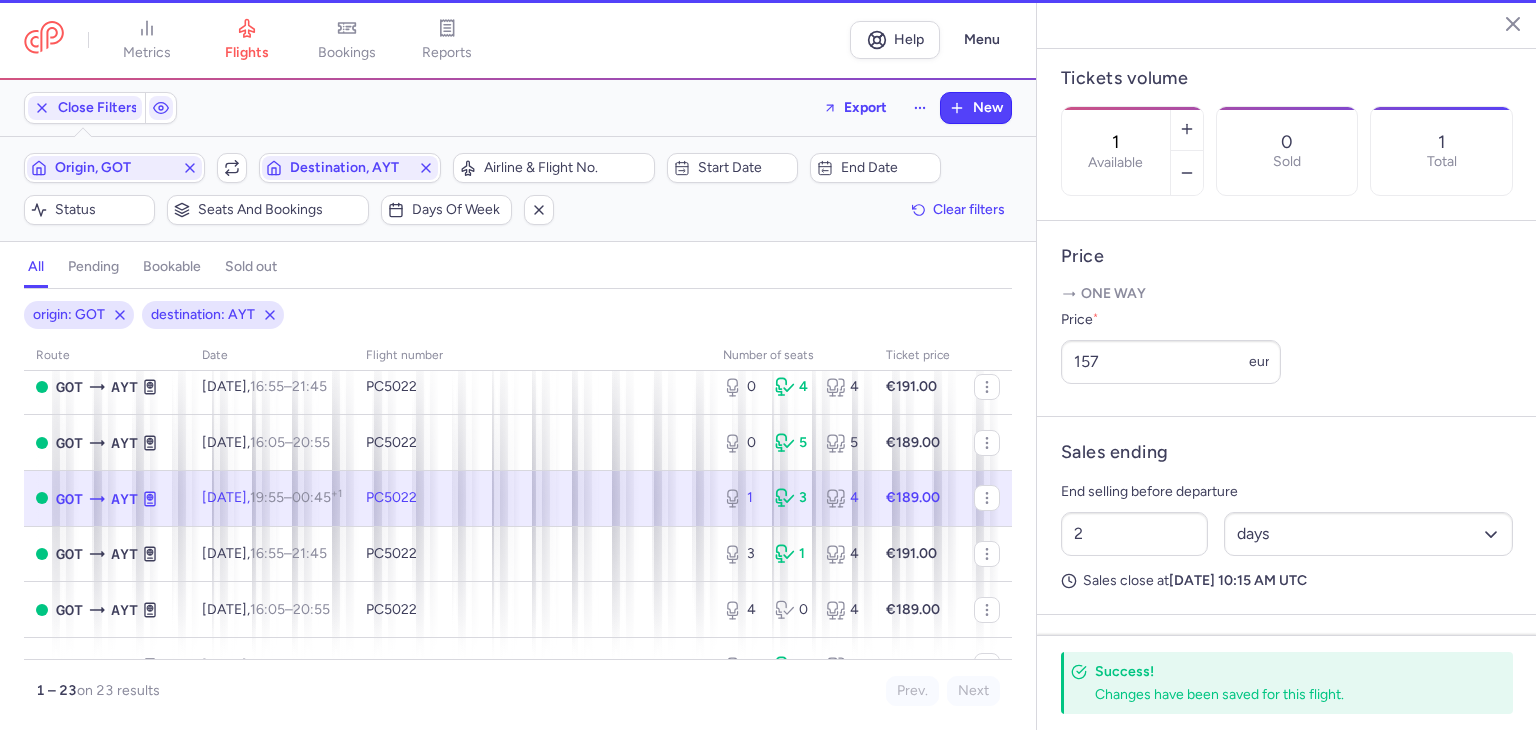 scroll, scrollTop: 616, scrollLeft: 0, axis: vertical 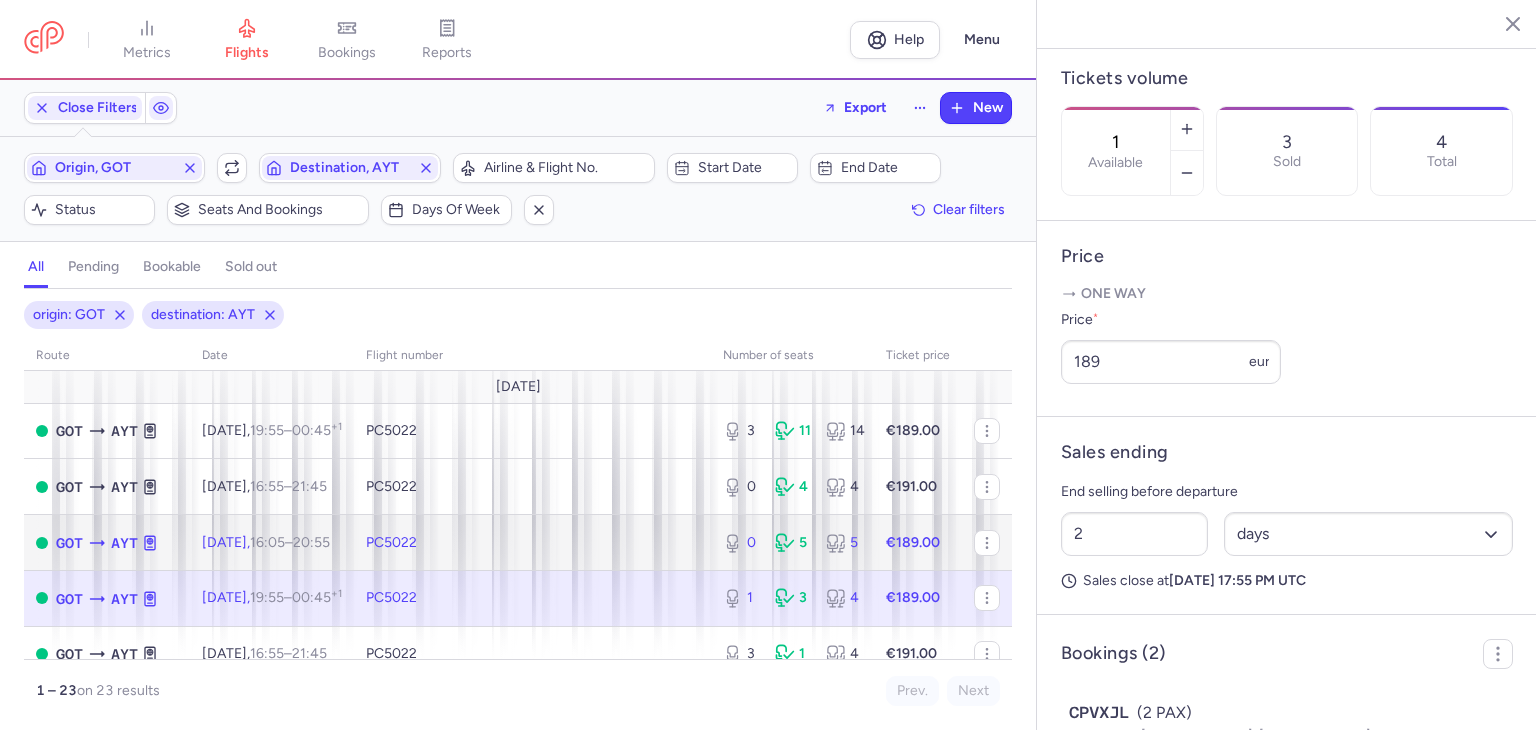 click on "0 5 5" 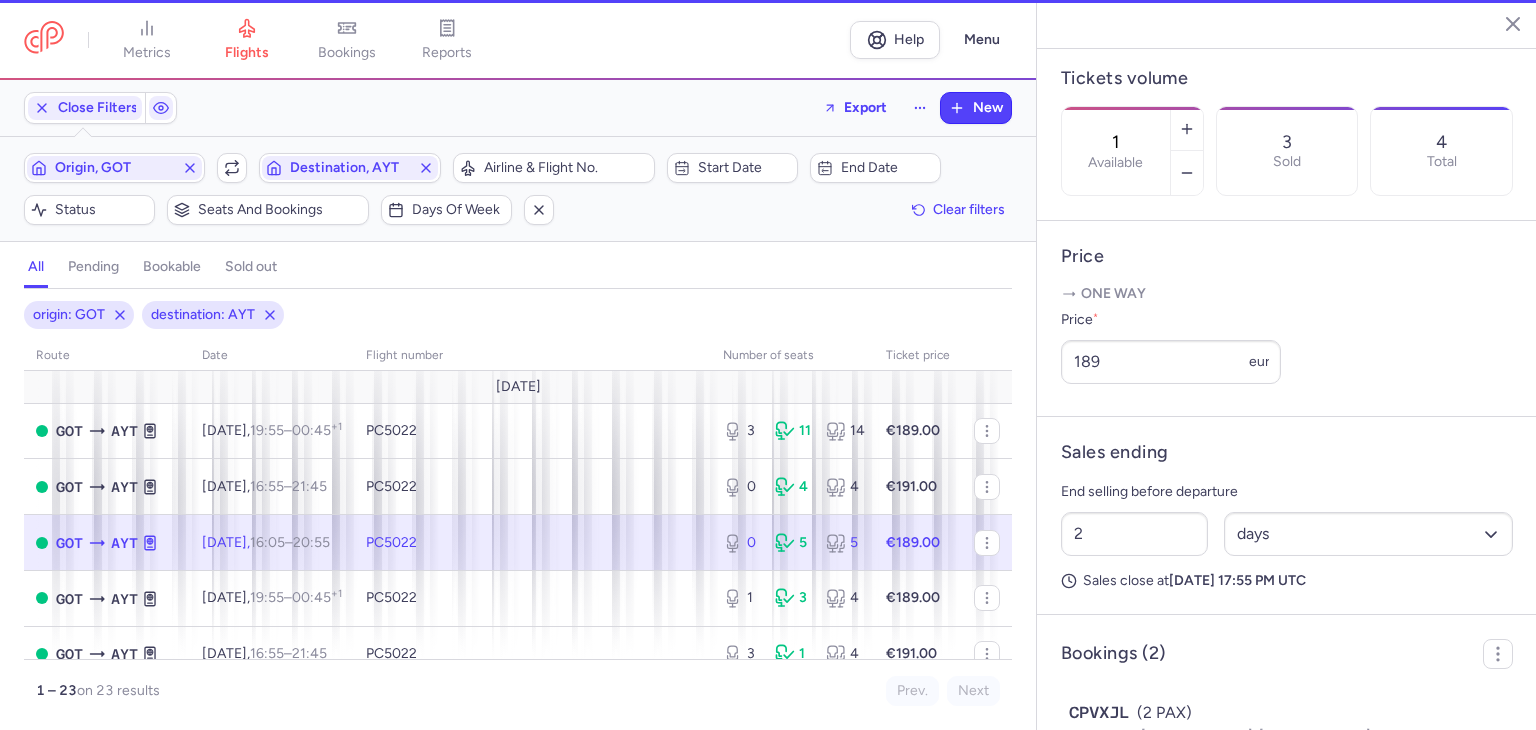 type on "0" 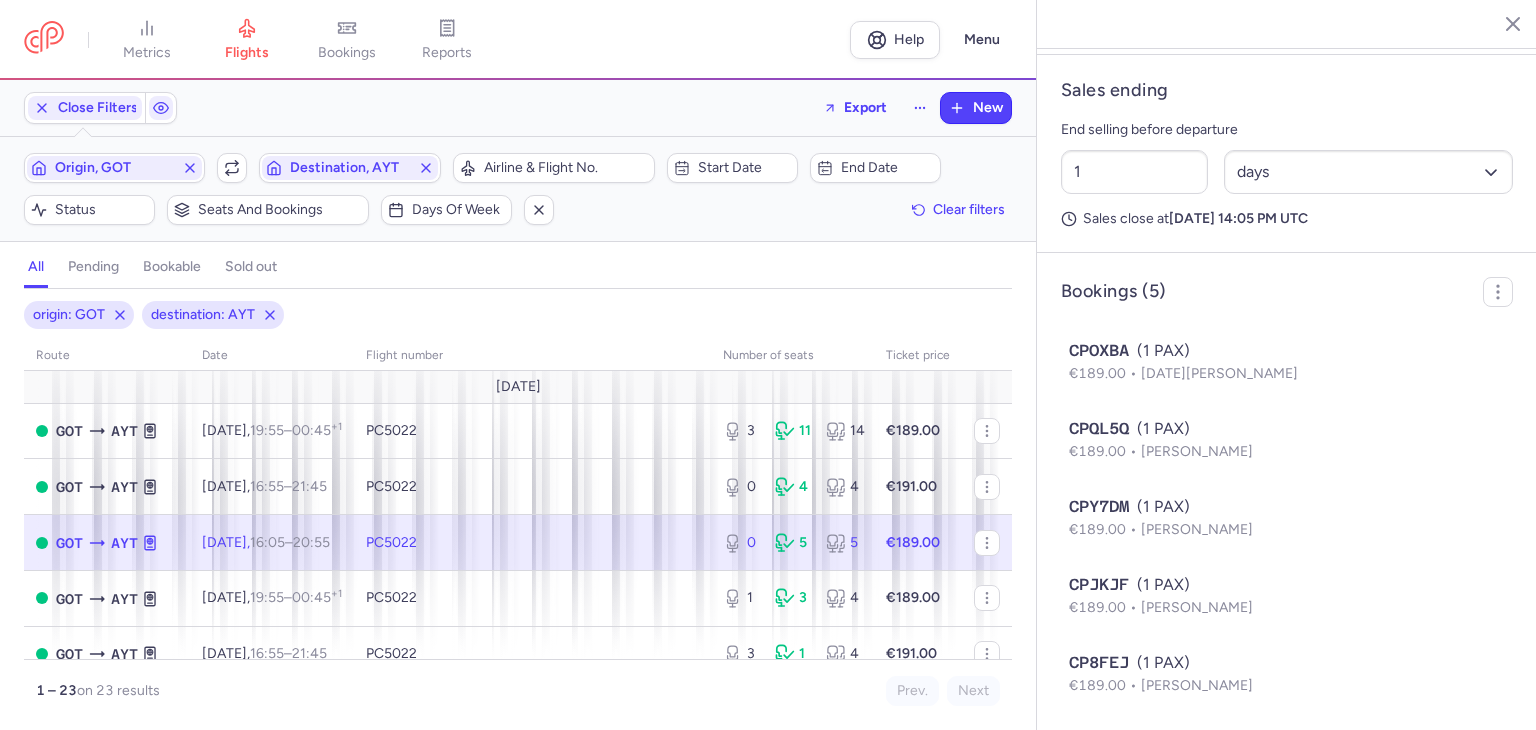 scroll, scrollTop: 1012, scrollLeft: 0, axis: vertical 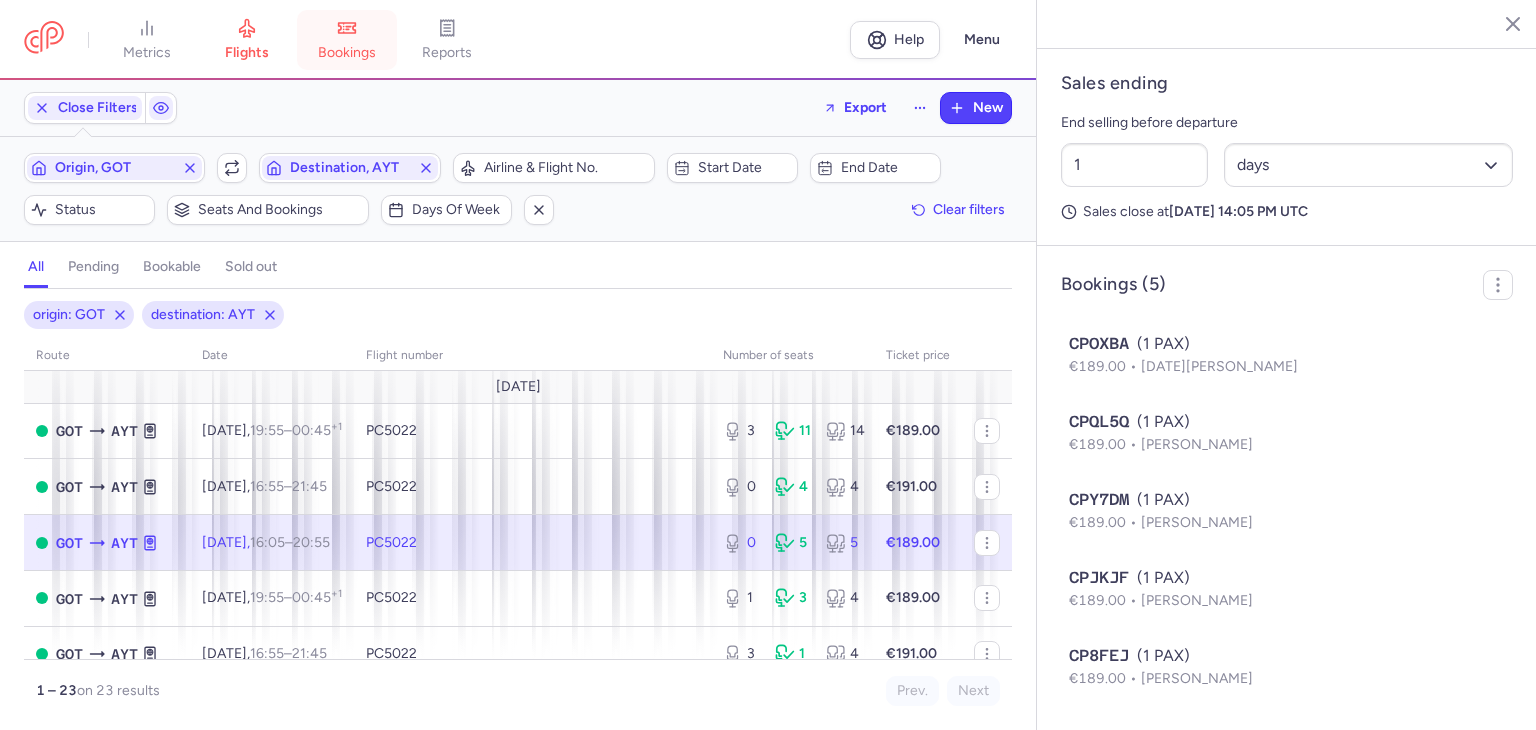 click on "bookings" at bounding box center (347, 40) 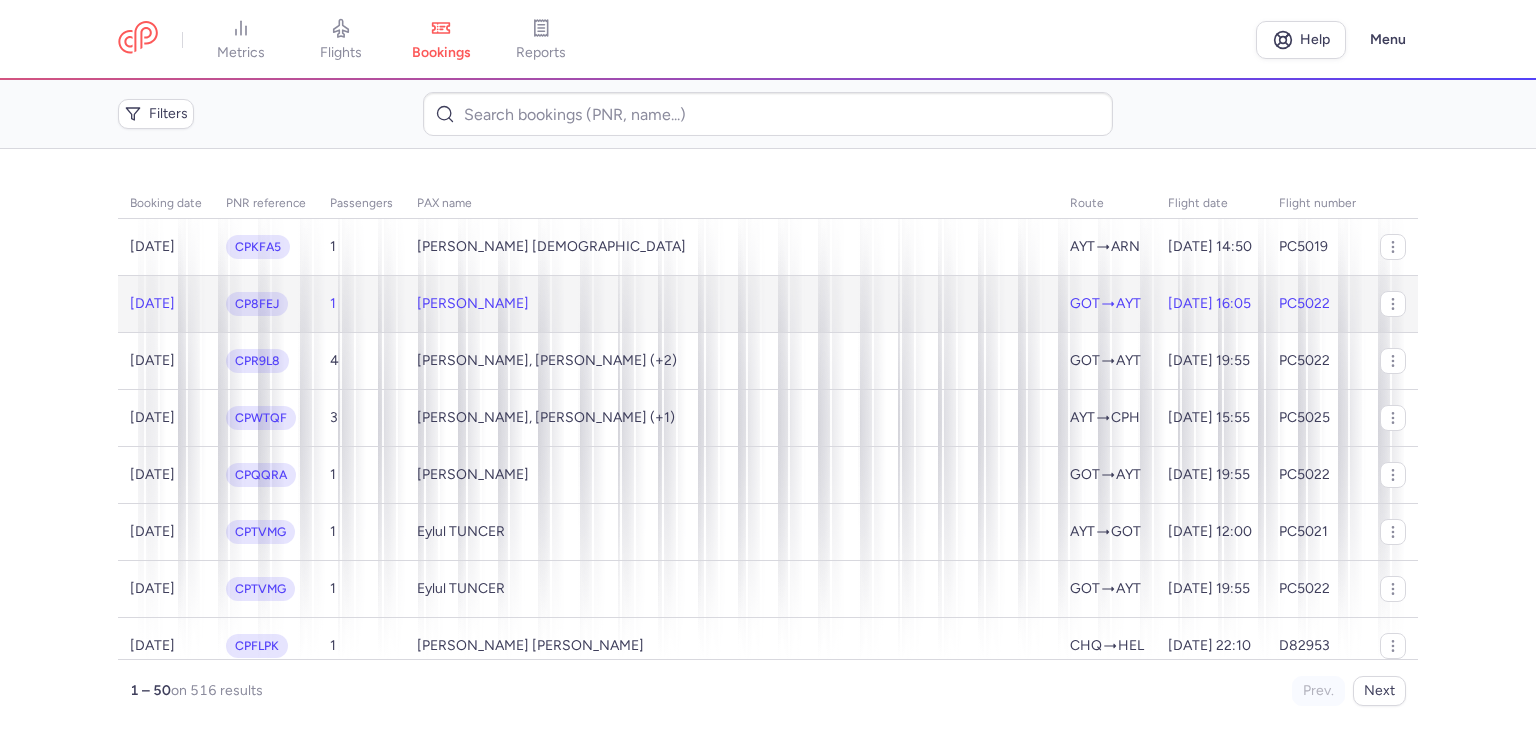 click on "[PERSON_NAME]" 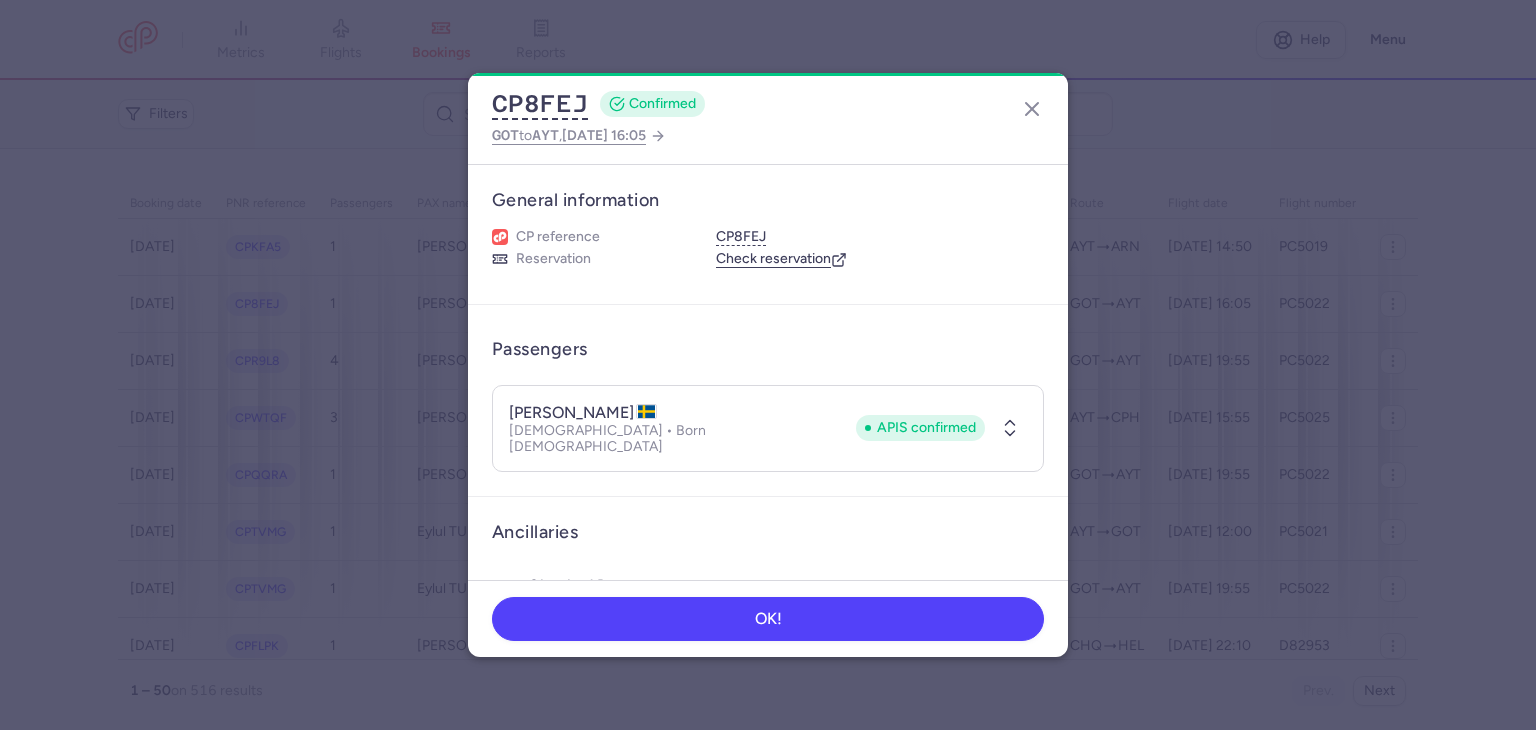click 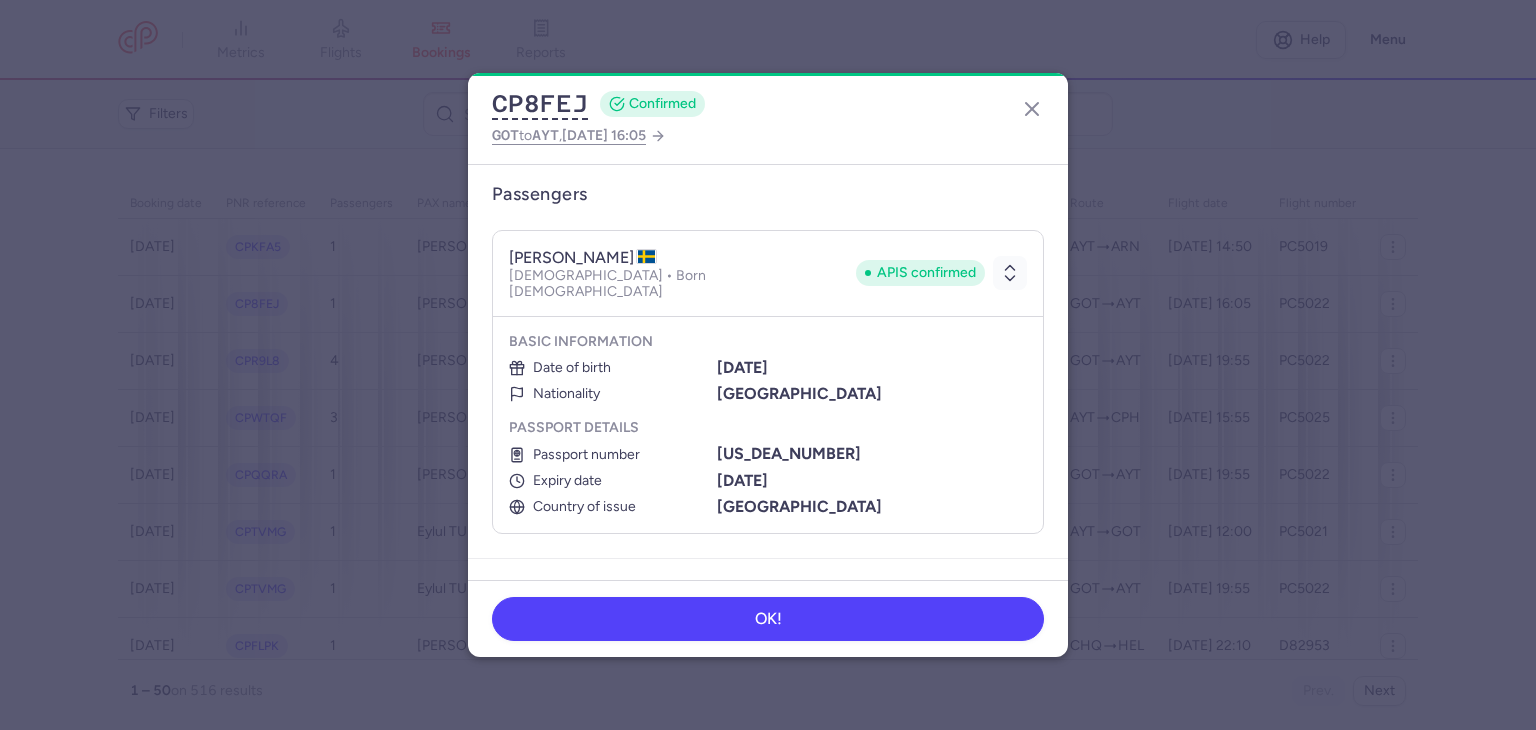 scroll, scrollTop: 200, scrollLeft: 0, axis: vertical 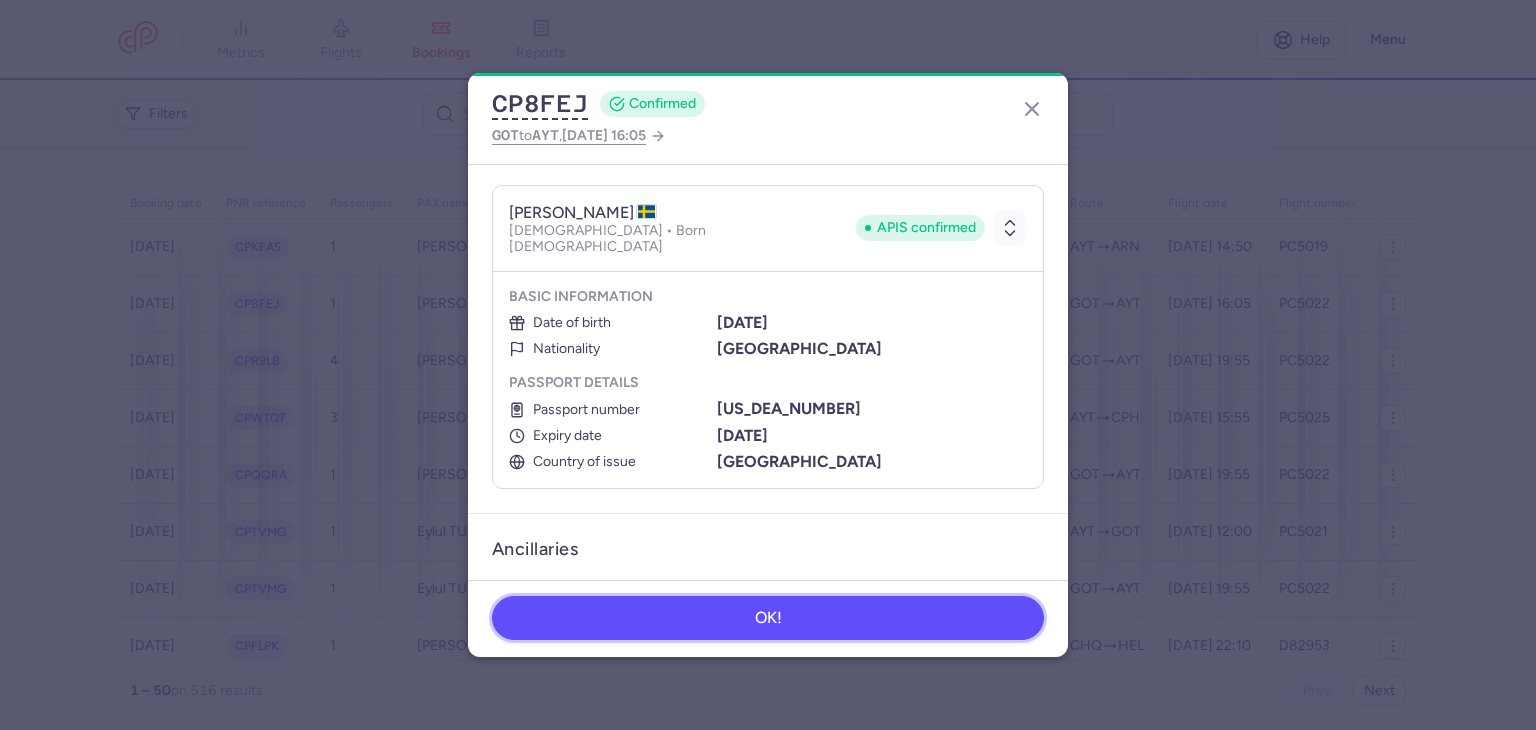click on "OK!" at bounding box center [768, 618] 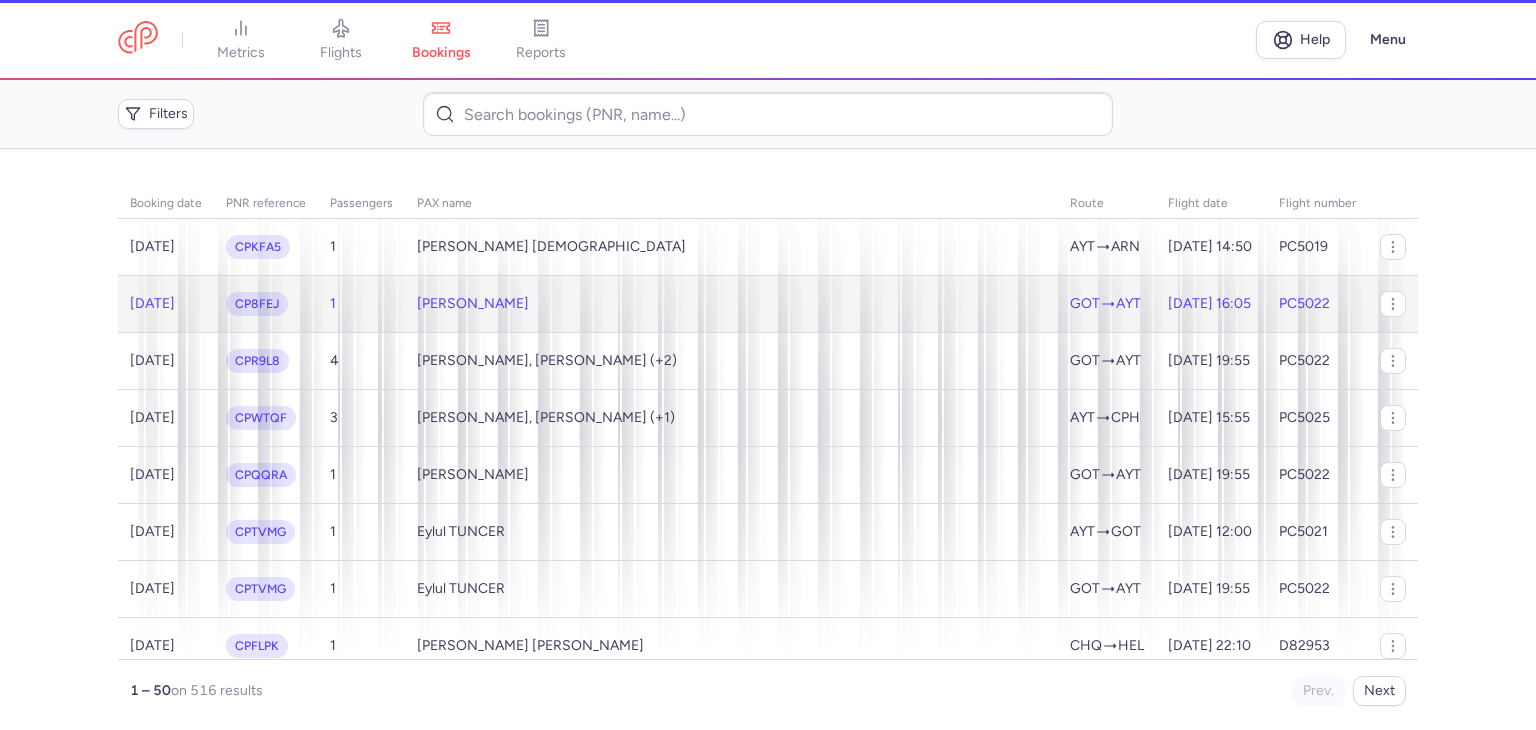 scroll, scrollTop: 0, scrollLeft: 0, axis: both 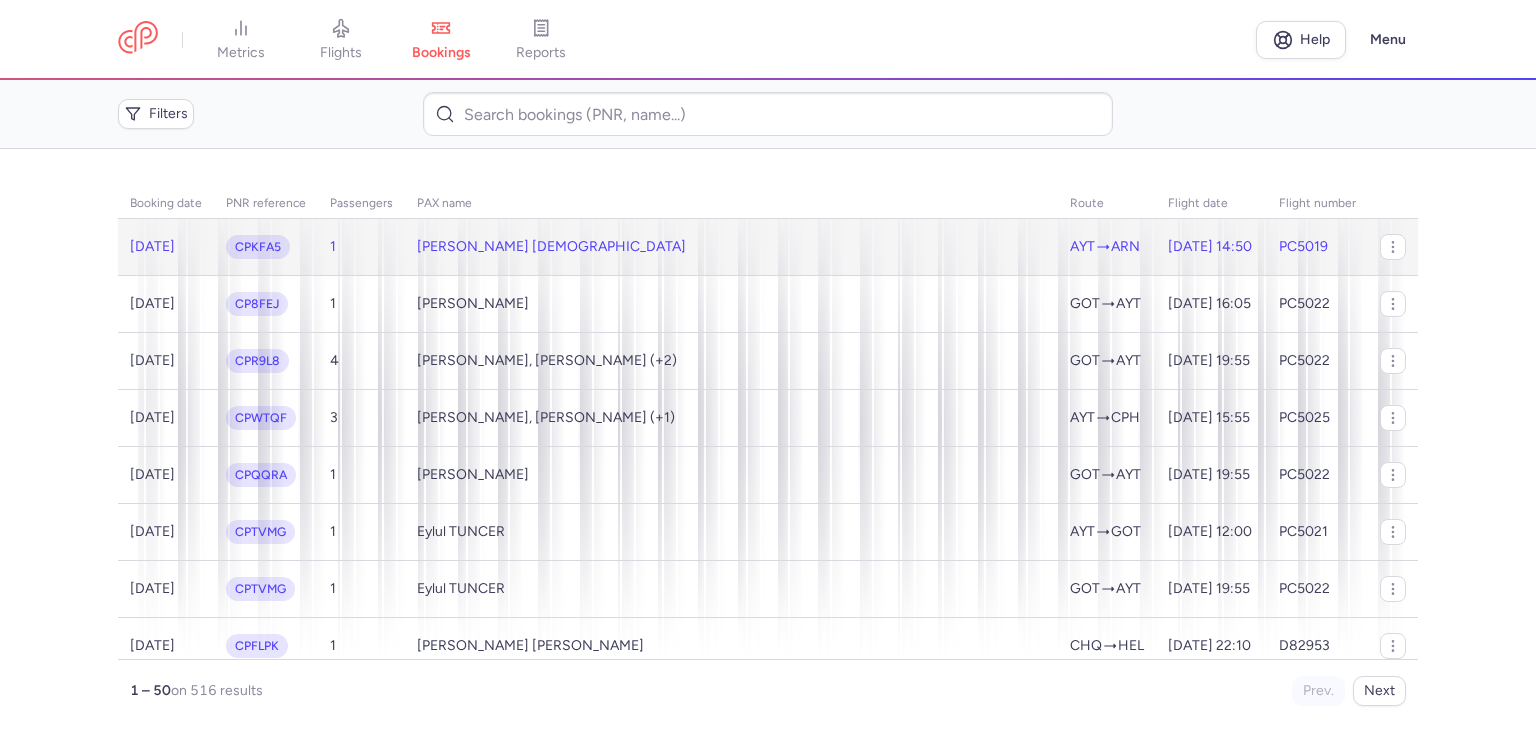 click on "[PERSON_NAME] [DEMOGRAPHIC_DATA]" 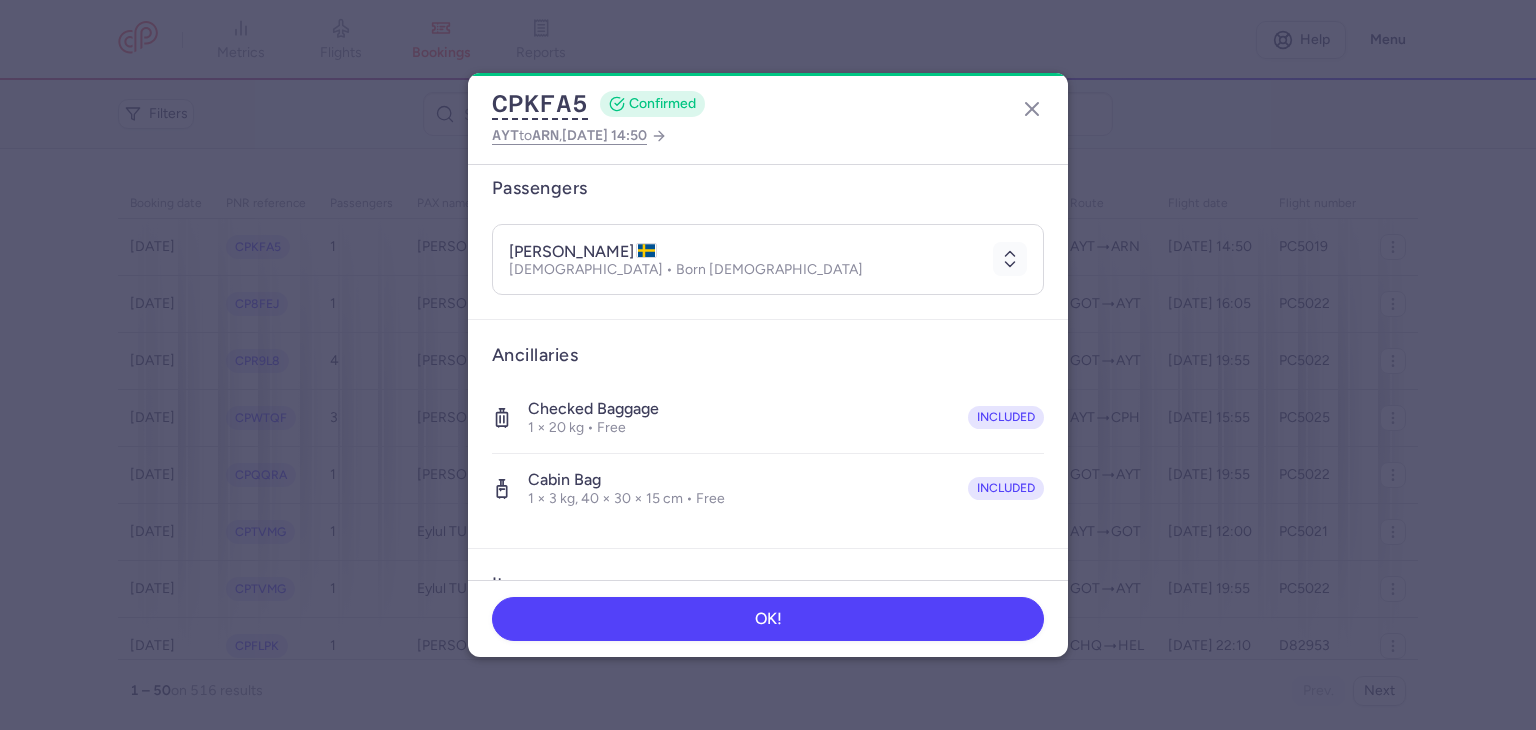 scroll, scrollTop: 0, scrollLeft: 0, axis: both 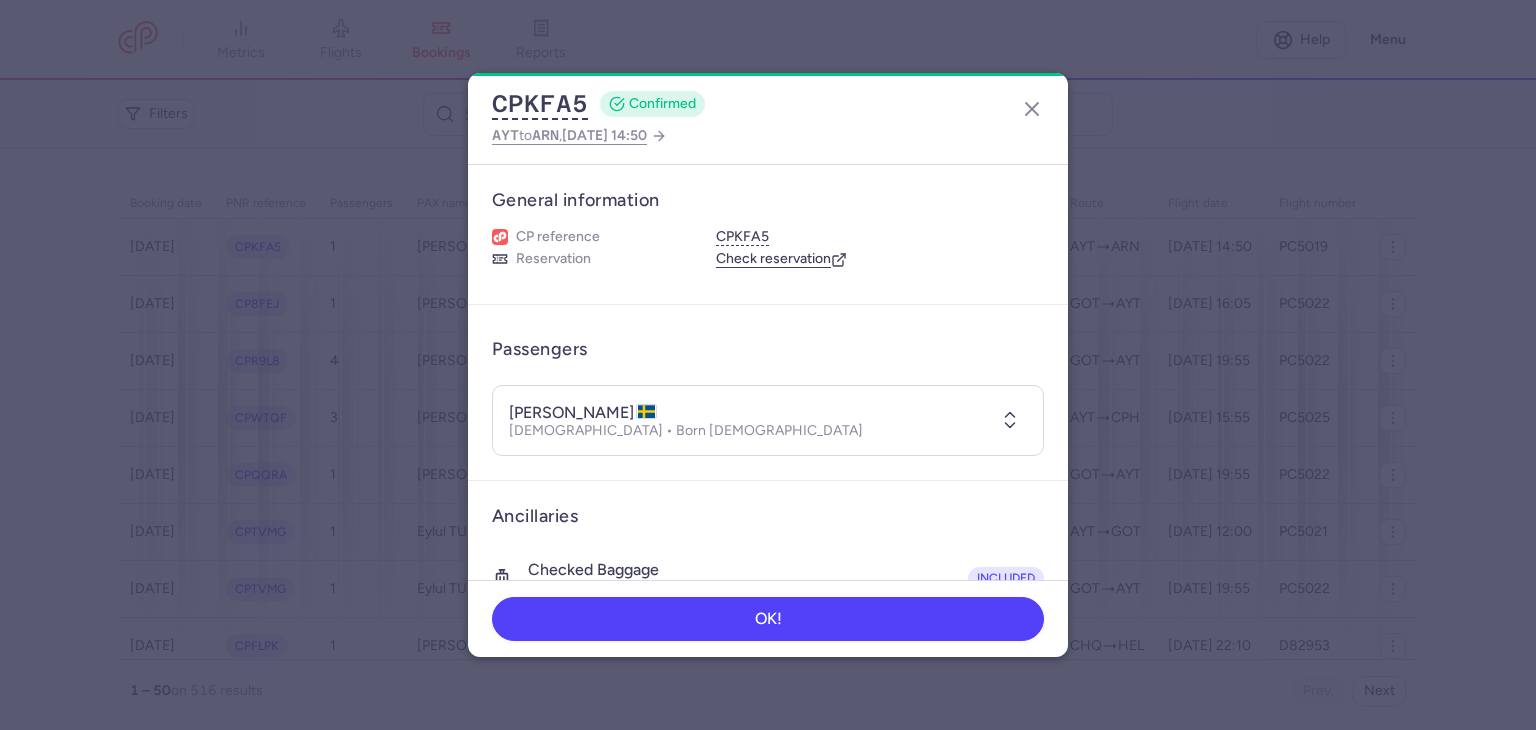 click 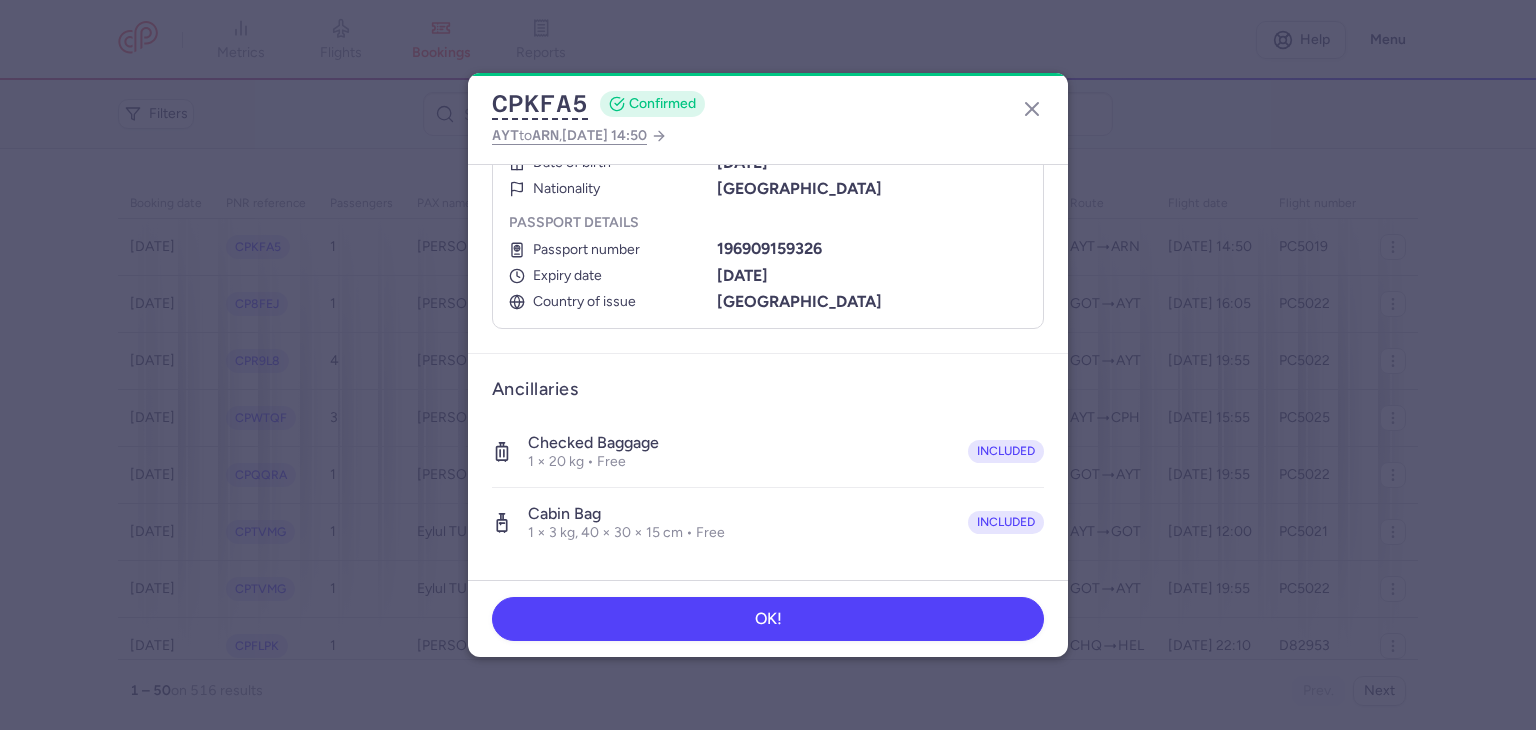 scroll, scrollTop: 300, scrollLeft: 0, axis: vertical 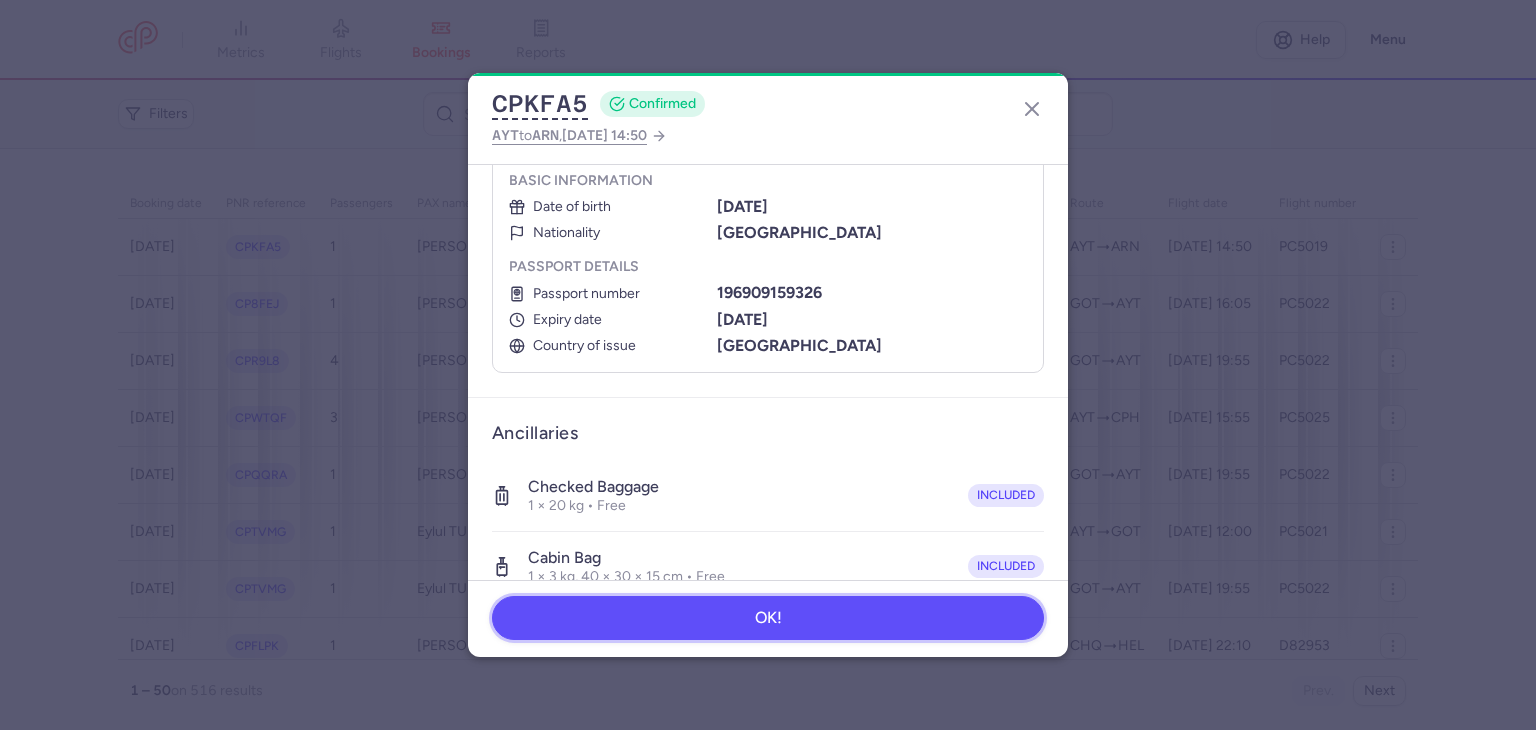 drag, startPoint x: 903, startPoint y: 606, endPoint x: 894, endPoint y: 599, distance: 11.401754 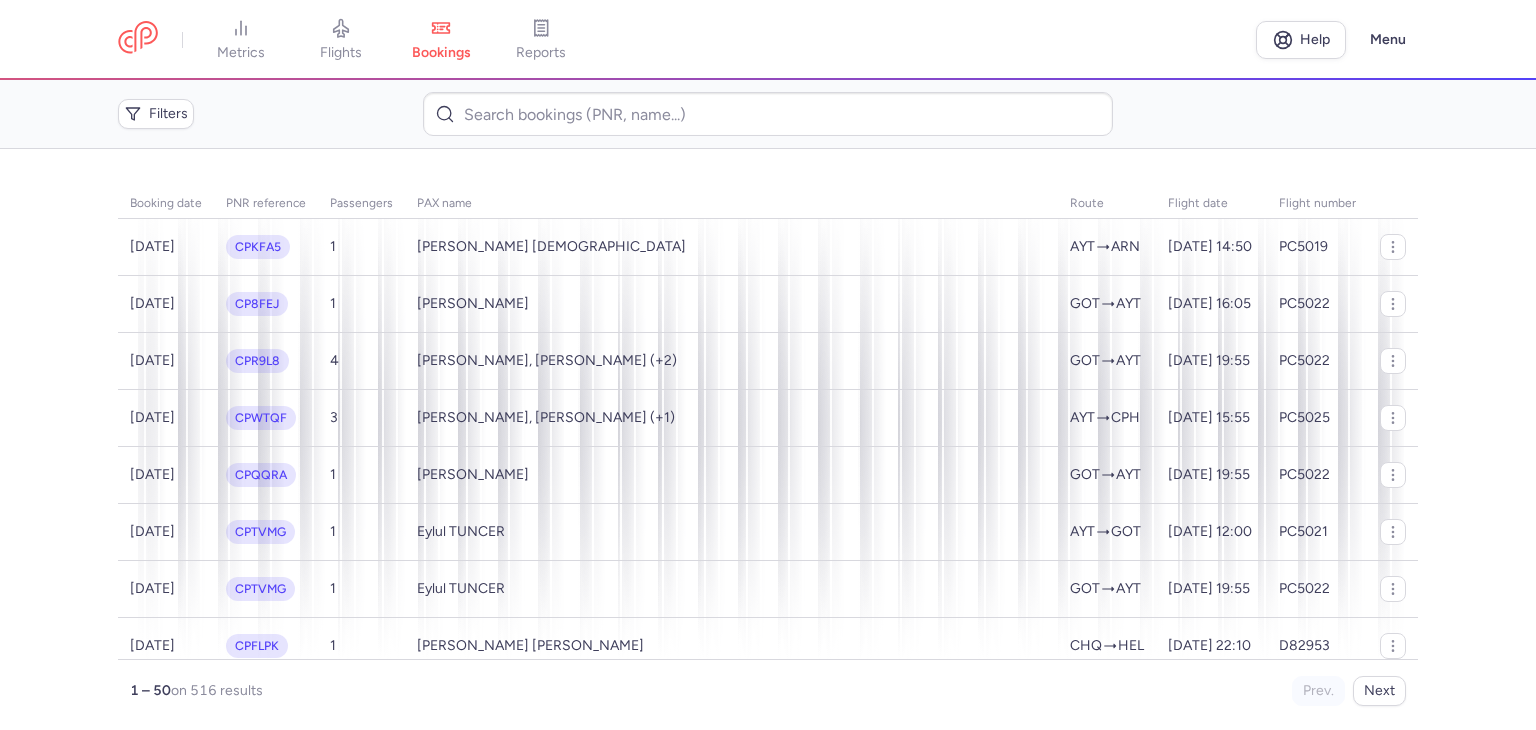 drag, startPoint x: 359, startPoint y: 53, endPoint x: 467, endPoint y: 5, distance: 118.186295 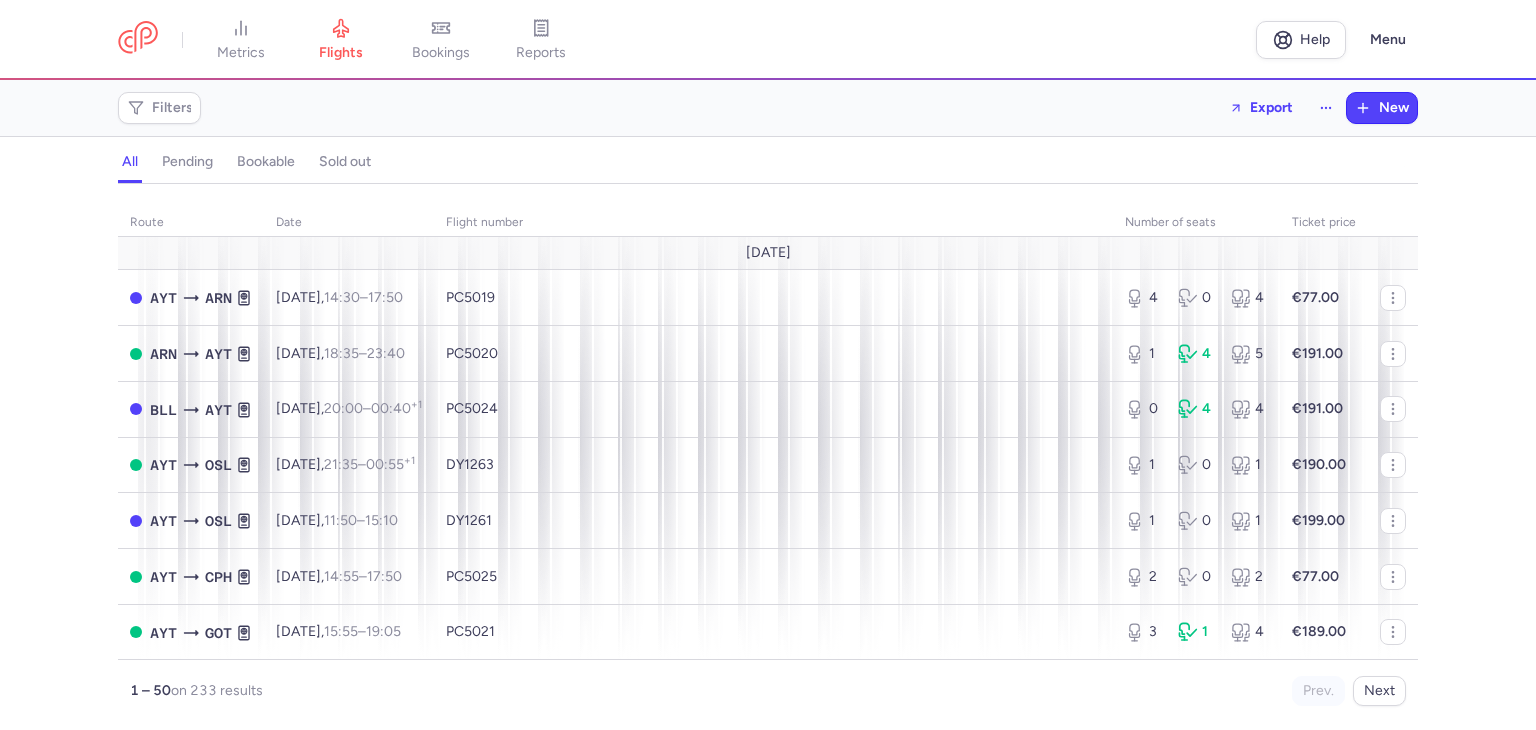 click on "Filters  Export  New" at bounding box center (768, 108) 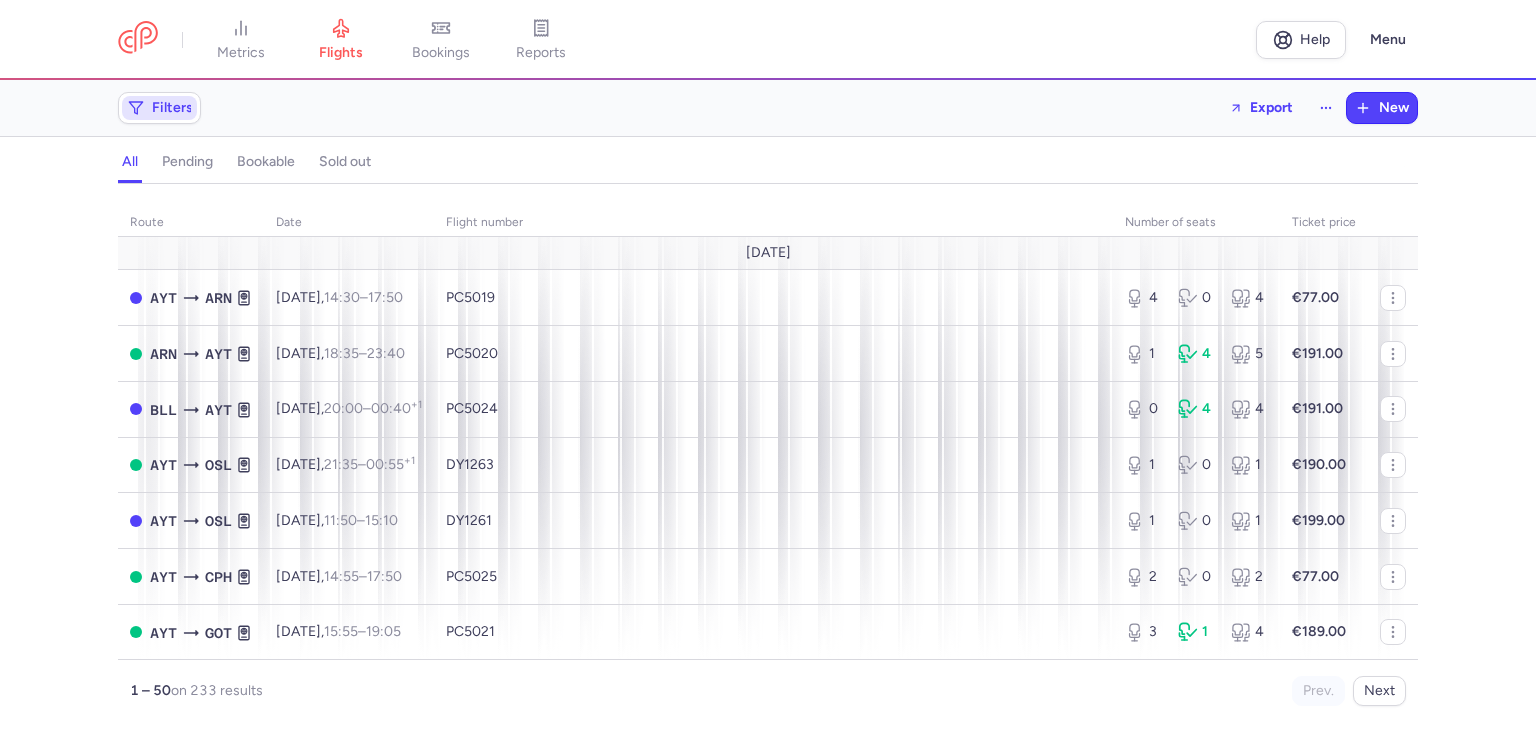 click on "Filters" 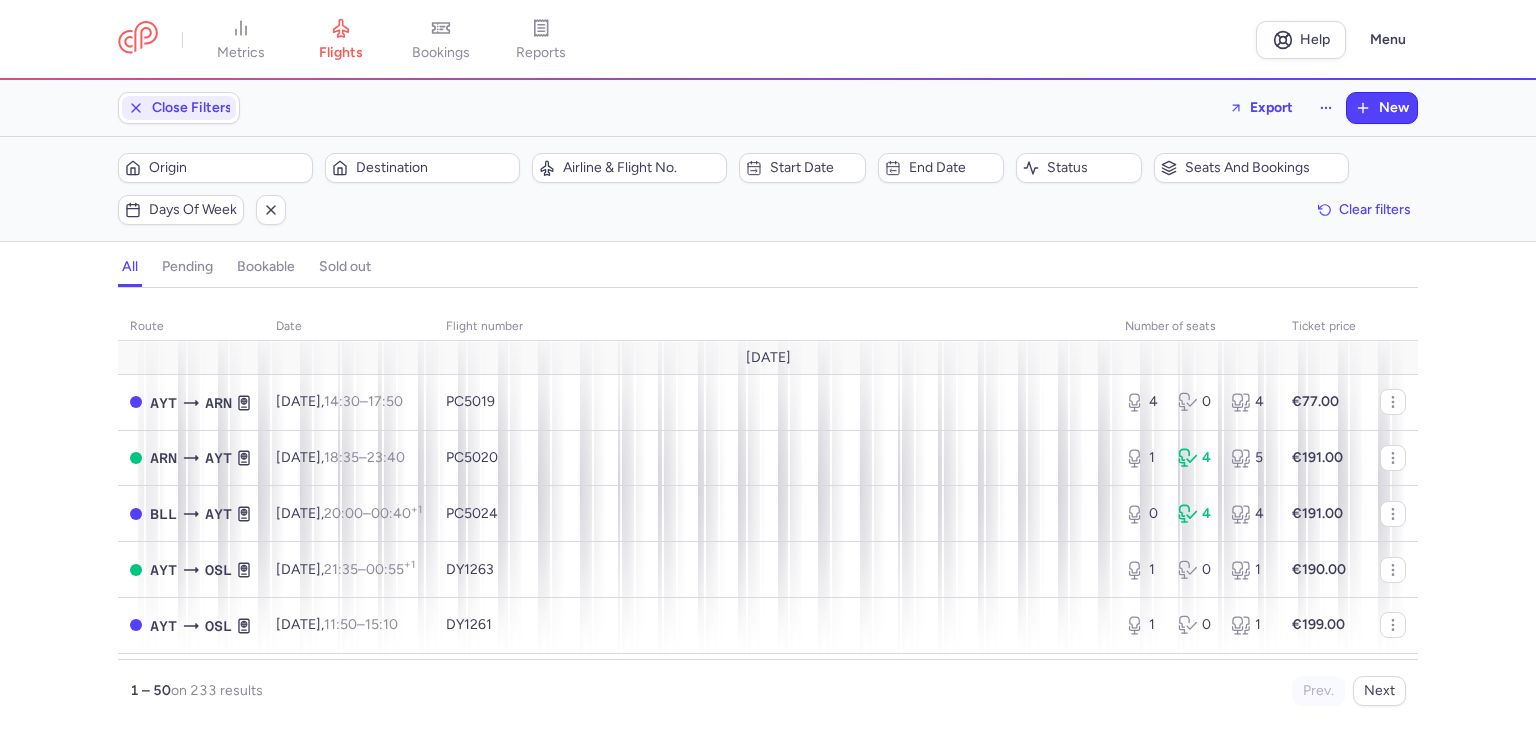 scroll, scrollTop: 0, scrollLeft: 0, axis: both 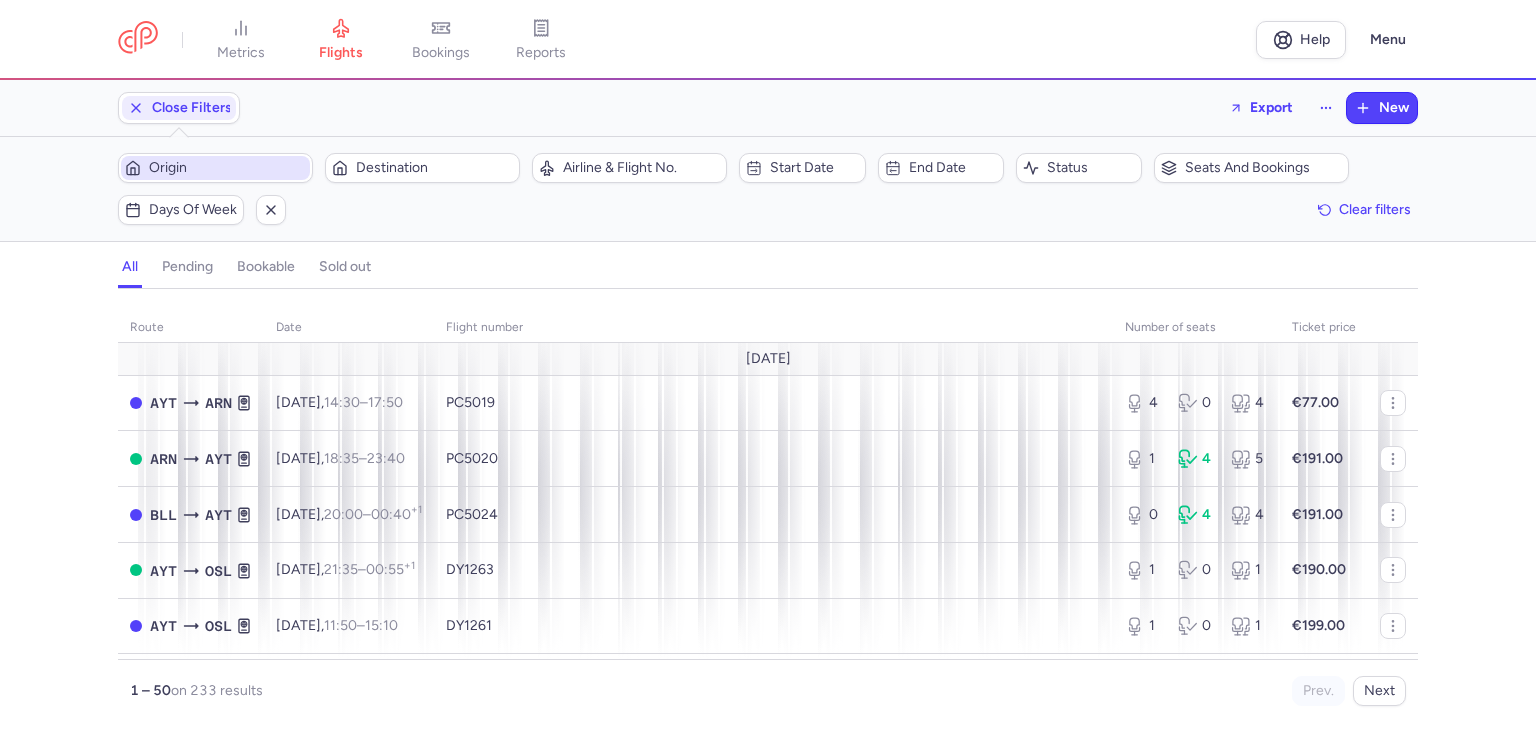 click on "Origin" at bounding box center (227, 168) 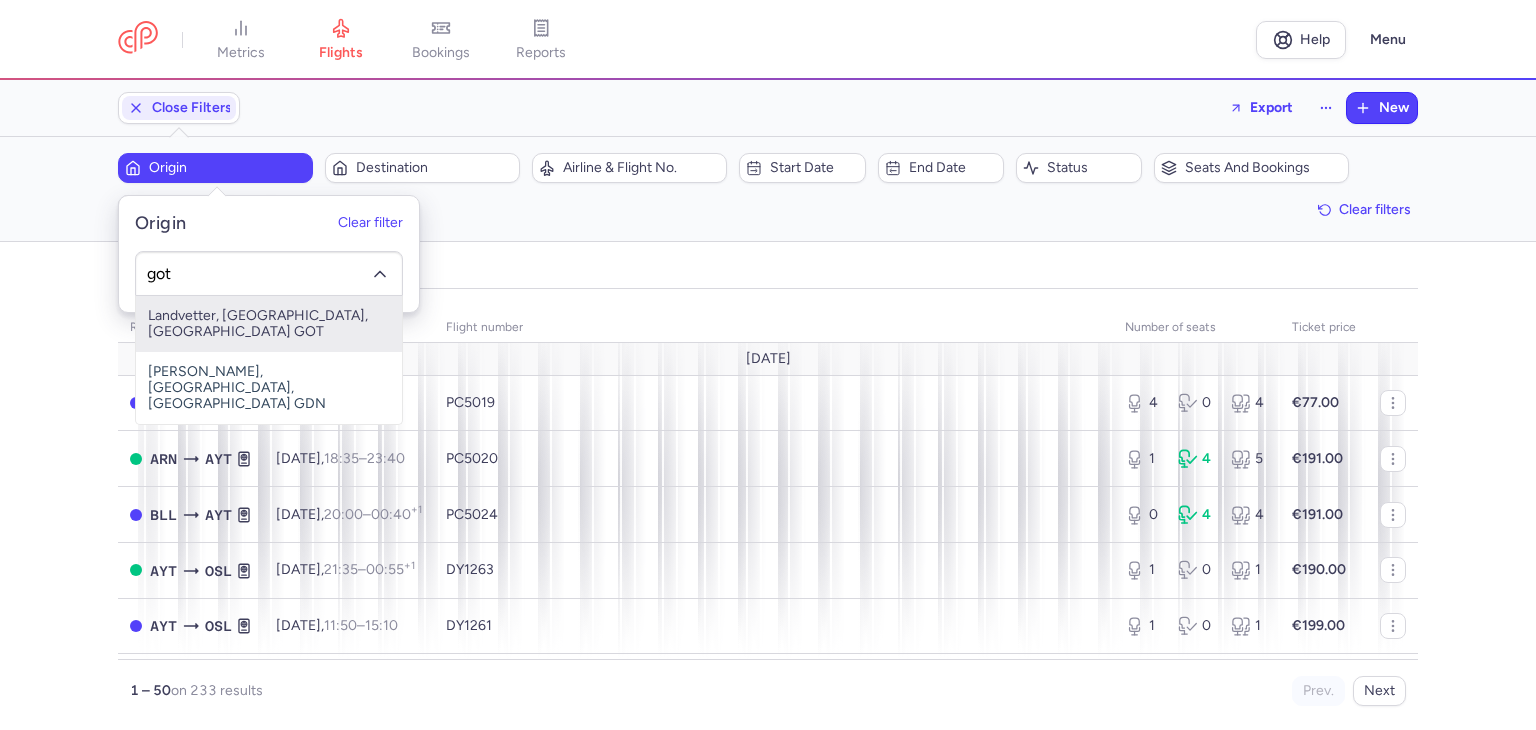 click on "Landvetter, [GEOGRAPHIC_DATA], [GEOGRAPHIC_DATA] GOT" at bounding box center [269, 324] 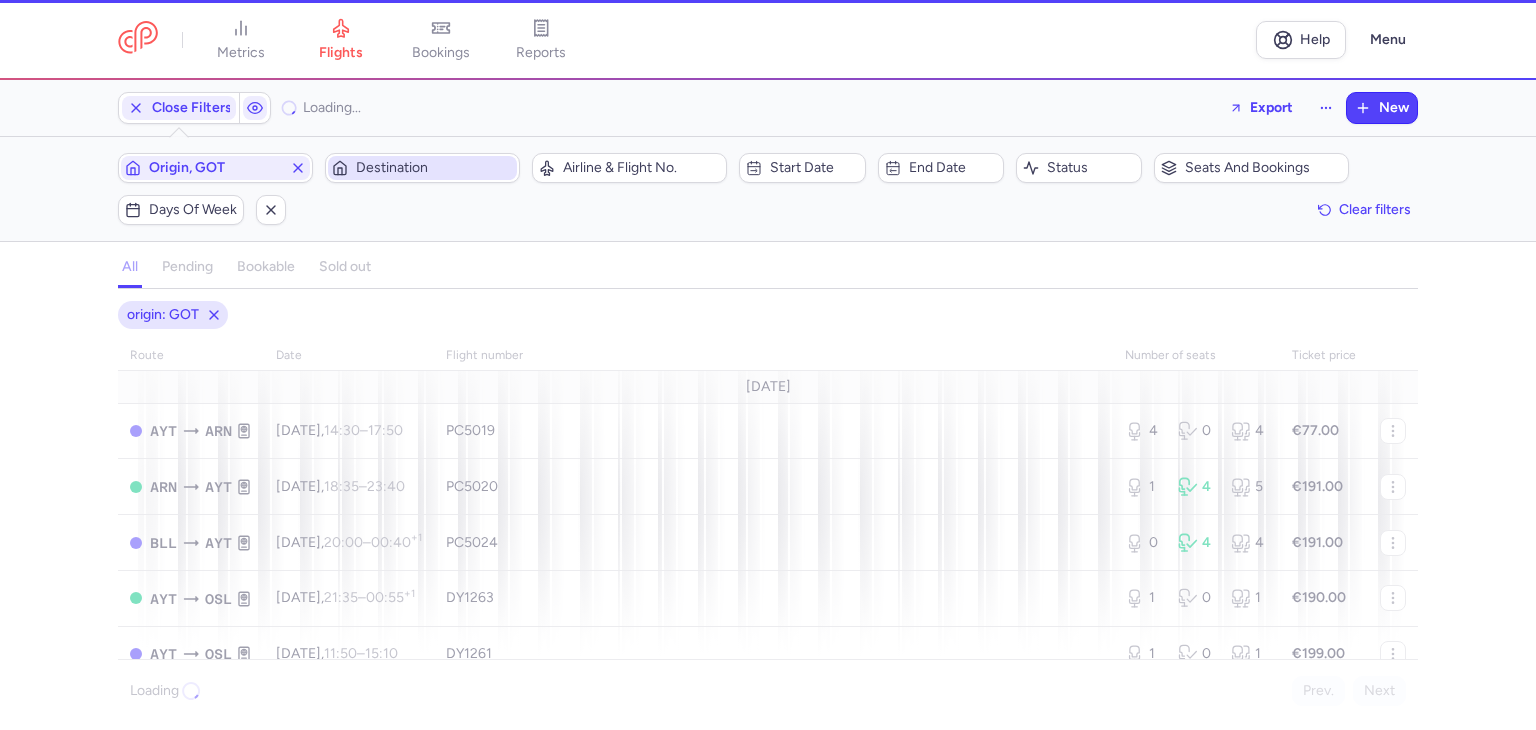 click on "Destination" at bounding box center (434, 168) 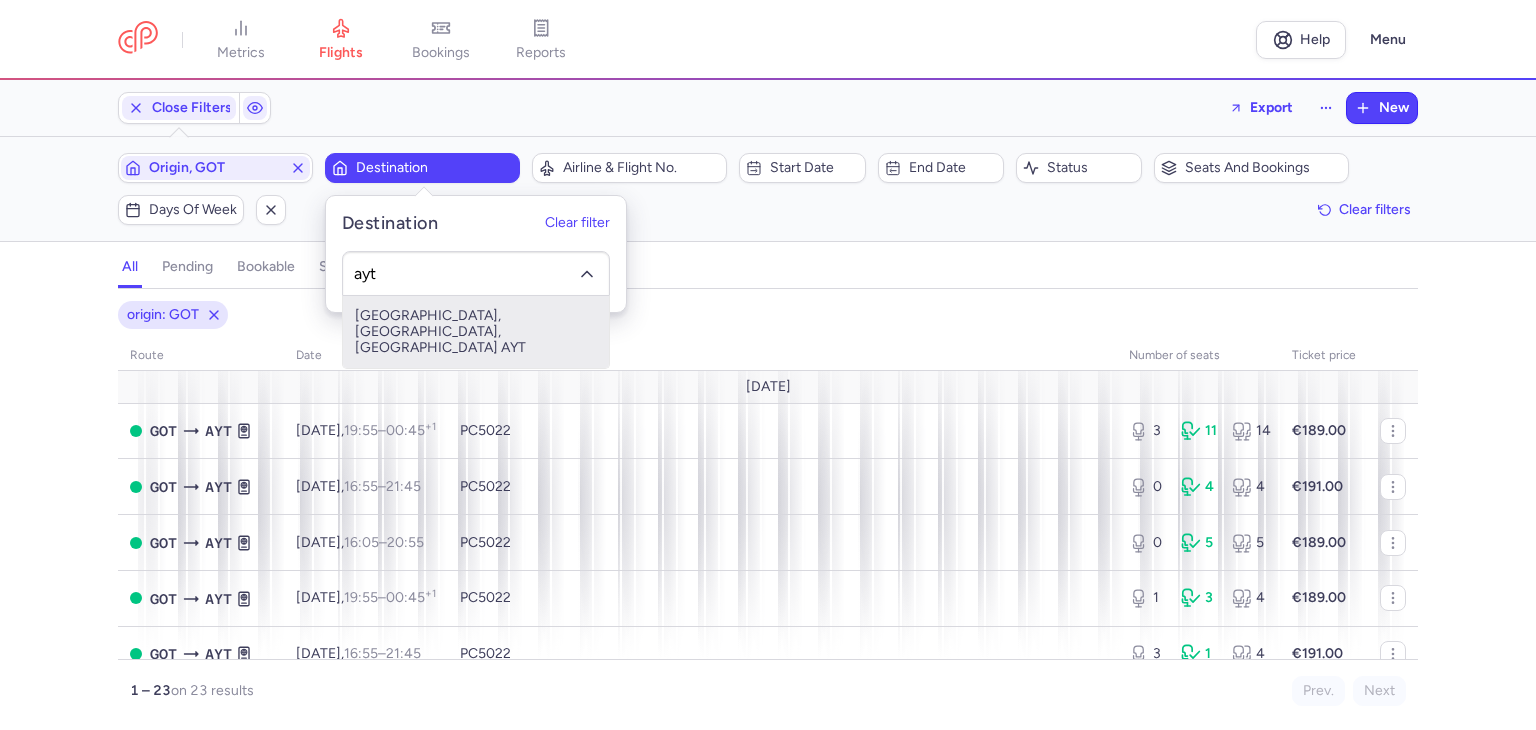 click on "[GEOGRAPHIC_DATA], [GEOGRAPHIC_DATA], [GEOGRAPHIC_DATA] AYT" at bounding box center (476, 332) 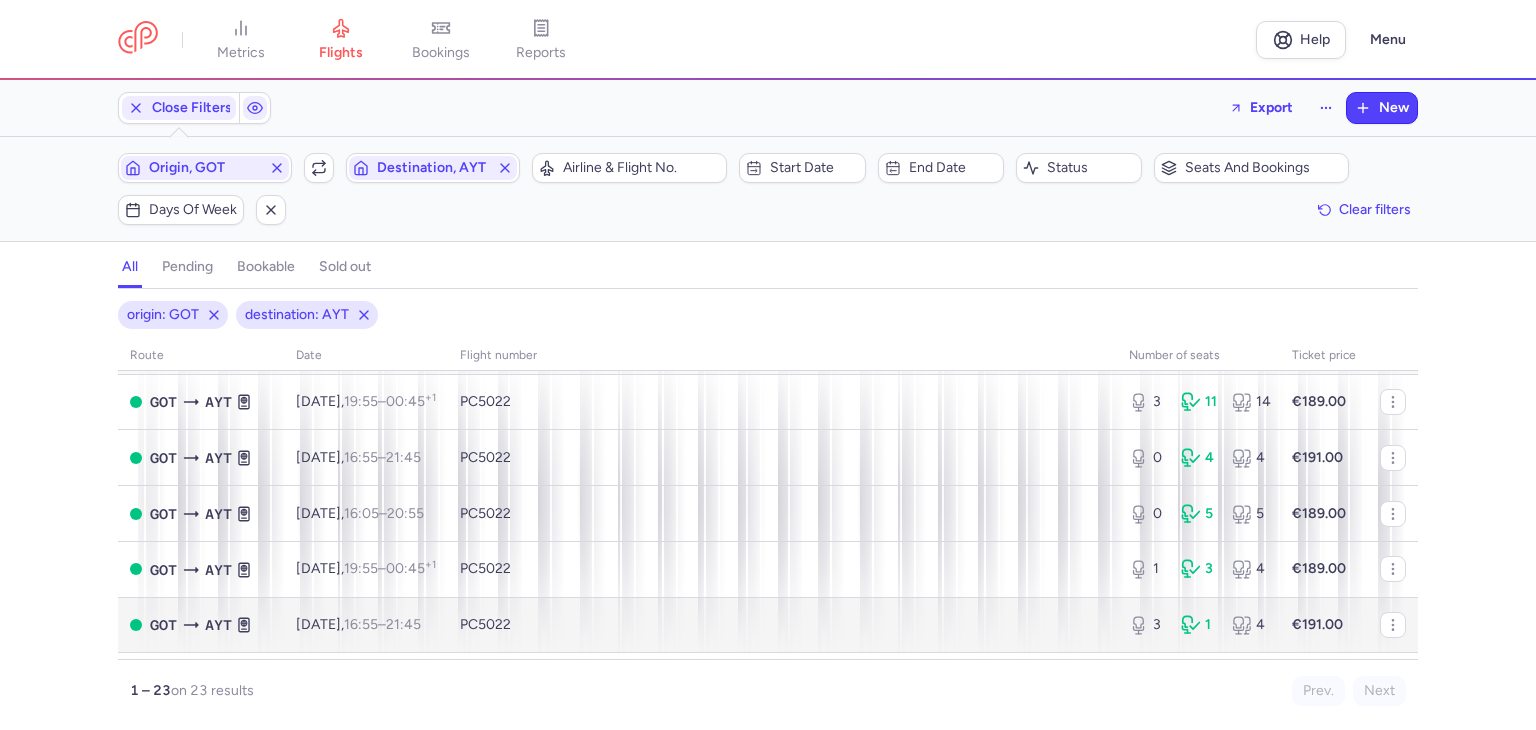 scroll, scrollTop: 0, scrollLeft: 0, axis: both 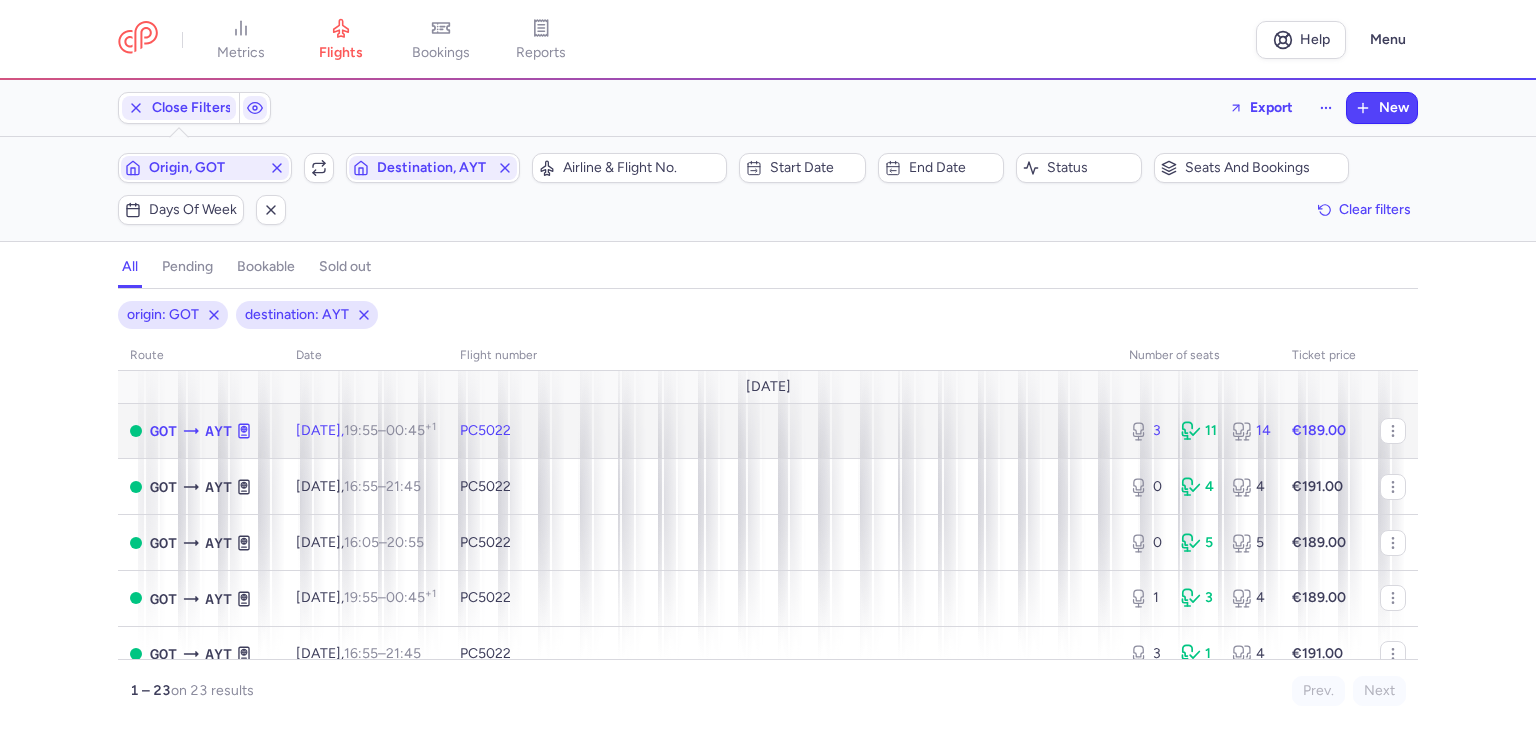 click on "PC5022" 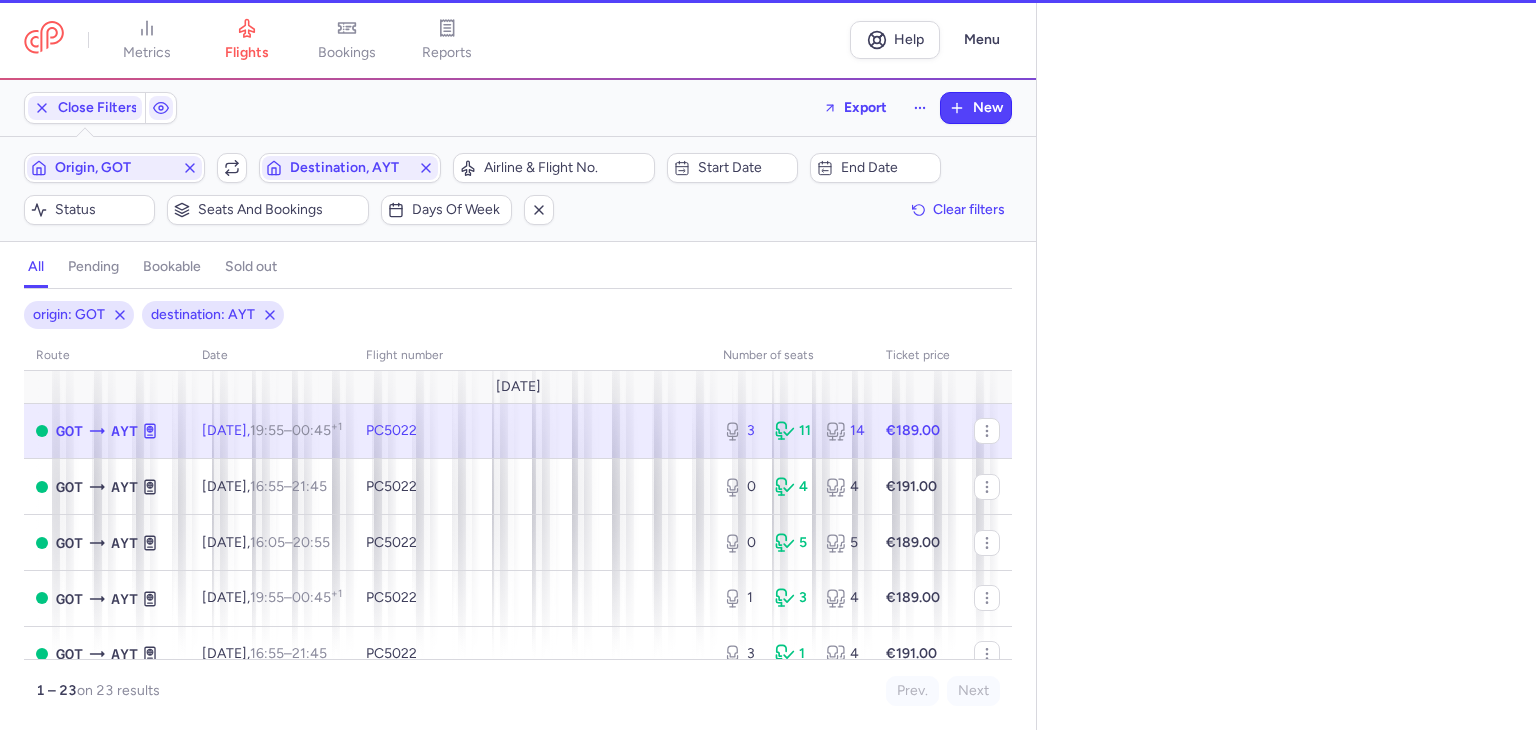 select on "days" 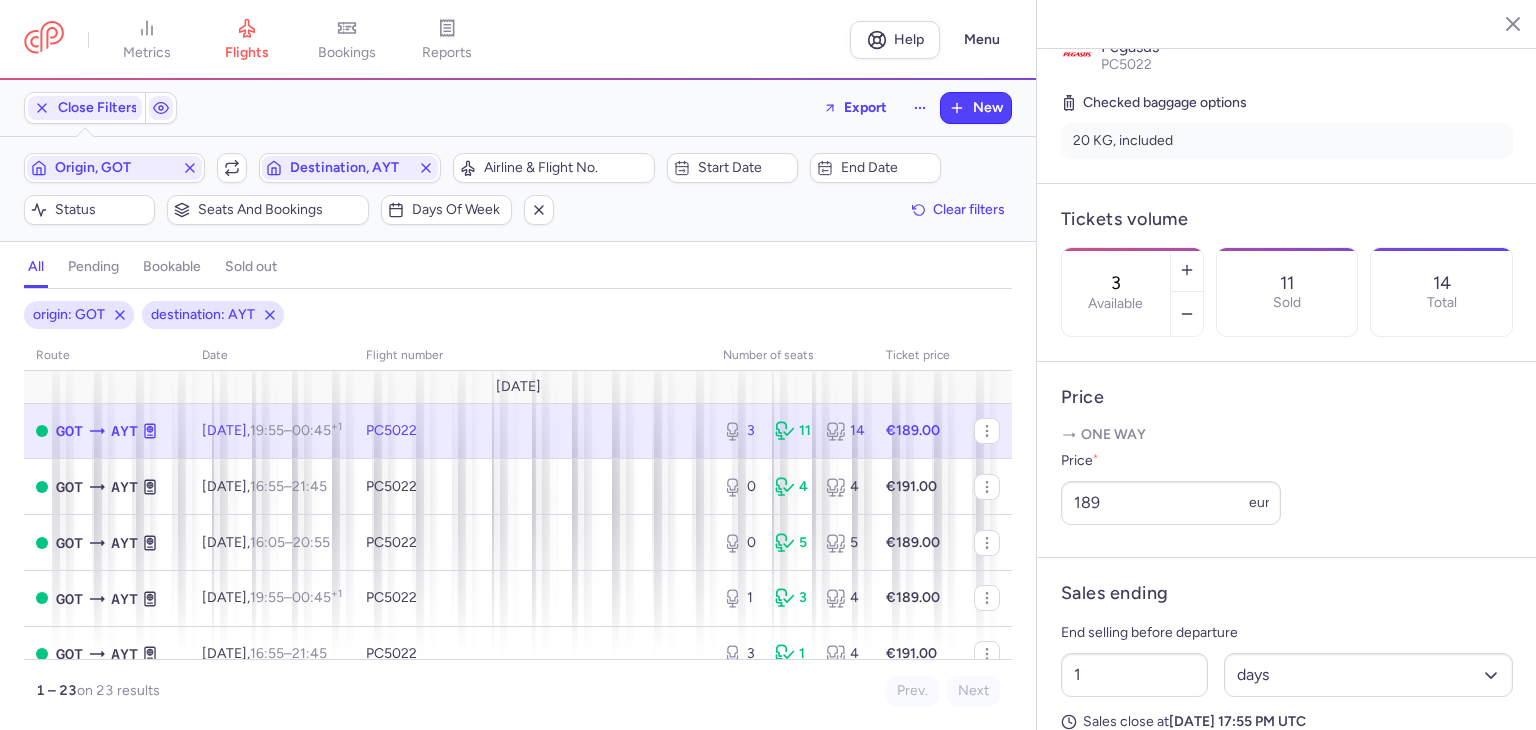scroll, scrollTop: 500, scrollLeft: 0, axis: vertical 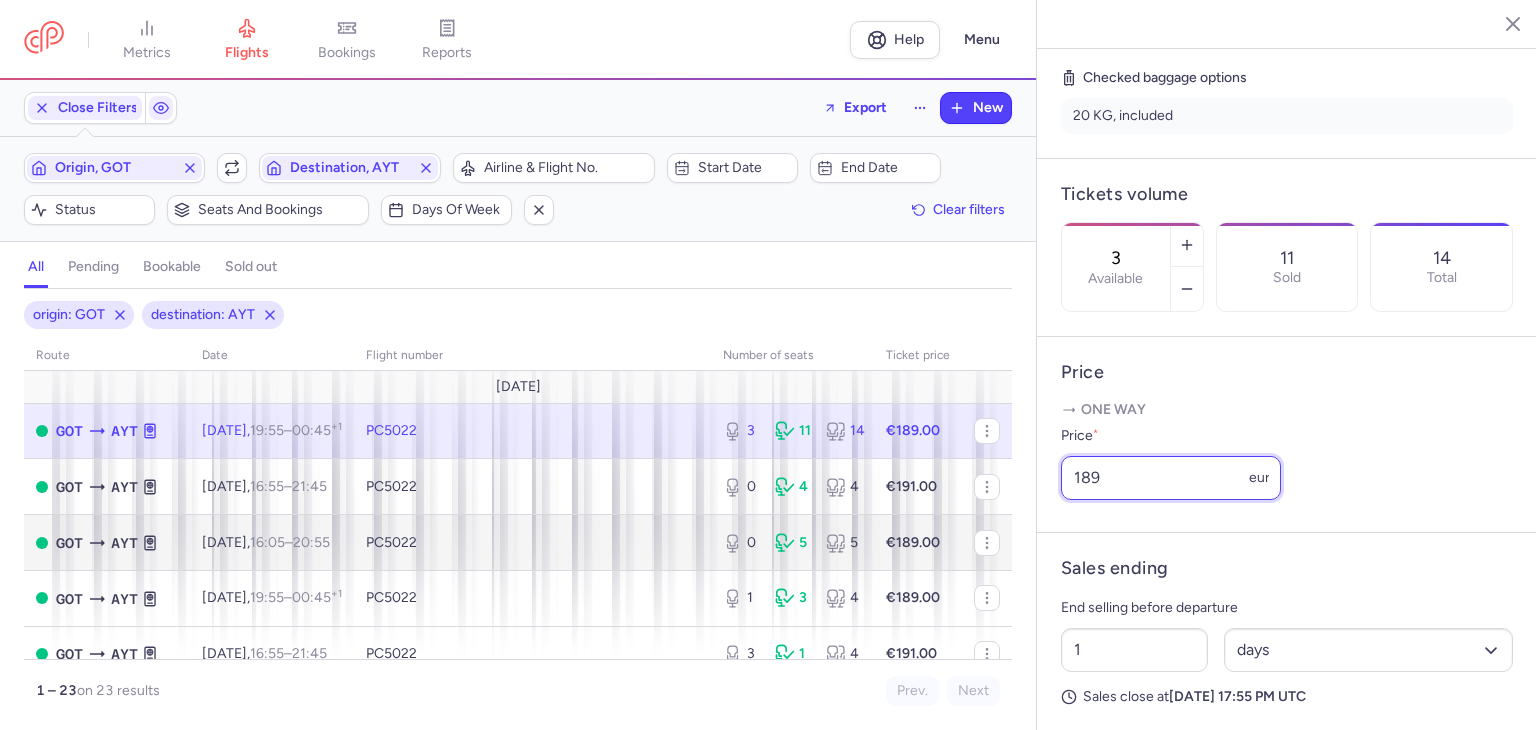 click on "metrics flights bookings reports  Help  Menu Close Filters  Export  New Filters (2) – 23 results  Origin, GOT  Include return  Destination, AYT  Airline & Flight No.  Start date  End date  Status  Seats and bookings  Days of week  Clear filters  all pending bookable sold out 2 origin: GOT destination: AYT route date Flight number number of seats Ticket price [DATE]  GOT  AYT [DATE]  19:55  –  00:45  +1  PC5022  3 11 14 €189.00  GOT  AYT [DATE]  16:55  –  21:45  +0  PC5022  0 4 4 €191.00  GOT  AYT [DATE]  16:05  –  20:55  +0  PC5022  0 5 5 €189.00  GOT  AYT [DATE]  19:55  –  00:45  +1  PC5022  1 3 4 €189.00  GOT  AYT [DATE]  16:55  –  21:45  +0  PC5022  3 1 4 €191.00  GOT  AYT [DATE]  16:05  –  20:55  +0  PC5022  4 0 4 €189.00  GOT  AYT [DATE]  19:00  –  23:50  +0  PC5022  3 1 4 €189.00  GOT  AYT [DATE]  16:45  –  21:35  +0  PC5022  3 1 4 €191.00  GOT  AYT [DATE]  16:05  –  20:55  +0  PC5022  4 0 4 €189.00 [DATE] +1" 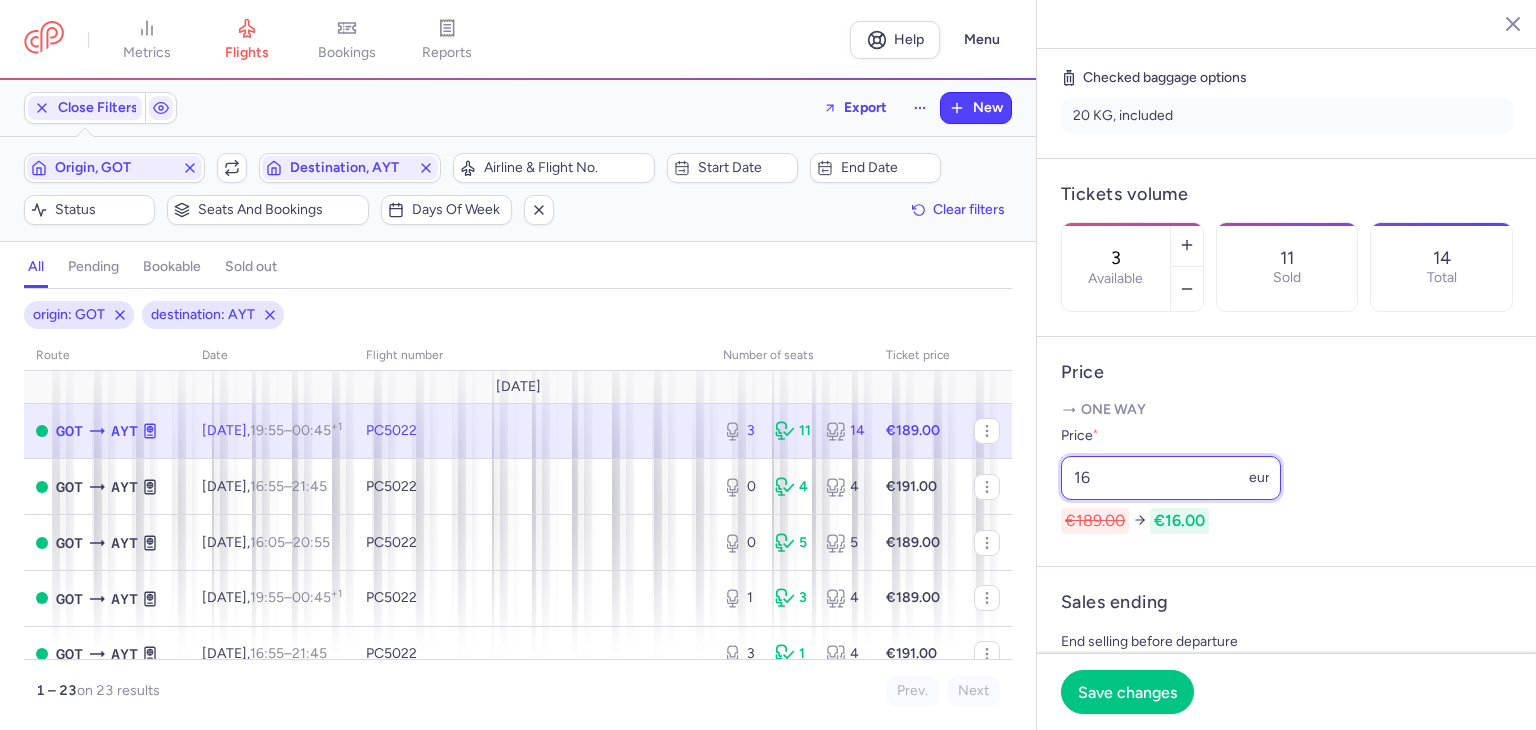 type on "1" 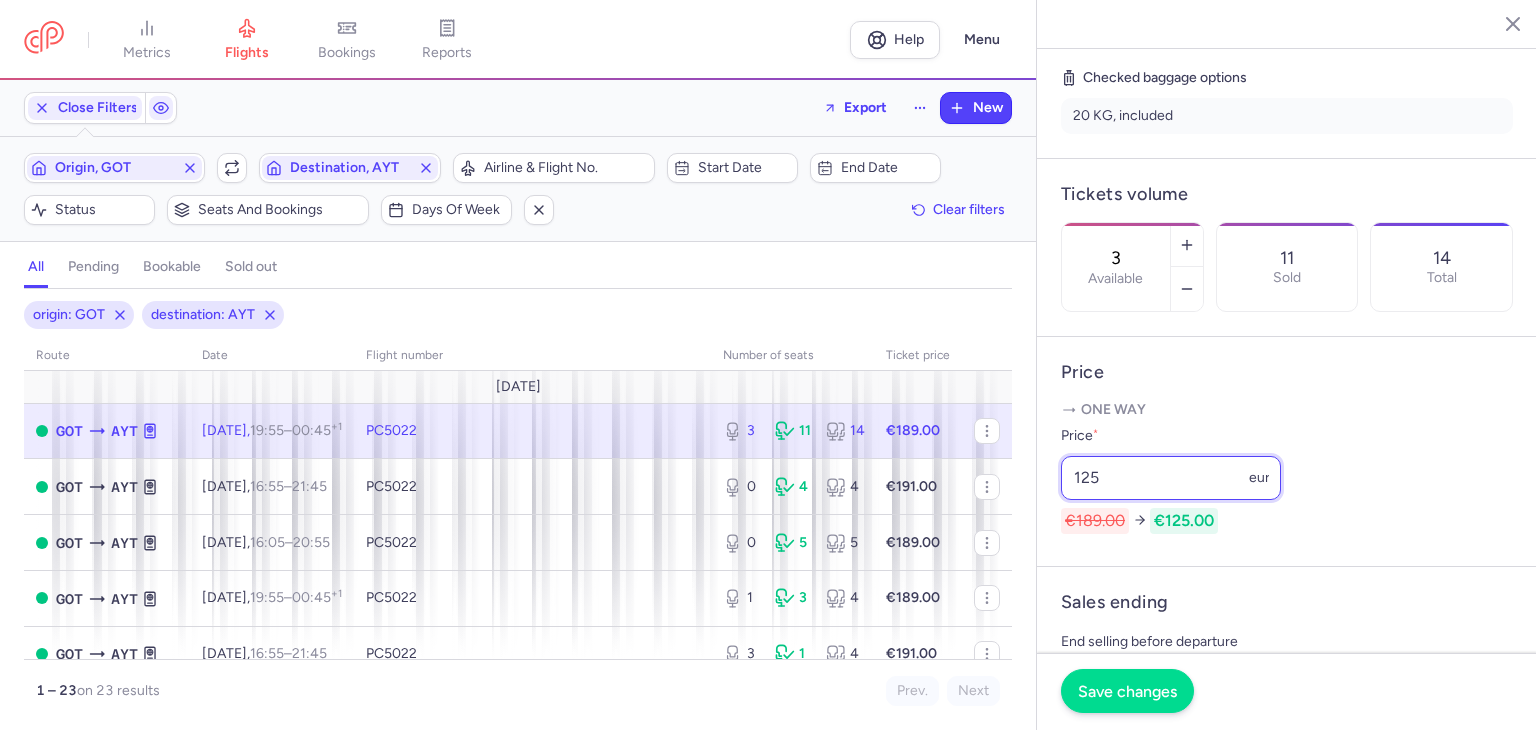 type on "125" 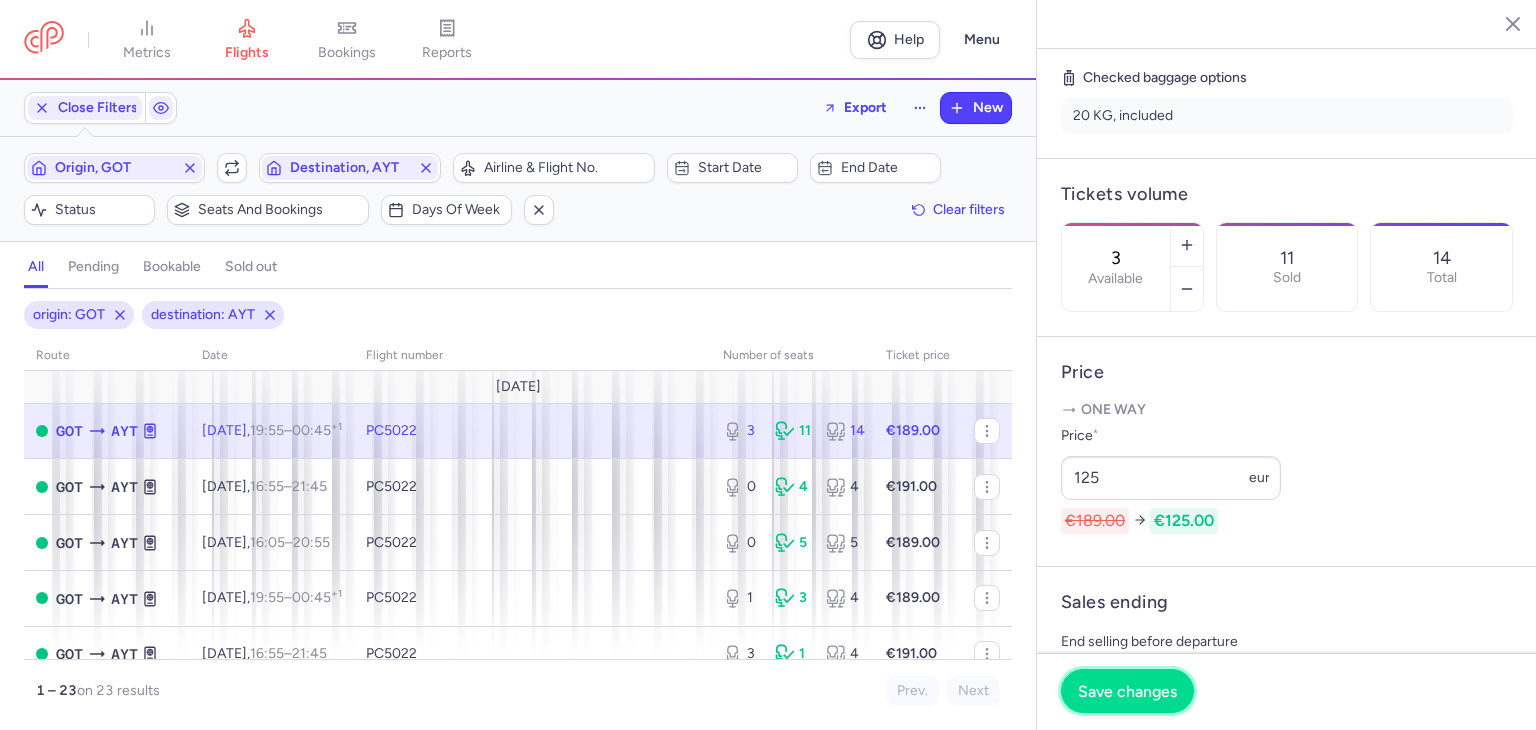 click on "Save changes" at bounding box center (1127, 691) 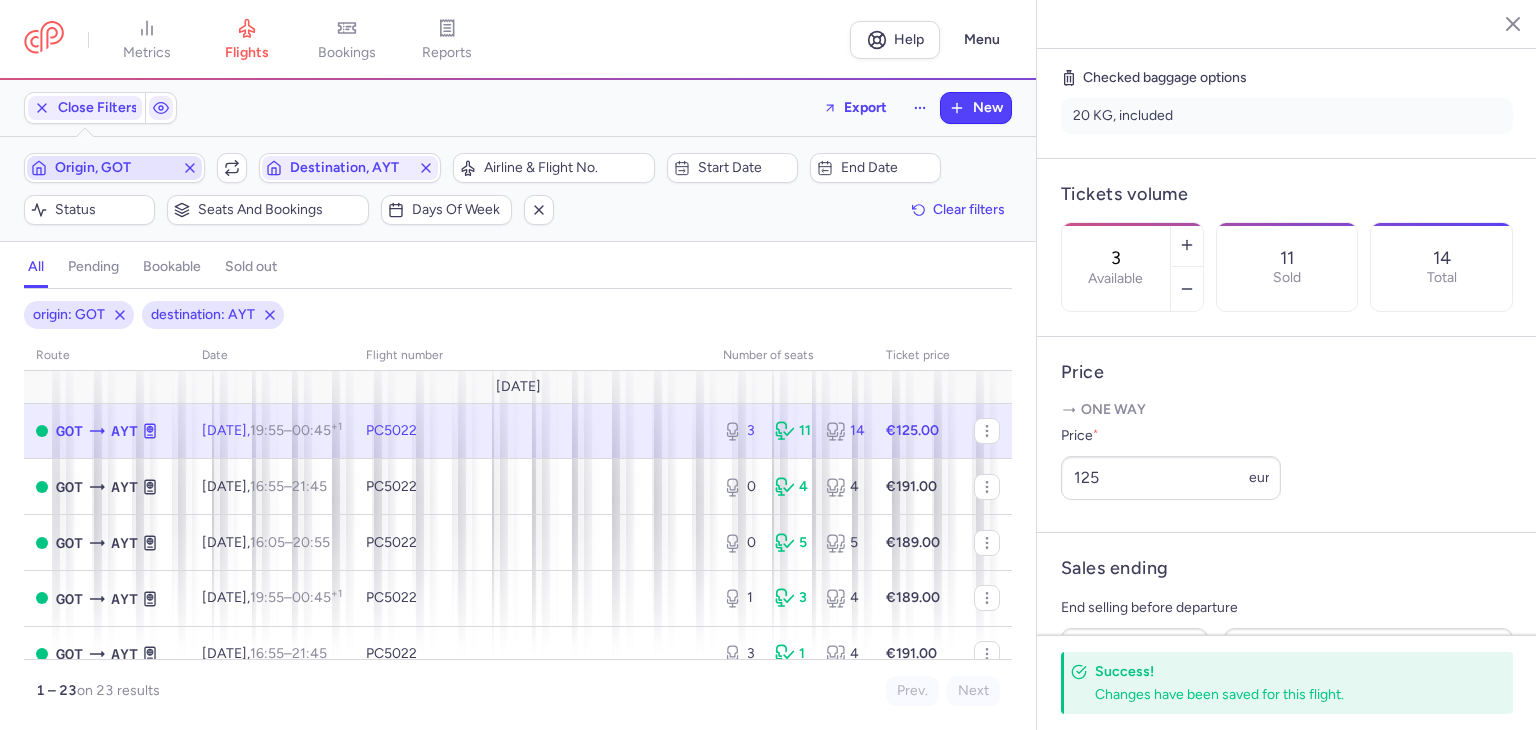 click on "Origin, GOT" at bounding box center [114, 168] 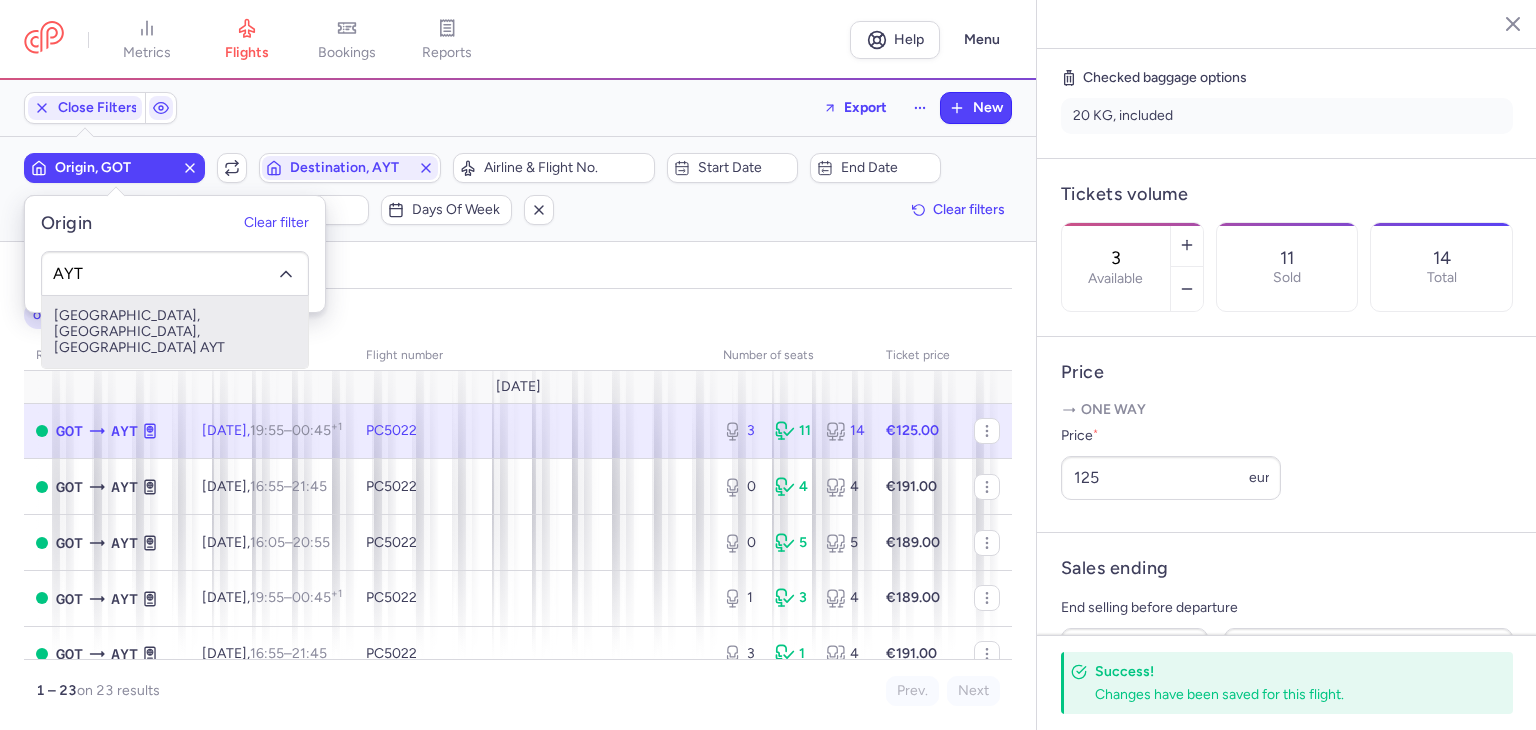 type on "AYT" 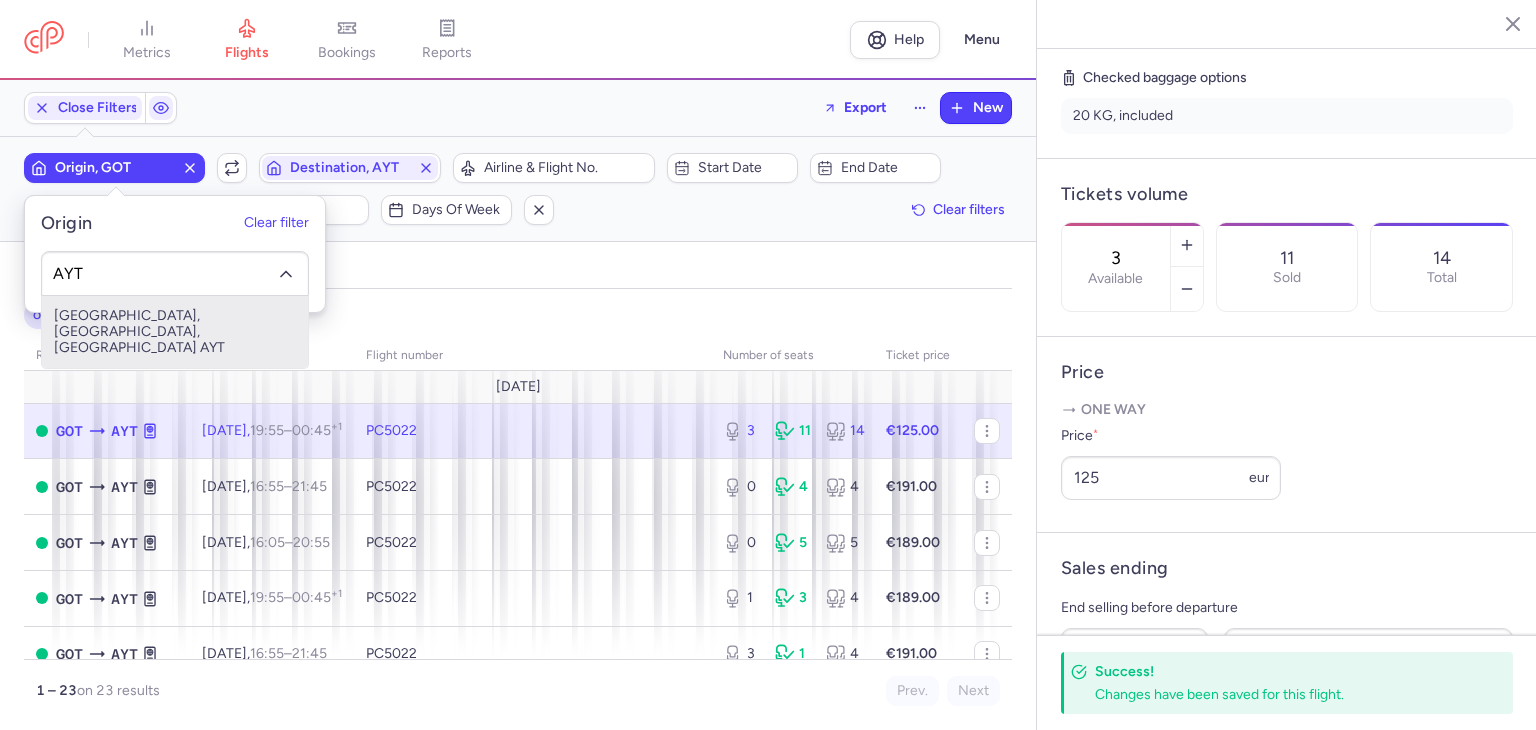 type 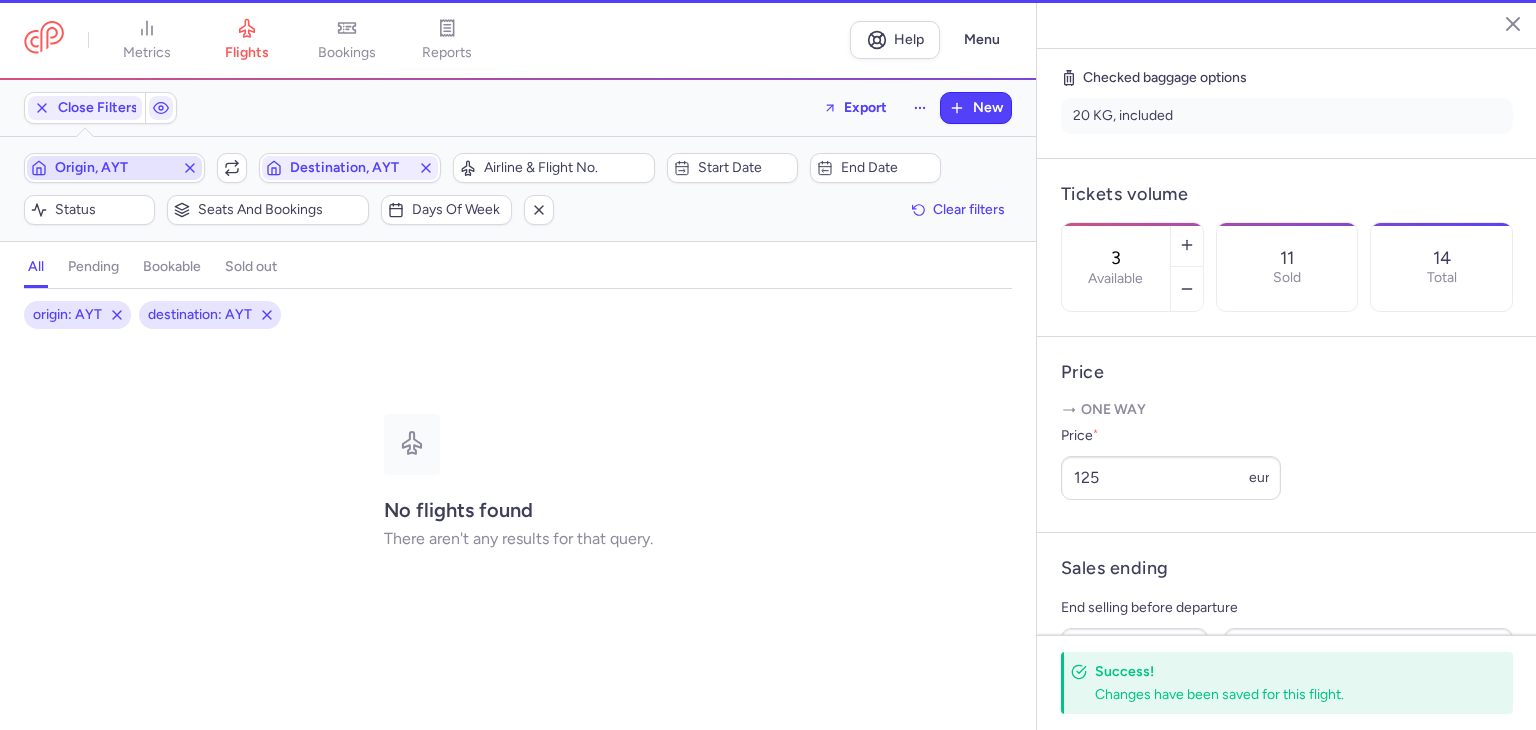 type 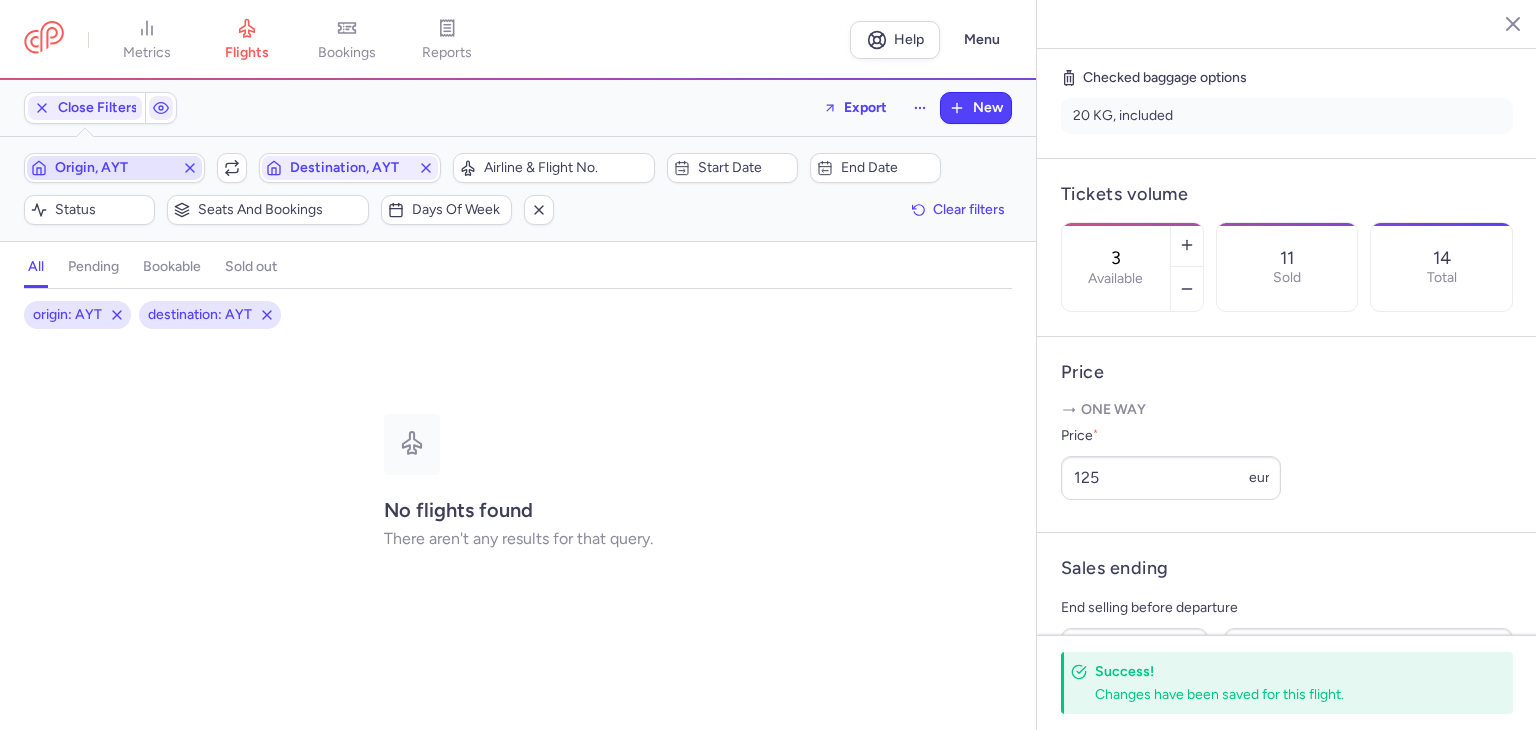 type 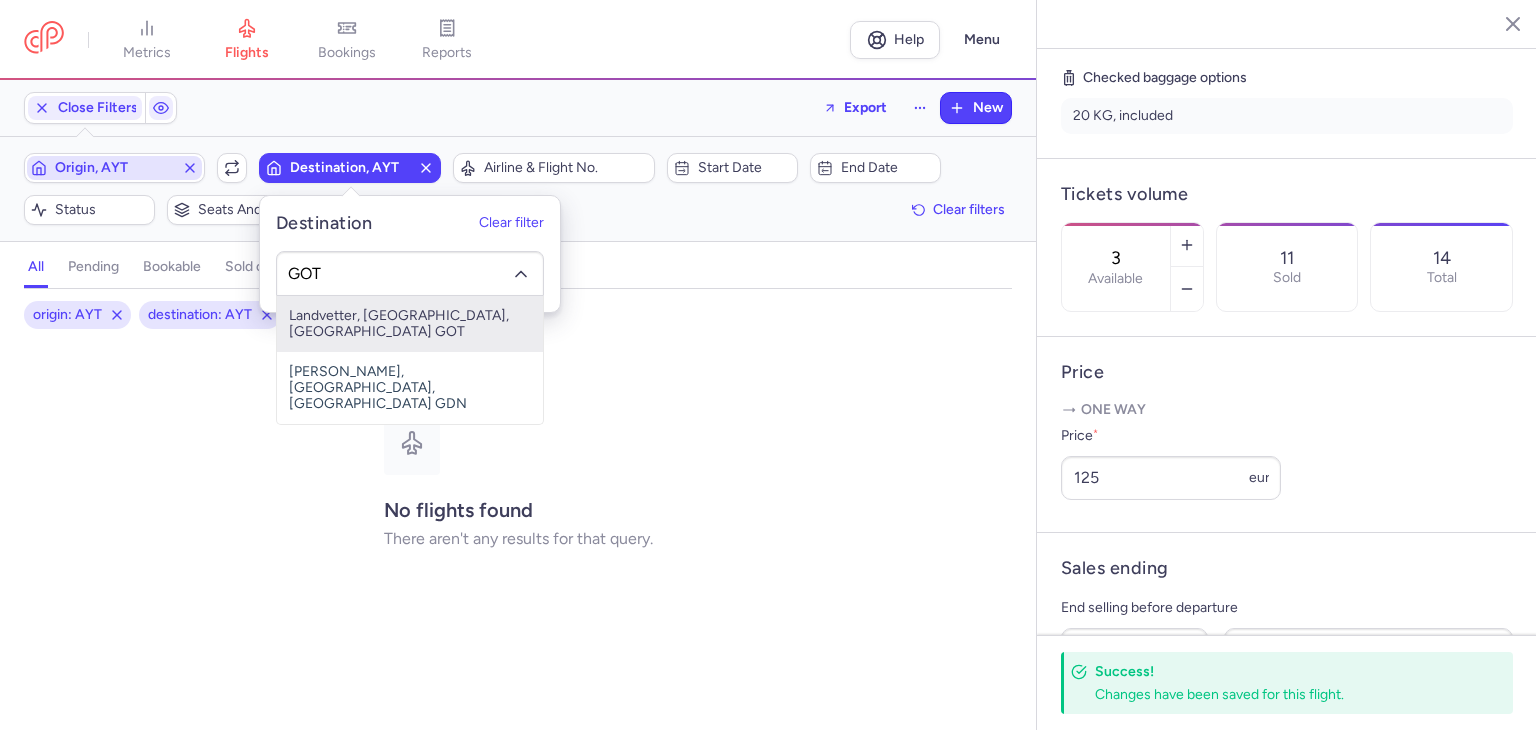 type on "GOT" 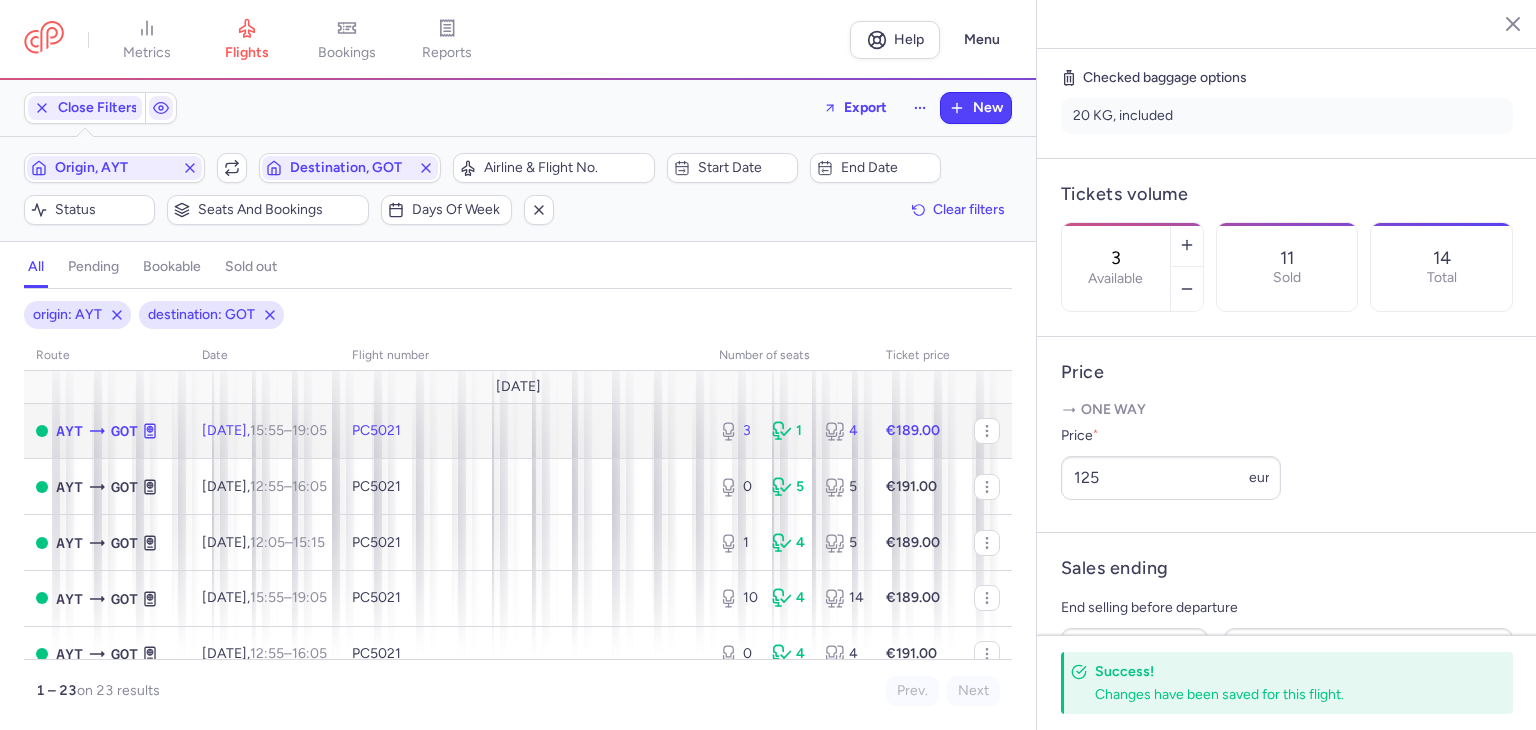 click on "PC5021" 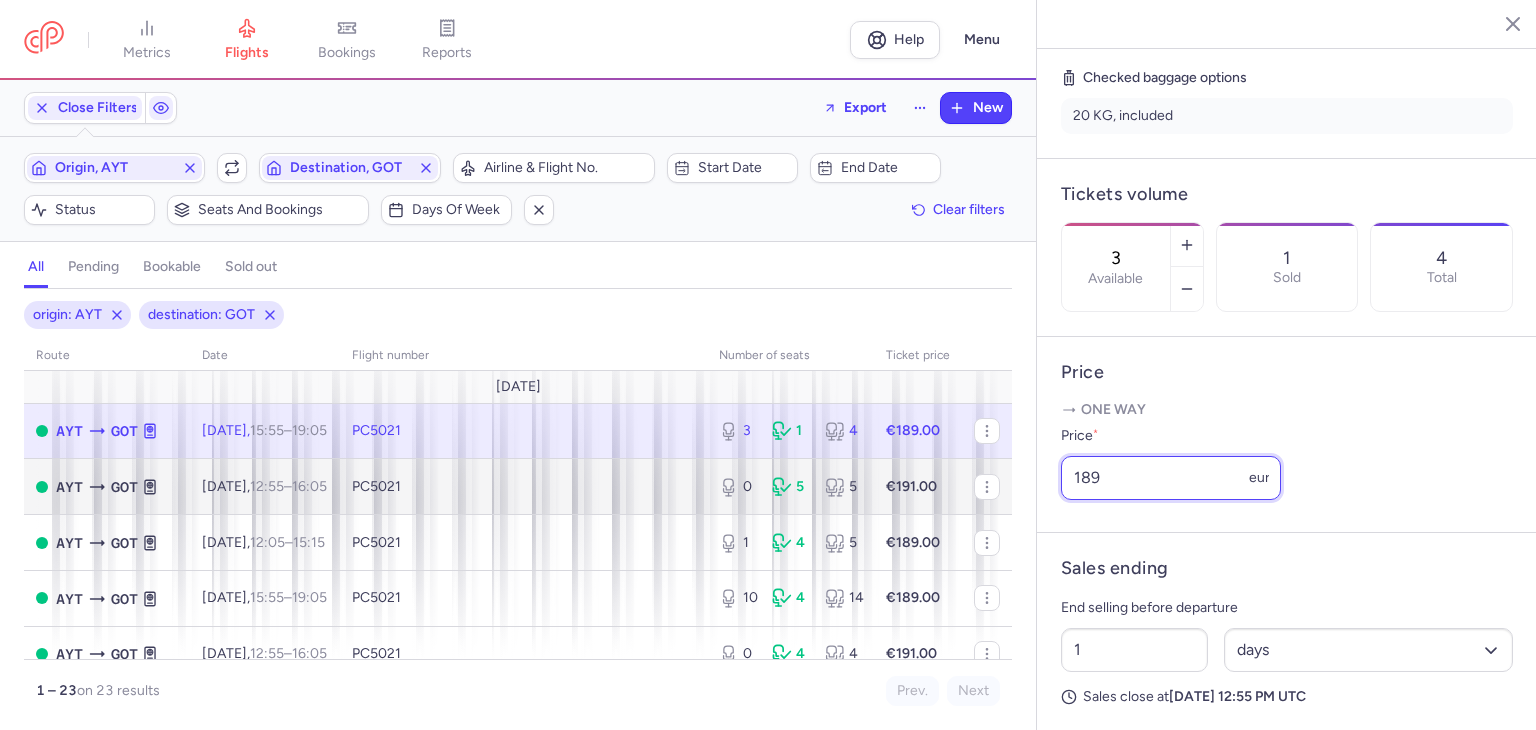 drag, startPoint x: 1101, startPoint y: 509, endPoint x: 951, endPoint y: 499, distance: 150.33296 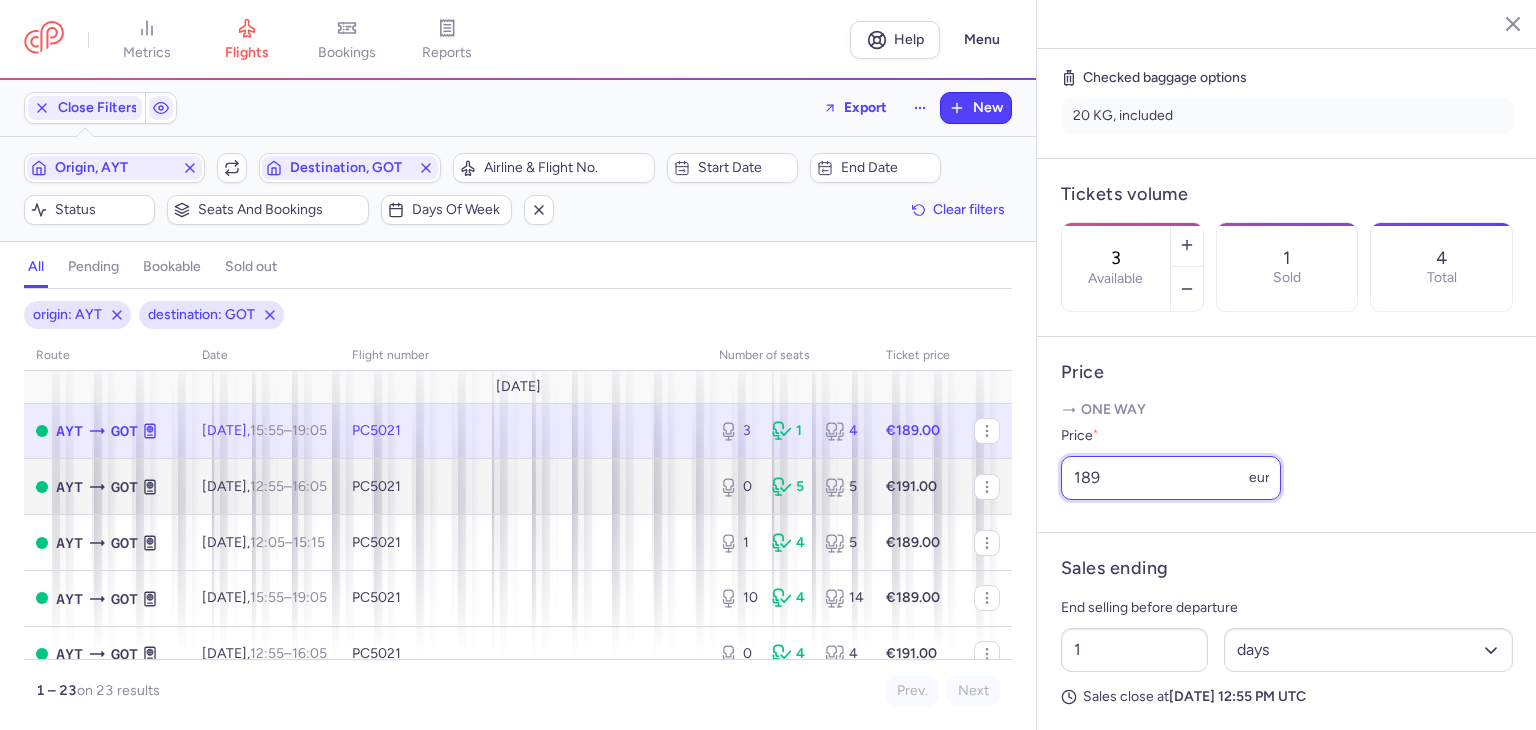 click on "metrics flights bookings reports  Help  Menu Close Filters  Export  New Filters (2) – 23 results  Origin, AYT  Include return  Destination, GOT  Airline & Flight No.  Start date  End date  Status  Seats and bookings  Days of week  Clear filters  all pending bookable sold out 2 origin: AYT destination: GOT route date Flight number number of seats Ticket price [DATE]  AYT  GOT [DATE]  15:55  –  19:05  +0  PC5021  3 1 4 €189.00  AYT  GOT [DATE]  12:55  –  16:05  +0  PC5021  0 5 5 €191.00  AYT  GOT [DATE]  12:05  –  15:15  +0  PC5021  1 4 5 €189.00  AYT  GOT [DATE]  15:55  –  19:05  +0  PC5021  10 4 14 €189.00  AYT  GOT [DATE]  12:55  –  16:05  +0  PC5021  0 4 4 €191.00  AYT  GOT [DATE]  12:05  –  15:15  +0  PC5021  2 3 5 €337.00  AYT  GOT [DATE]  15:00  –  18:10  +0  PC5021  0 4 4 €189.00  AYT  GOT [DATE]  12:45  –  15:55  +0  PC5021  0 4 4 €191.00  AYT  GOT [DATE]  12:05  –  15:15  +0  PC5021  0 4 4 €189.00 [DATE] +0" 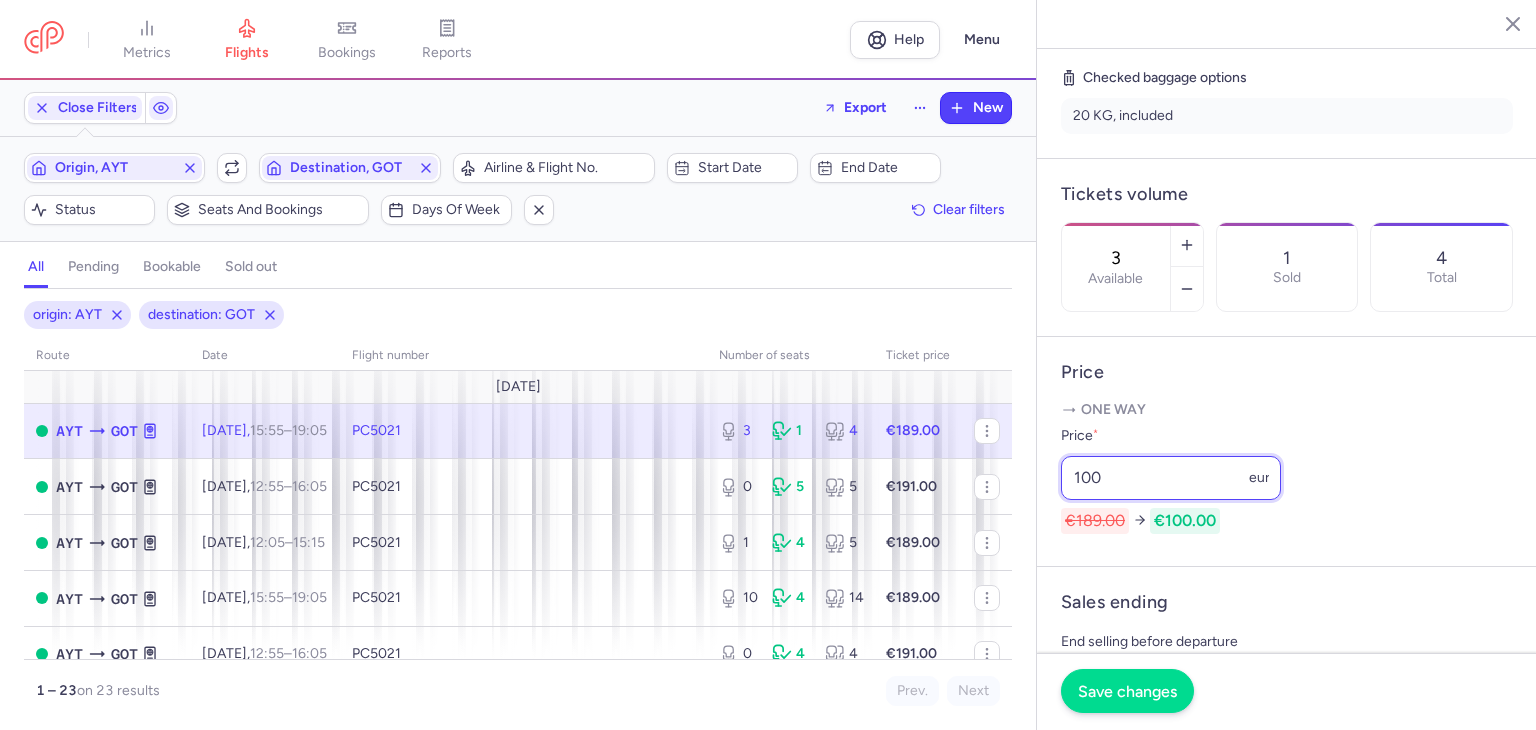 type on "100" 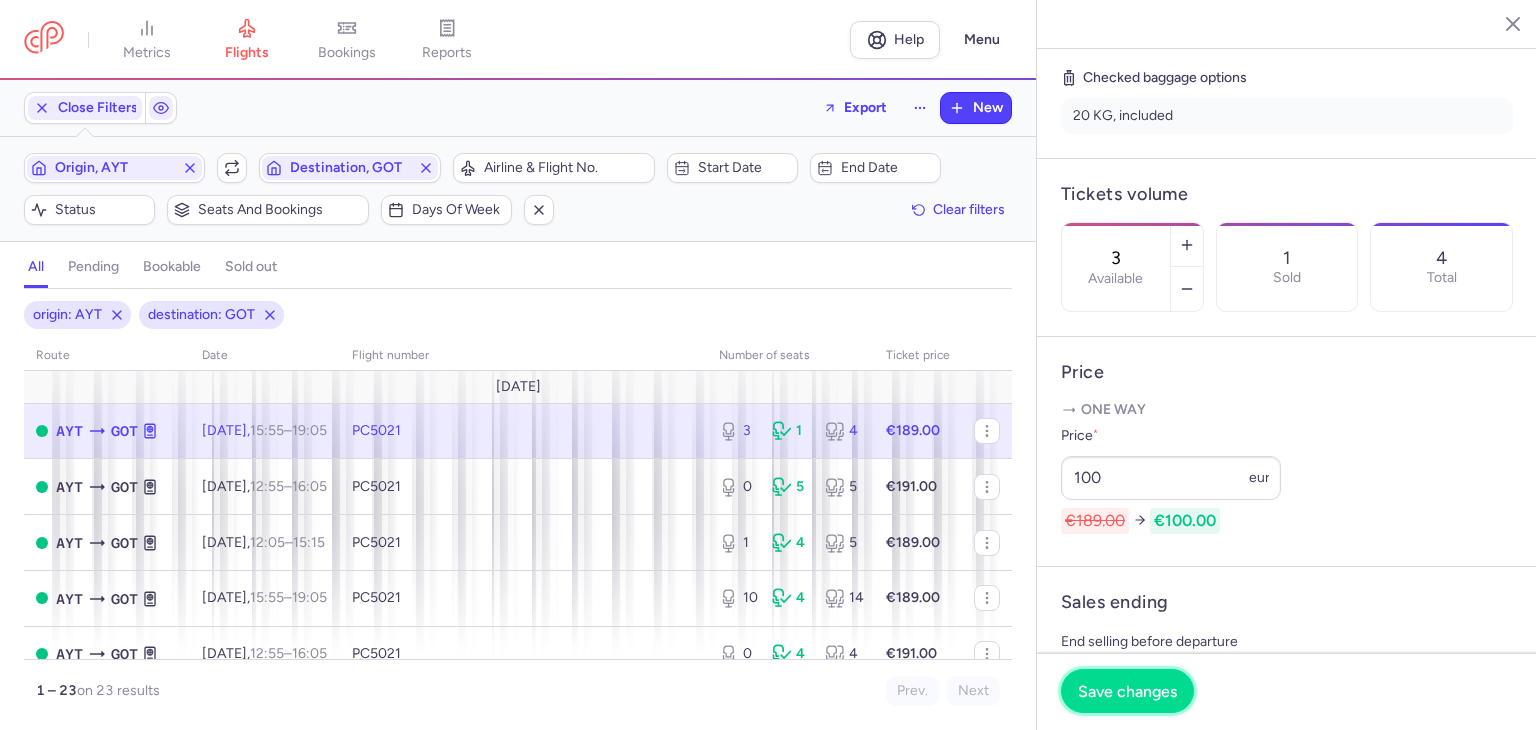 drag, startPoint x: 1111, startPoint y: 693, endPoint x: 1116, endPoint y: 682, distance: 12.083046 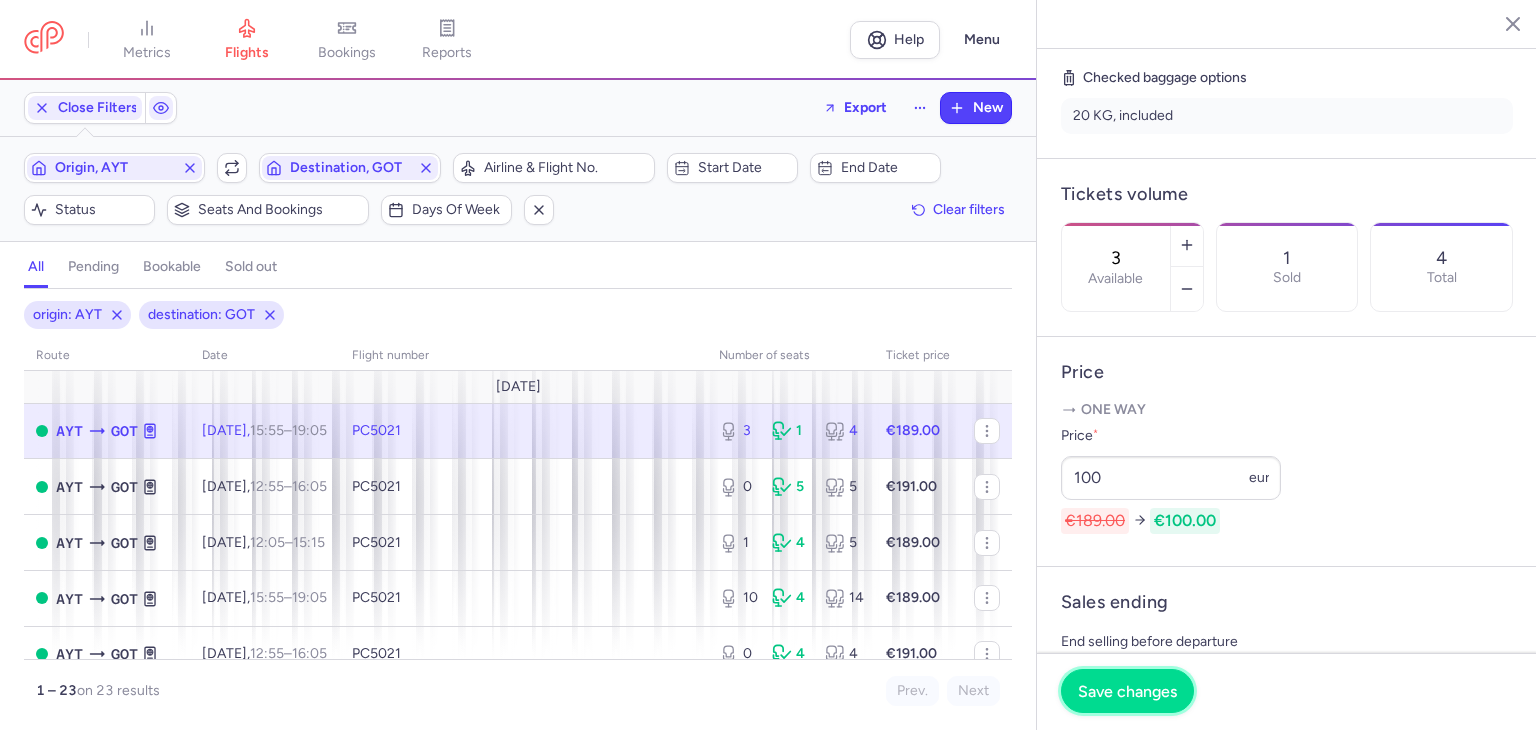click on "Save changes" at bounding box center (1127, 691) 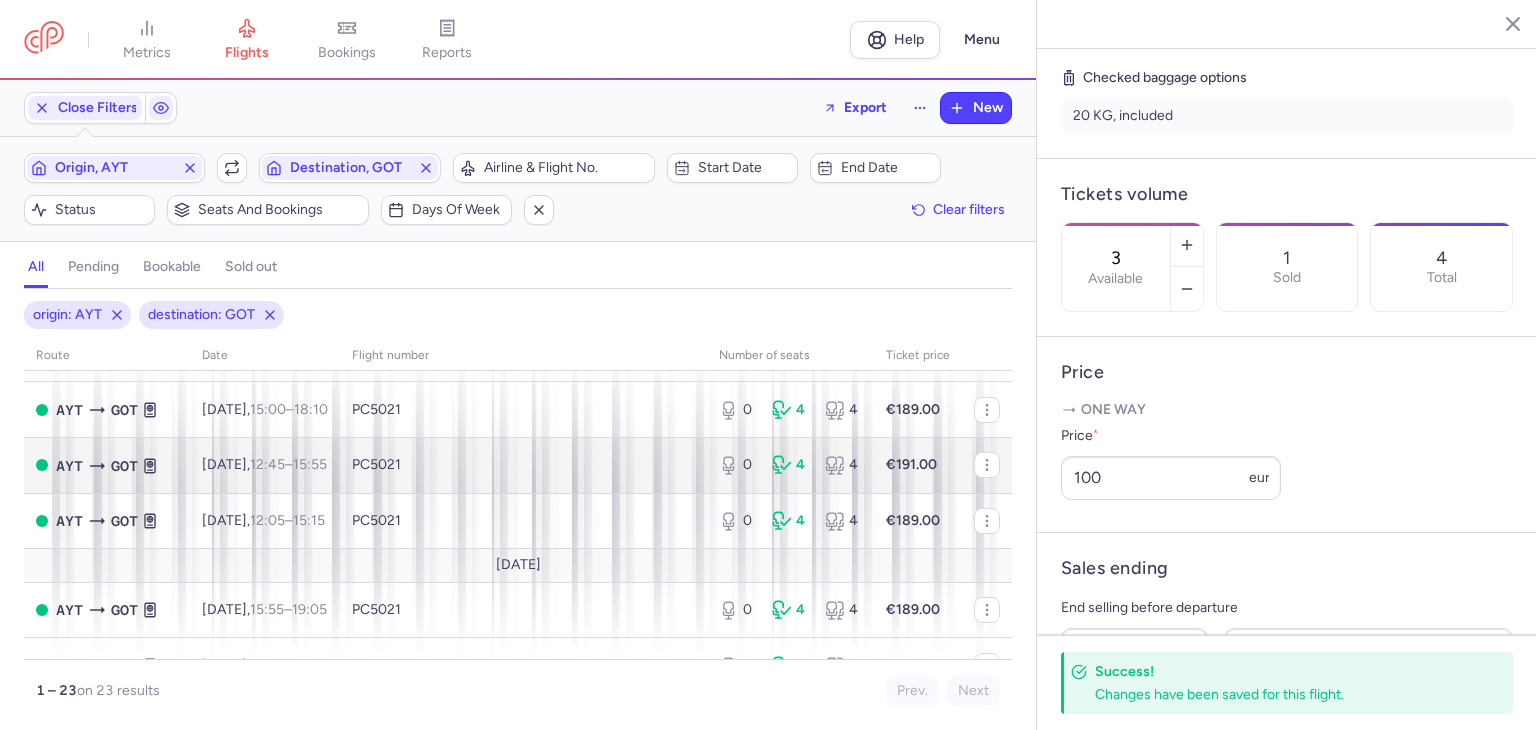 scroll, scrollTop: 400, scrollLeft: 0, axis: vertical 